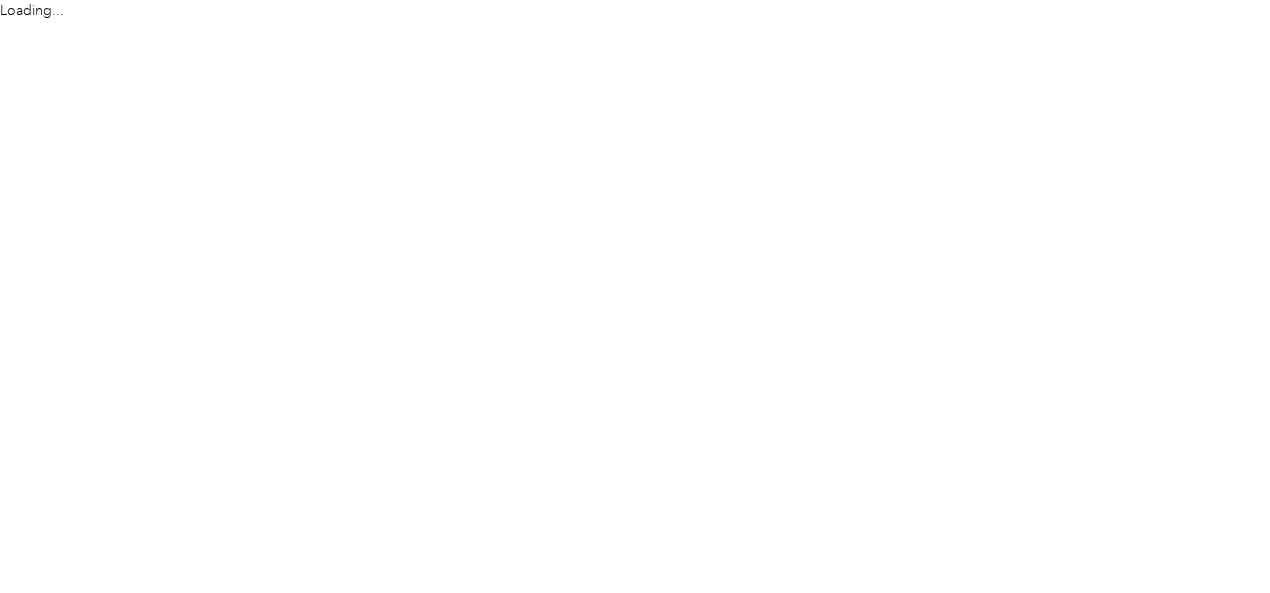 scroll, scrollTop: 0, scrollLeft: 0, axis: both 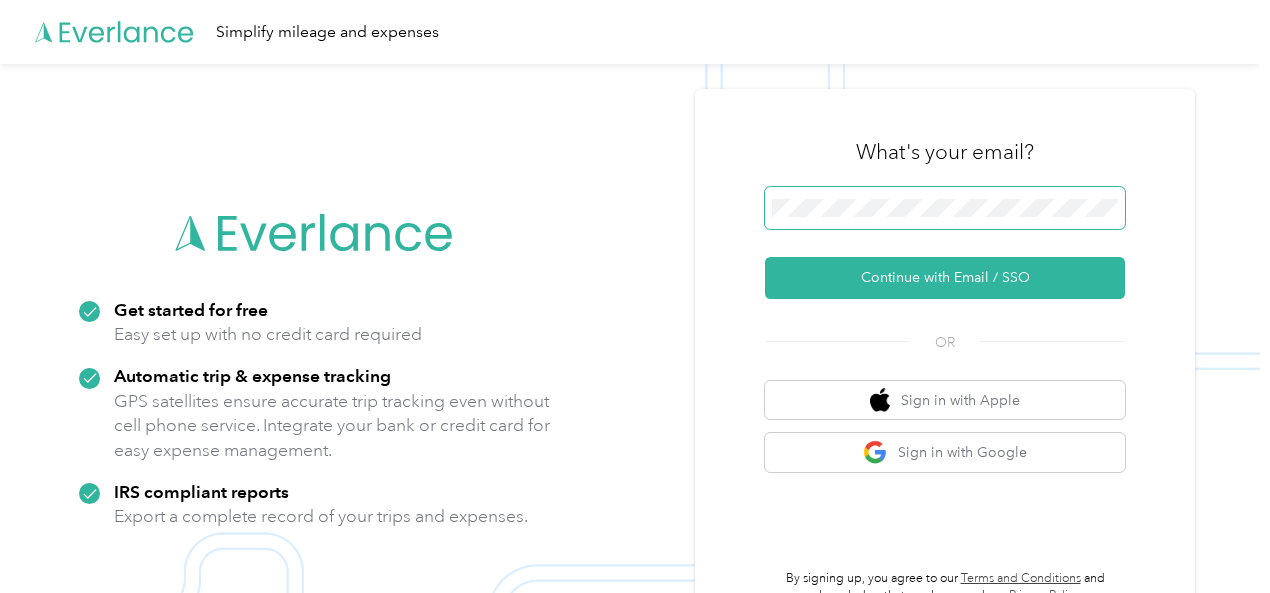 click at bounding box center (945, 208) 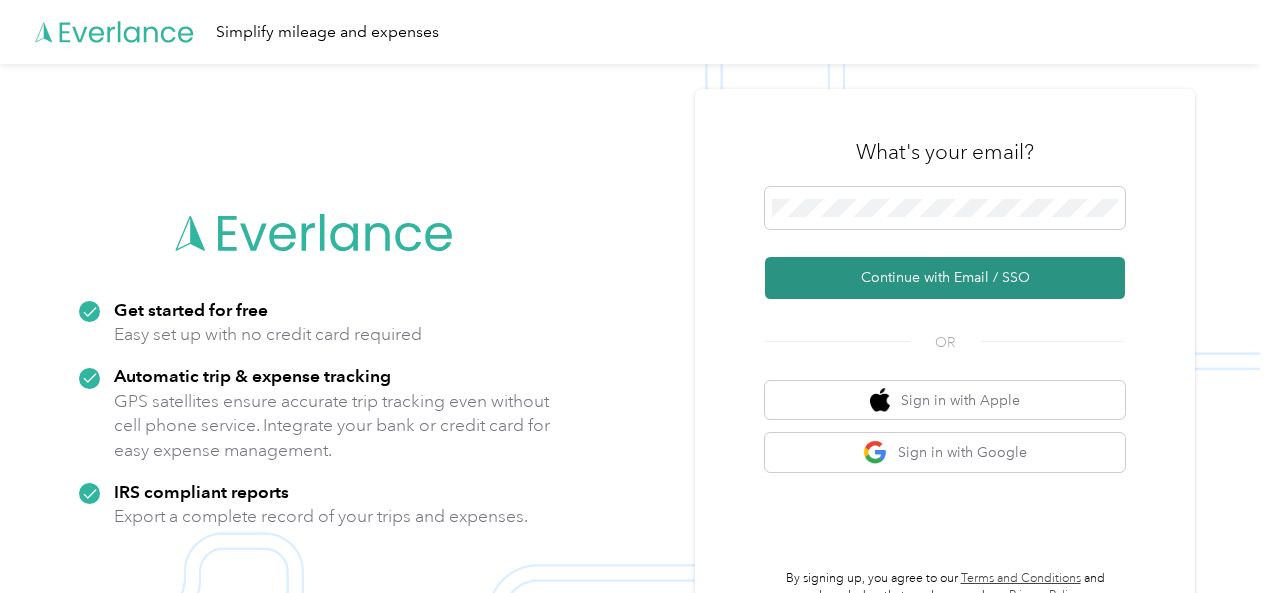 click on "Continue with Email / SSO" at bounding box center [945, 278] 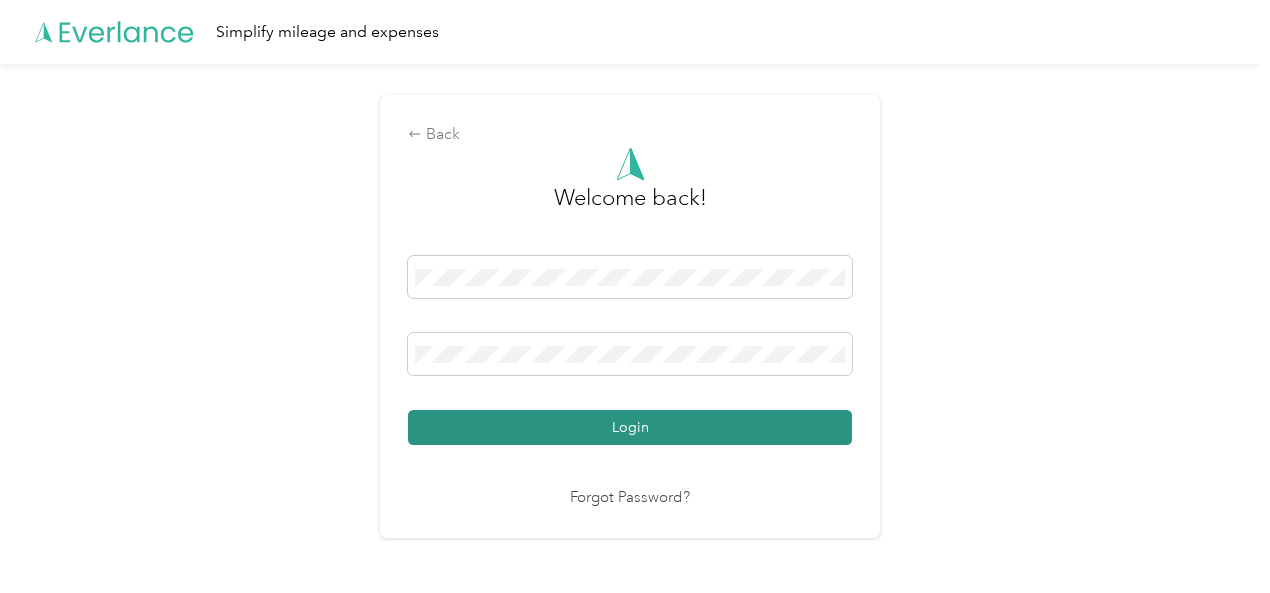 click on "Login" at bounding box center (630, 427) 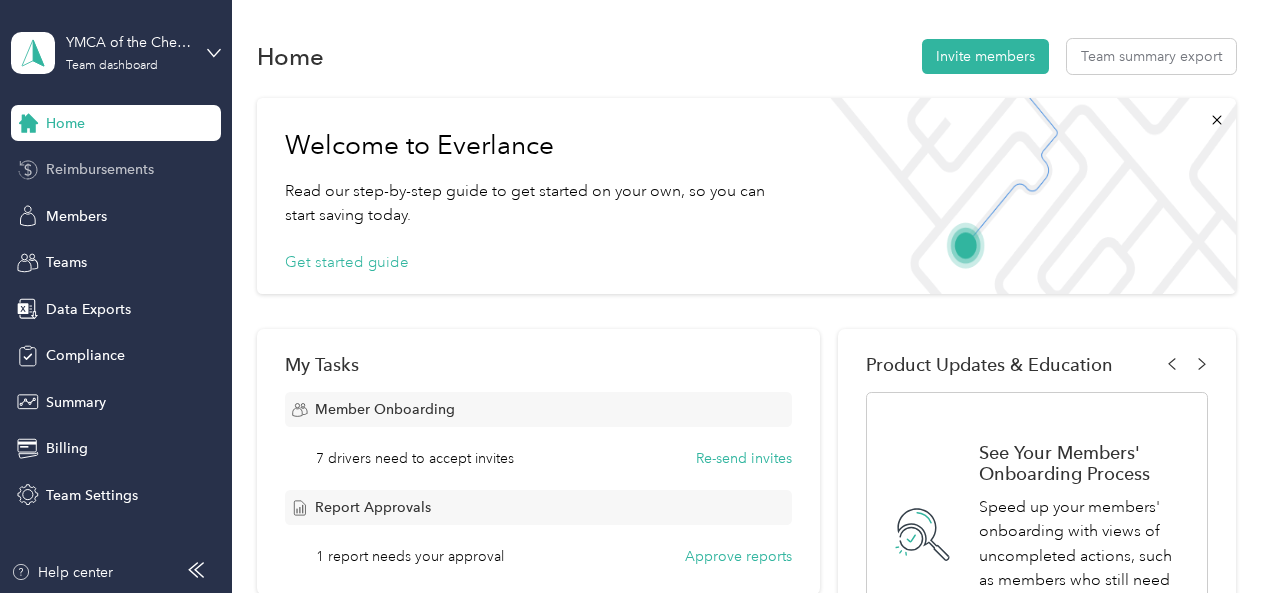click on "Reimbursements" at bounding box center (100, 169) 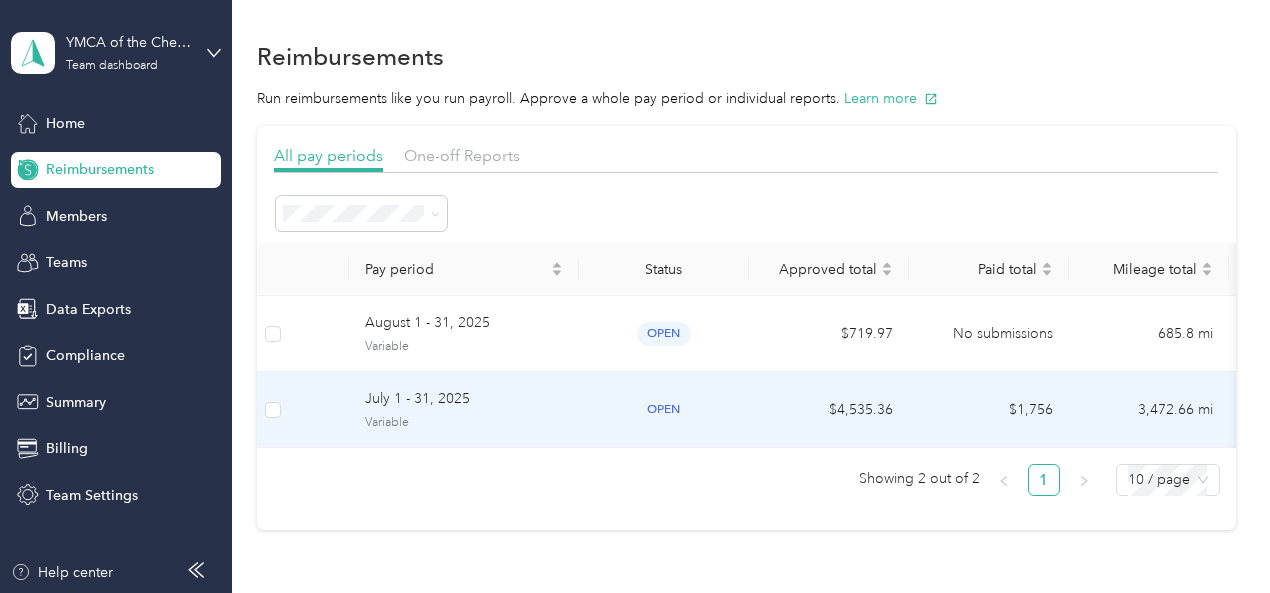 click on "Variable" at bounding box center (464, 423) 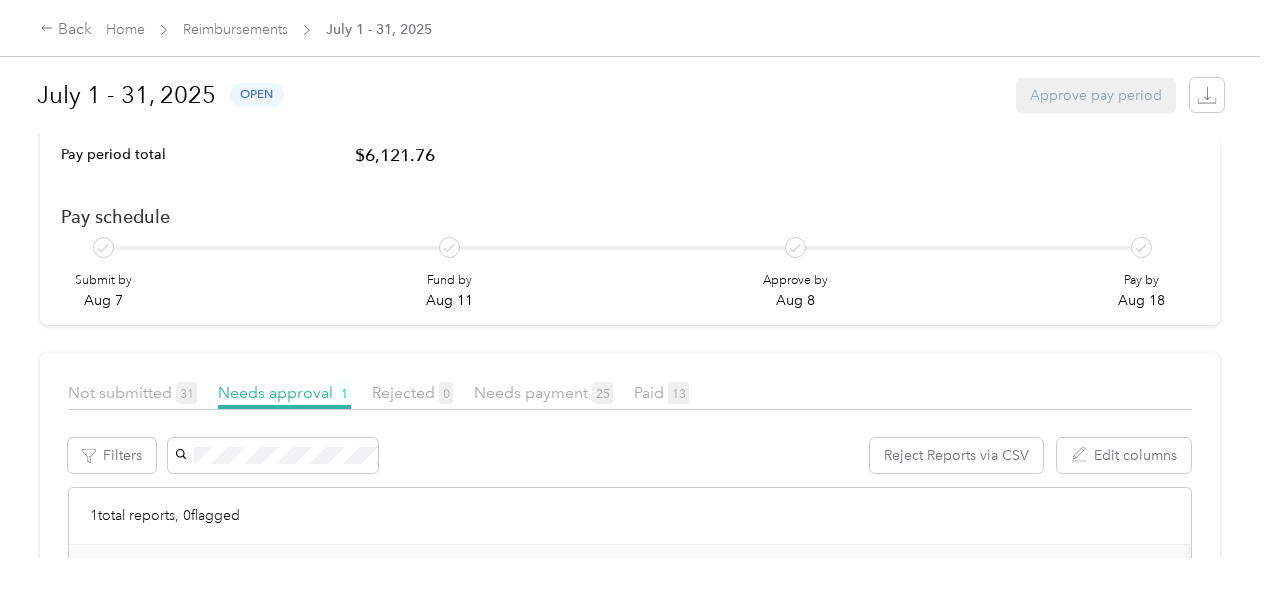 scroll, scrollTop: 156, scrollLeft: 0, axis: vertical 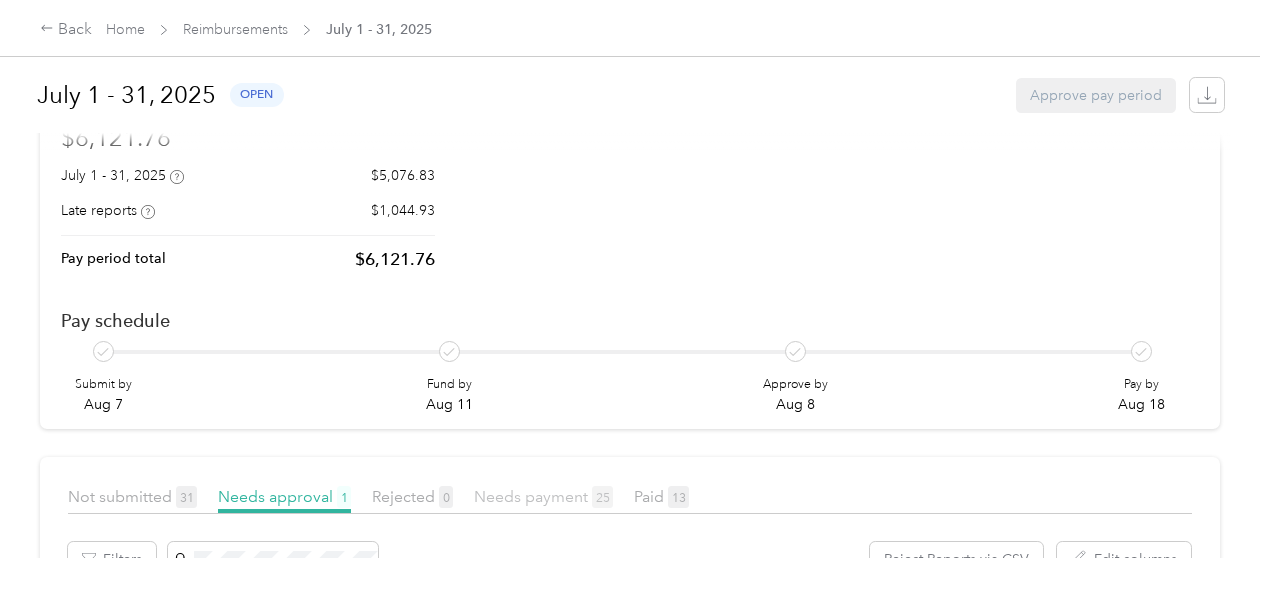 click on "Needs payment   25" at bounding box center [543, 496] 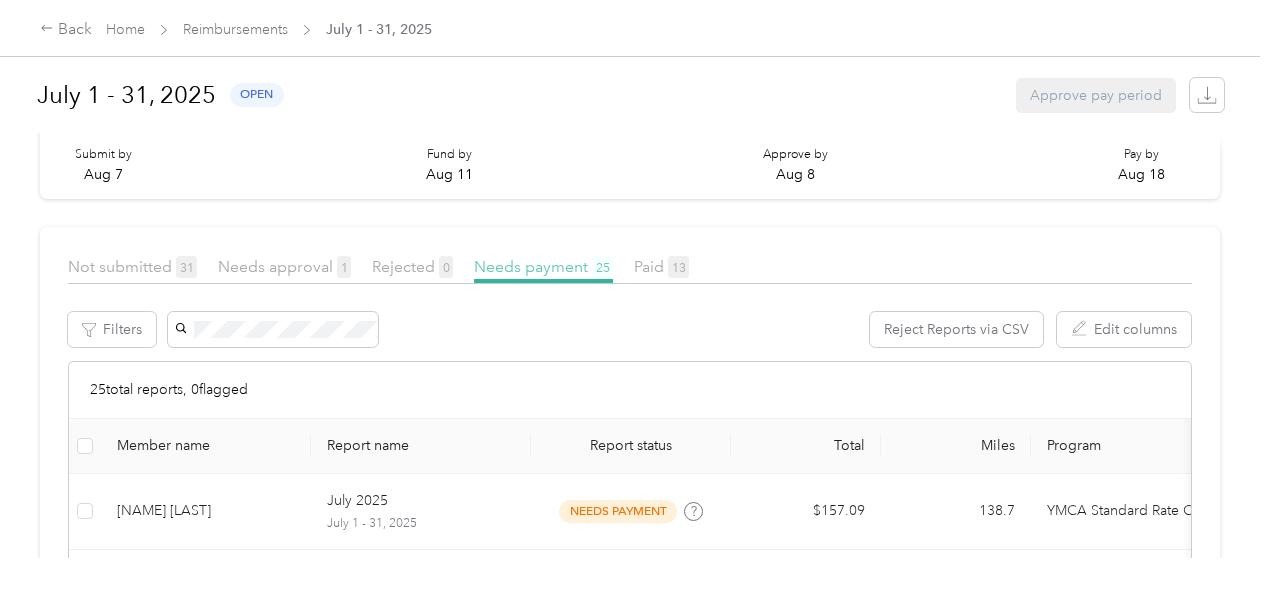 scroll, scrollTop: 456, scrollLeft: 0, axis: vertical 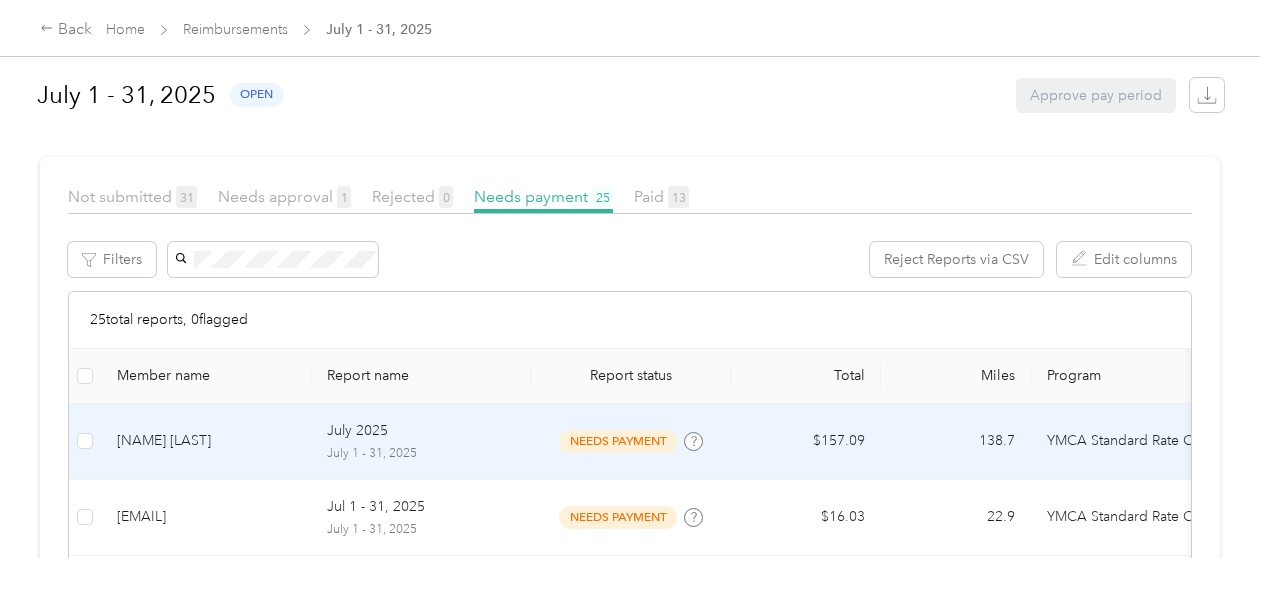 click on "[NAME] [LAST]" at bounding box center (206, 441) 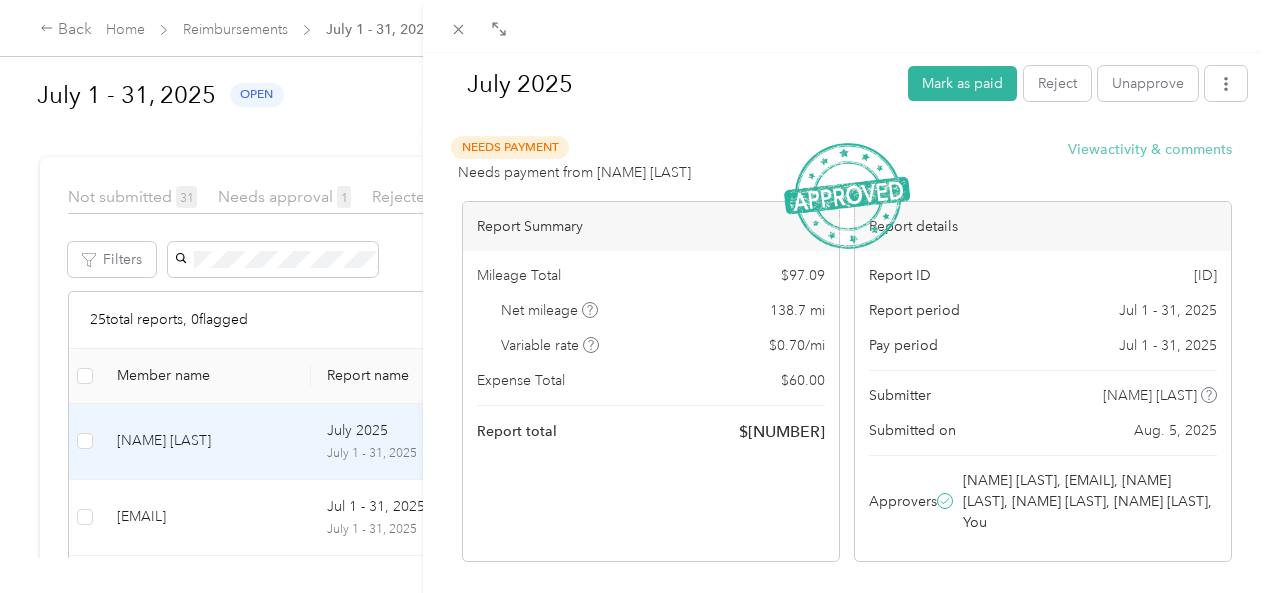 click on "View  activity & comments" at bounding box center (1150, 149) 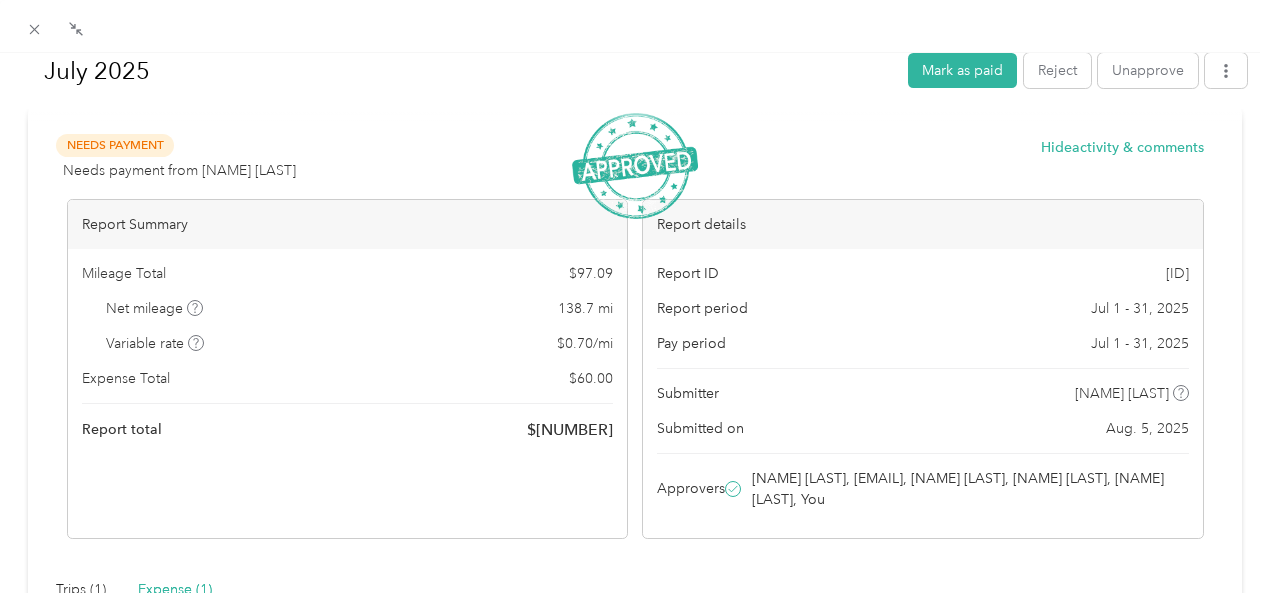 scroll, scrollTop: 0, scrollLeft: 0, axis: both 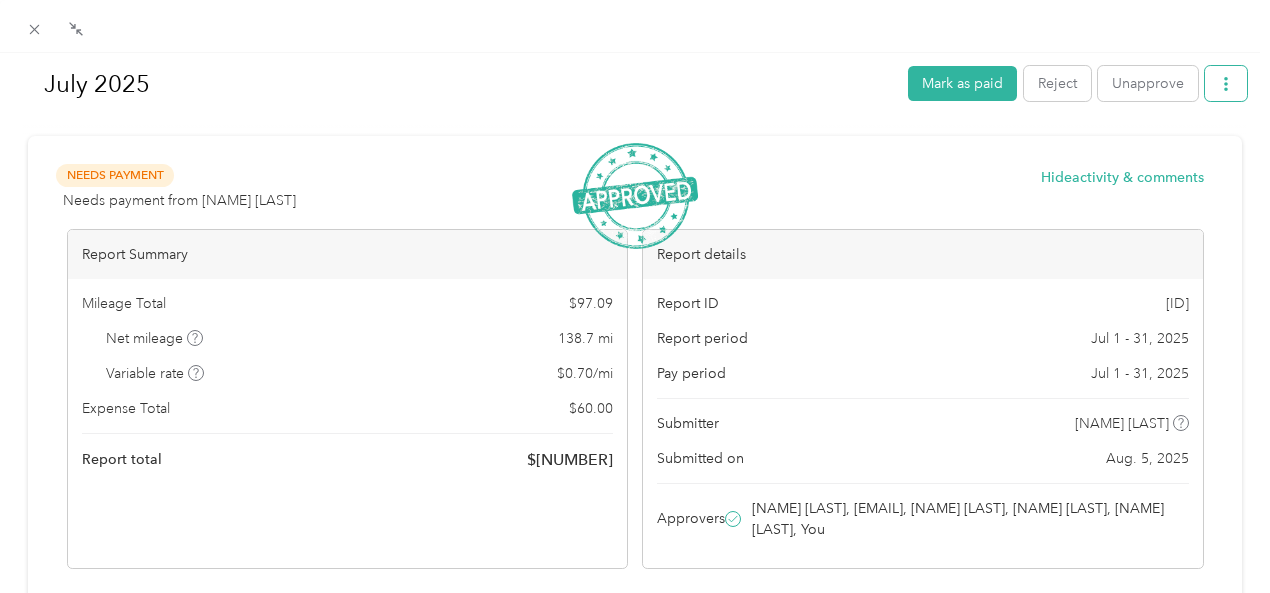 click 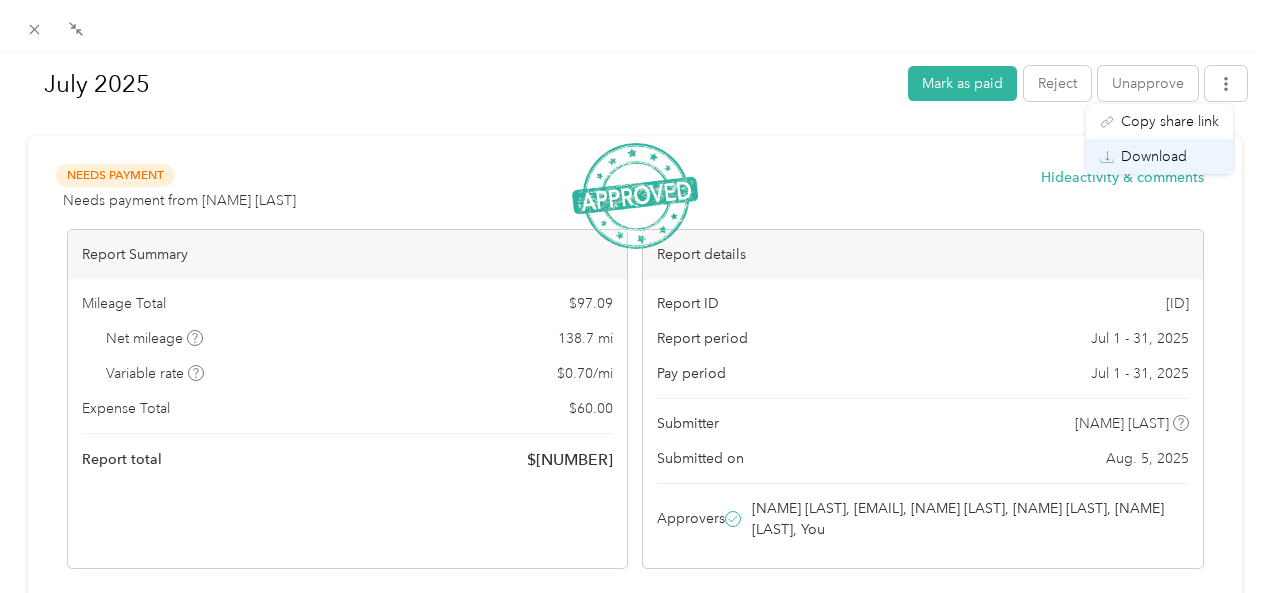 click on "Download" at bounding box center [1154, 156] 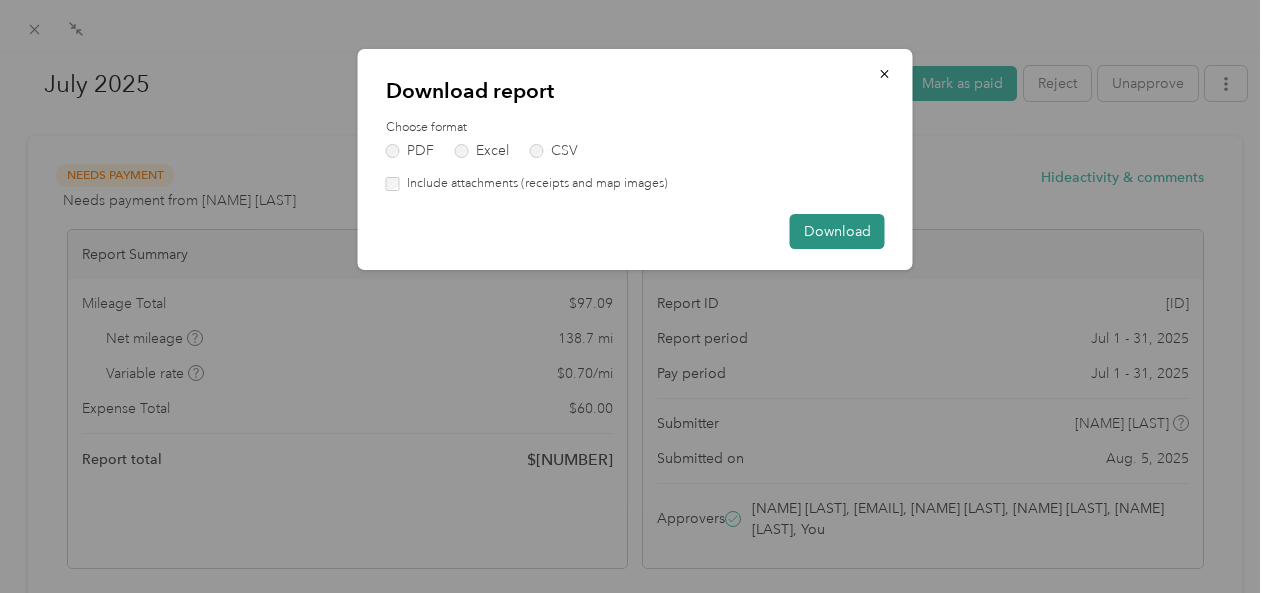 click on "Download" at bounding box center [837, 231] 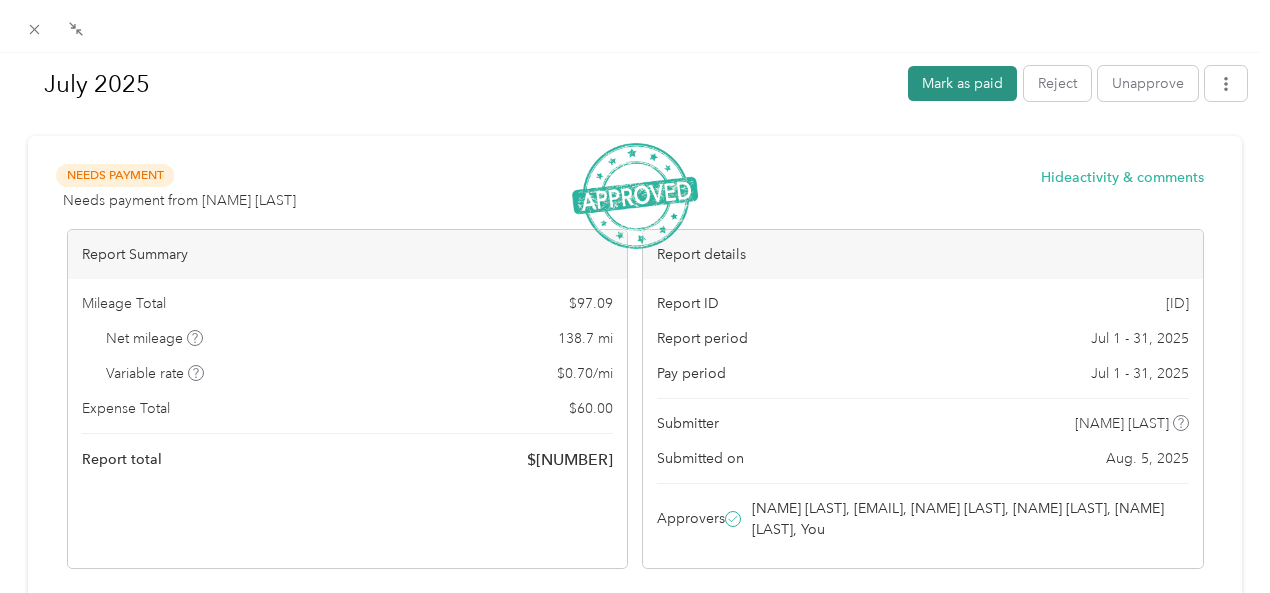 click on "Mark as paid" at bounding box center (962, 83) 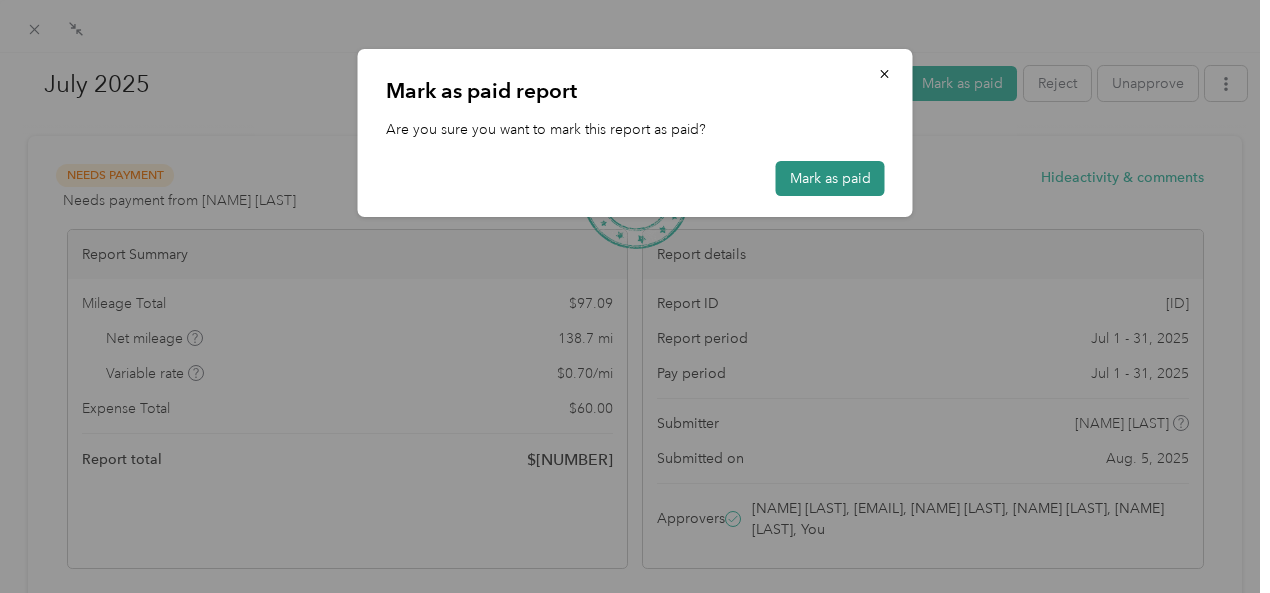 click on "Mark as paid" at bounding box center (830, 178) 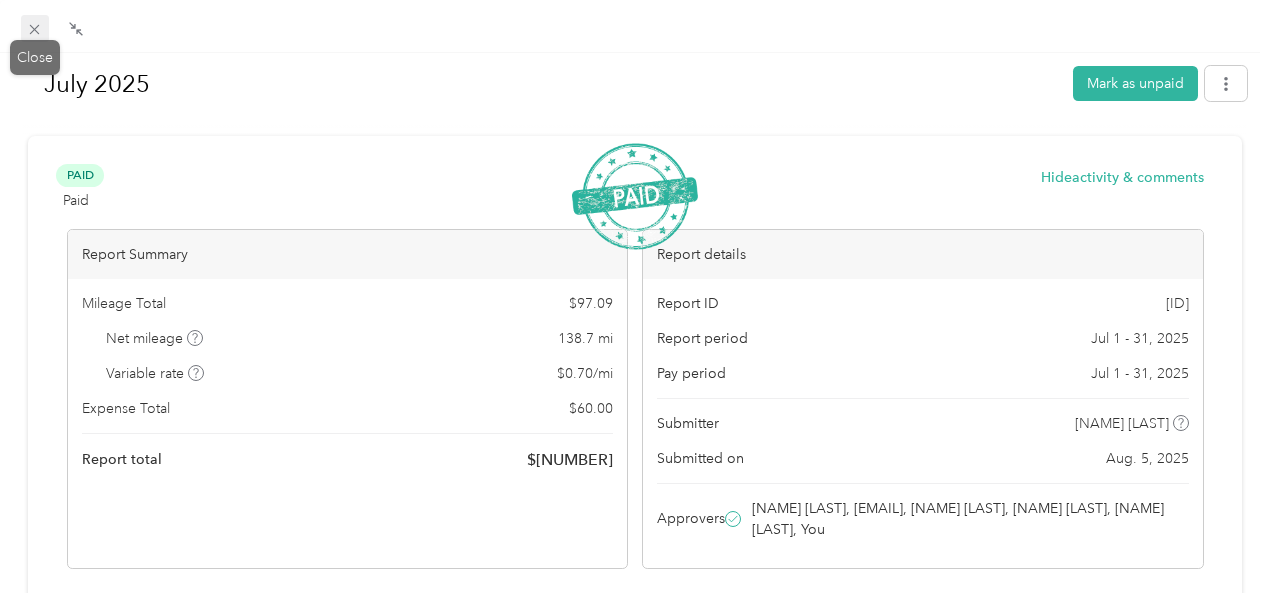 click 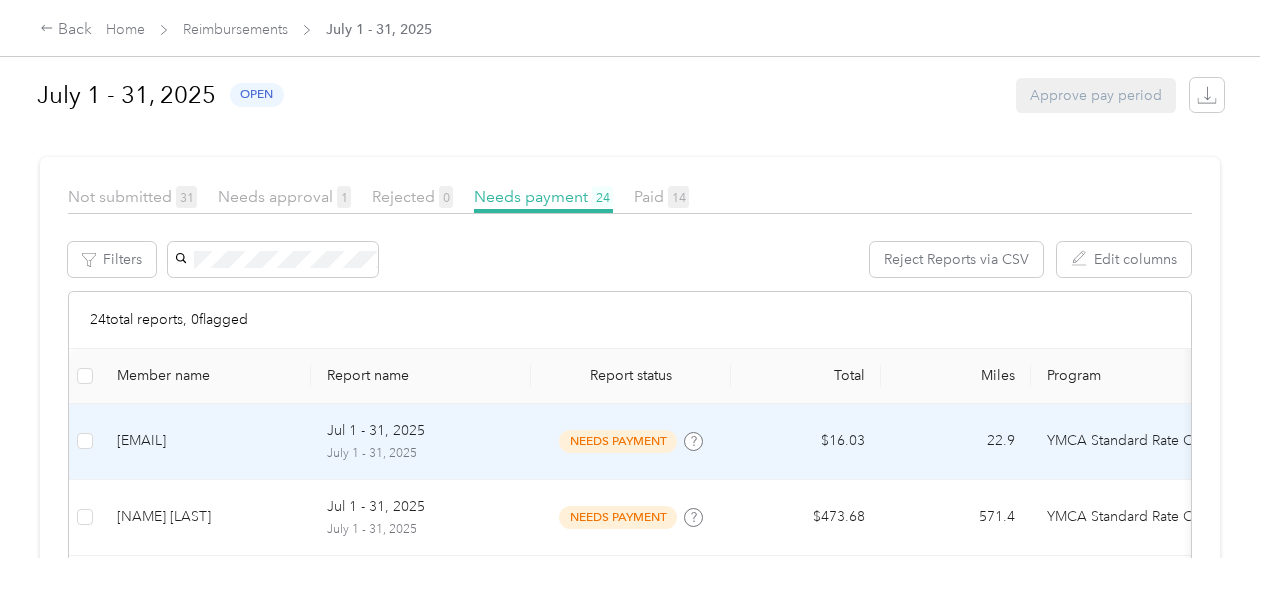 click on "[EMAIL]" at bounding box center [206, 441] 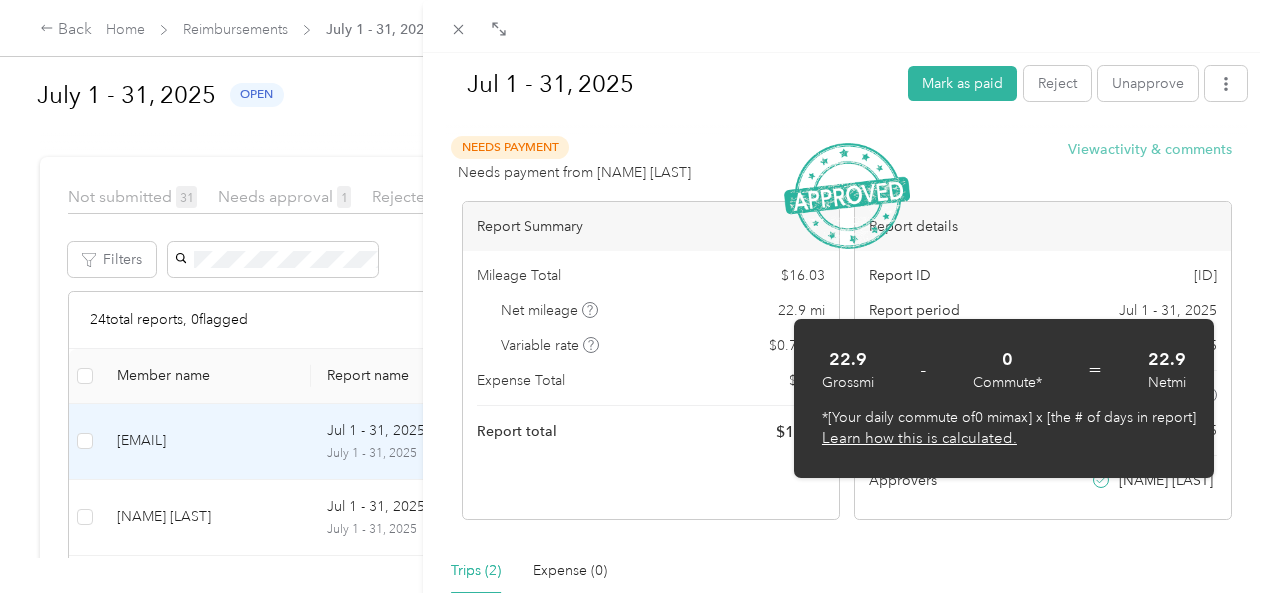 click on "View  activity & comments" at bounding box center [1150, 149] 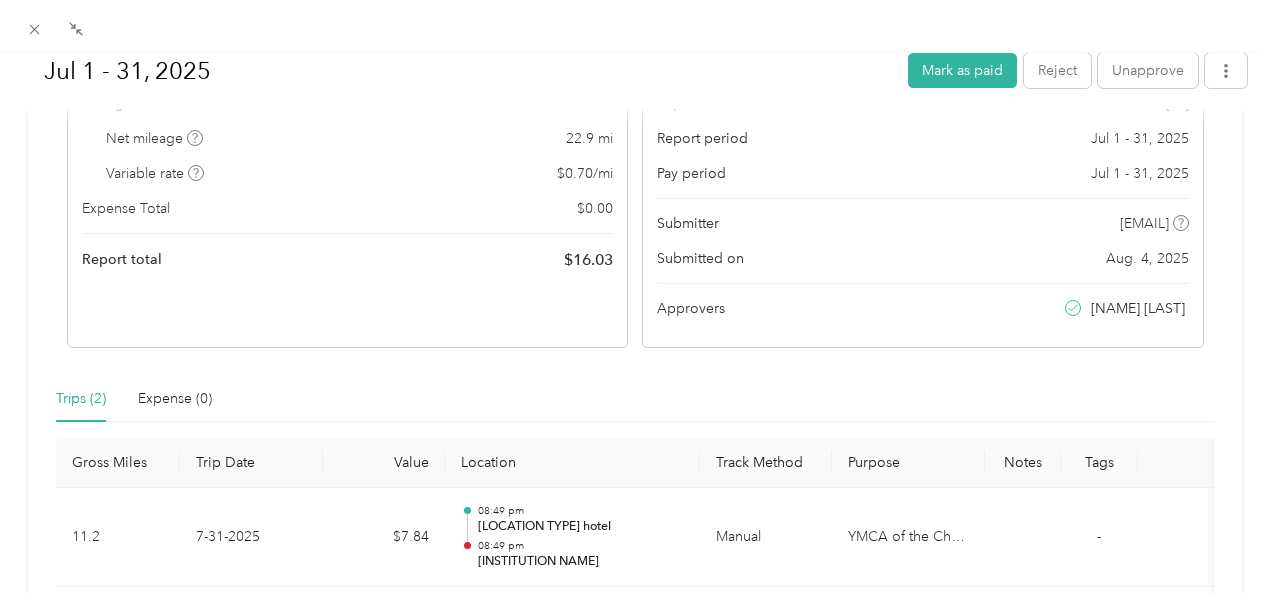 scroll, scrollTop: 300, scrollLeft: 0, axis: vertical 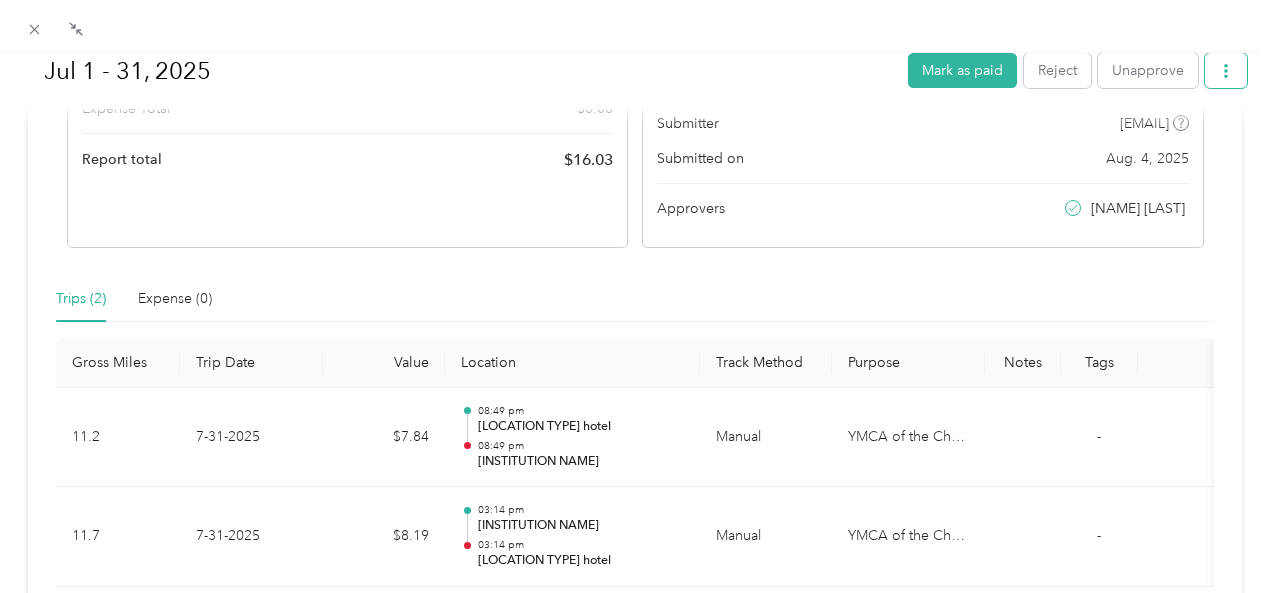 click 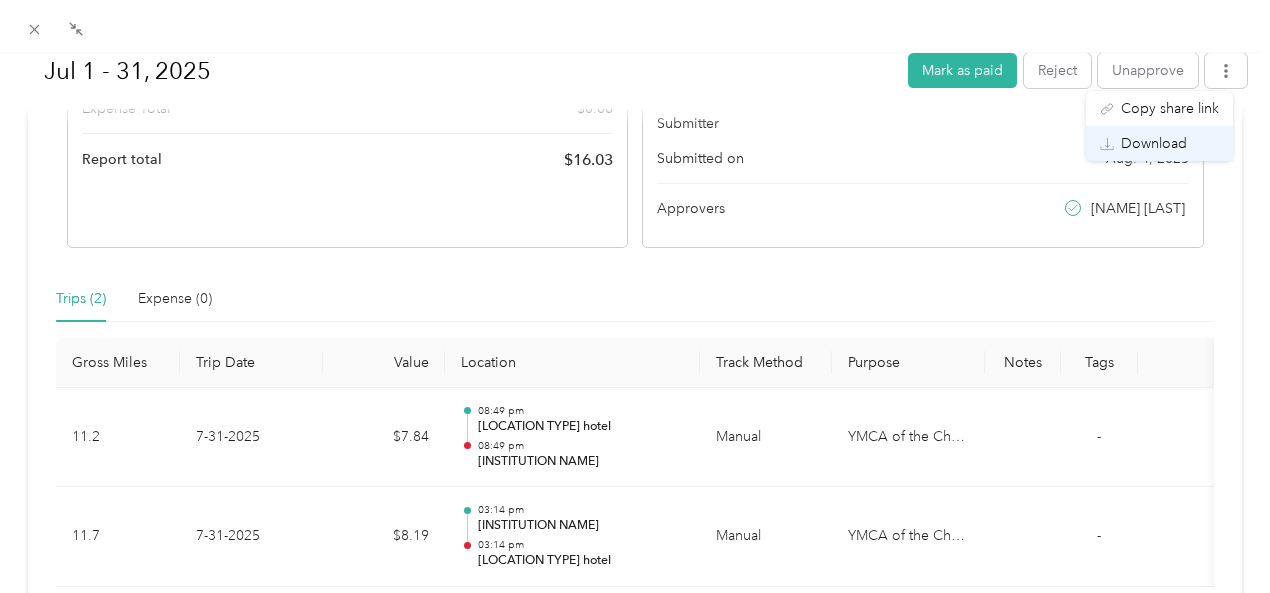 click on "Download" at bounding box center [1154, 143] 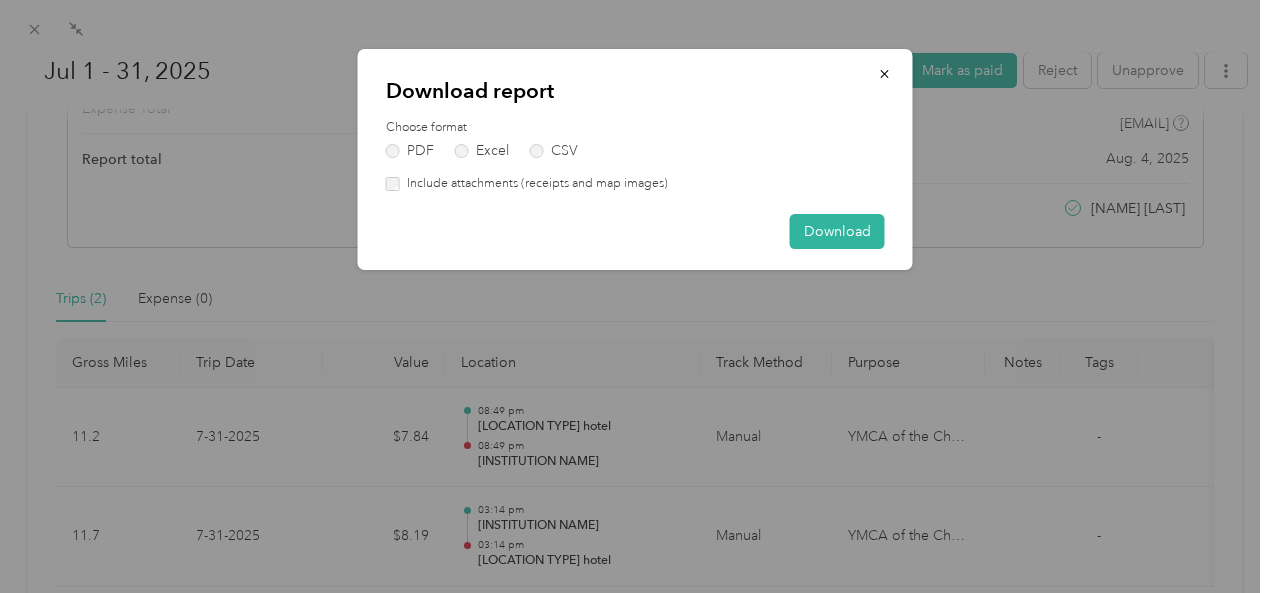 click on "Include attachments (receipts and map images)" at bounding box center [635, 184] 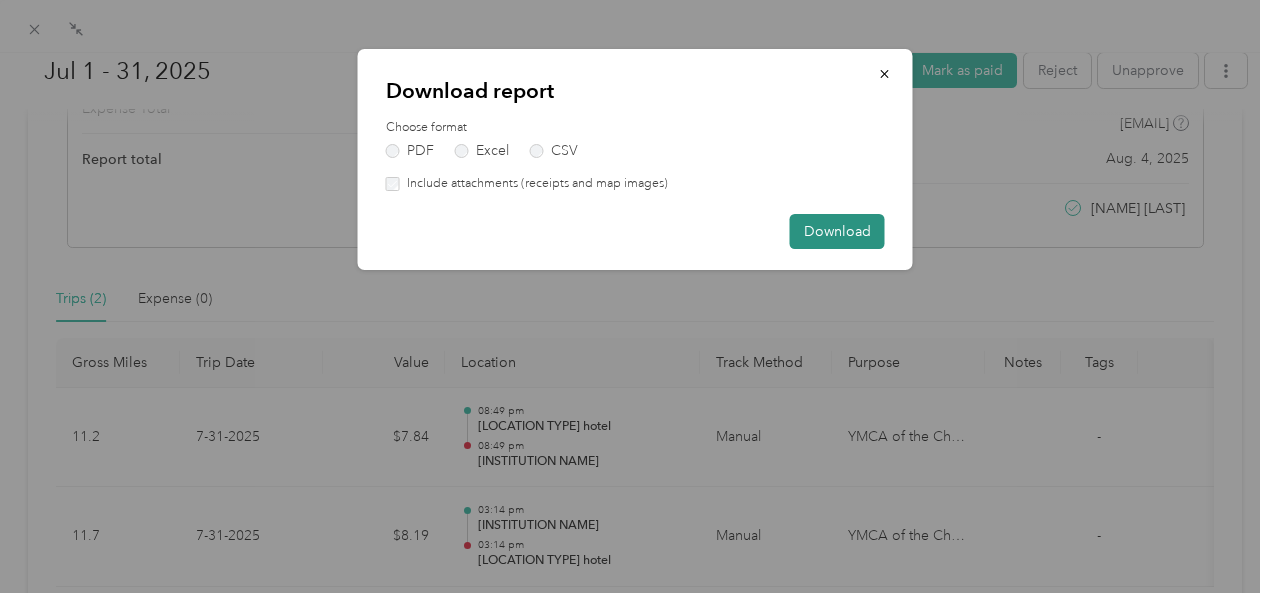 click on "Download" at bounding box center [837, 231] 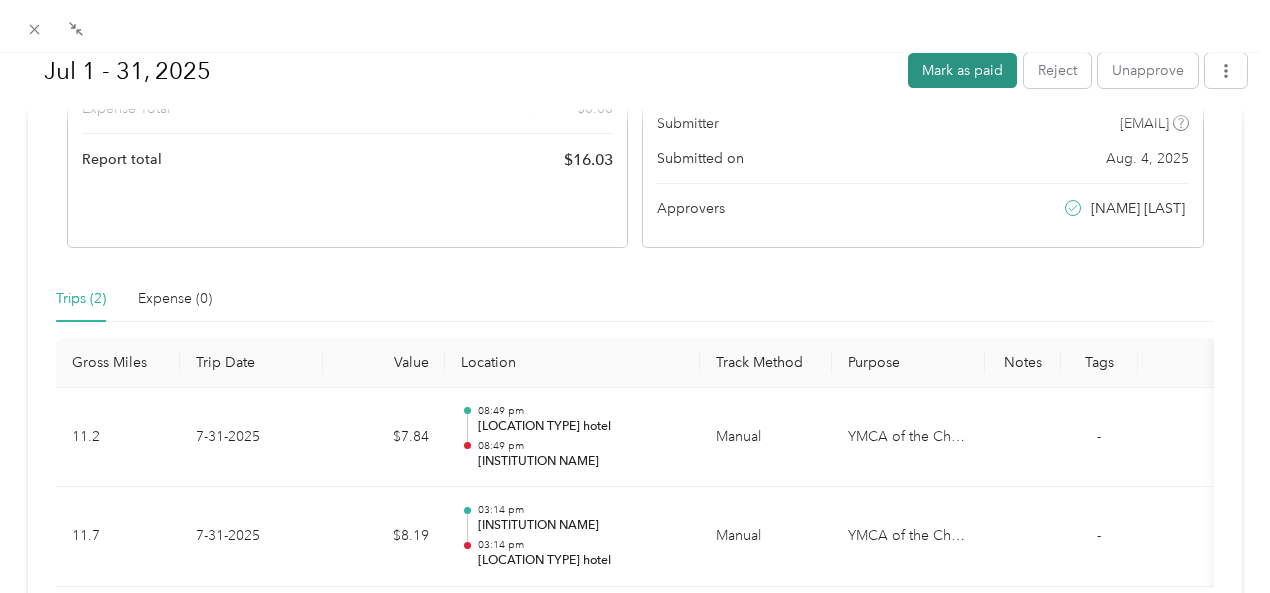 click on "Mark as paid" at bounding box center [962, 70] 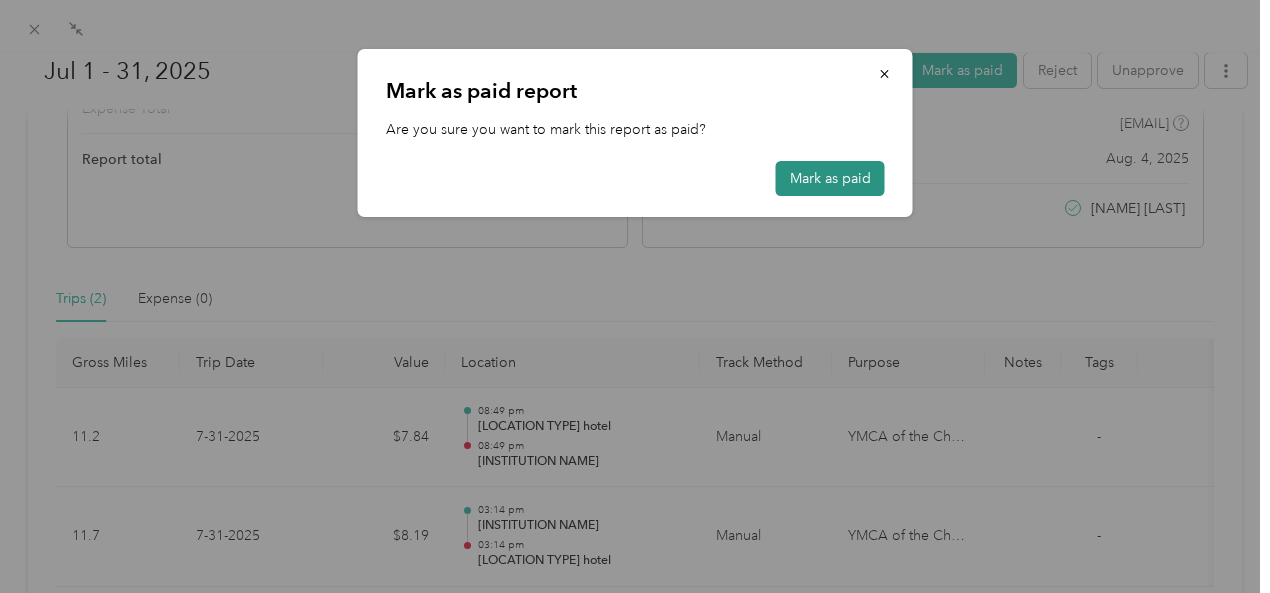 click on "Mark as paid" at bounding box center [830, 178] 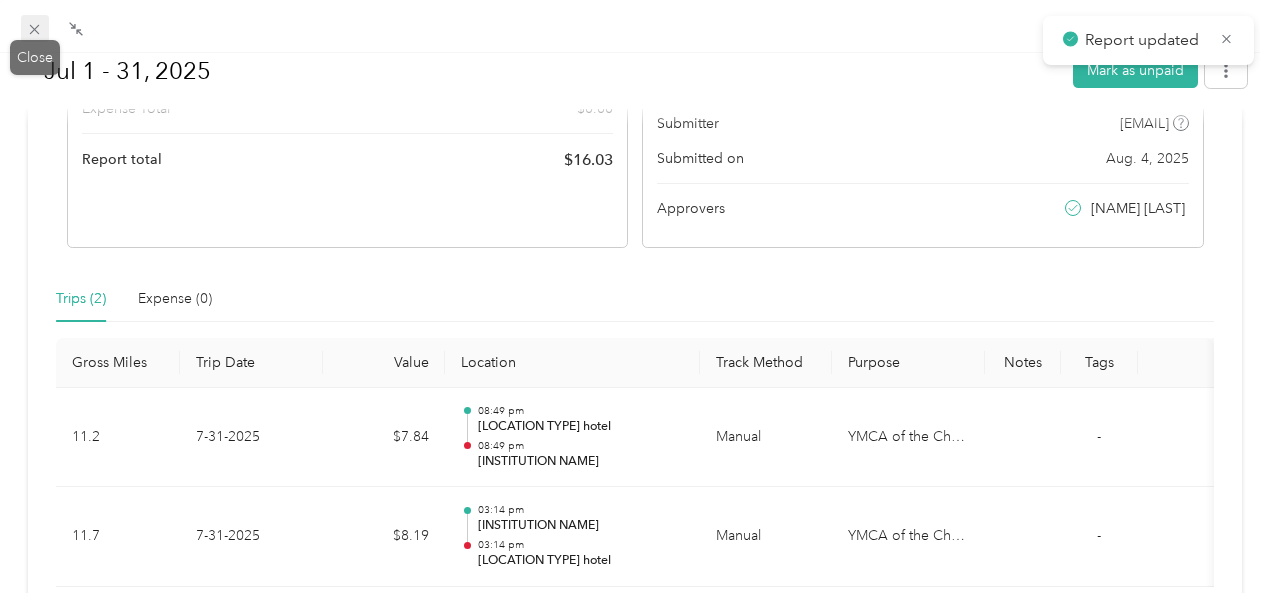 click 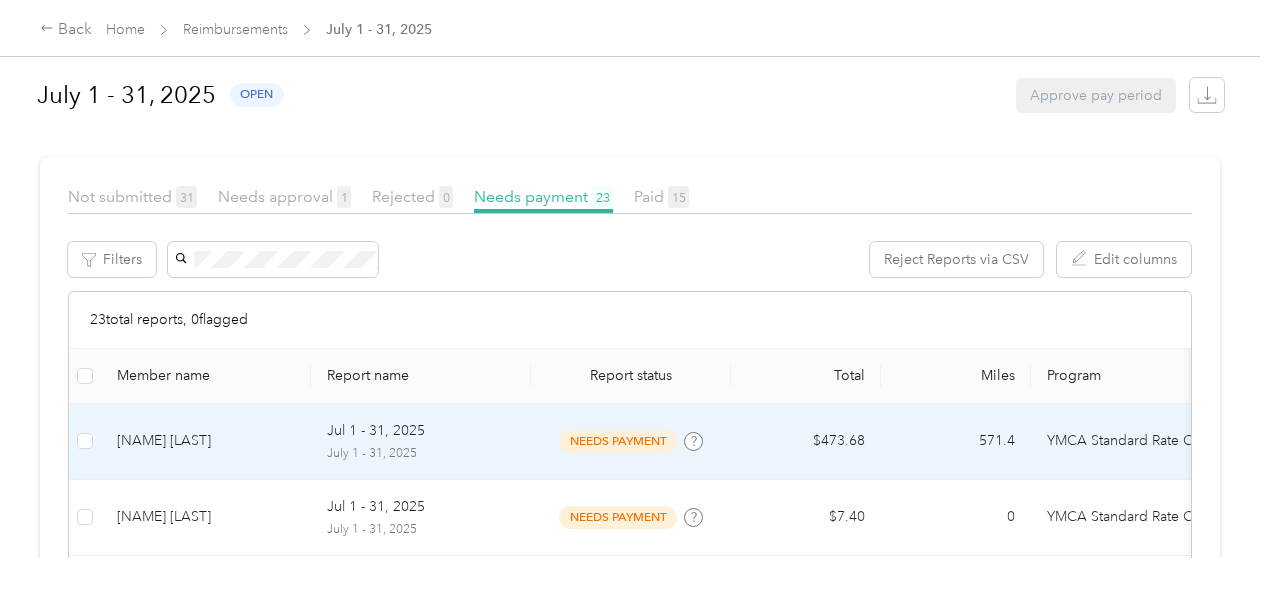 click on "[NAME] [LAST]" at bounding box center (206, 441) 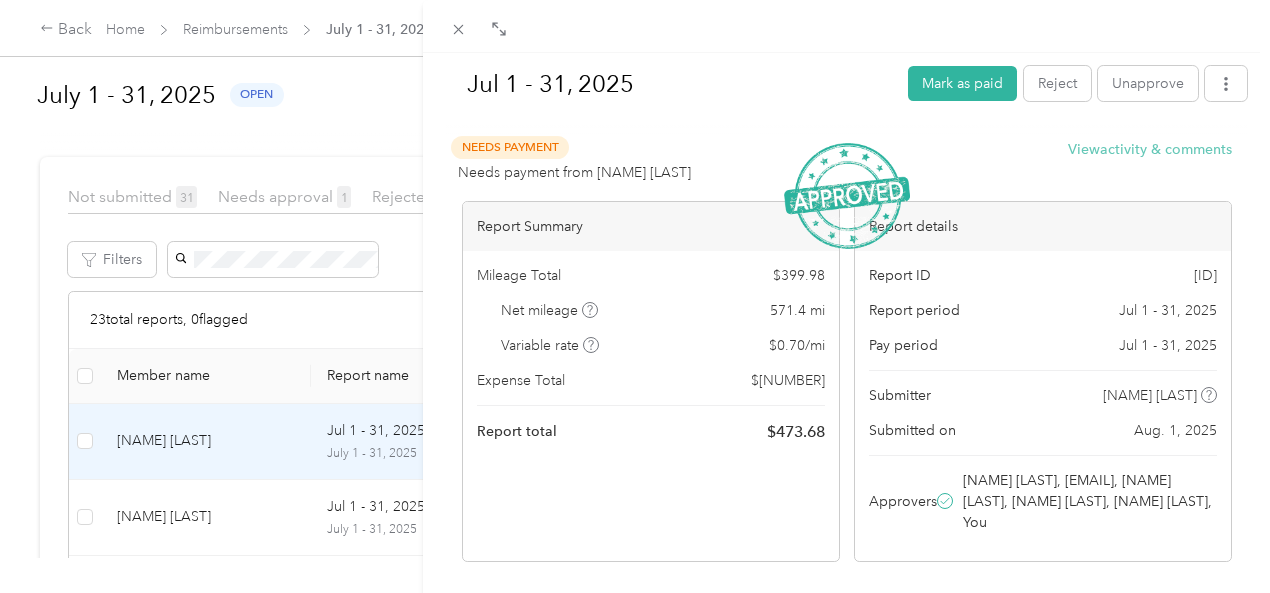 click on "View  activity & comments" at bounding box center (1150, 149) 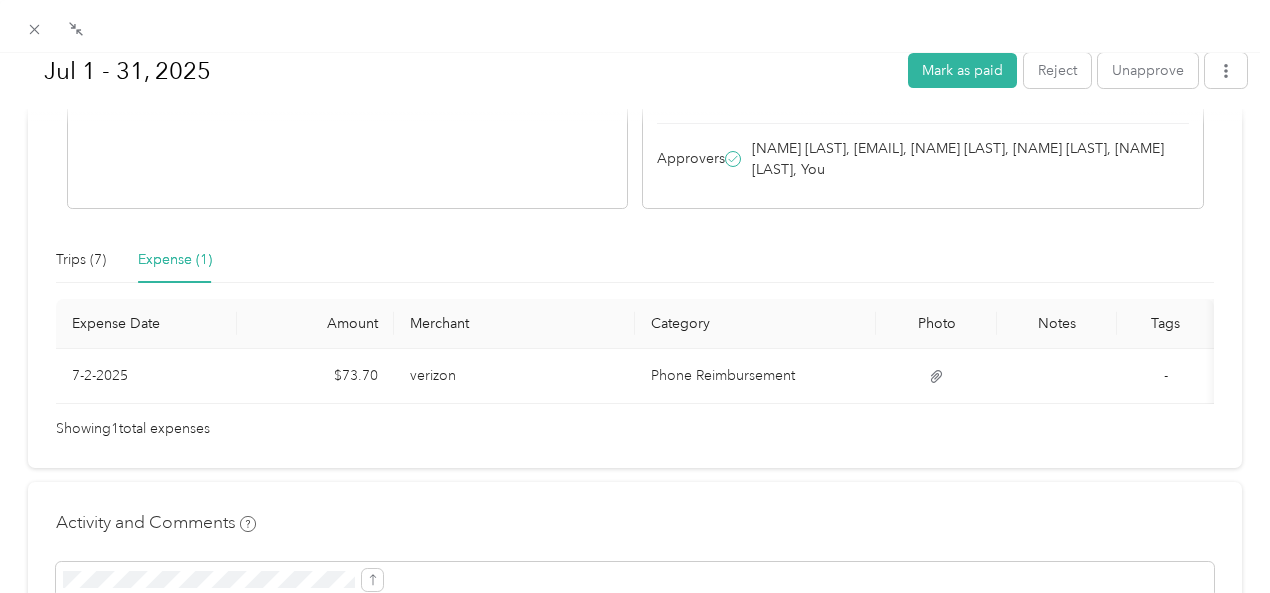 scroll, scrollTop: 392, scrollLeft: 0, axis: vertical 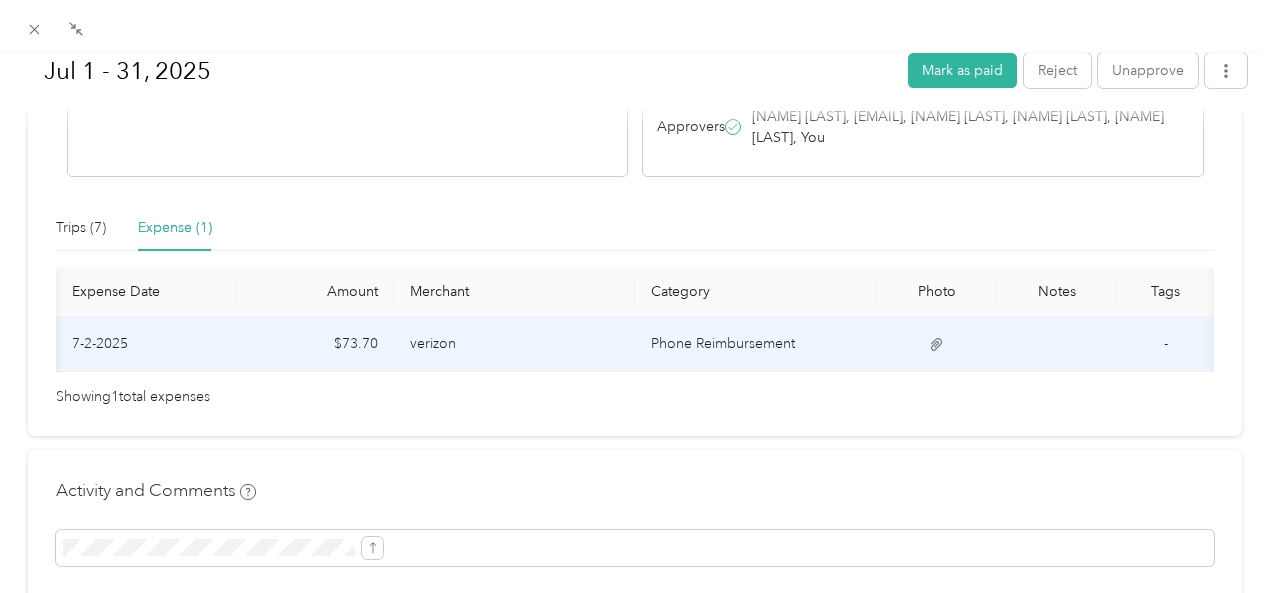 click on "Phone Reimbursement" at bounding box center (755, 344) 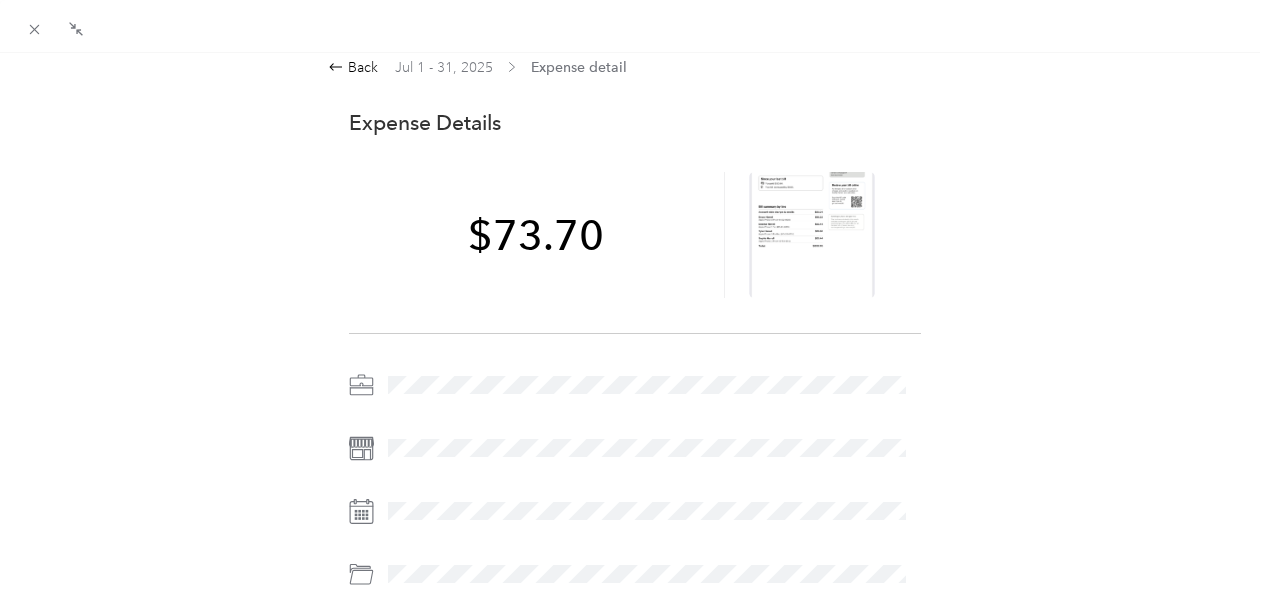 scroll, scrollTop: 0, scrollLeft: 0, axis: both 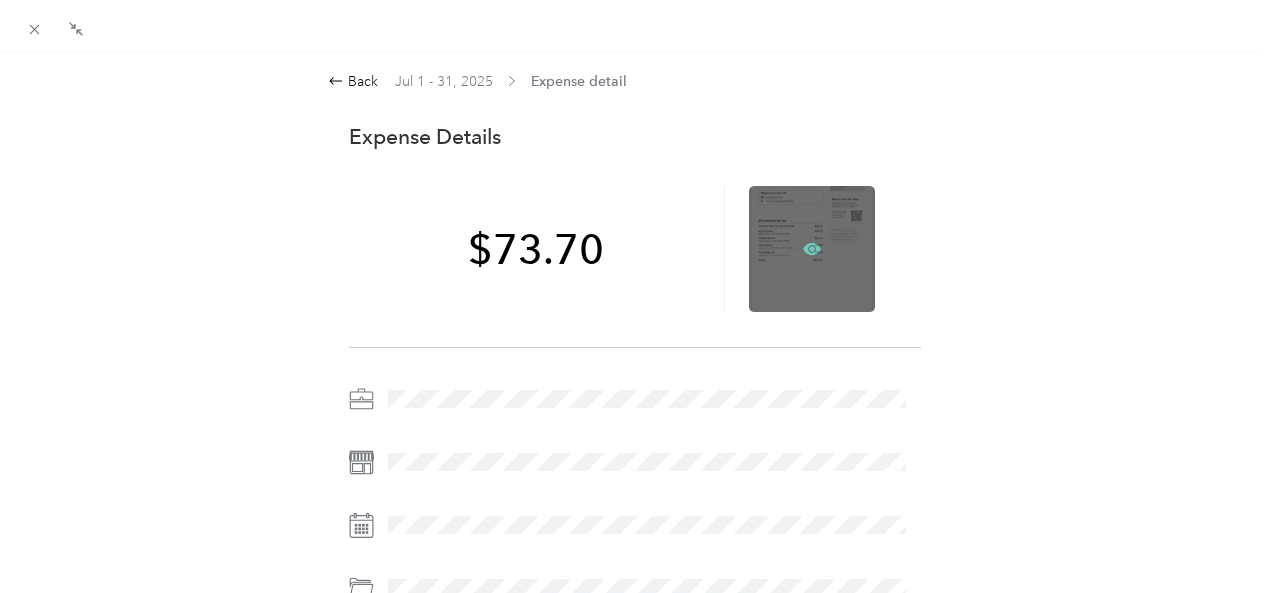 click 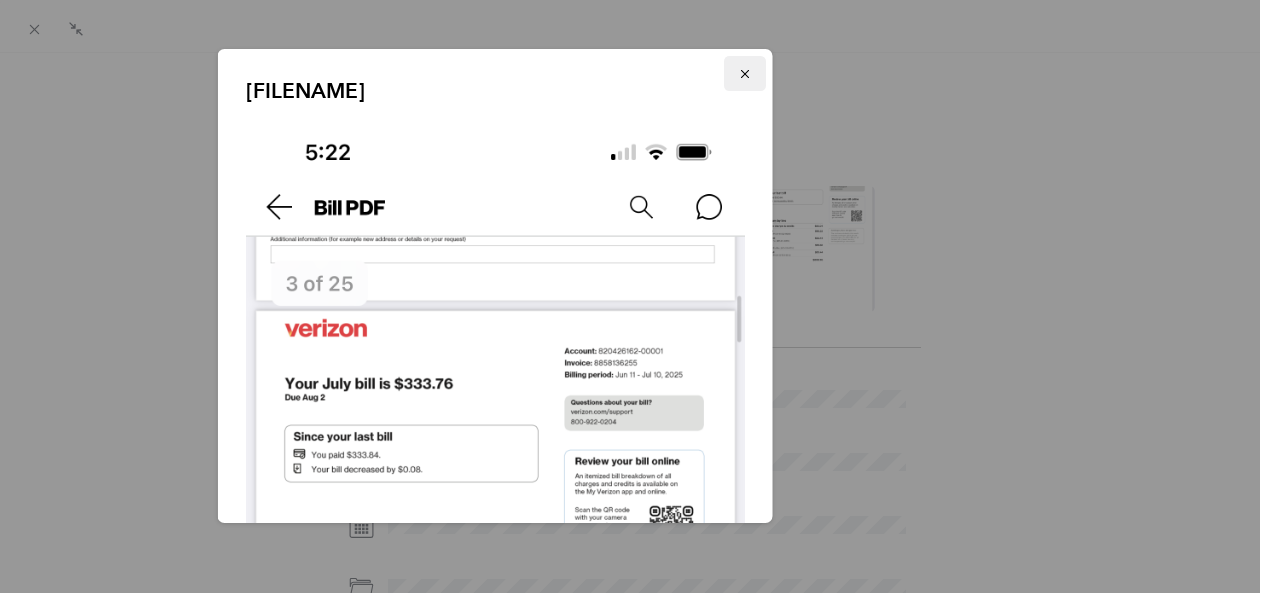 click 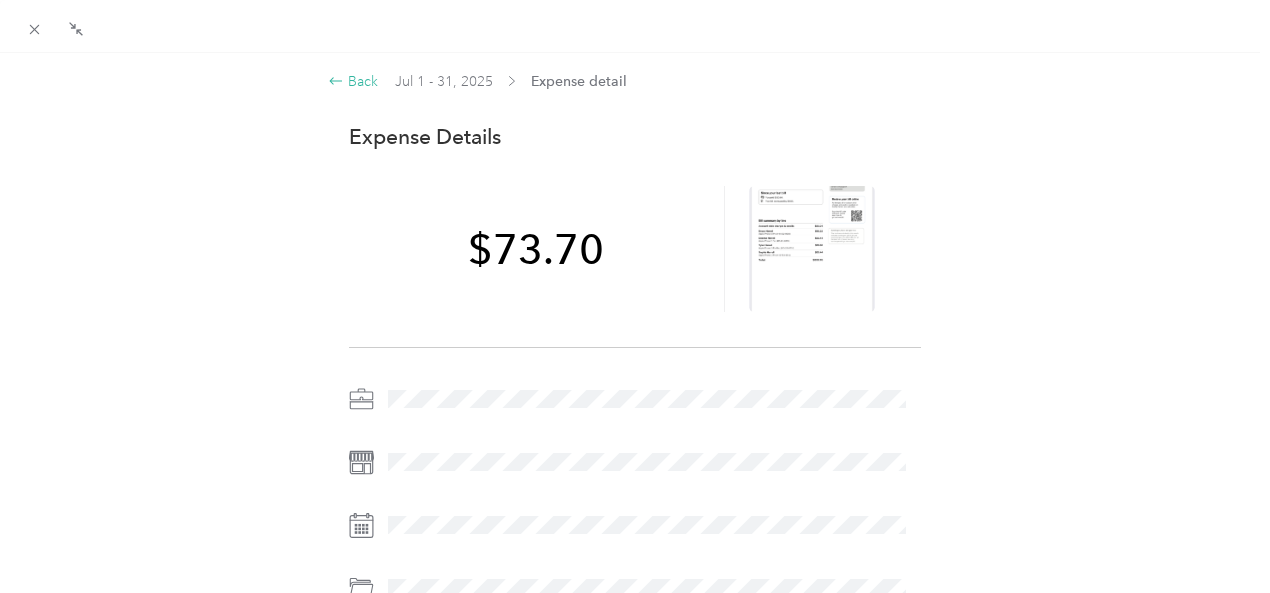 click 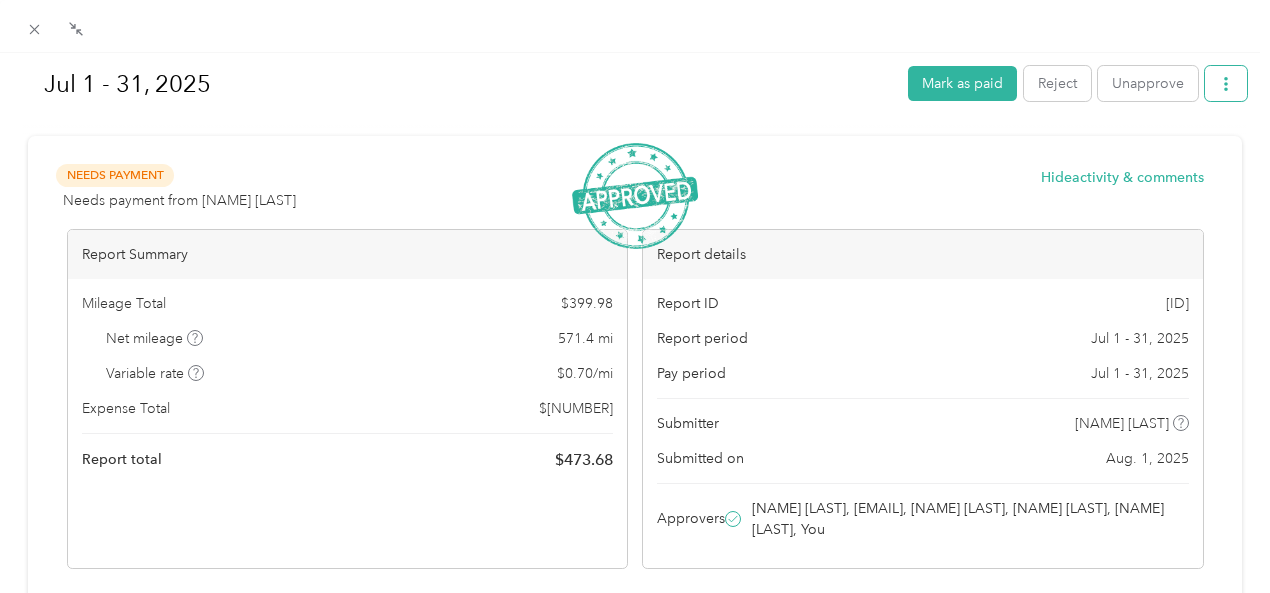 click 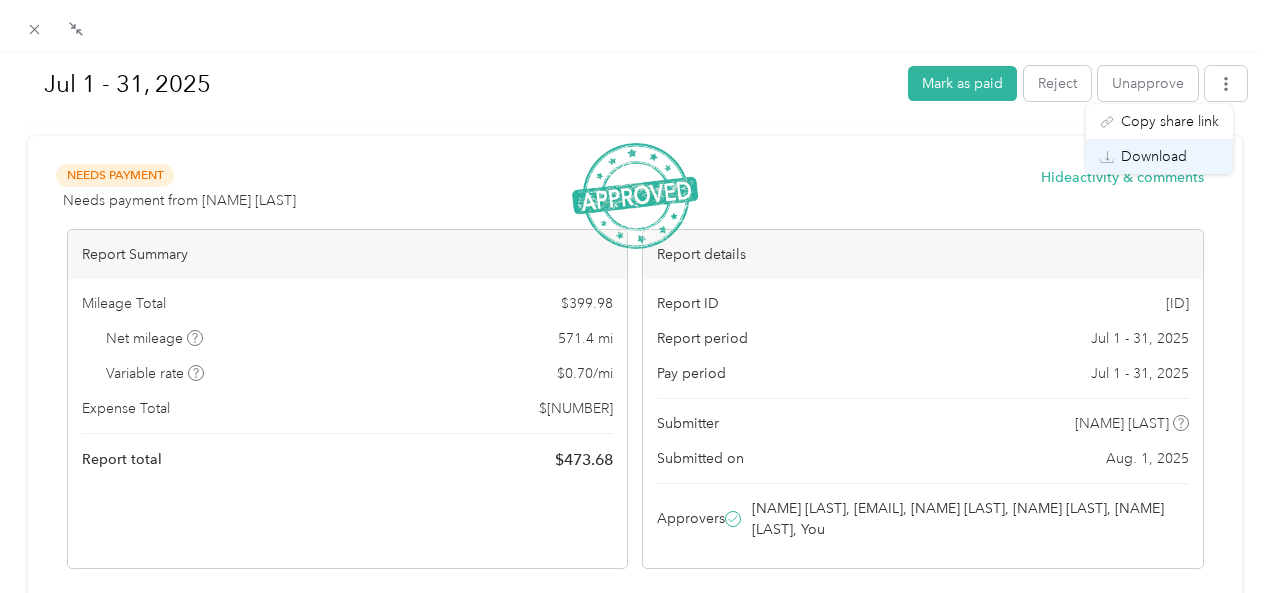 click on "Download" at bounding box center [1154, 156] 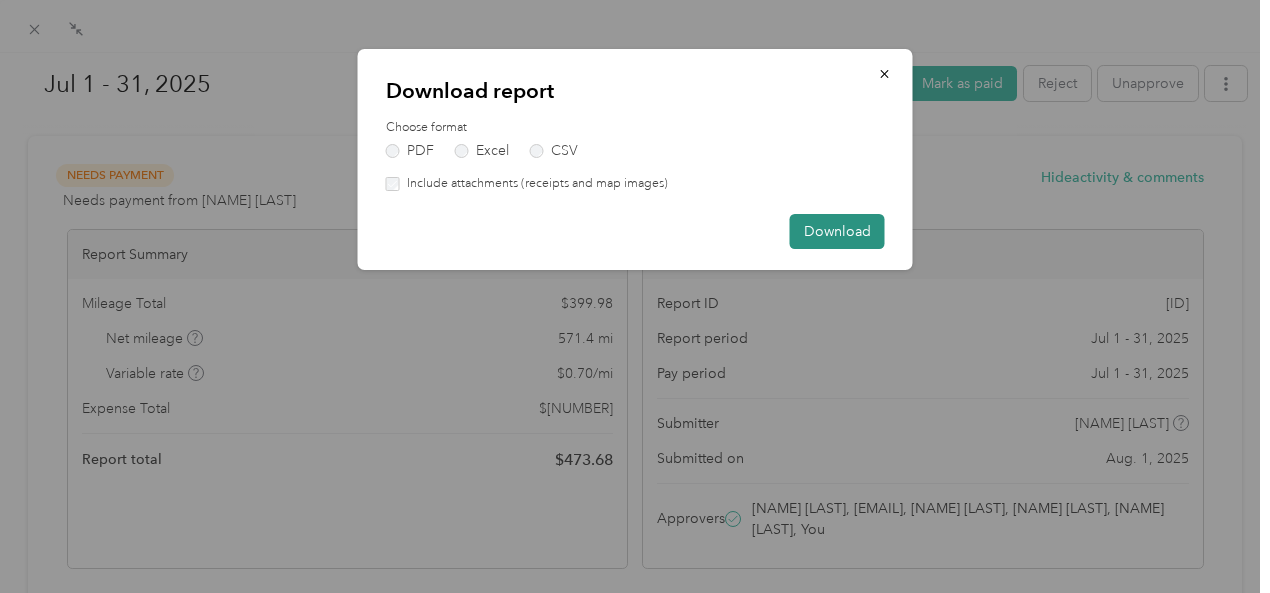 click on "Download" at bounding box center (837, 231) 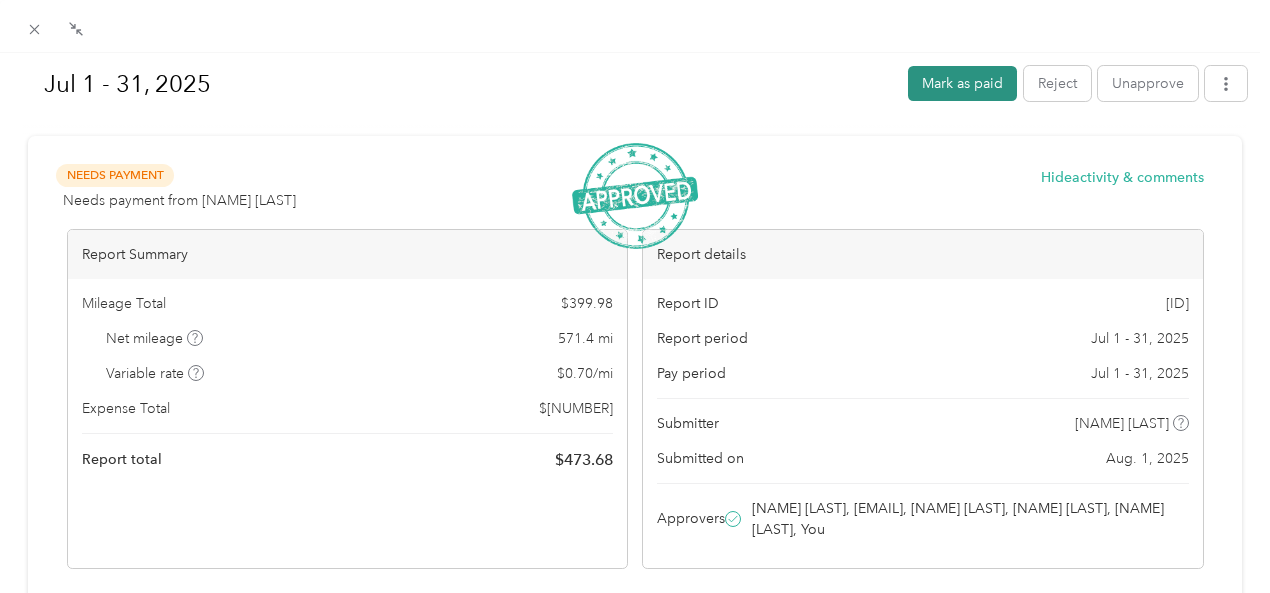 click on "Mark as paid" at bounding box center (962, 83) 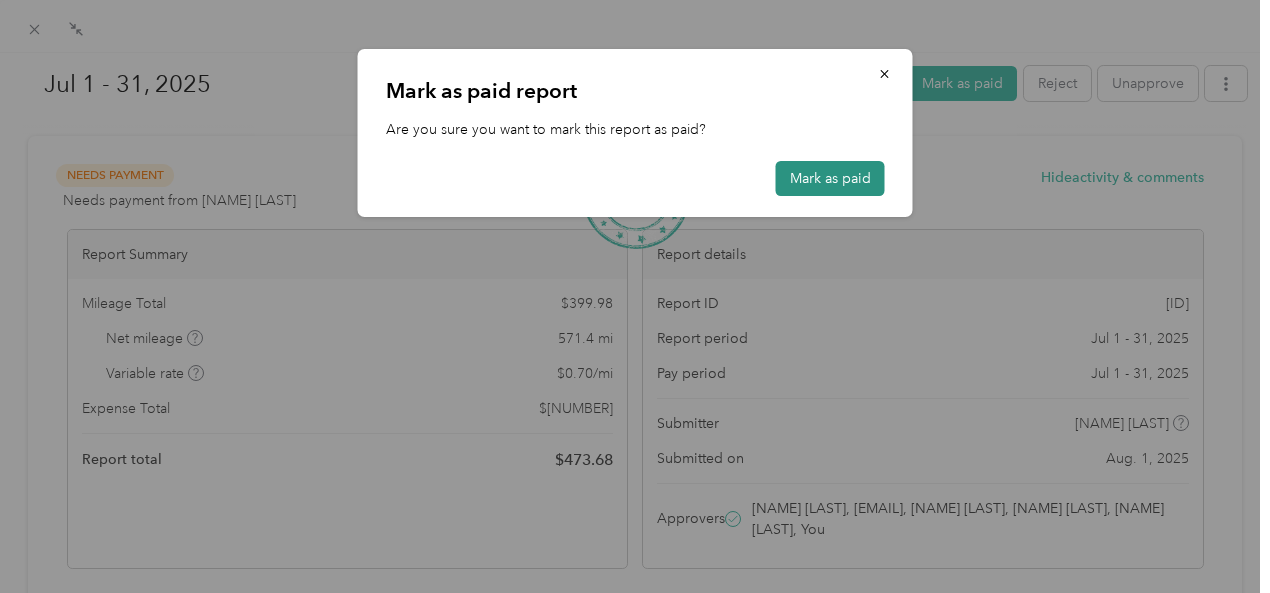 click on "Mark as paid" at bounding box center [830, 178] 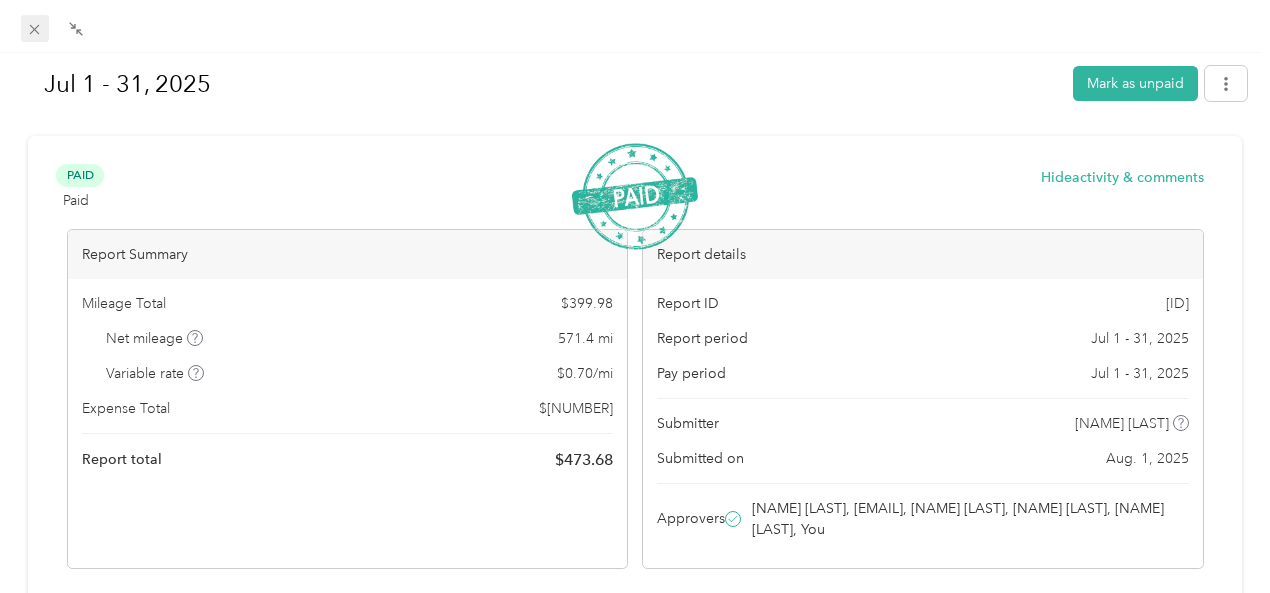 click 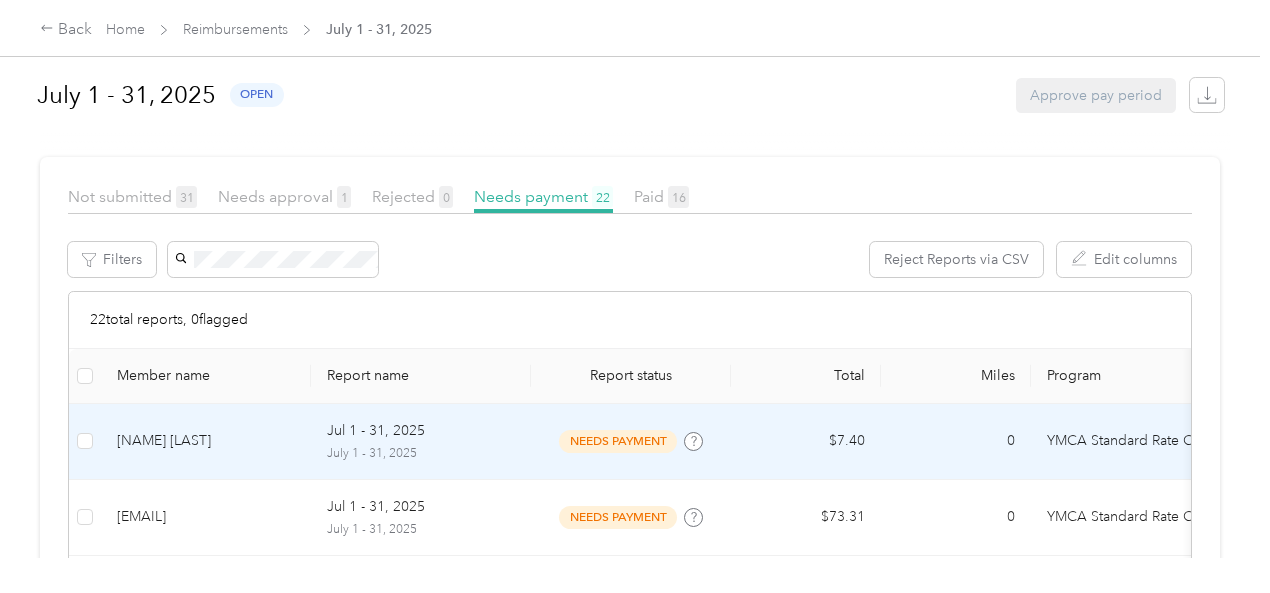 click on "[NAME] [LAST]" at bounding box center [206, 441] 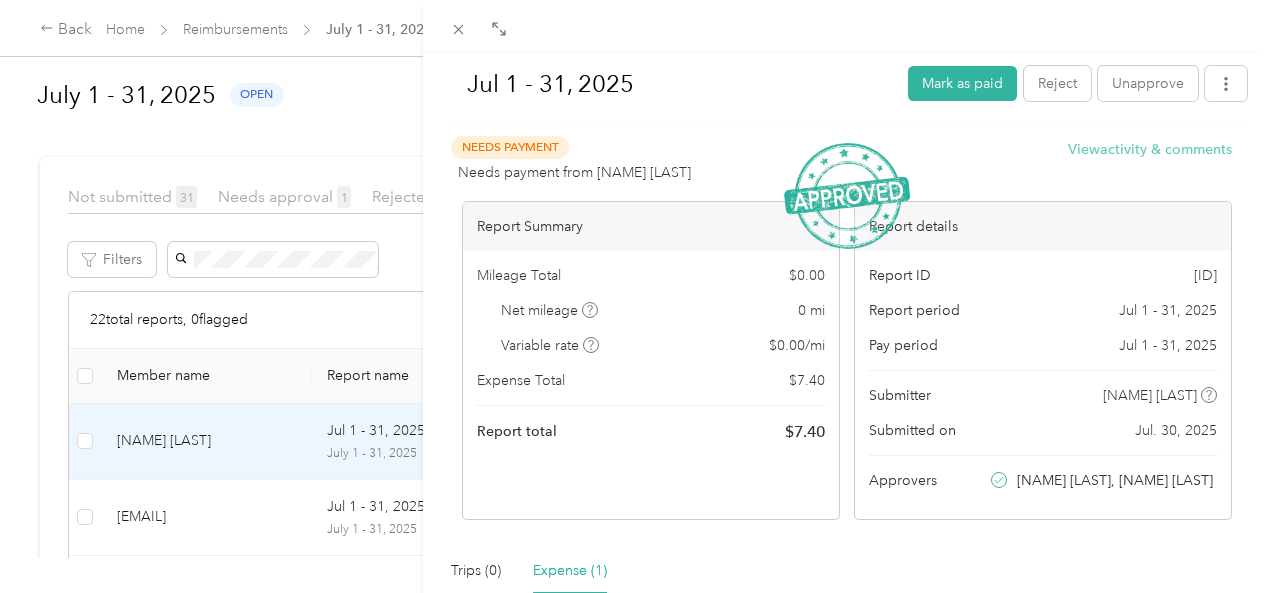 click on "View  activity & comments" at bounding box center [1150, 149] 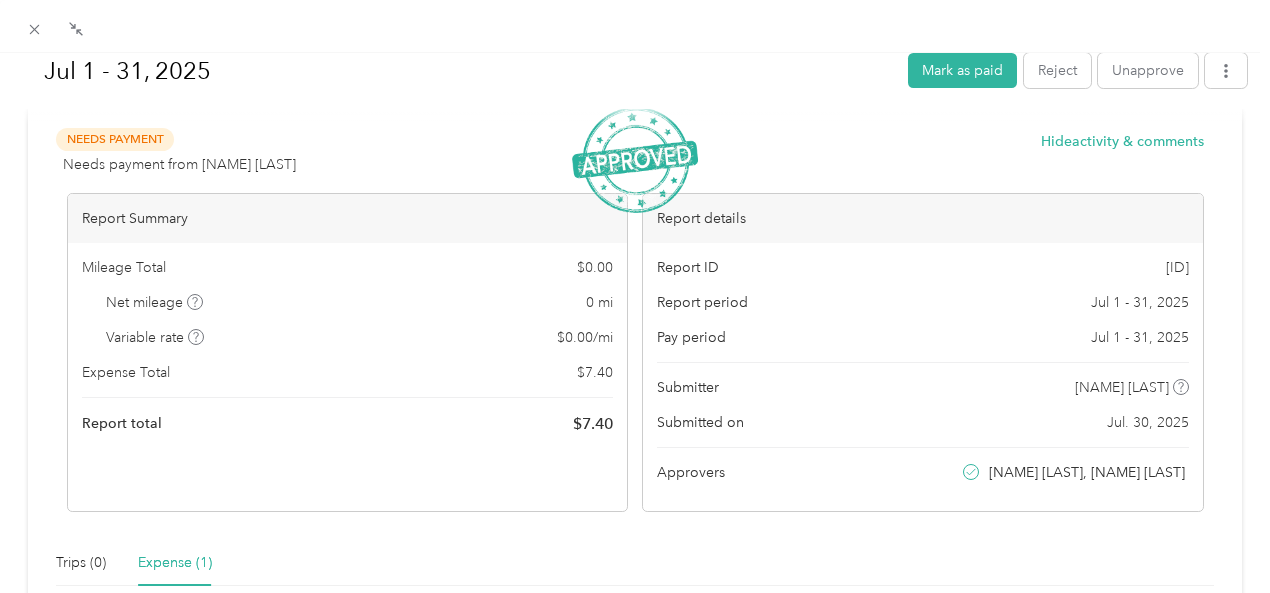 scroll, scrollTop: 0, scrollLeft: 0, axis: both 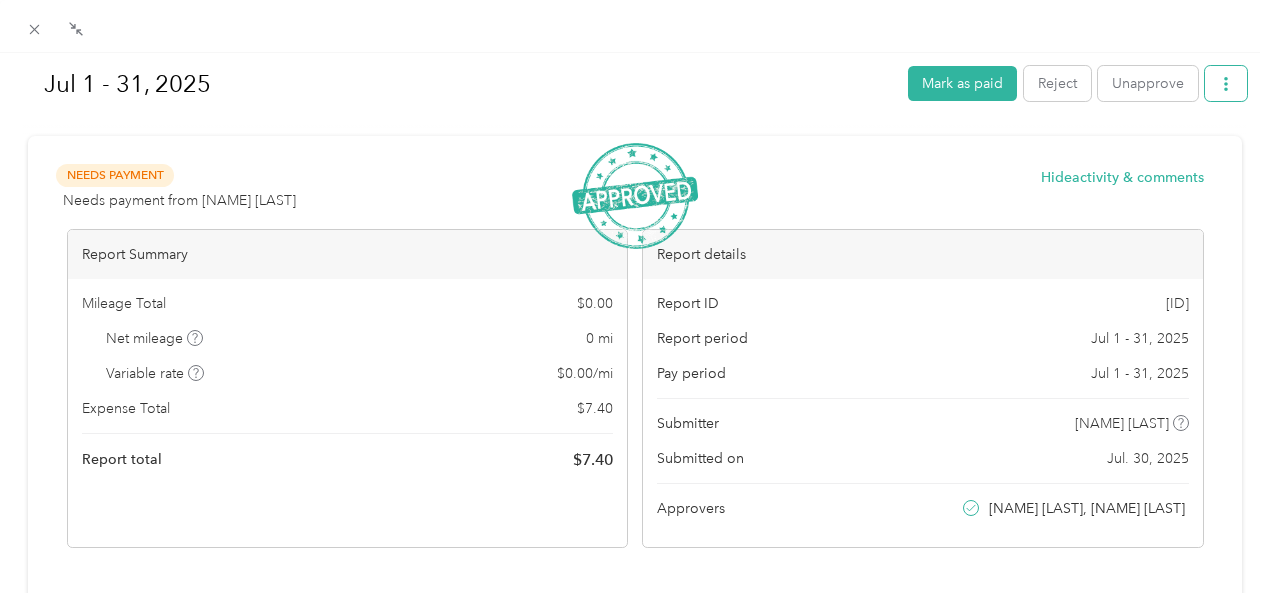 click 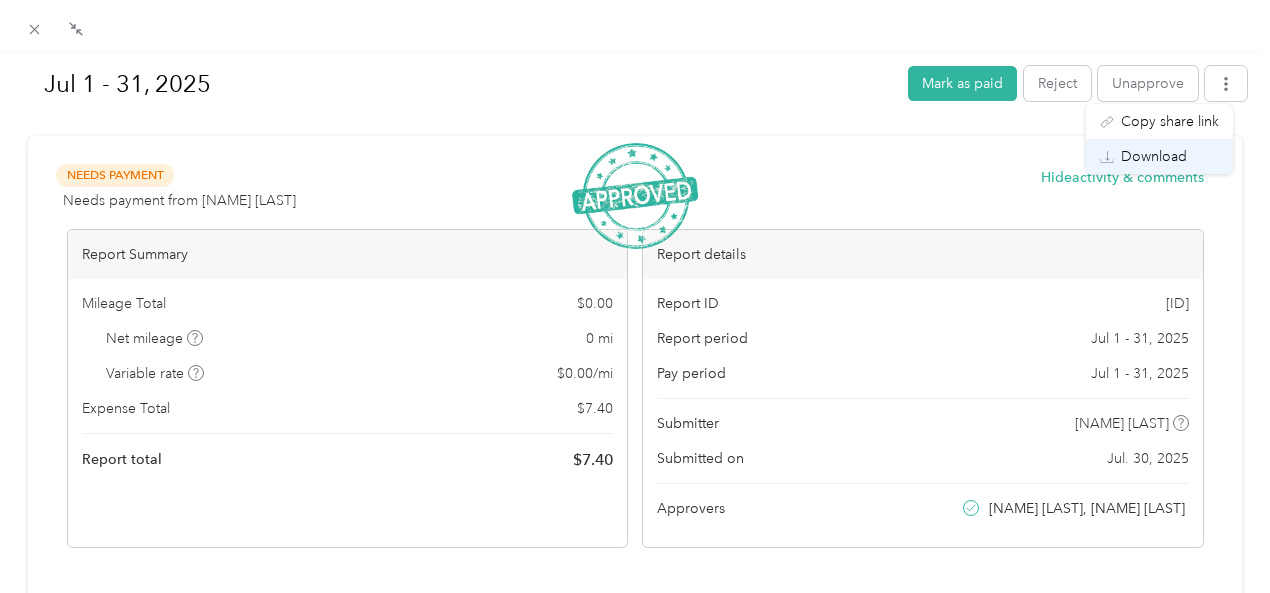 click on "Download" at bounding box center (1154, 156) 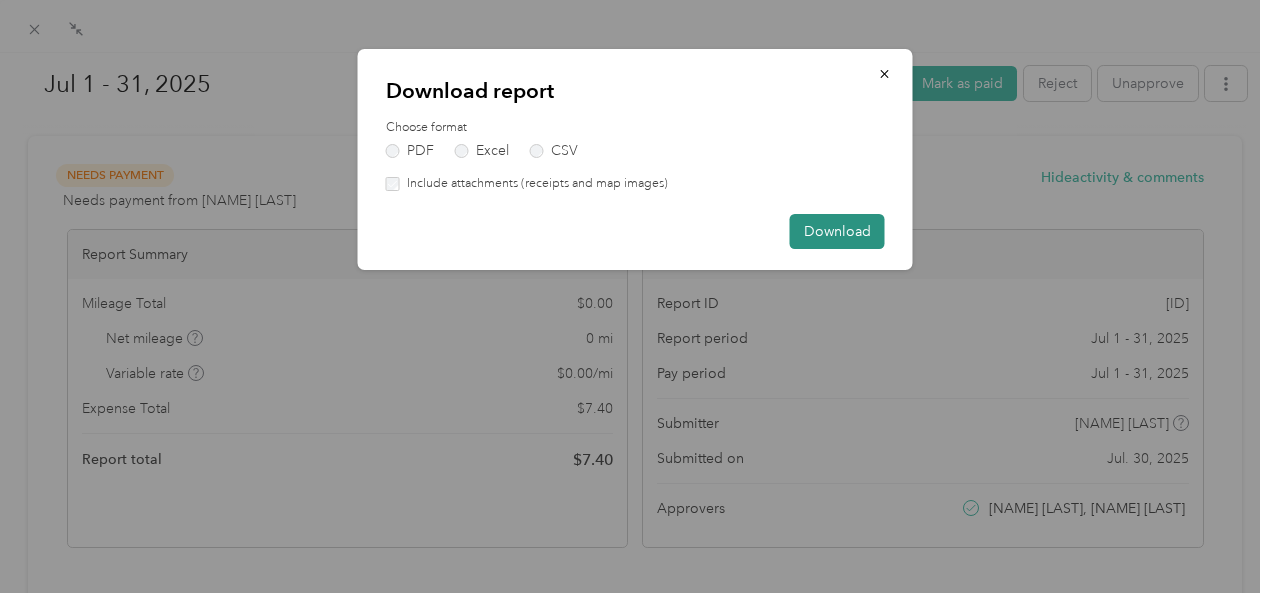 click on "Download" at bounding box center [837, 231] 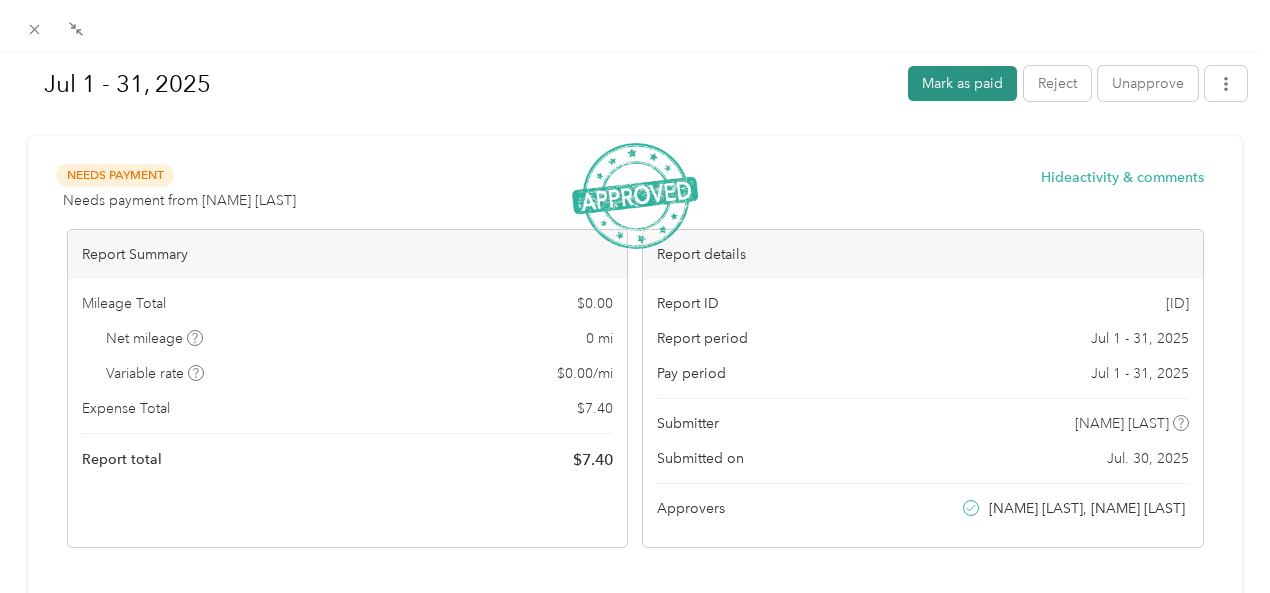 click on "Mark as paid" at bounding box center [962, 83] 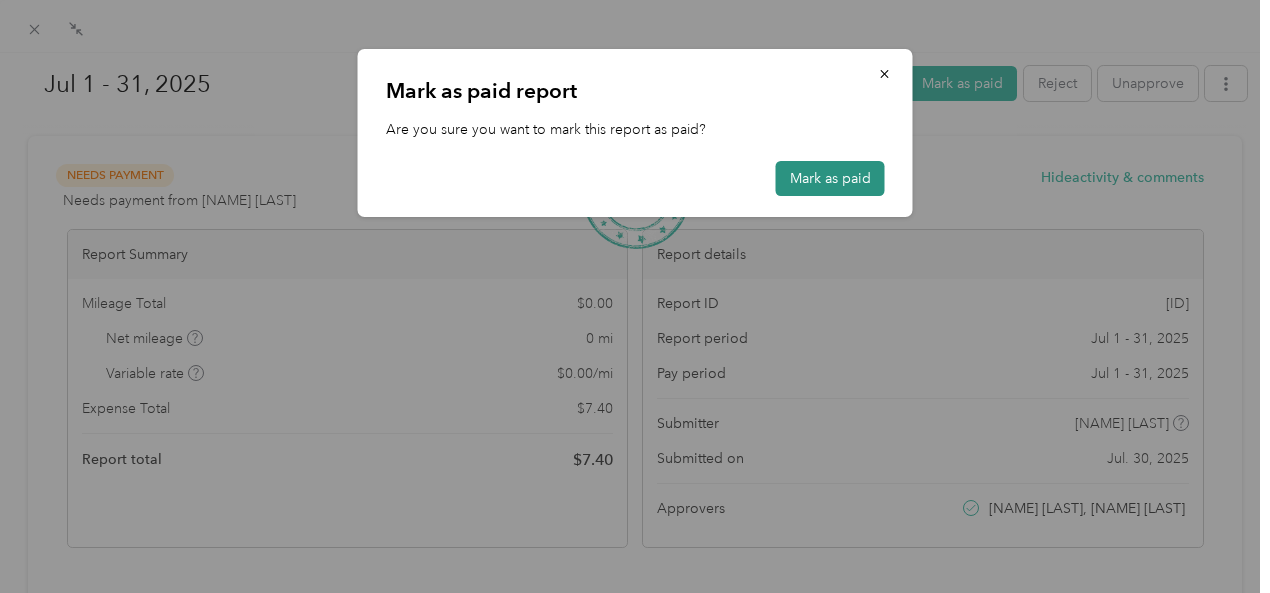 click on "Mark as paid" at bounding box center [830, 178] 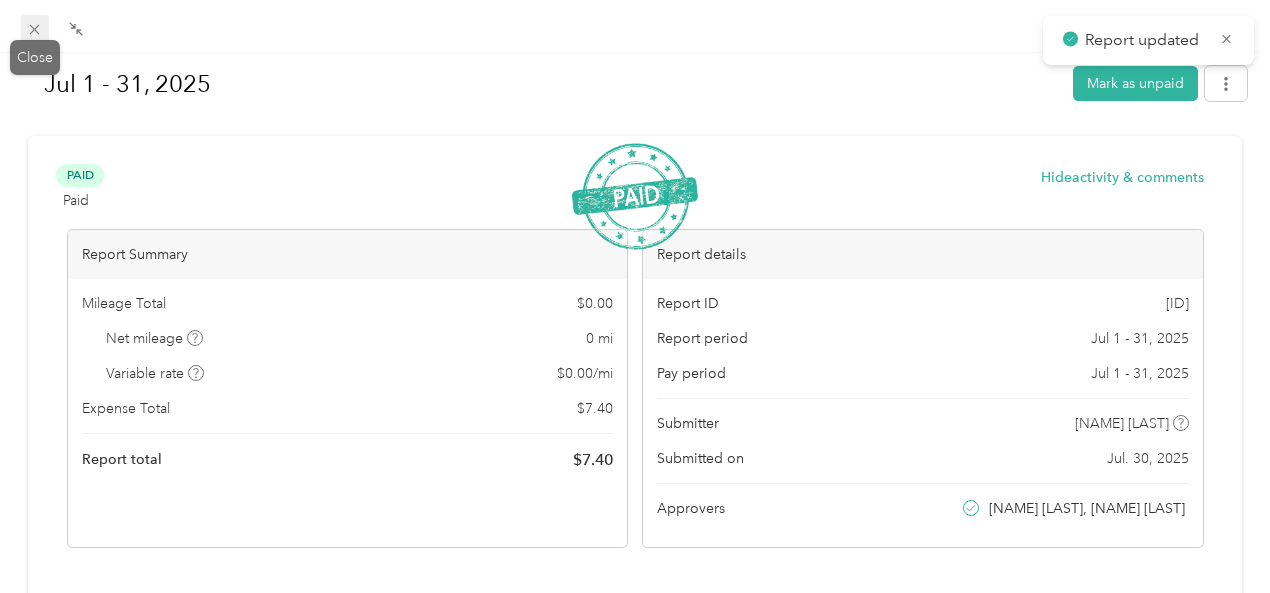 click 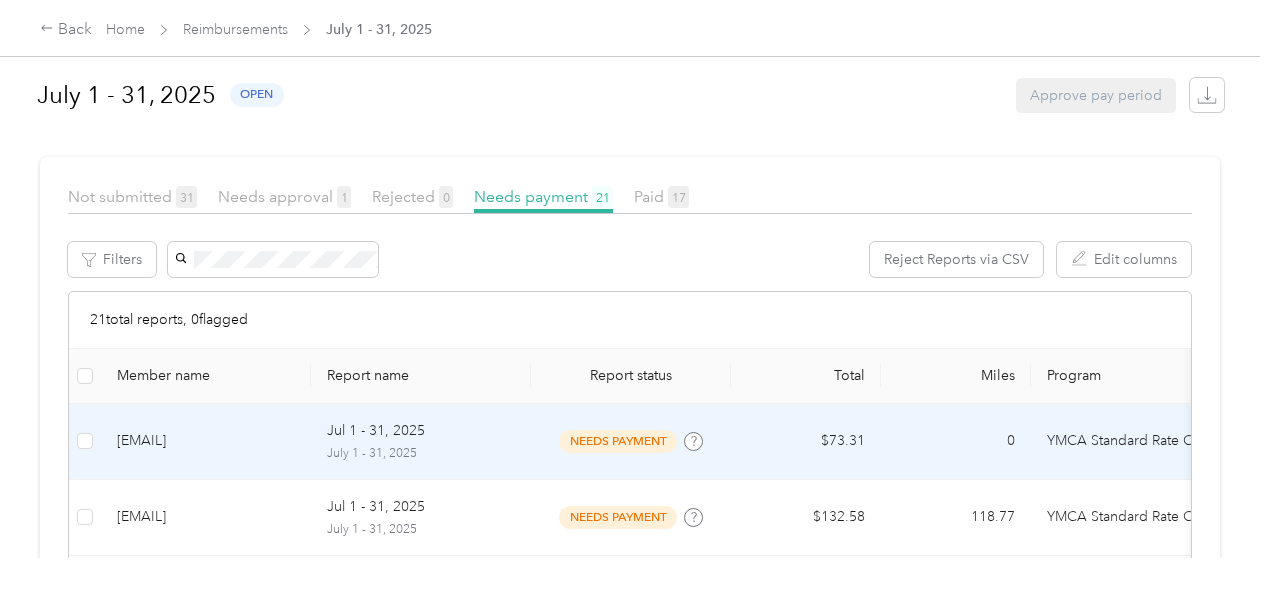 click on "[EMAIL]" at bounding box center [206, 441] 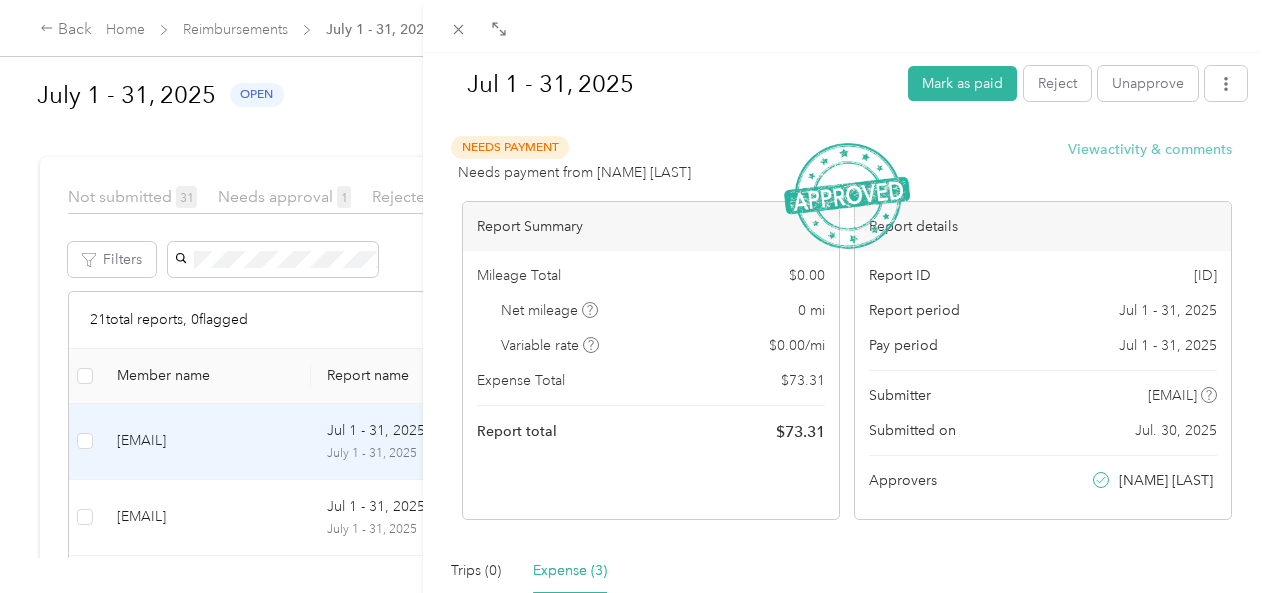 click on "View  activity & comments" at bounding box center [1150, 149] 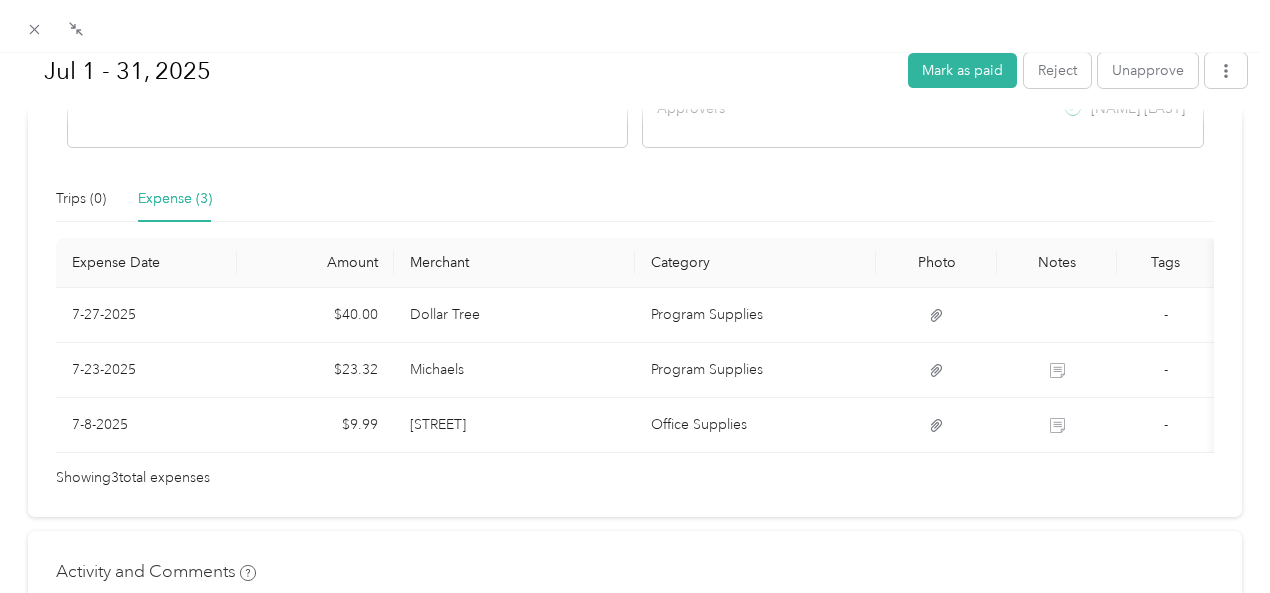 scroll, scrollTop: 0, scrollLeft: 0, axis: both 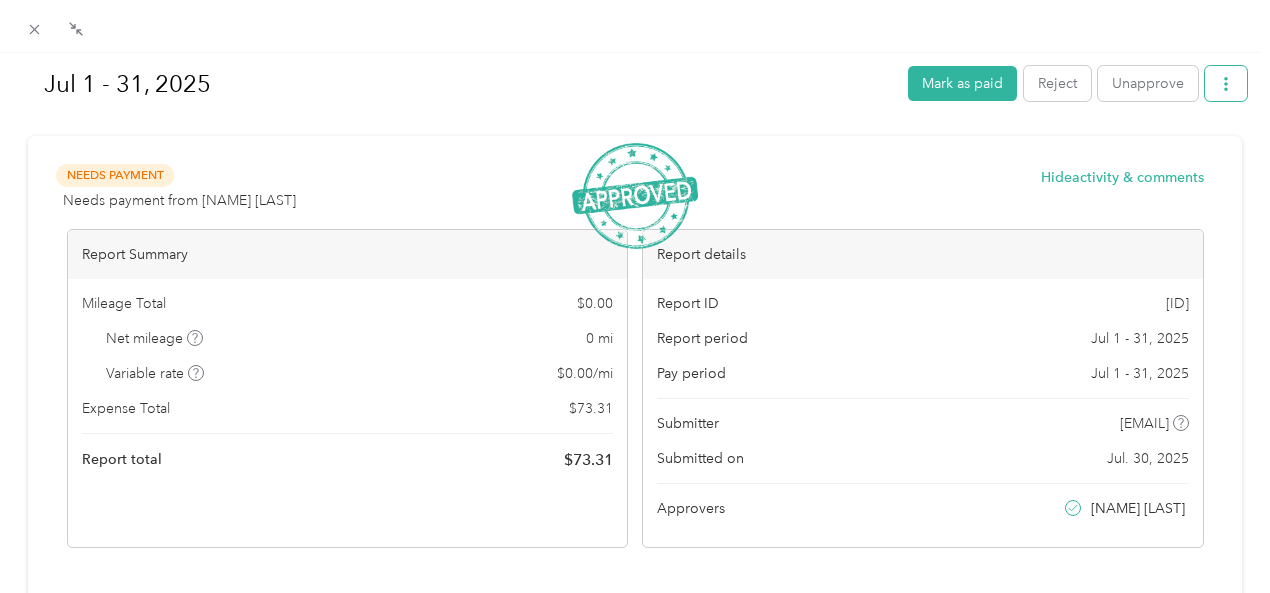 click 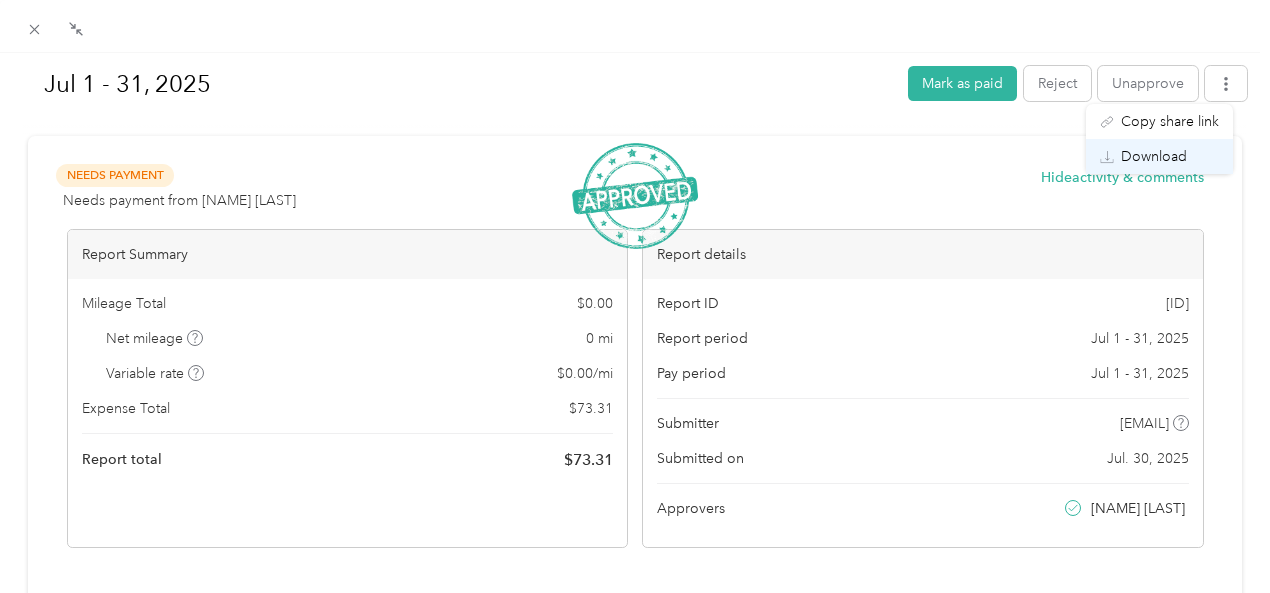 click on "Download" at bounding box center [1154, 156] 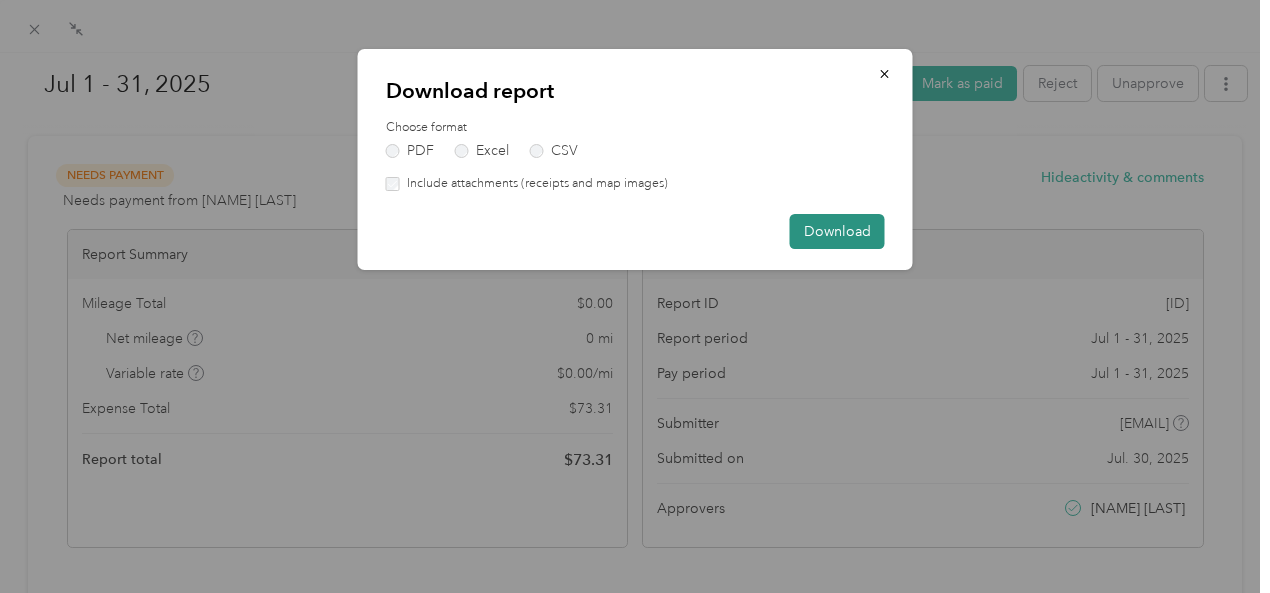 click on "Download" at bounding box center (837, 231) 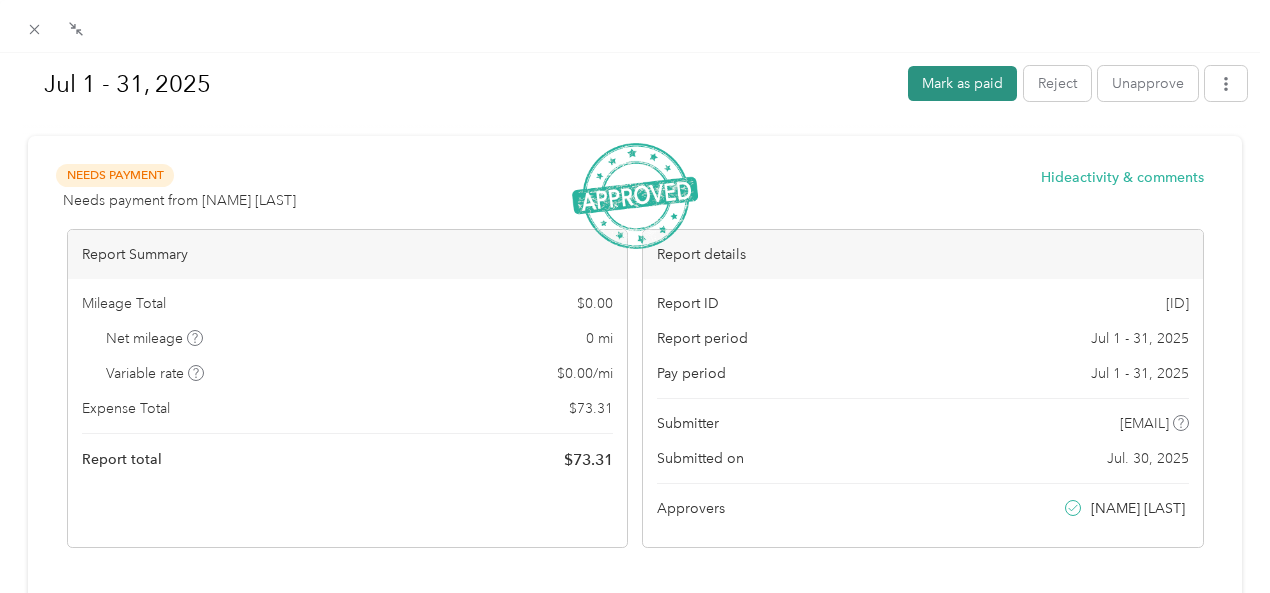 click on "Mark as paid" at bounding box center [962, 83] 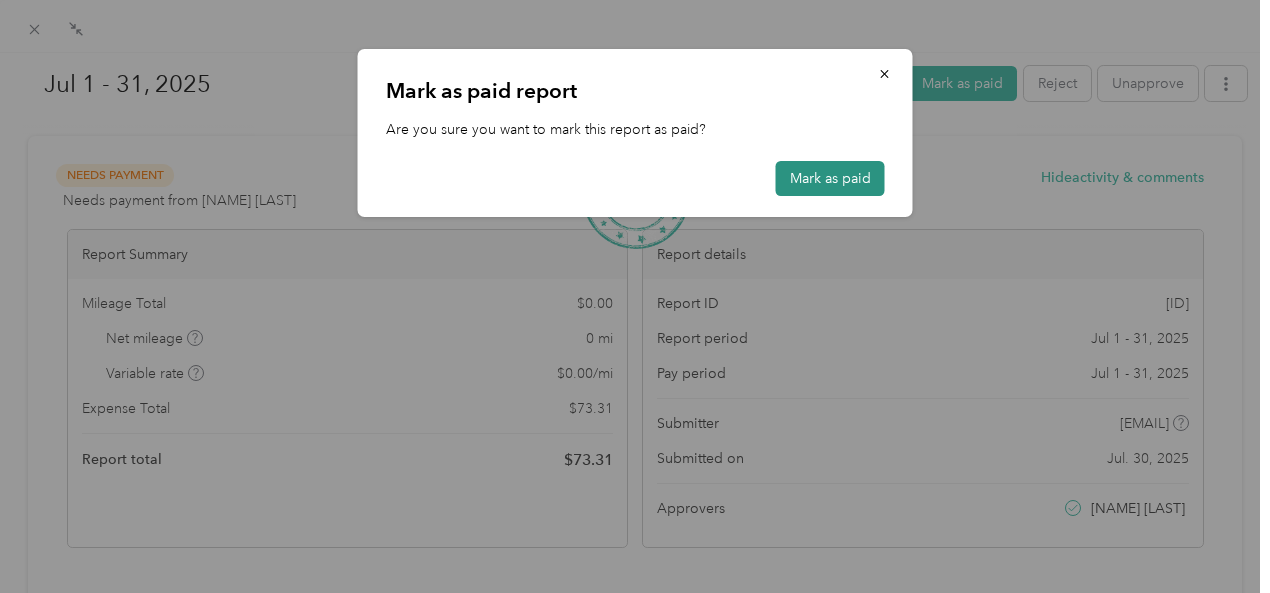click on "Mark as paid" at bounding box center [830, 178] 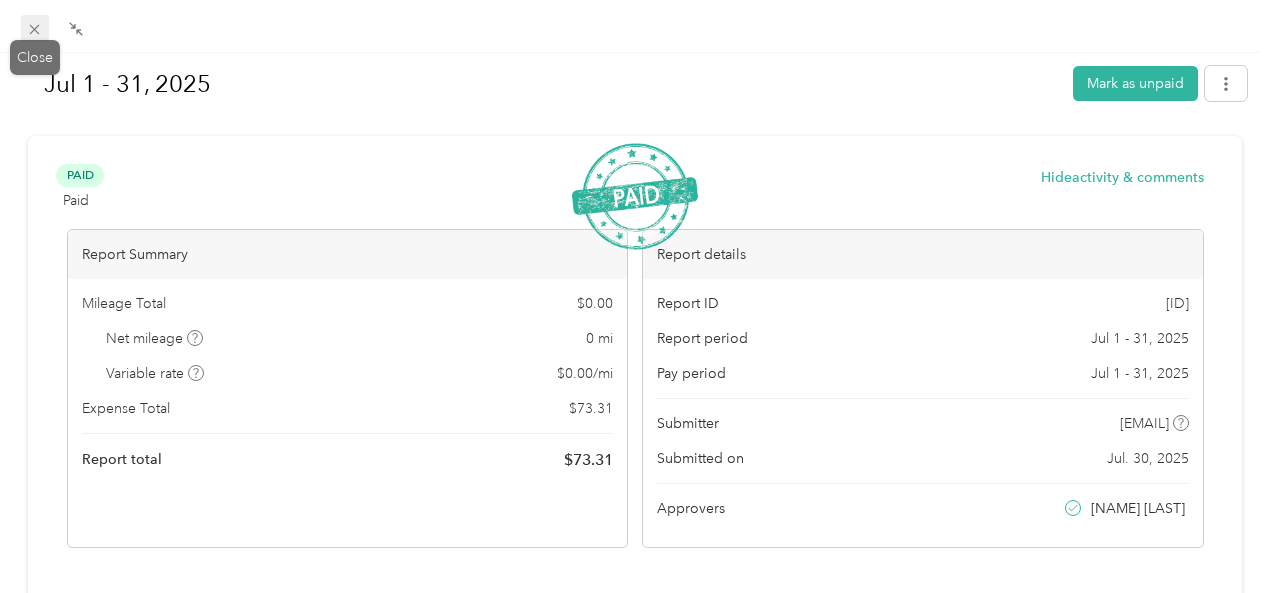 click 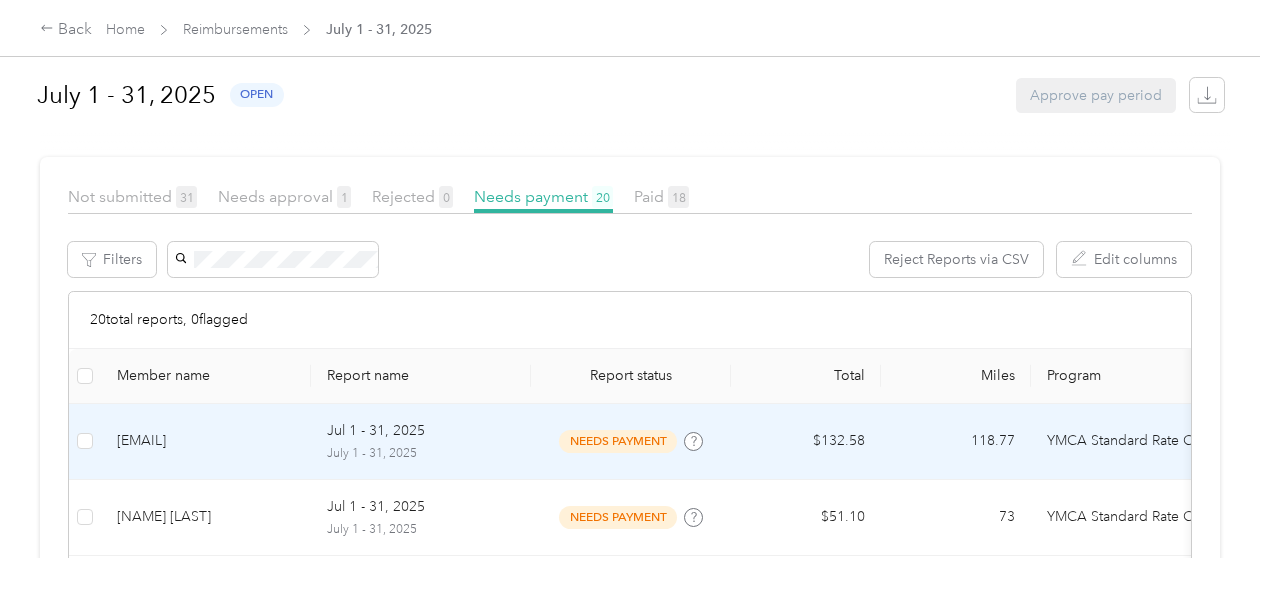 click on "[EMAIL]" at bounding box center (206, 441) 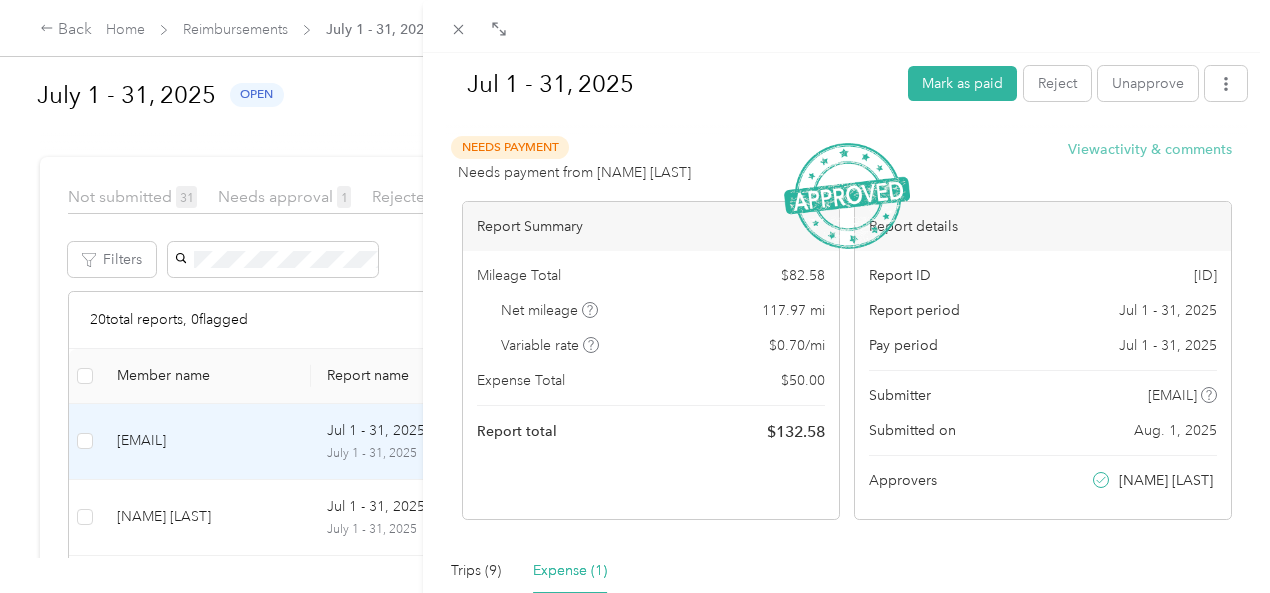 click on "View  activity & comments" at bounding box center (1150, 149) 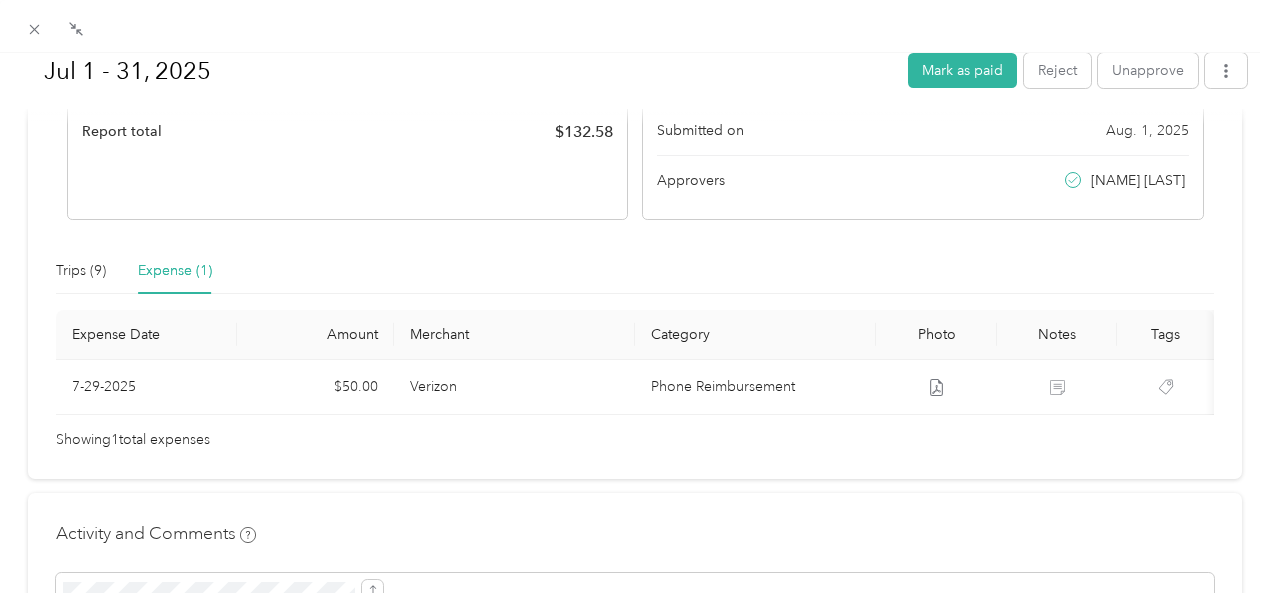 scroll, scrollTop: 228, scrollLeft: 0, axis: vertical 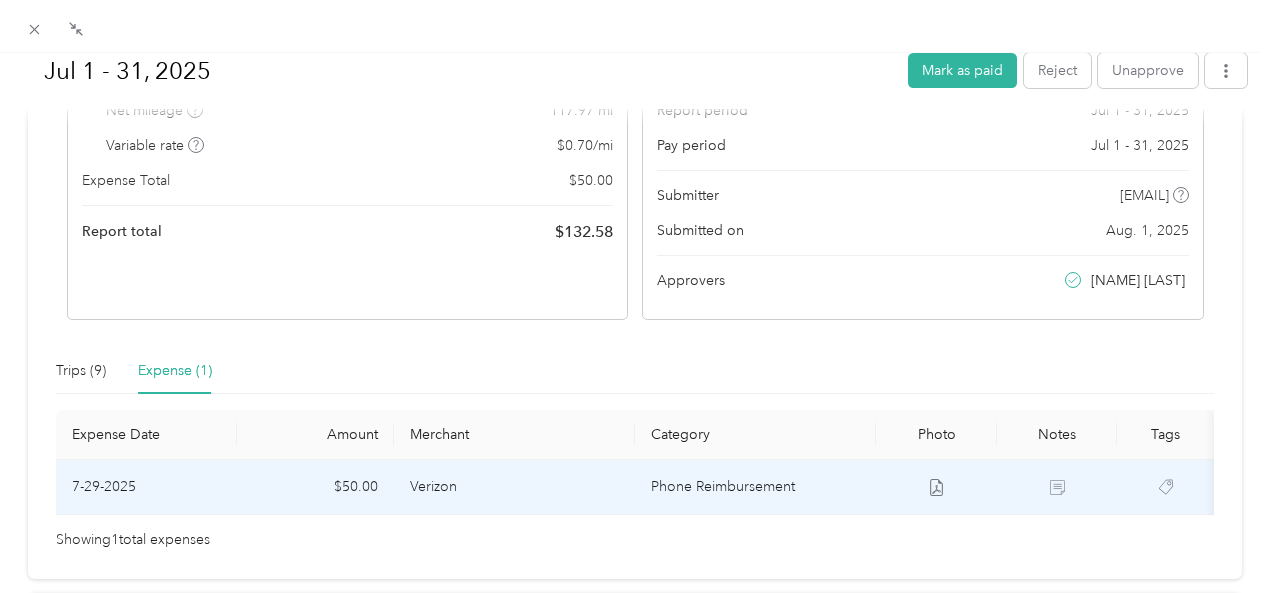 click on "Verizon" at bounding box center (514, 487) 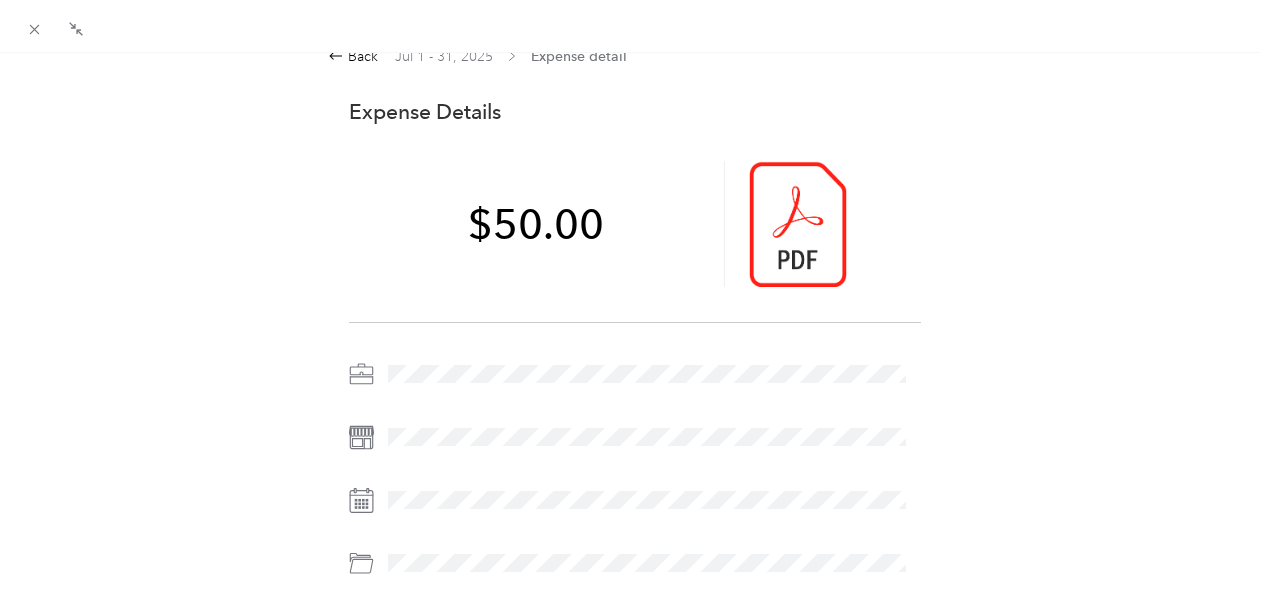 scroll, scrollTop: 0, scrollLeft: 0, axis: both 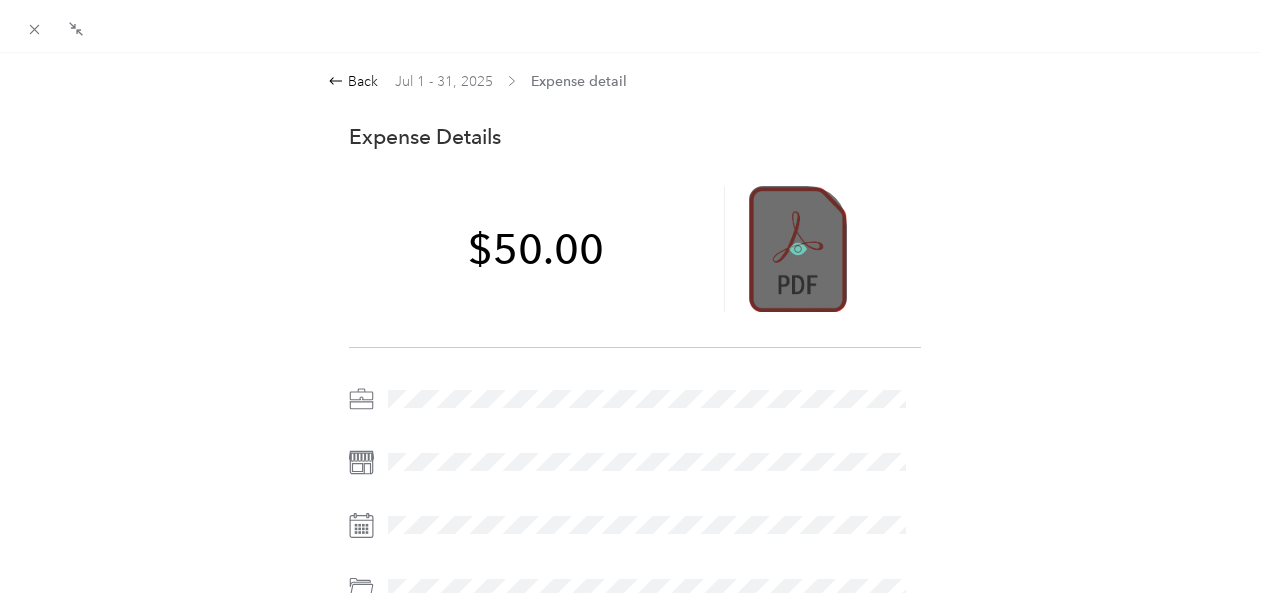 click 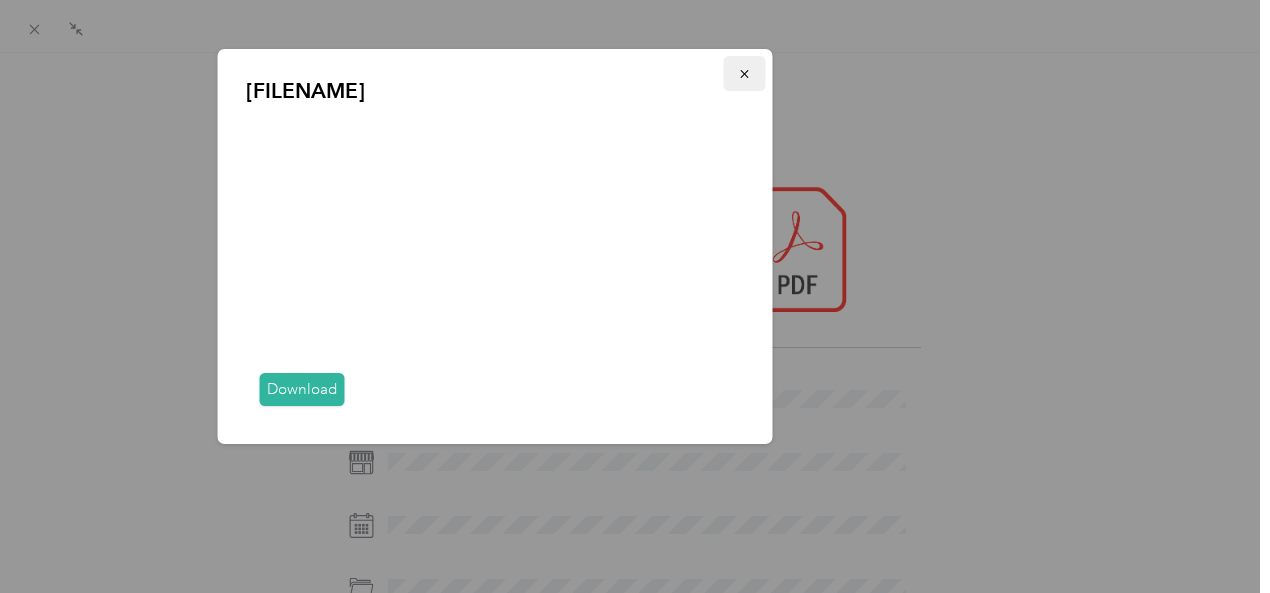 click 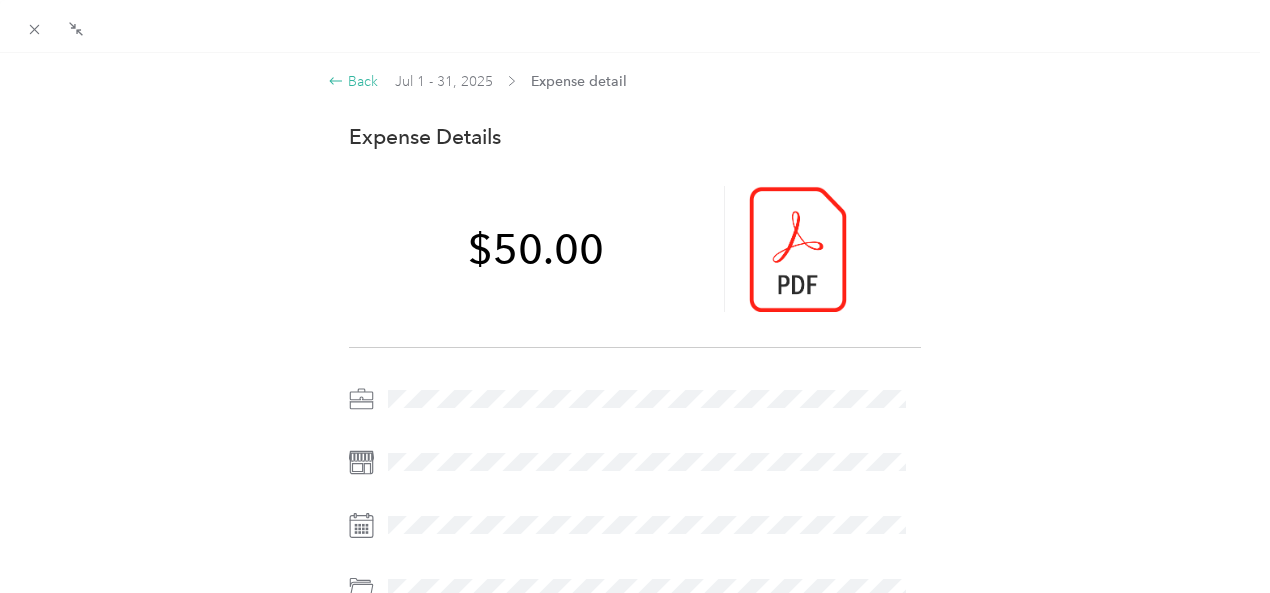 click at bounding box center (336, 81) 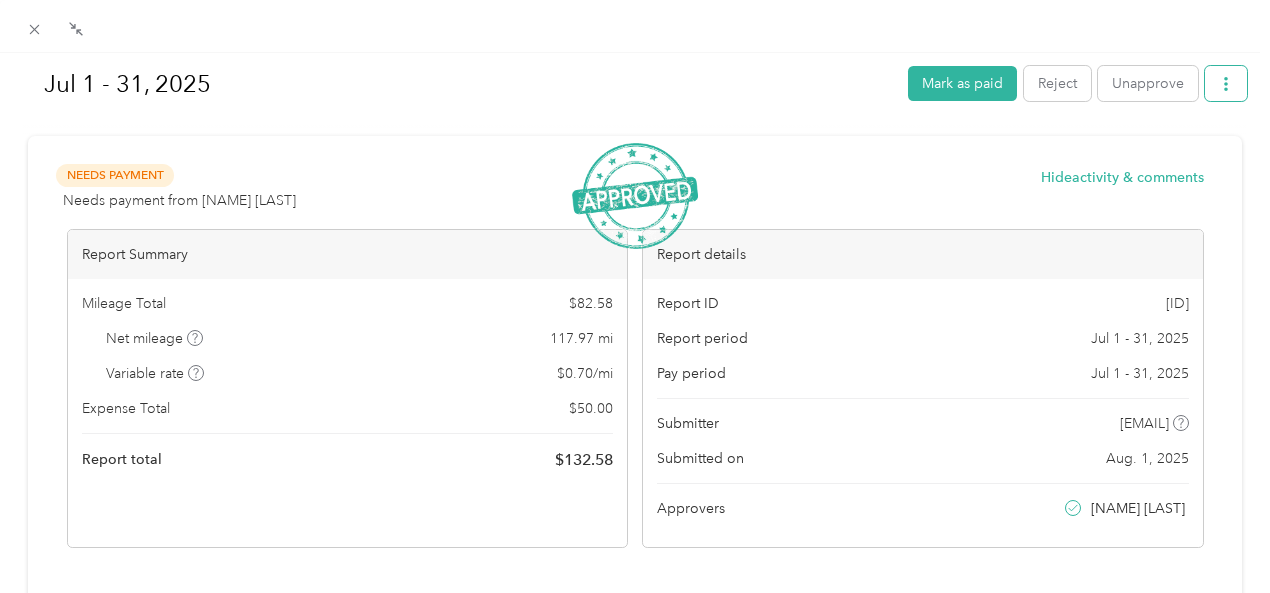 click 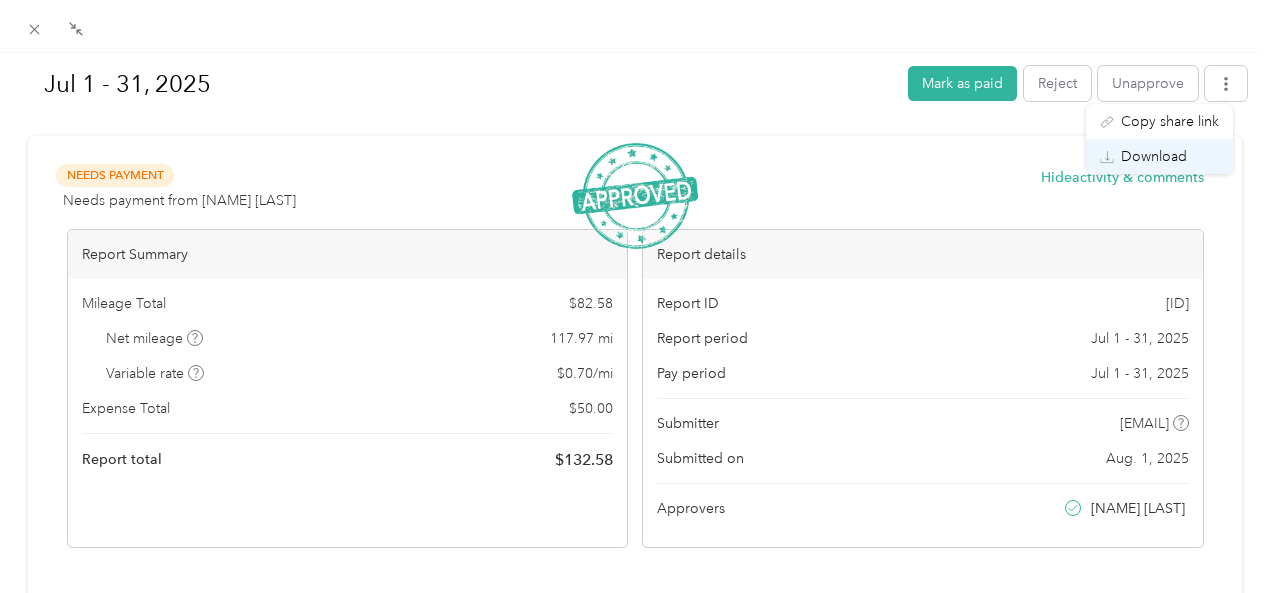 click on "Download" at bounding box center (1154, 156) 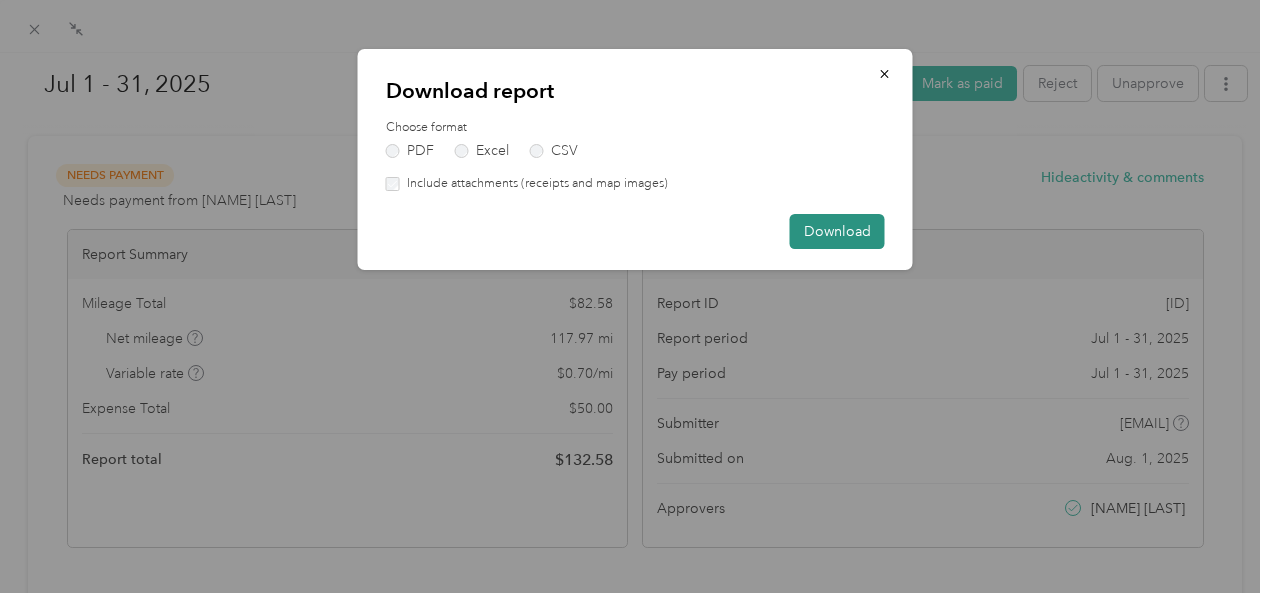 click on "Download" at bounding box center (837, 231) 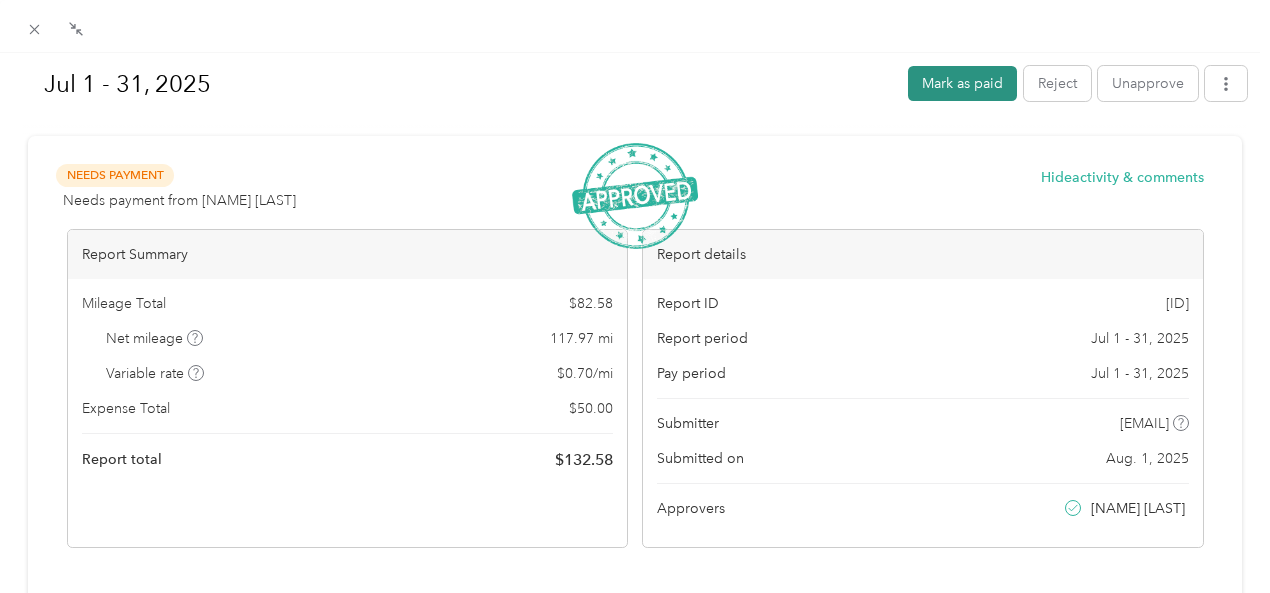 click on "Mark as paid" at bounding box center (962, 83) 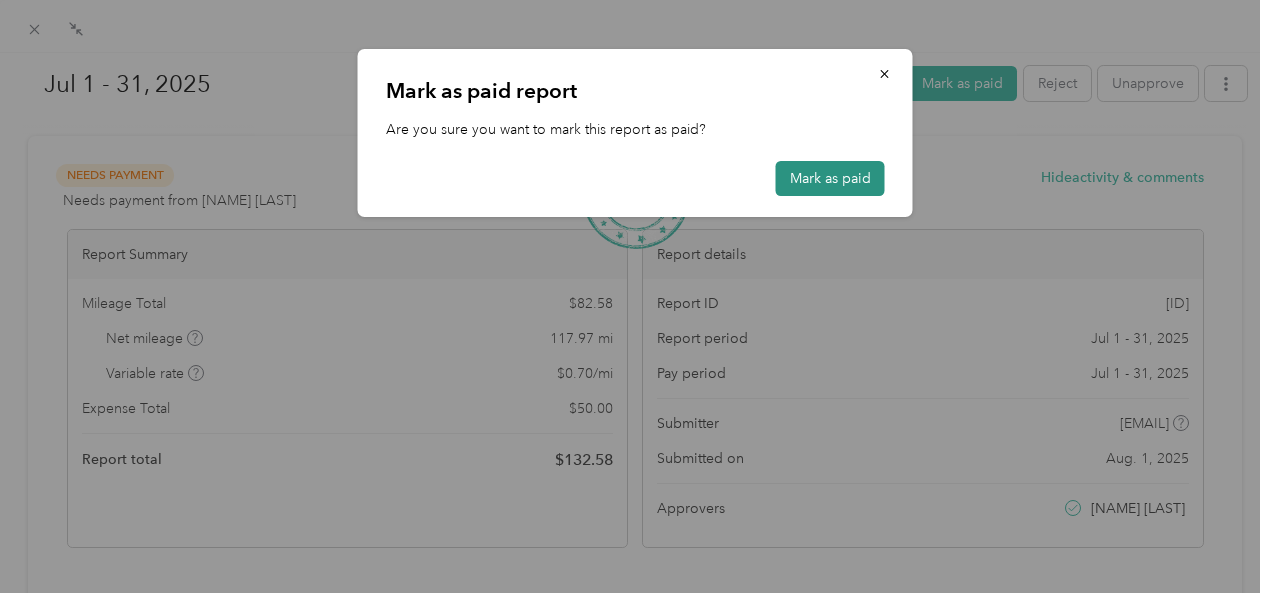 click on "Mark as paid" at bounding box center [830, 178] 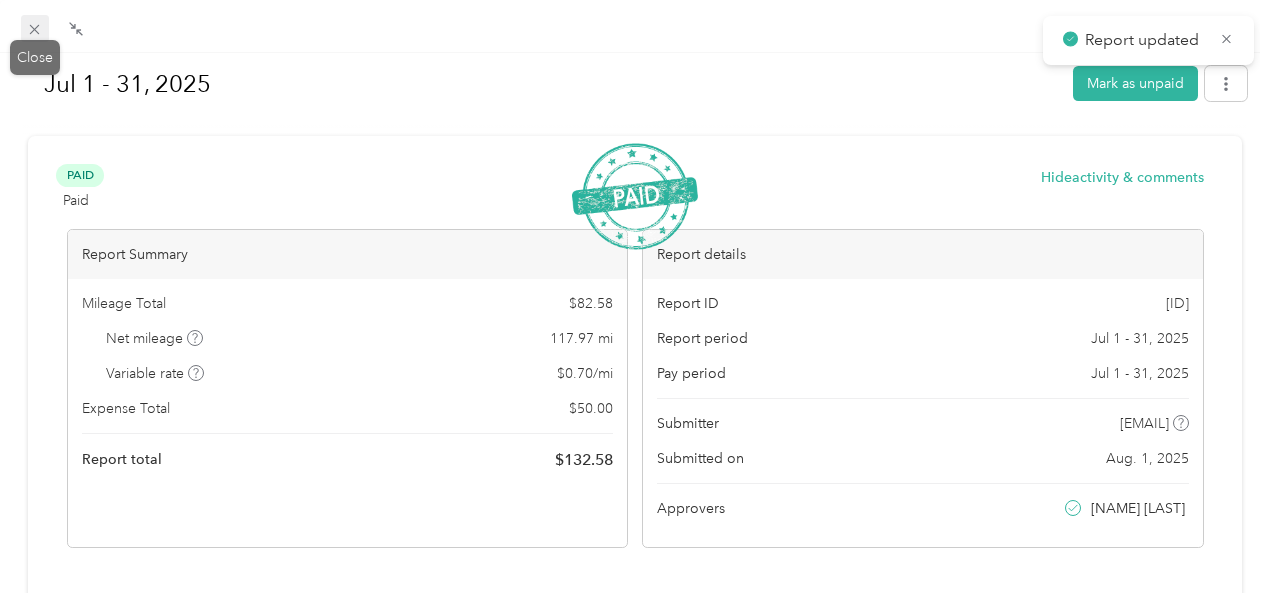 click 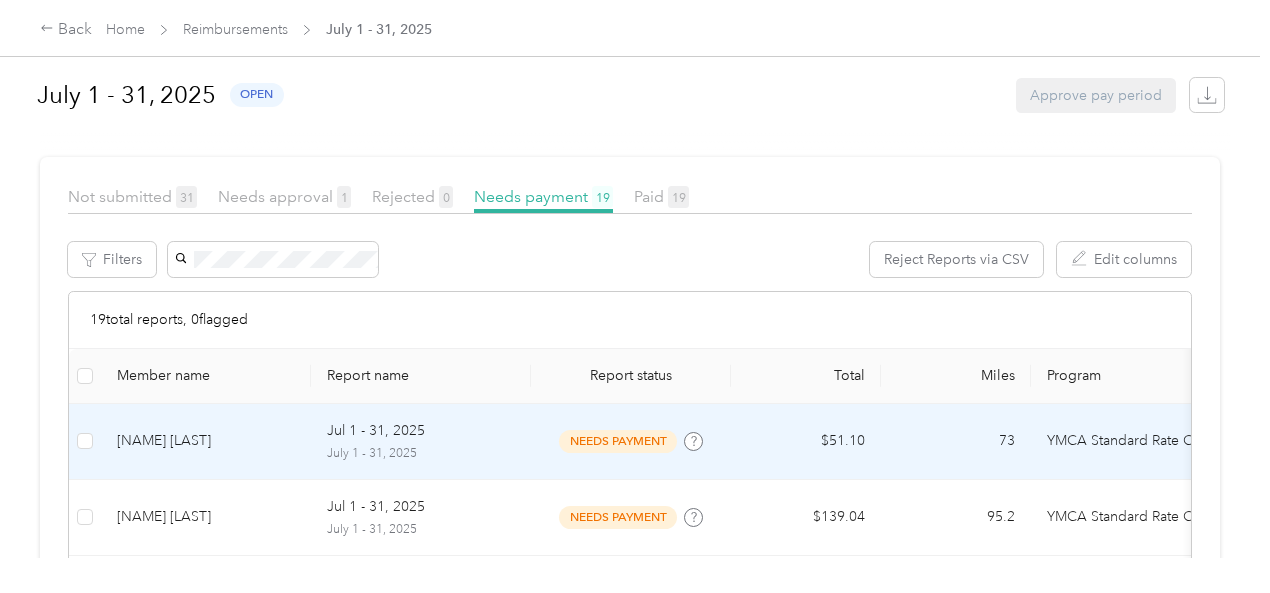click on "[NAME] [LAST]" at bounding box center (206, 441) 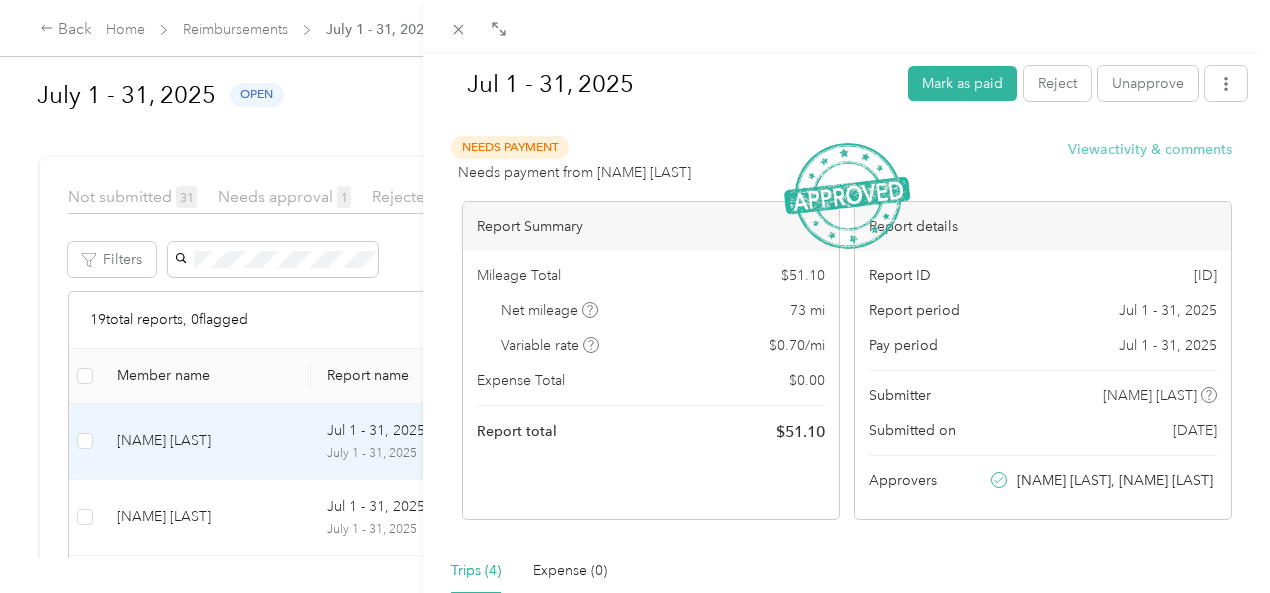 click on "View  activity & comments" at bounding box center (1150, 149) 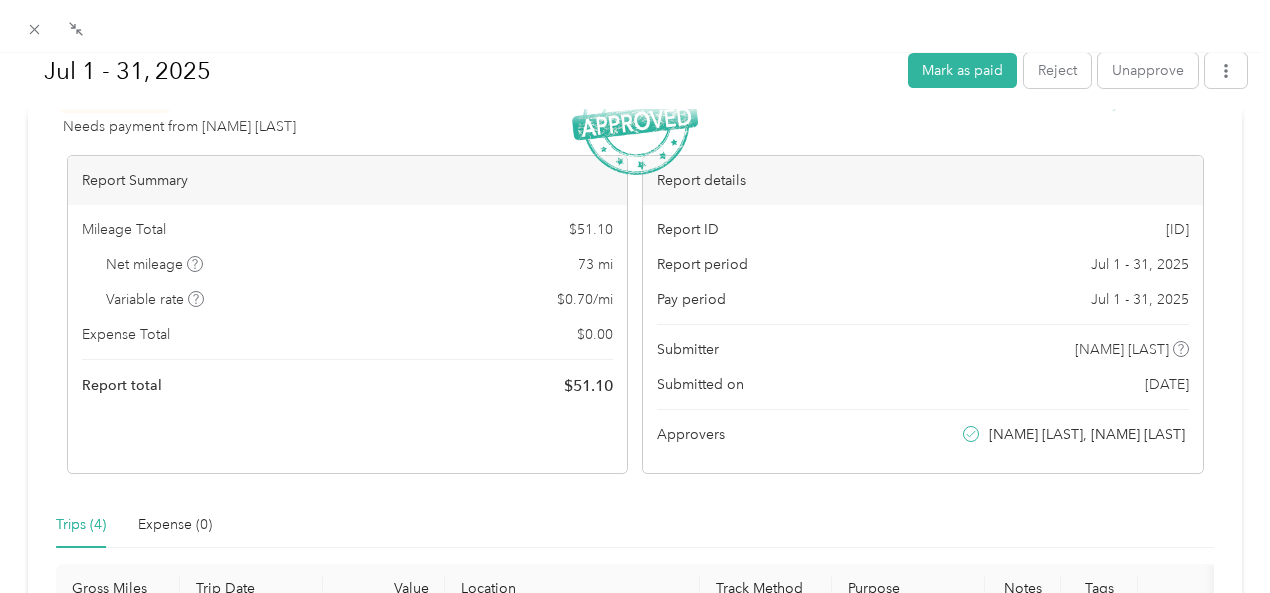 scroll, scrollTop: 70, scrollLeft: 0, axis: vertical 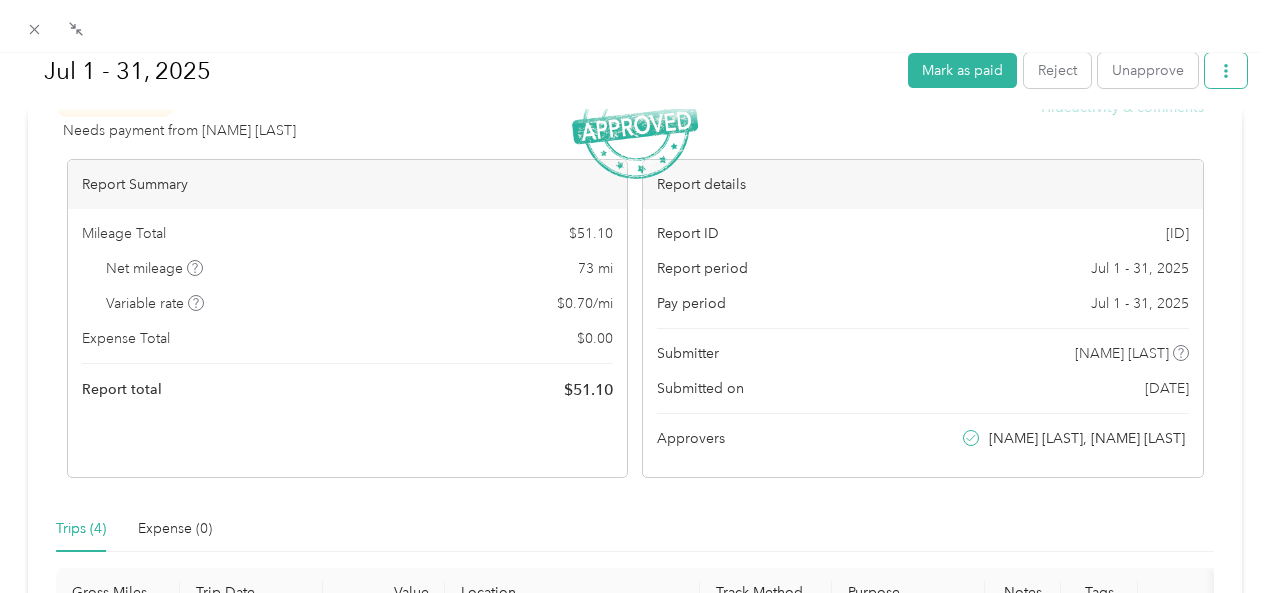 click 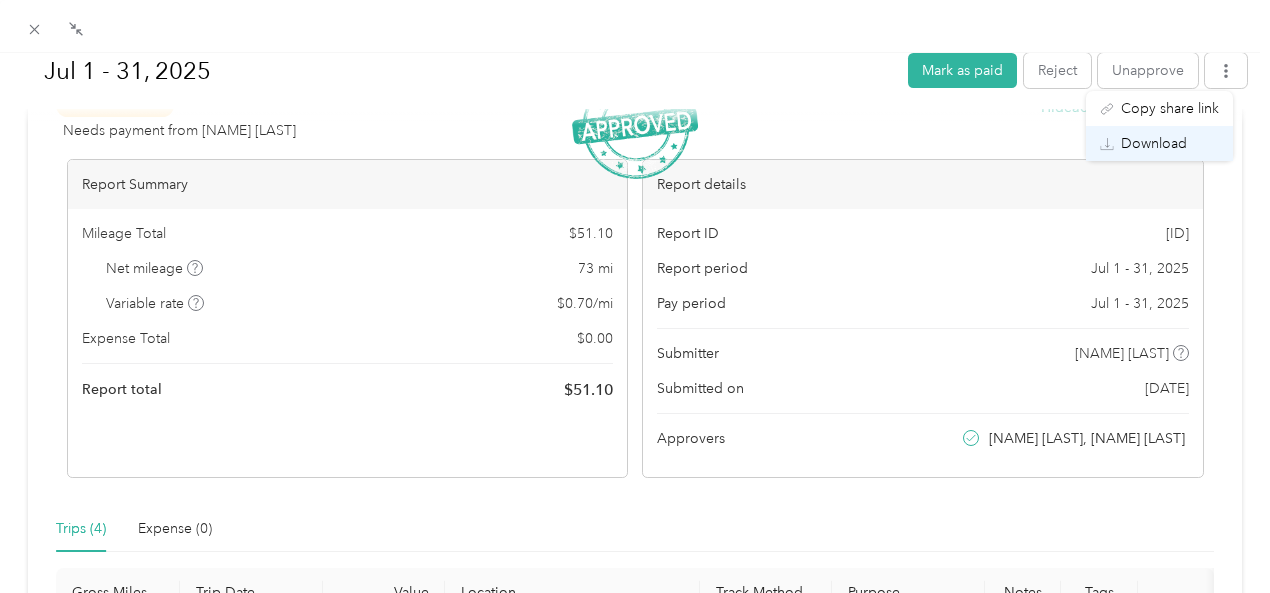 click on "Download" at bounding box center (1154, 143) 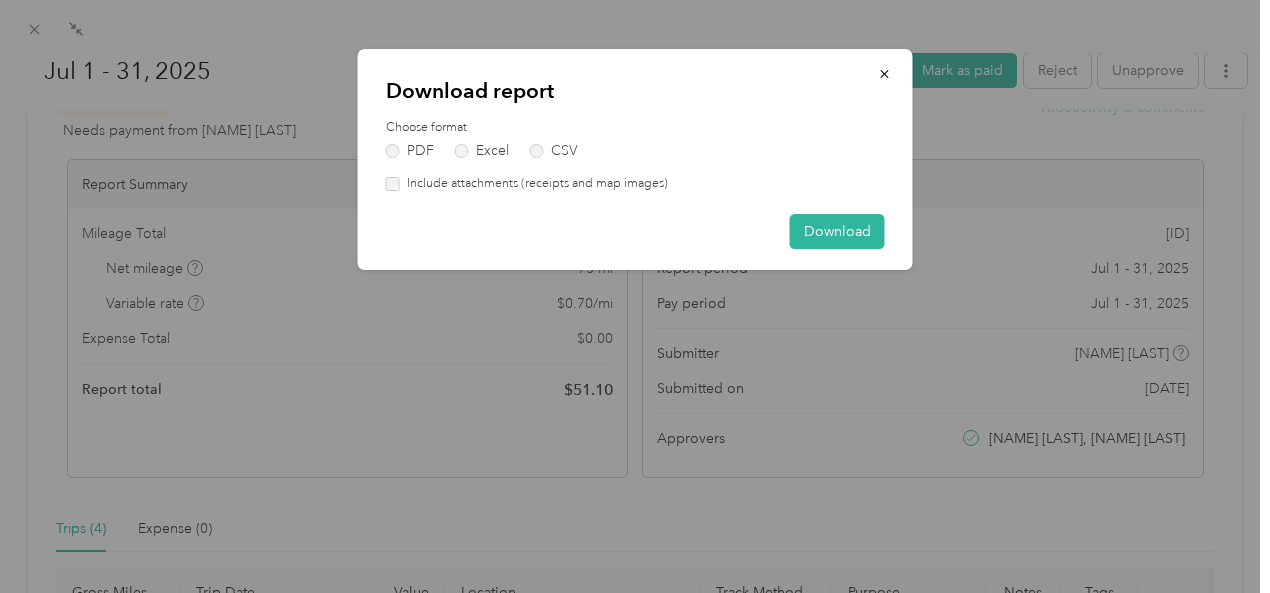click on "Include attachments (receipts and map images)" at bounding box center [534, 184] 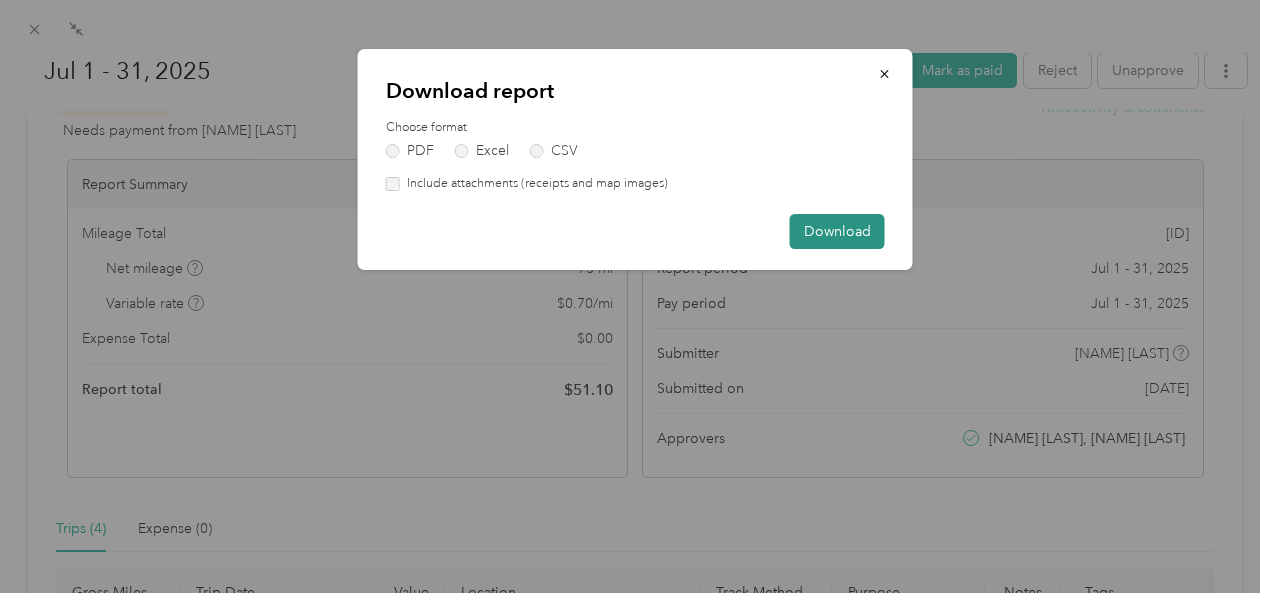 click on "Download" at bounding box center (837, 231) 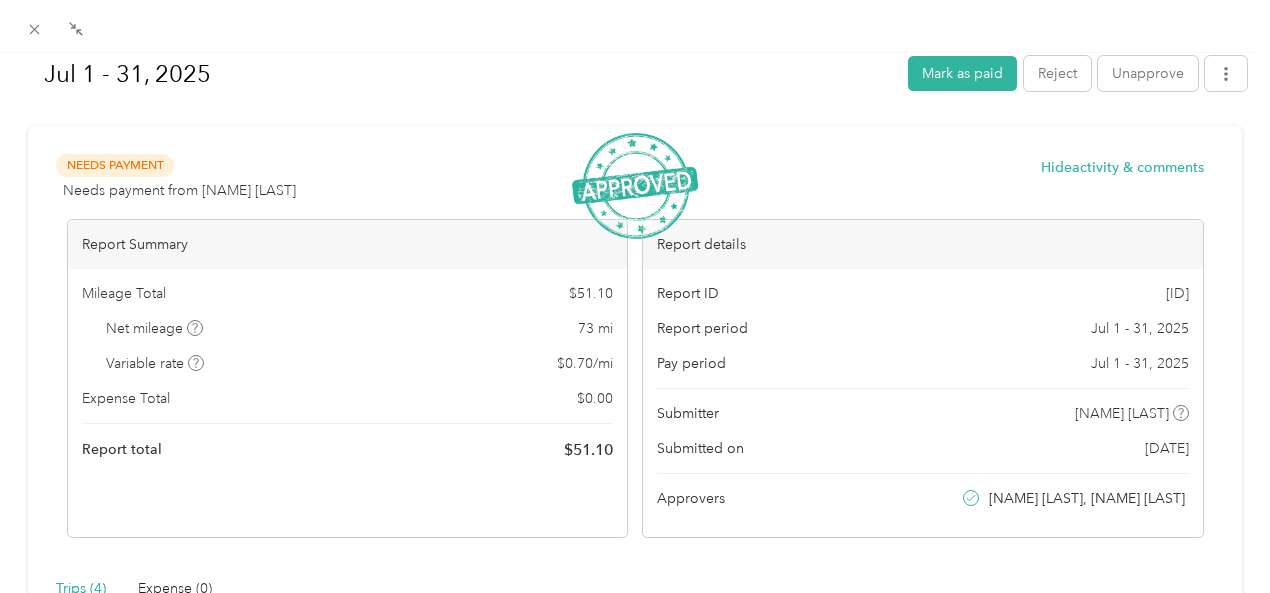 scroll, scrollTop: 0, scrollLeft: 0, axis: both 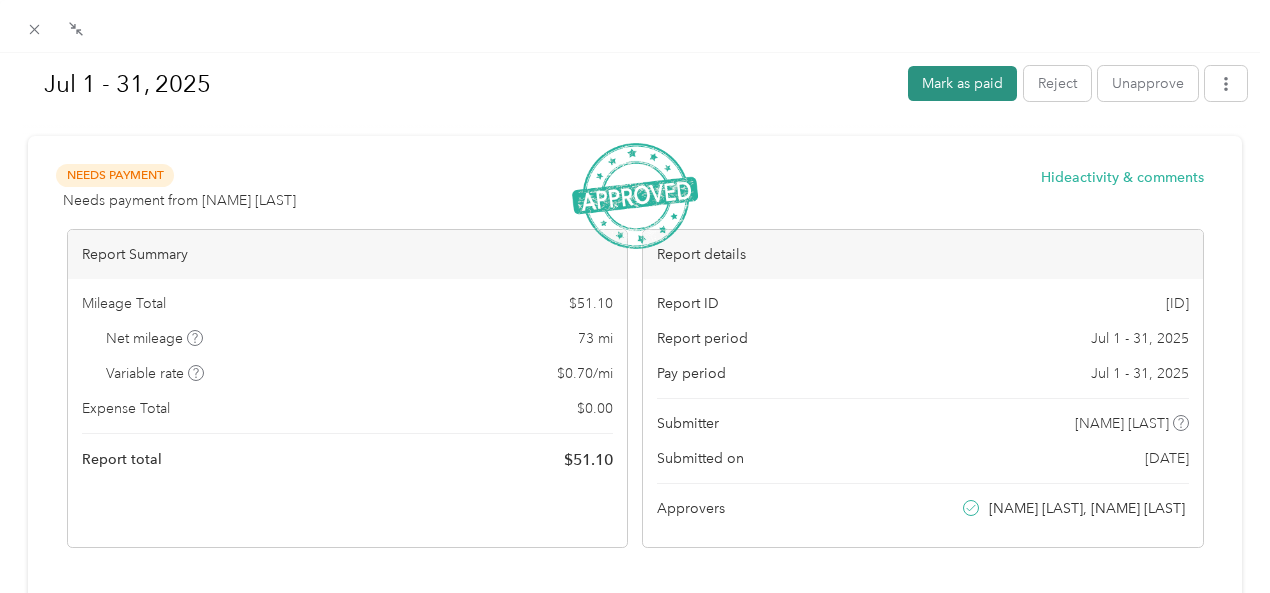 click on "Mark as paid" at bounding box center [962, 83] 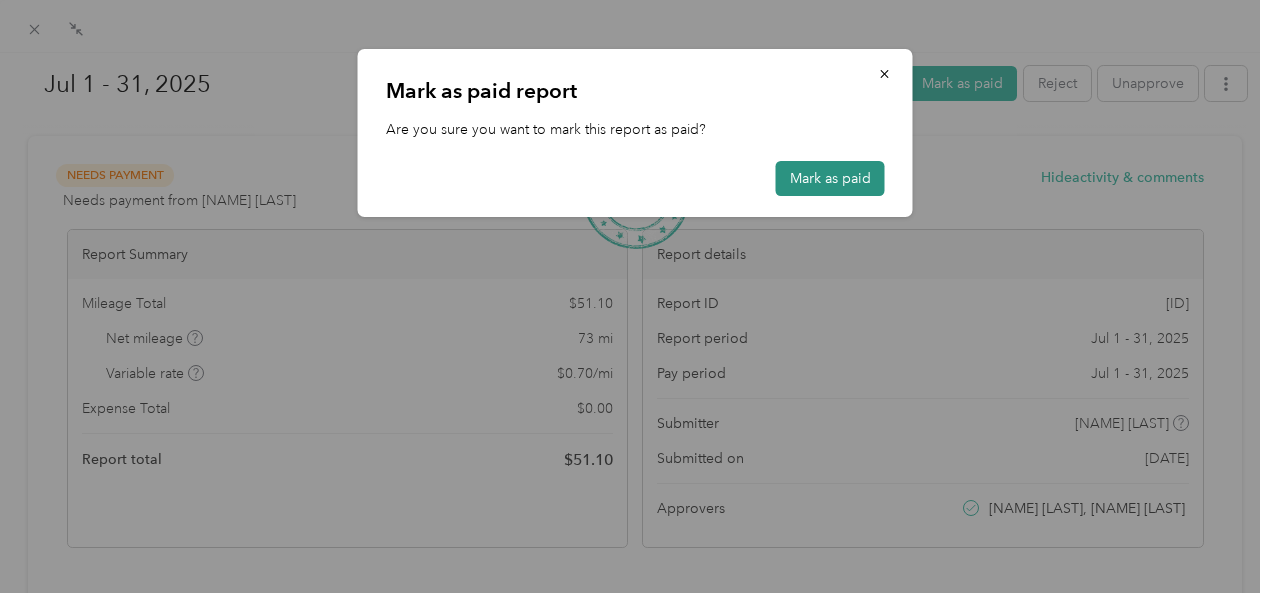 click on "Mark as paid" at bounding box center [830, 178] 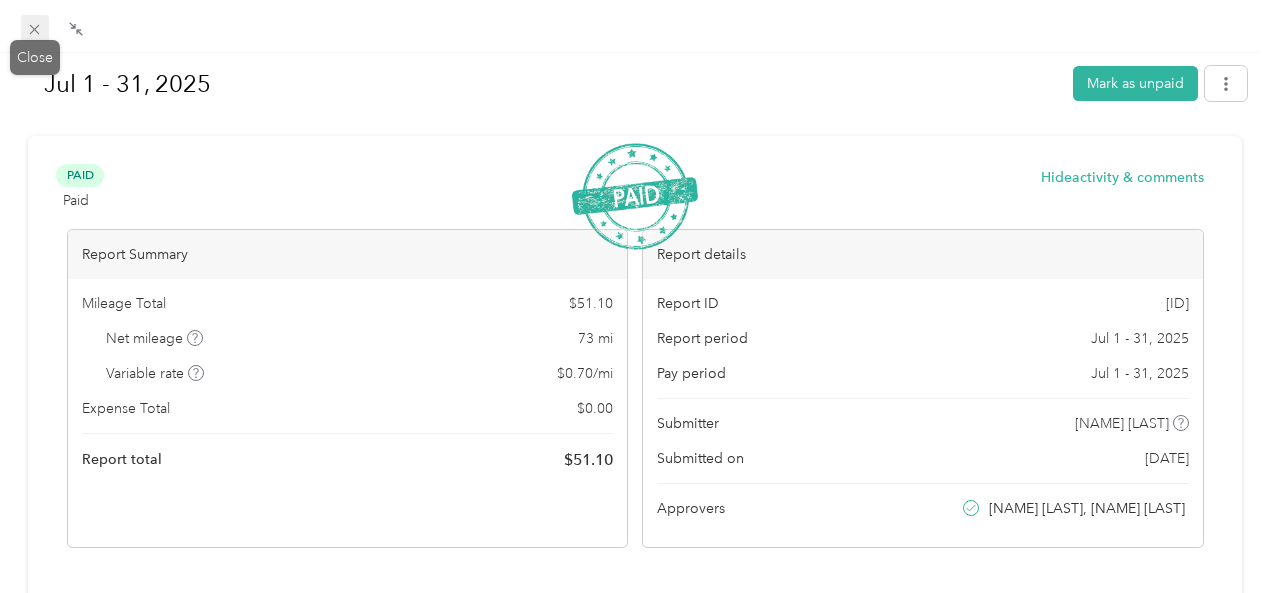 click 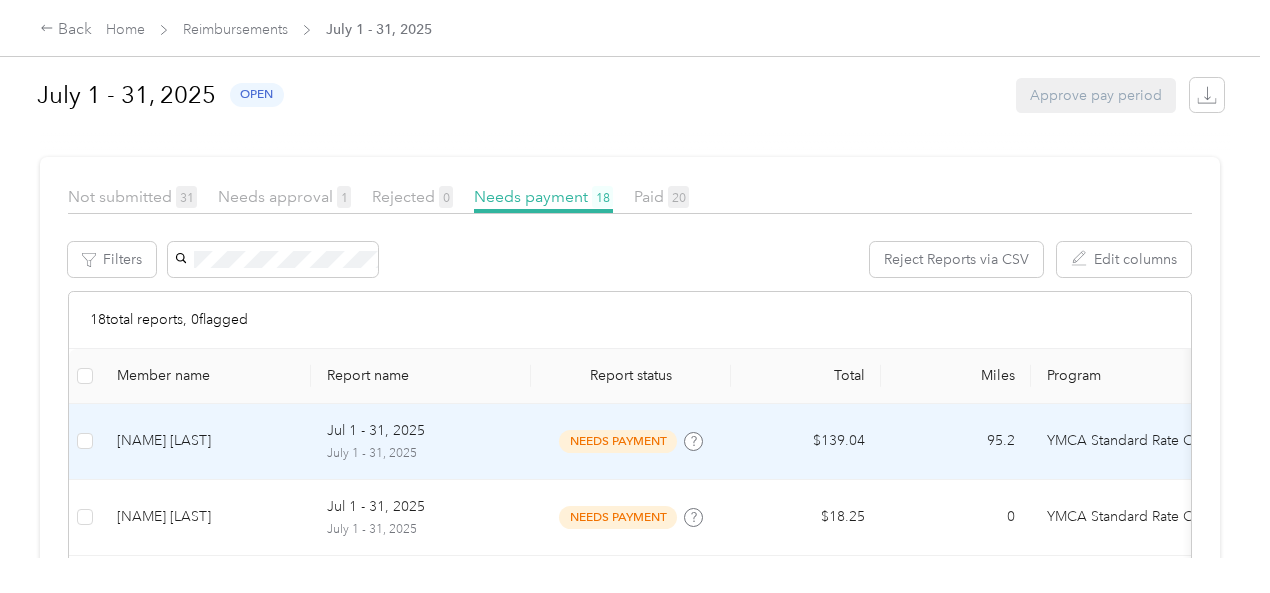 click on "[NAME] [LAST]" at bounding box center [206, 441] 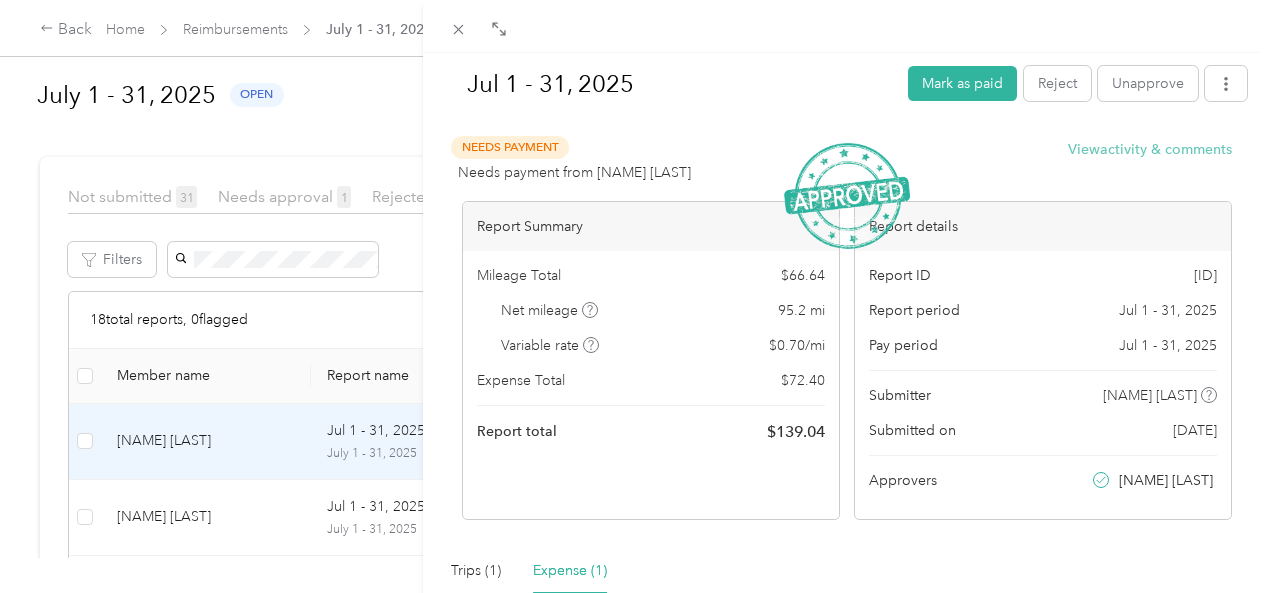 click on "View  activity & comments" at bounding box center [1150, 149] 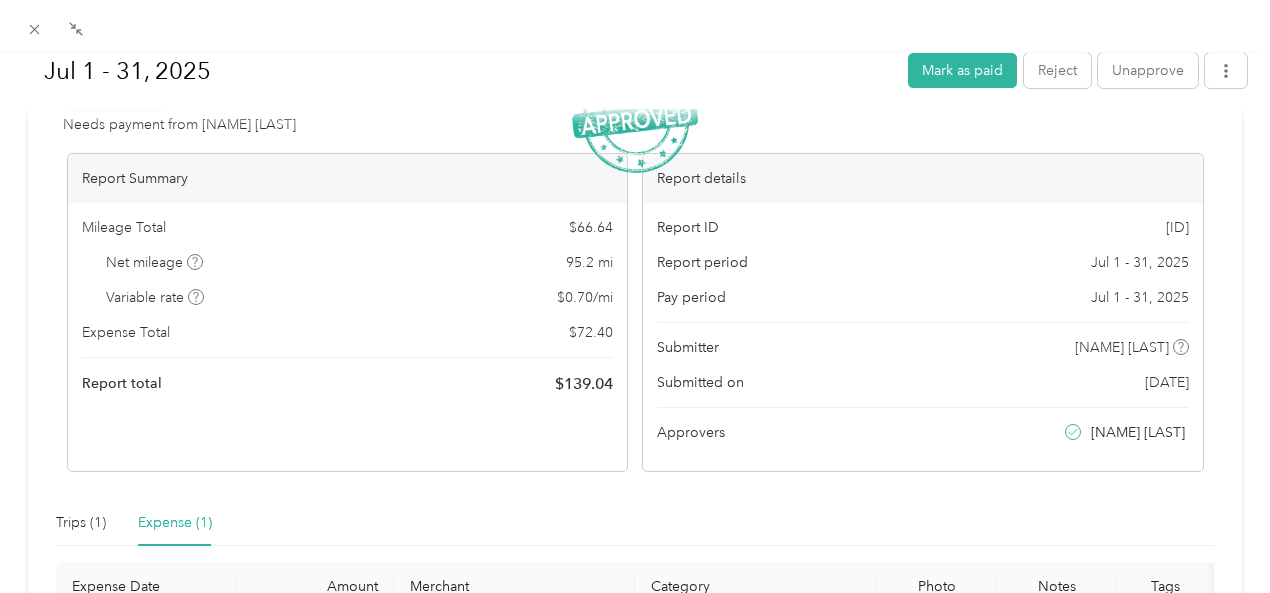 scroll, scrollTop: 300, scrollLeft: 0, axis: vertical 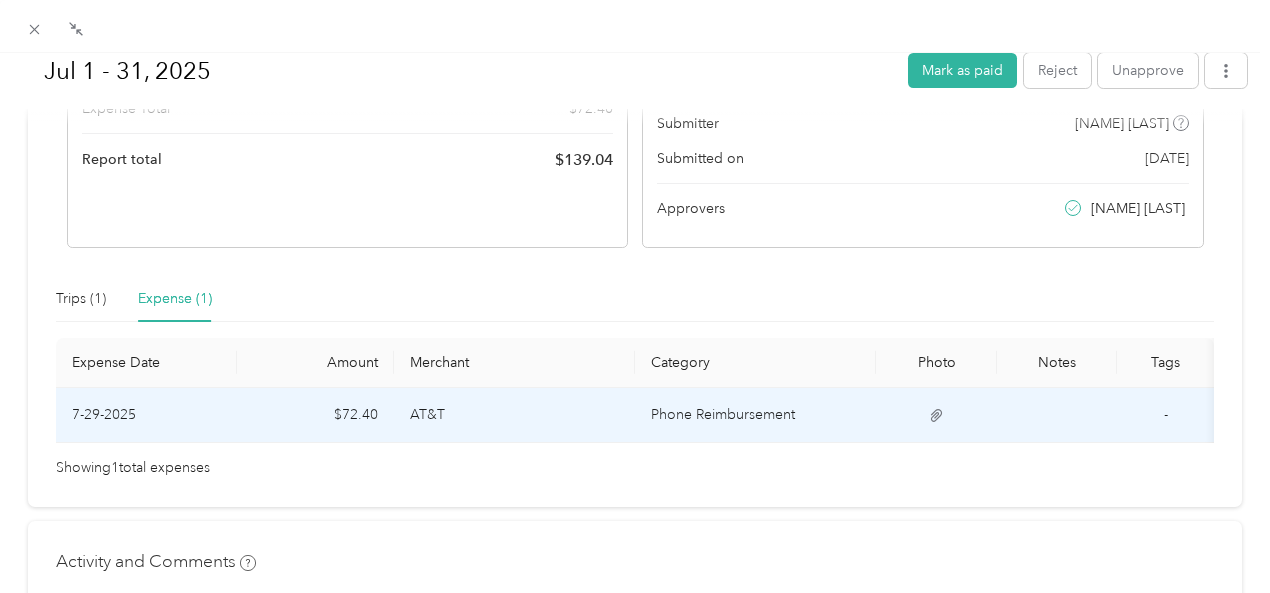 click on "AT&T" at bounding box center [514, 415] 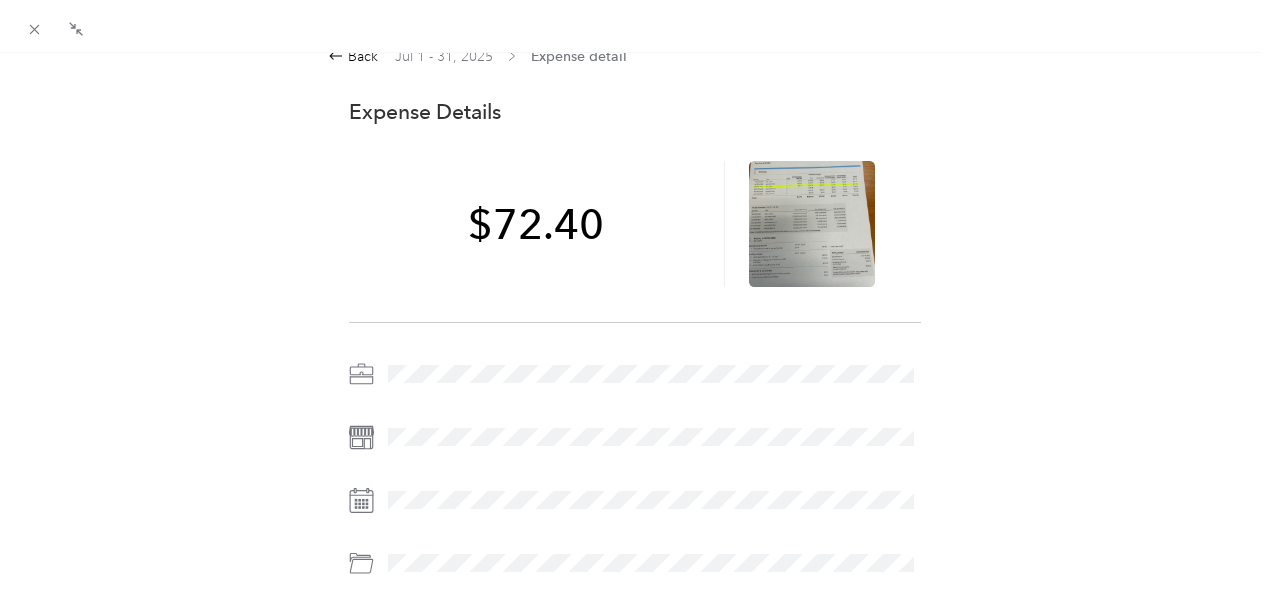 scroll, scrollTop: 0, scrollLeft: 0, axis: both 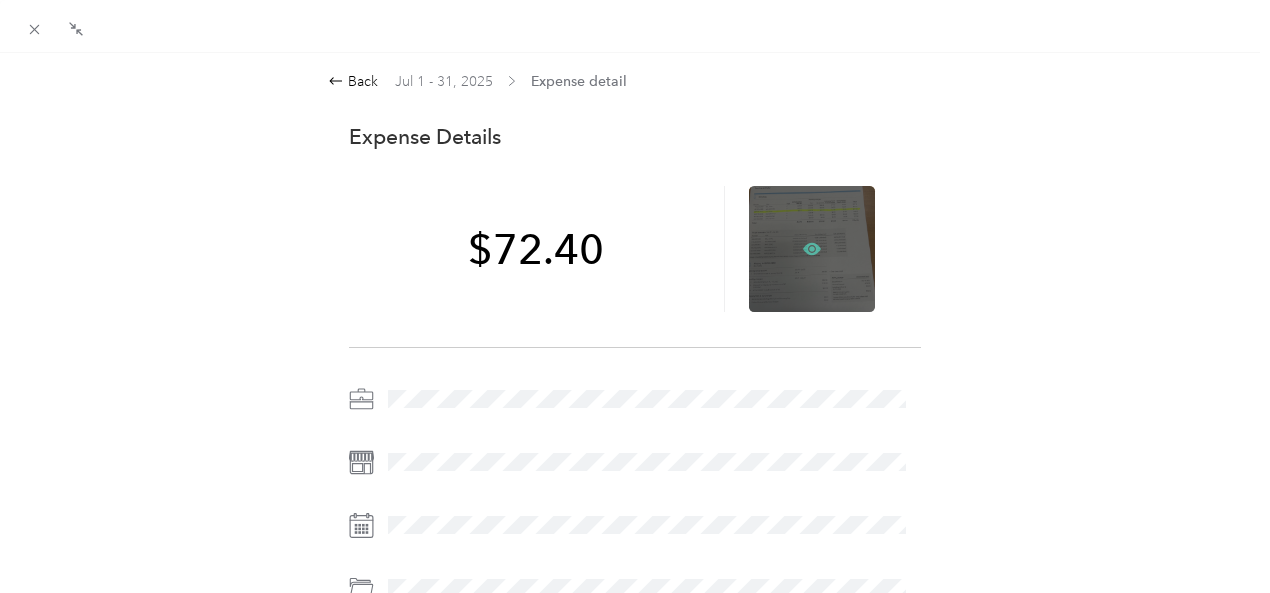 click 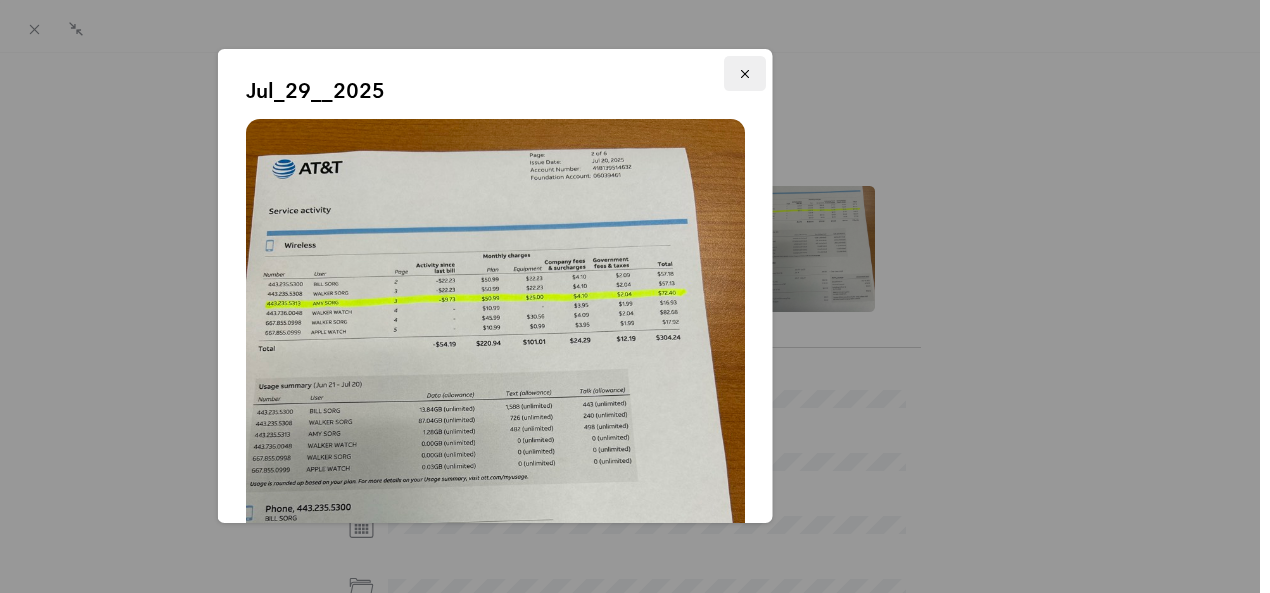 click 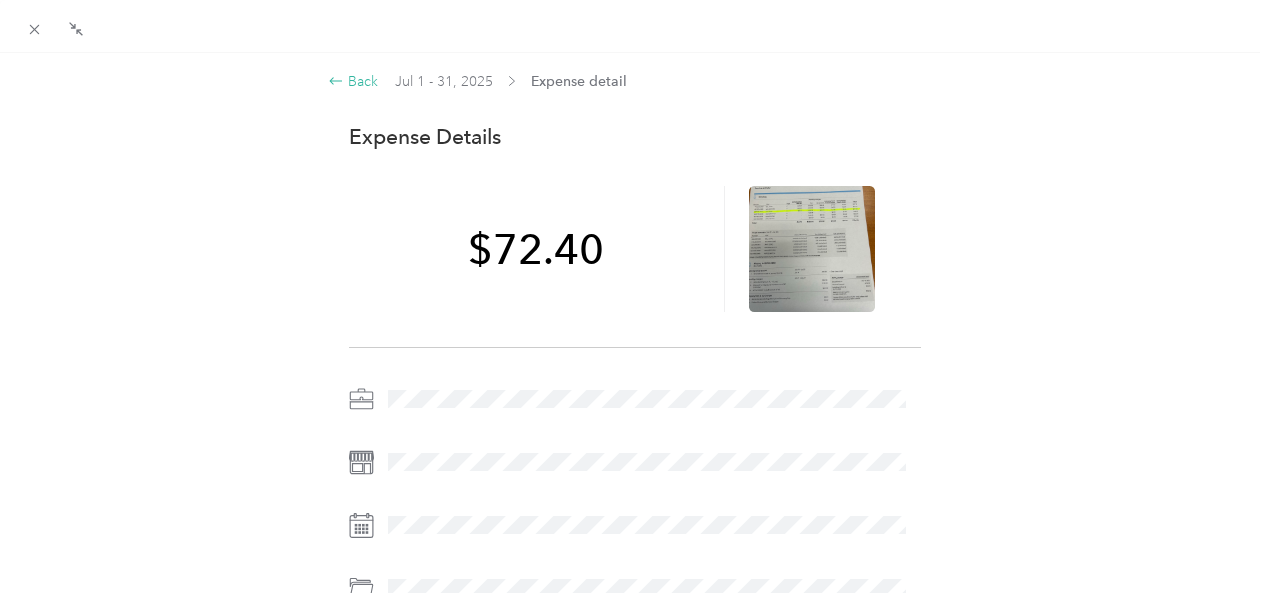 click 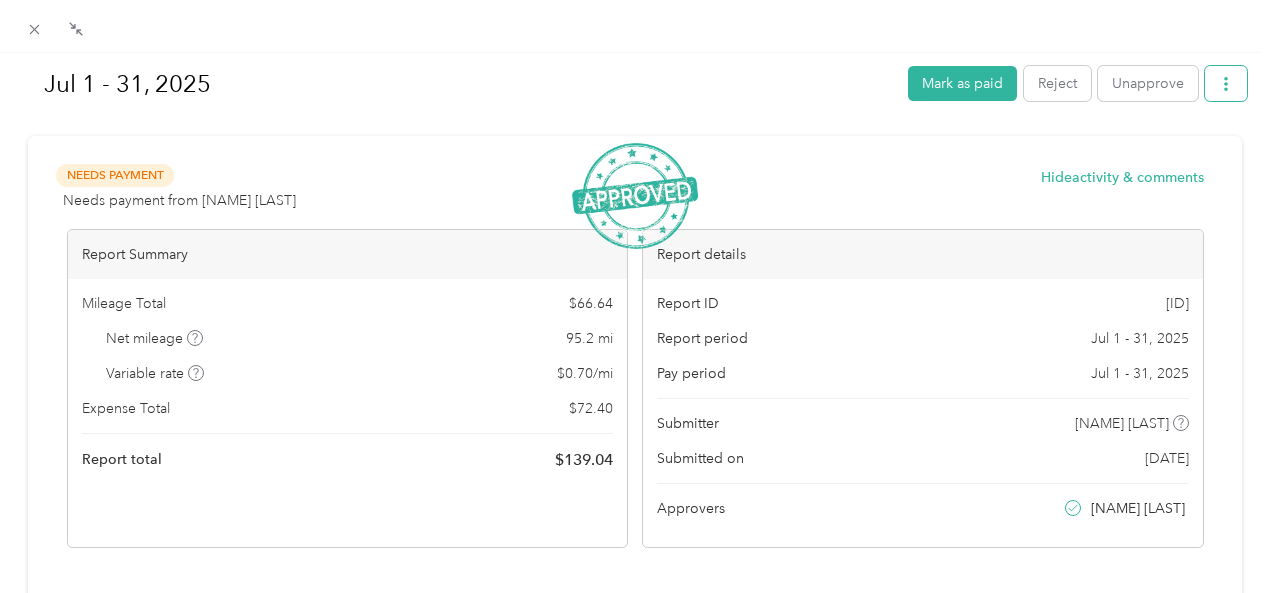 click 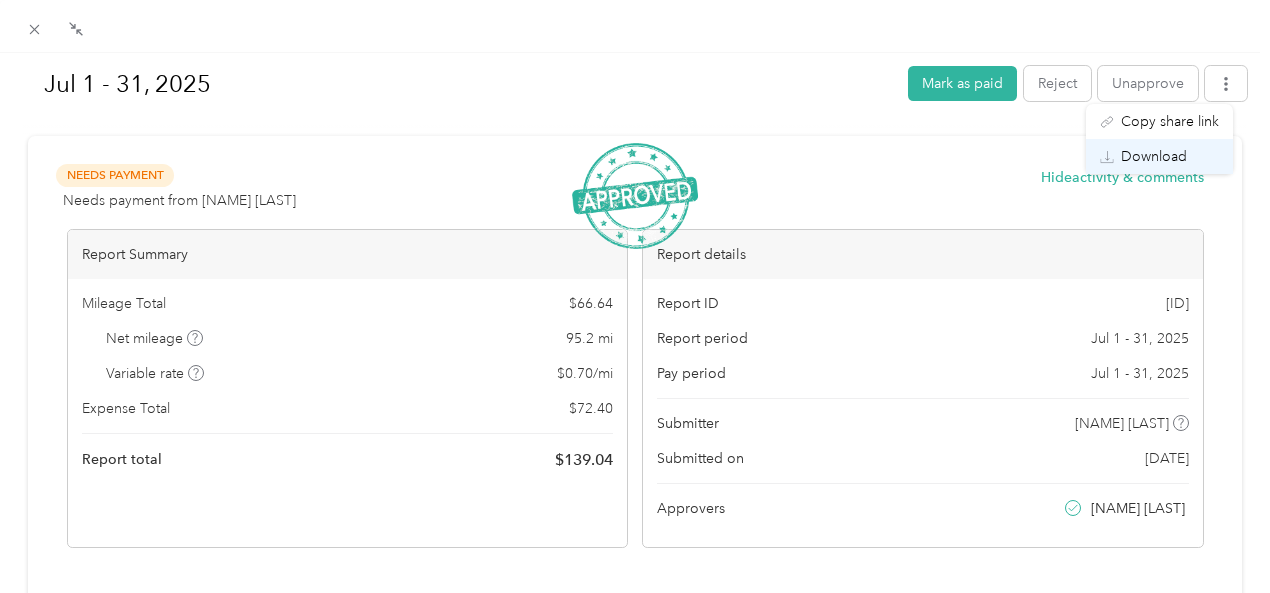 click on "Download" at bounding box center [1154, 156] 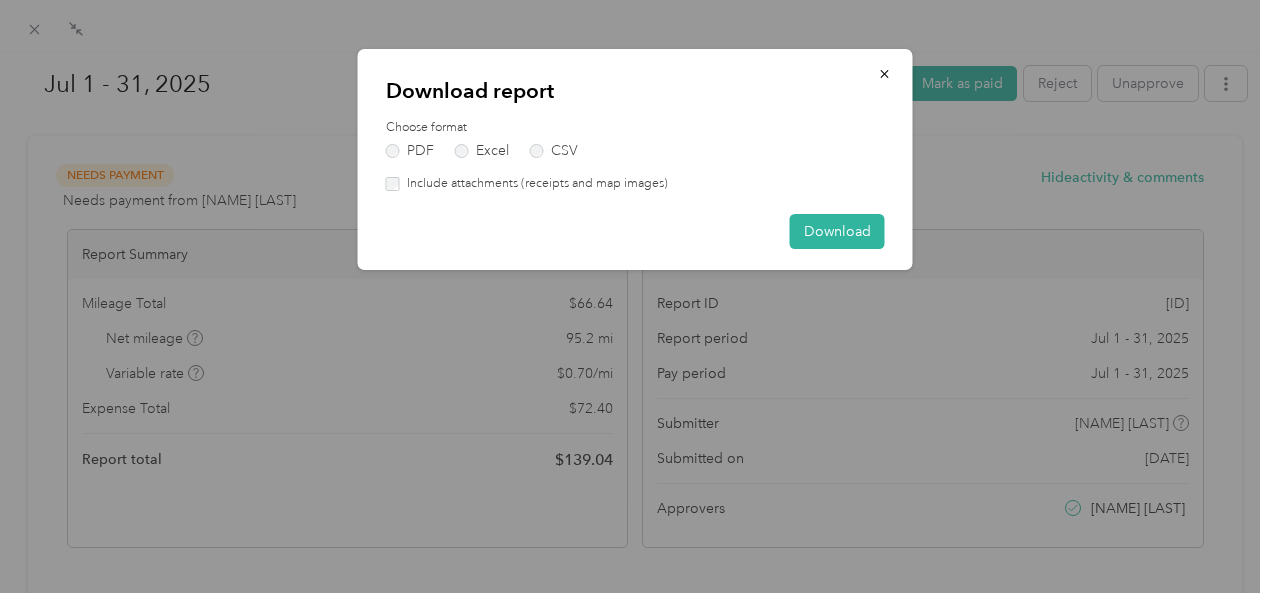 click on "Include attachments (receipts and map images)" at bounding box center [635, 184] 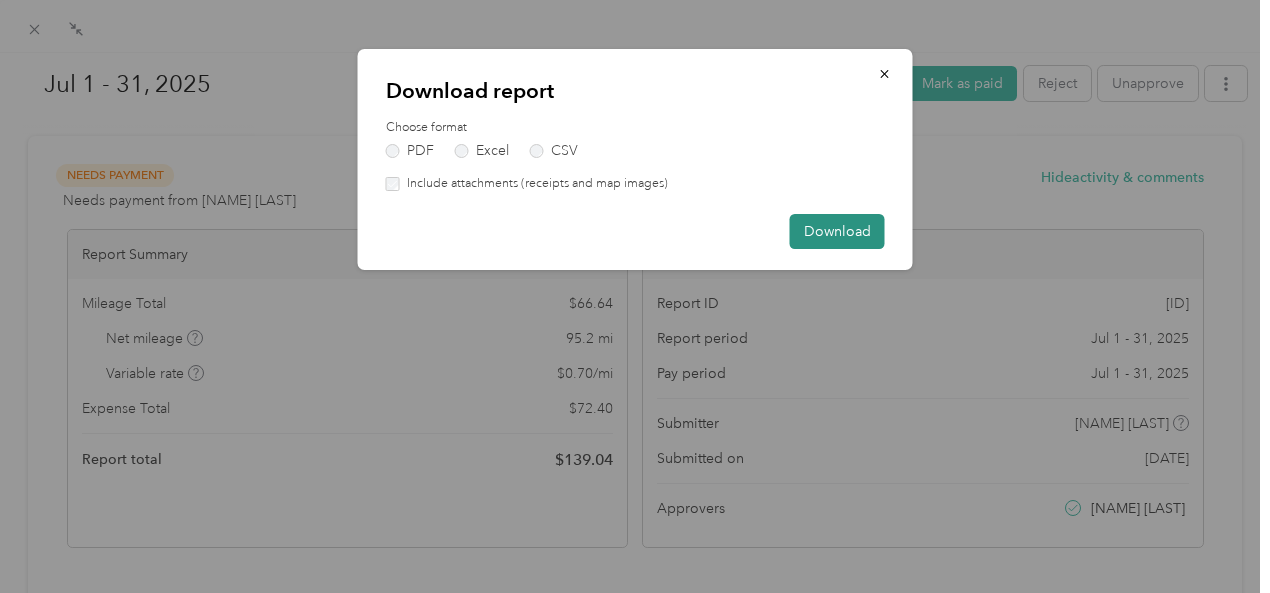 click on "Download" at bounding box center (837, 231) 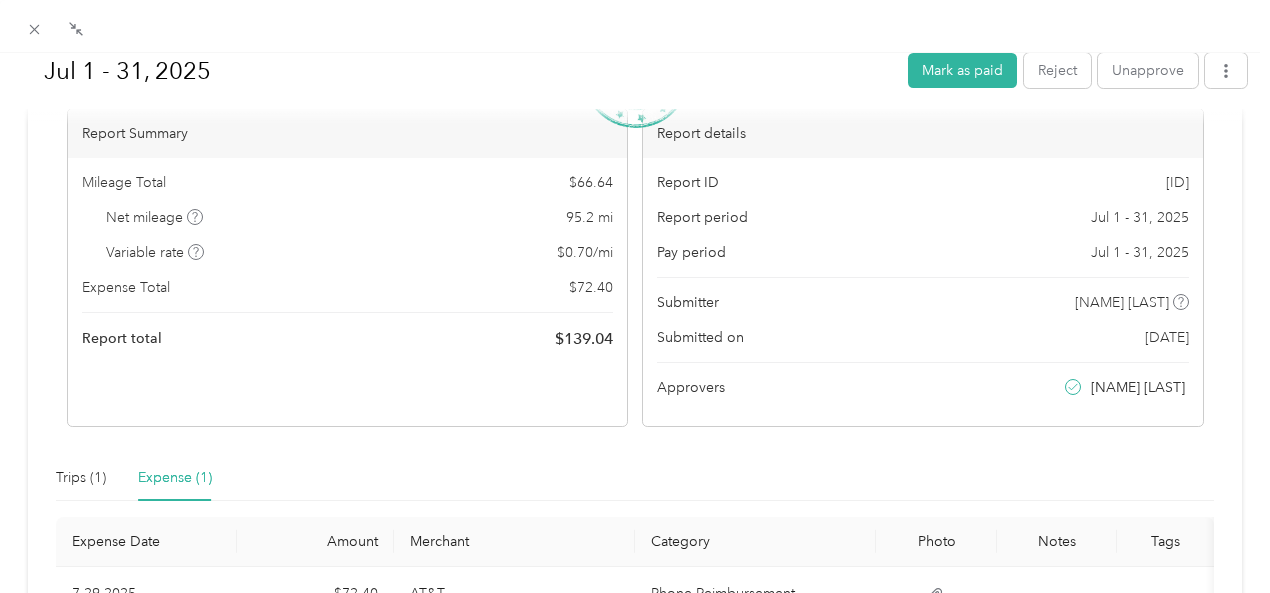 scroll, scrollTop: 0, scrollLeft: 0, axis: both 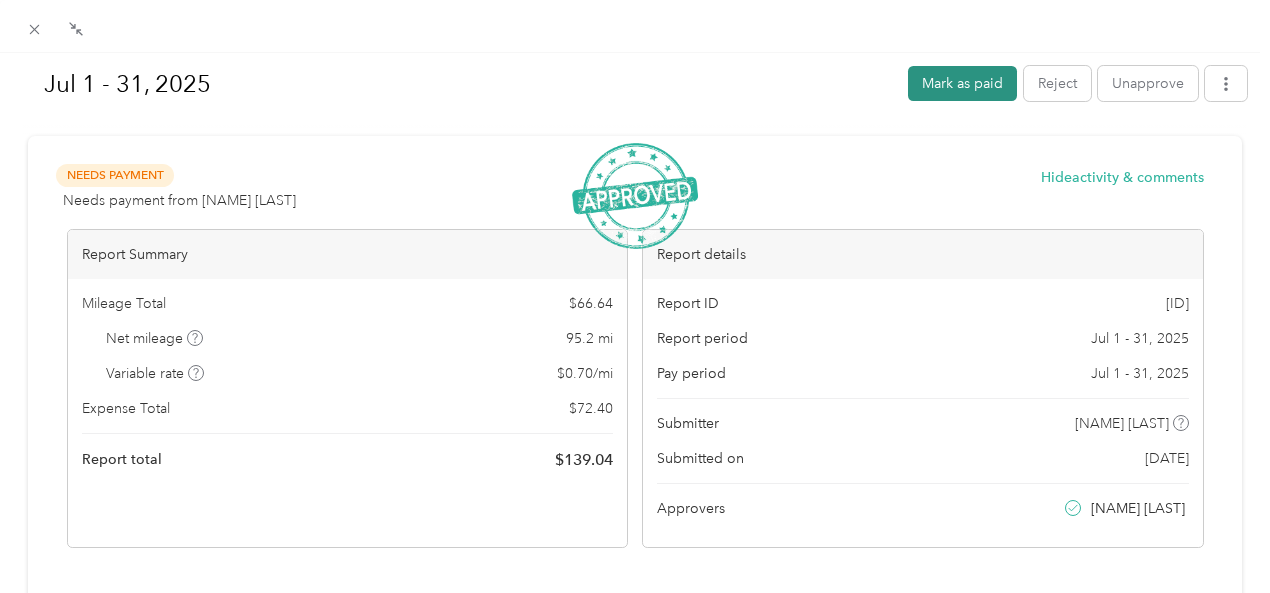 click on "Mark as paid" at bounding box center (962, 83) 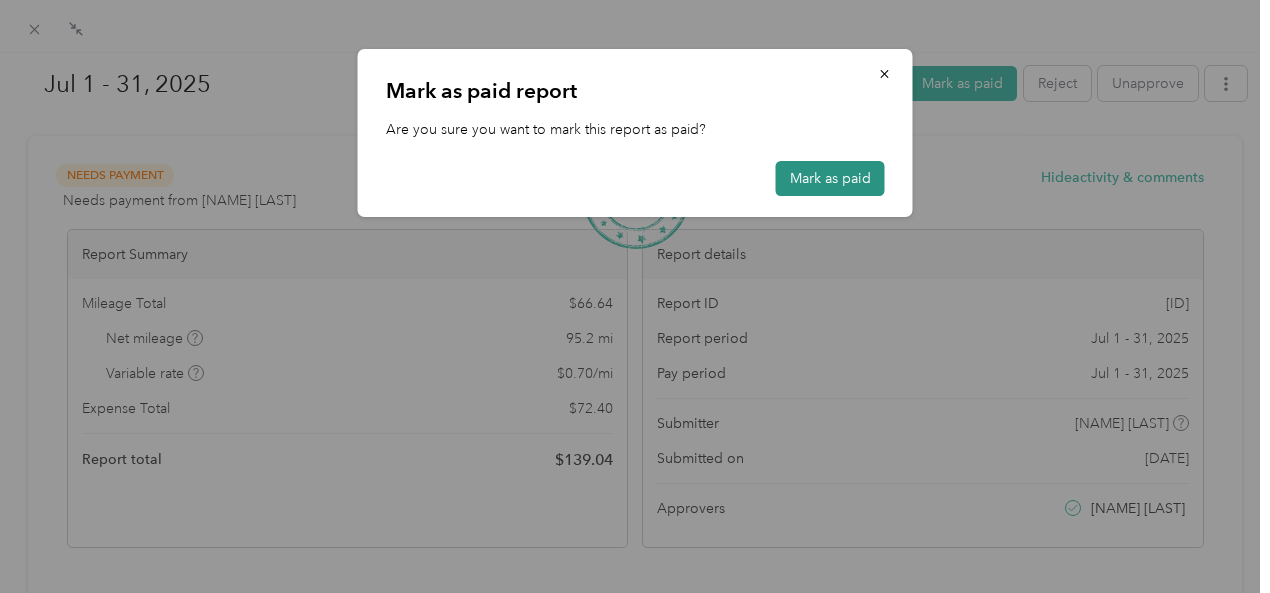 click on "Mark as paid" at bounding box center (830, 178) 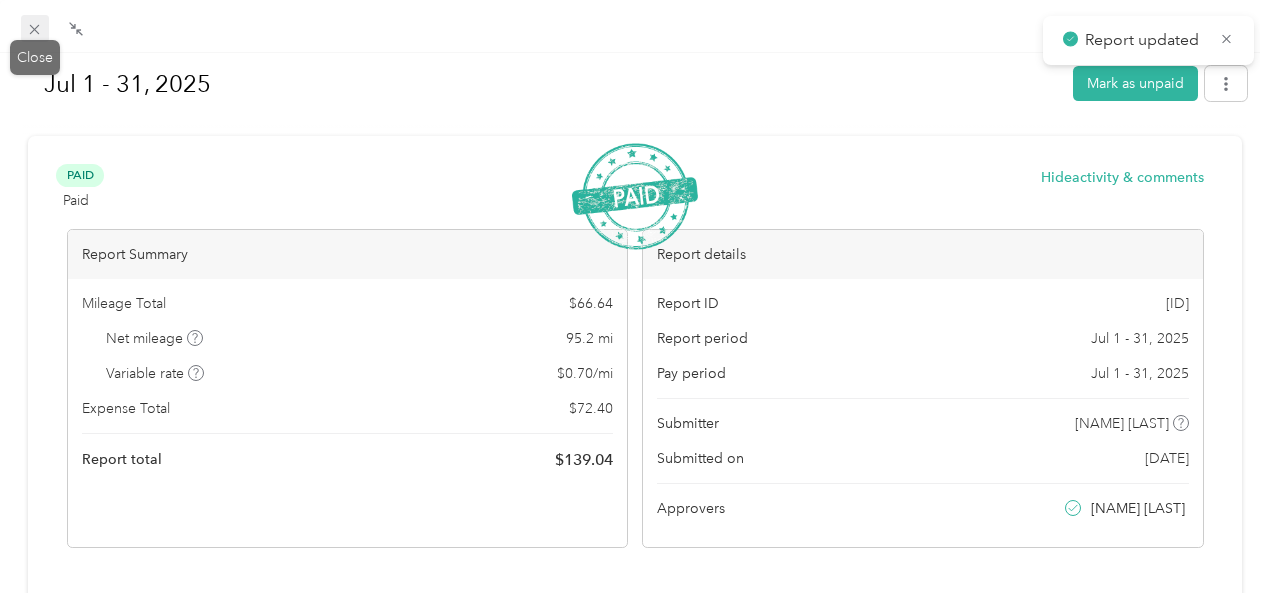 click 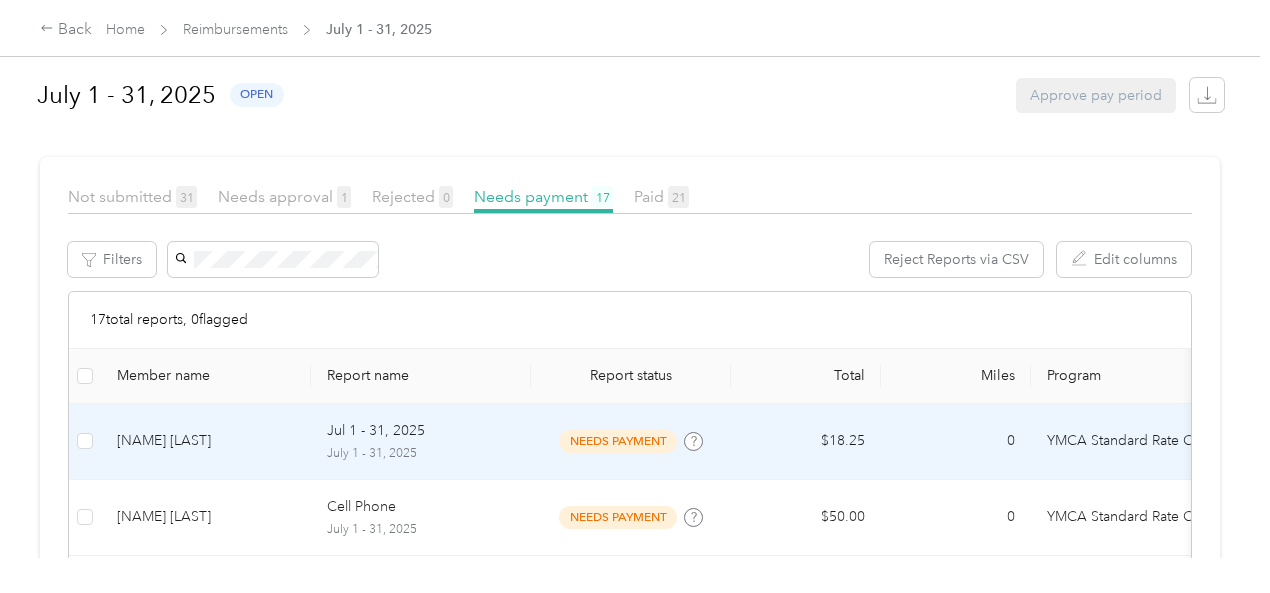 click on "[NAME] [LAST]" at bounding box center (206, 441) 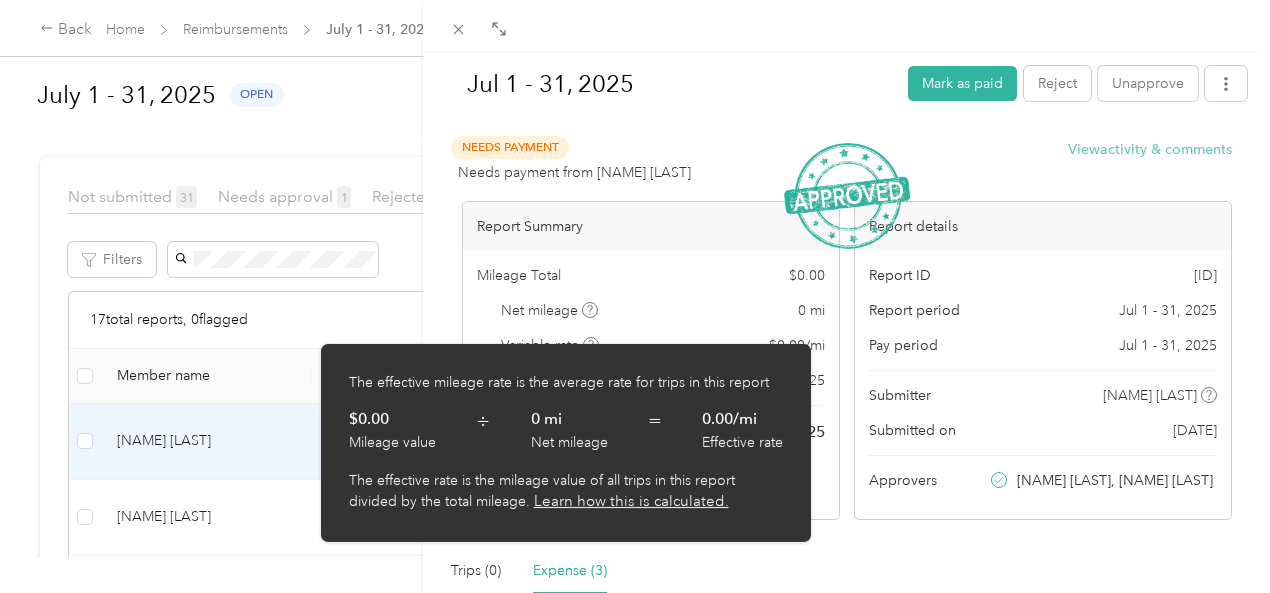 click on "View  activity & comments" at bounding box center [1150, 149] 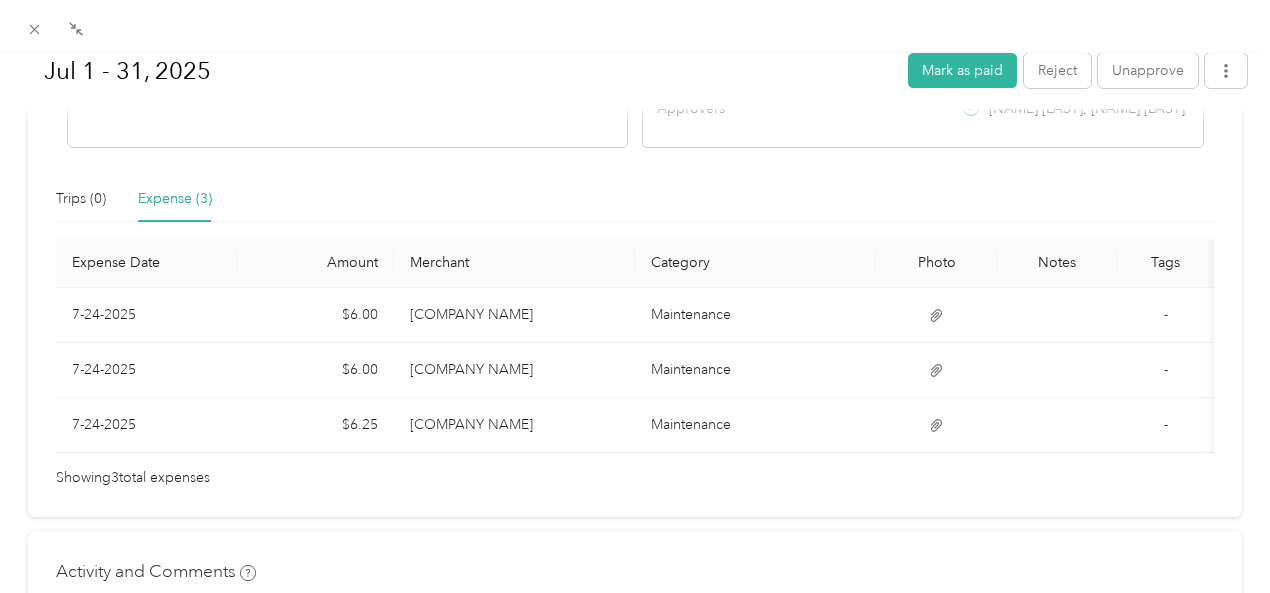 scroll, scrollTop: 200, scrollLeft: 0, axis: vertical 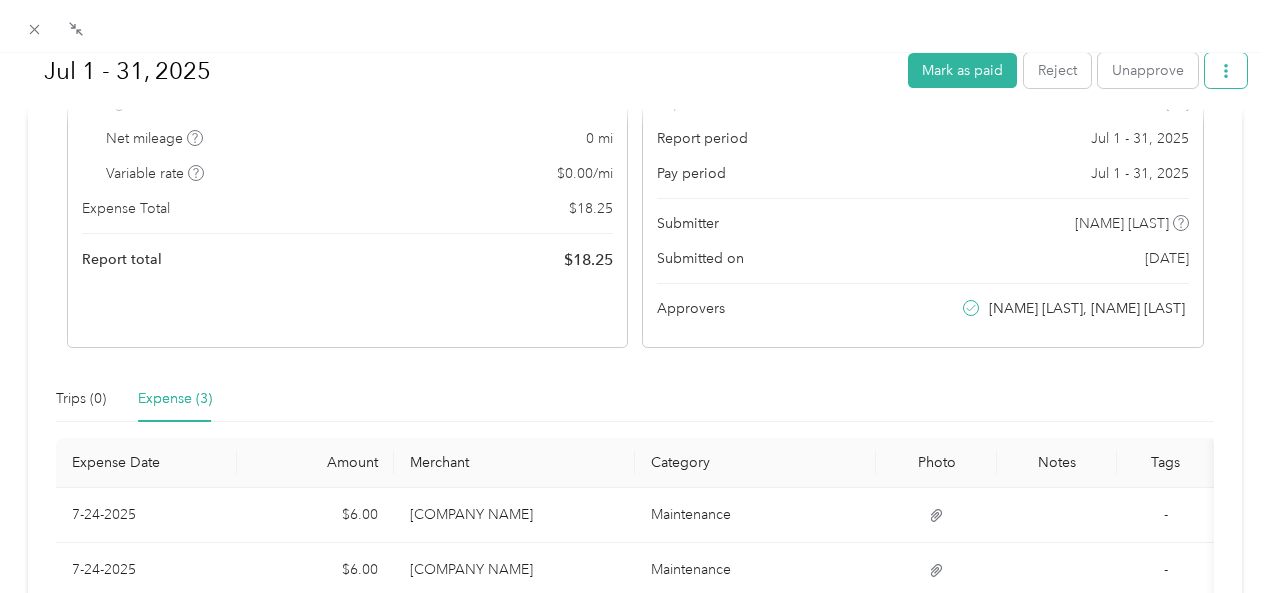 click 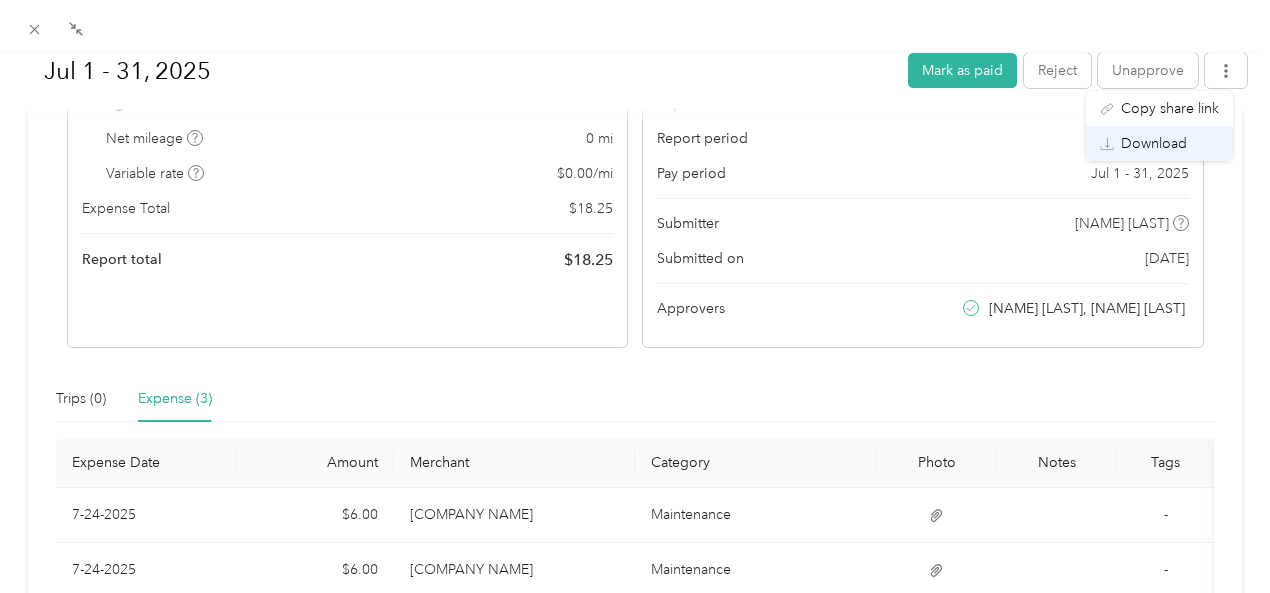 click on "Download" at bounding box center [1154, 143] 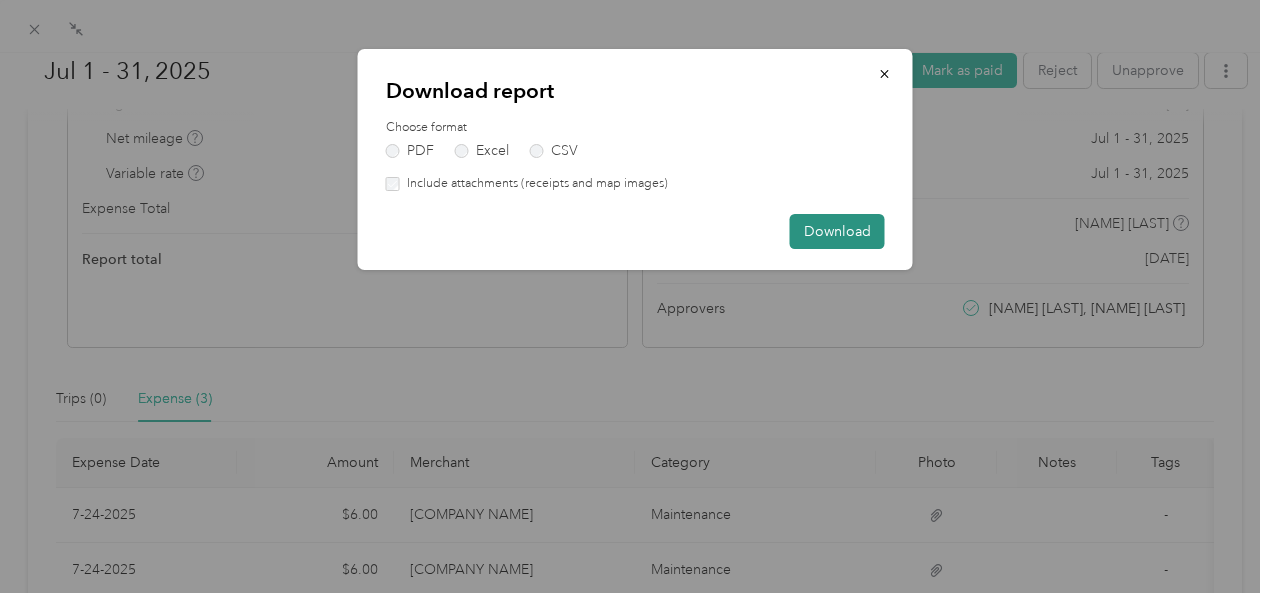 click on "Download" at bounding box center (837, 231) 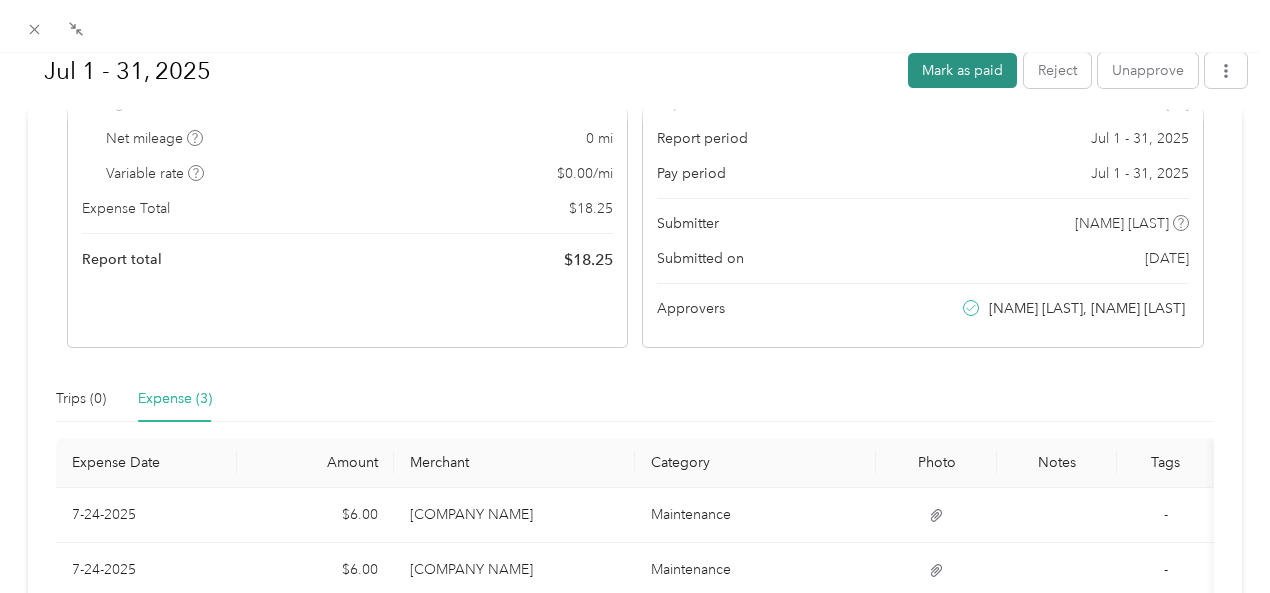 click on "Mark as paid" at bounding box center (962, 70) 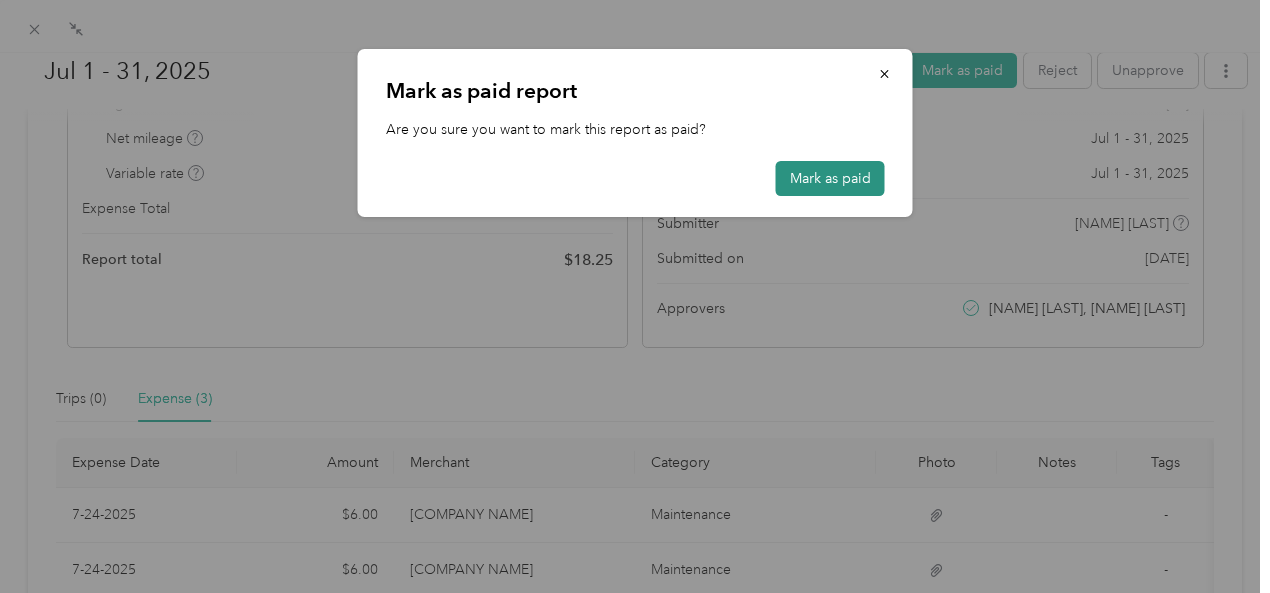 click on "Mark as paid" at bounding box center (830, 178) 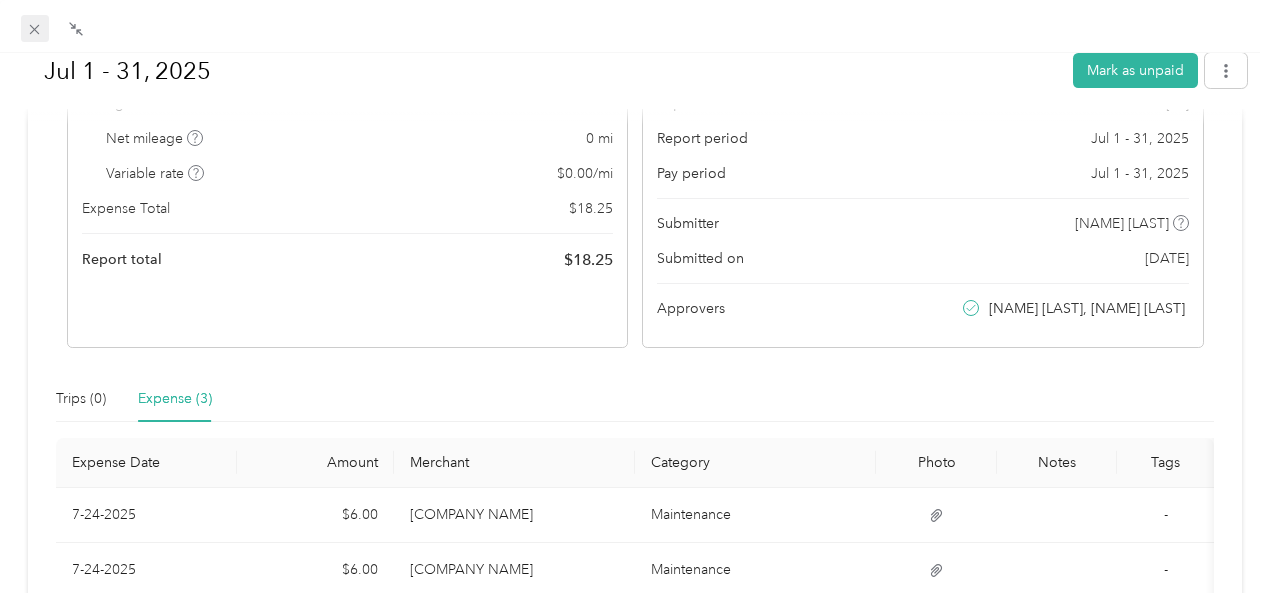 click 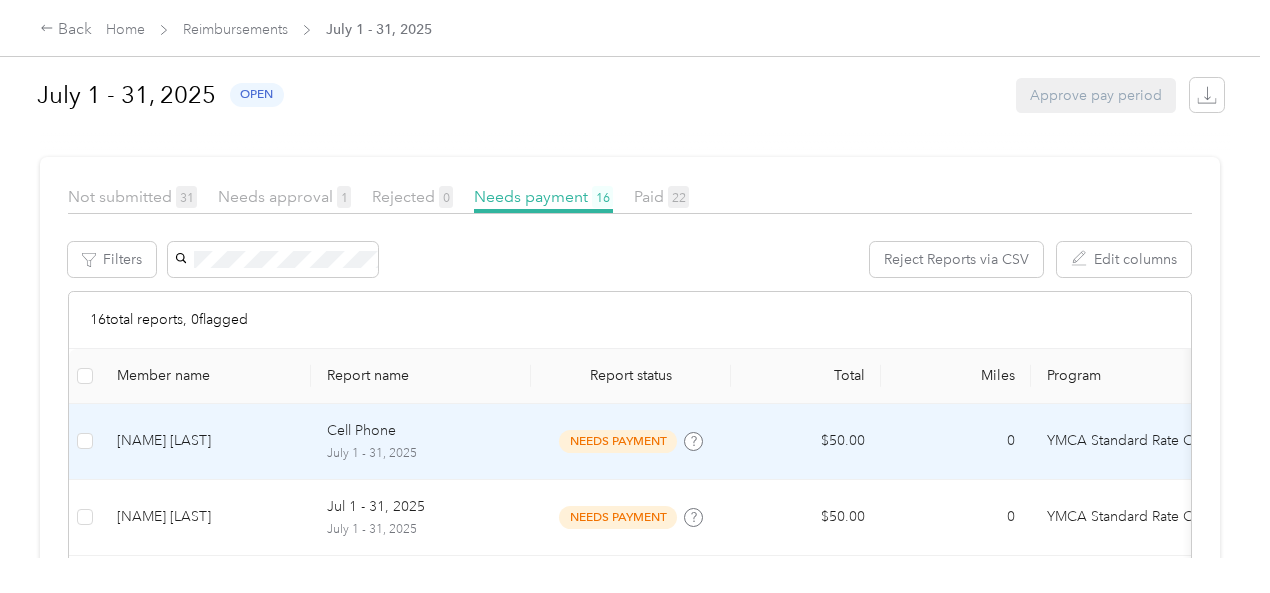 click on "[NAME] [LAST]" at bounding box center [206, 441] 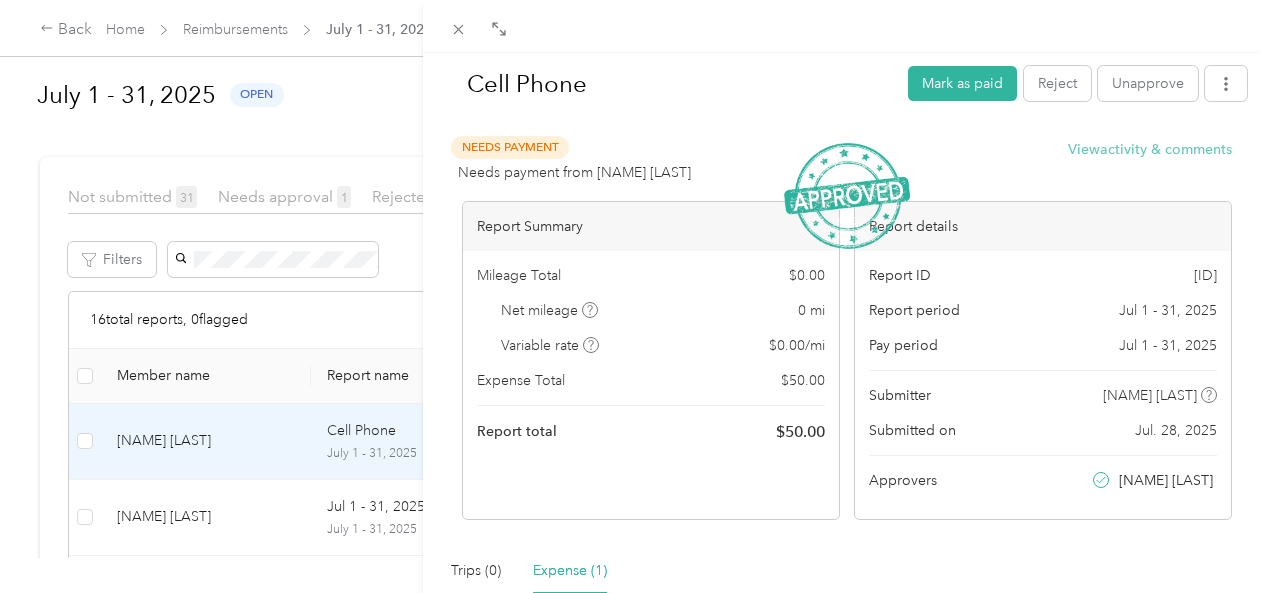 click on "View  activity & comments" at bounding box center [1150, 149] 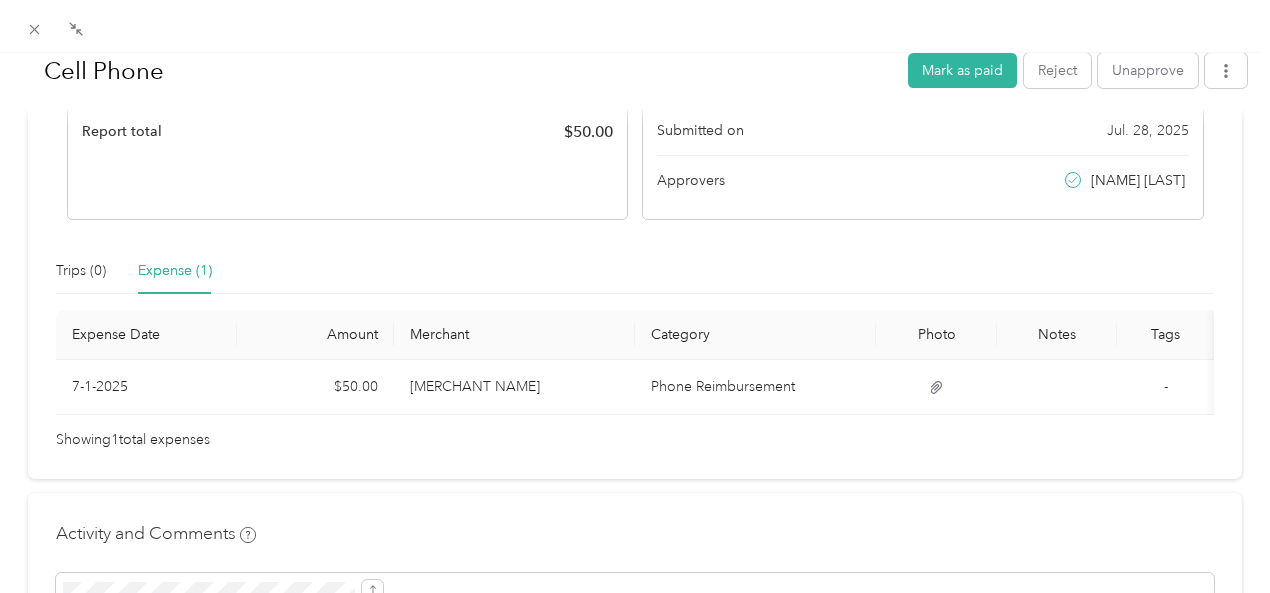 scroll, scrollTop: 328, scrollLeft: 0, axis: vertical 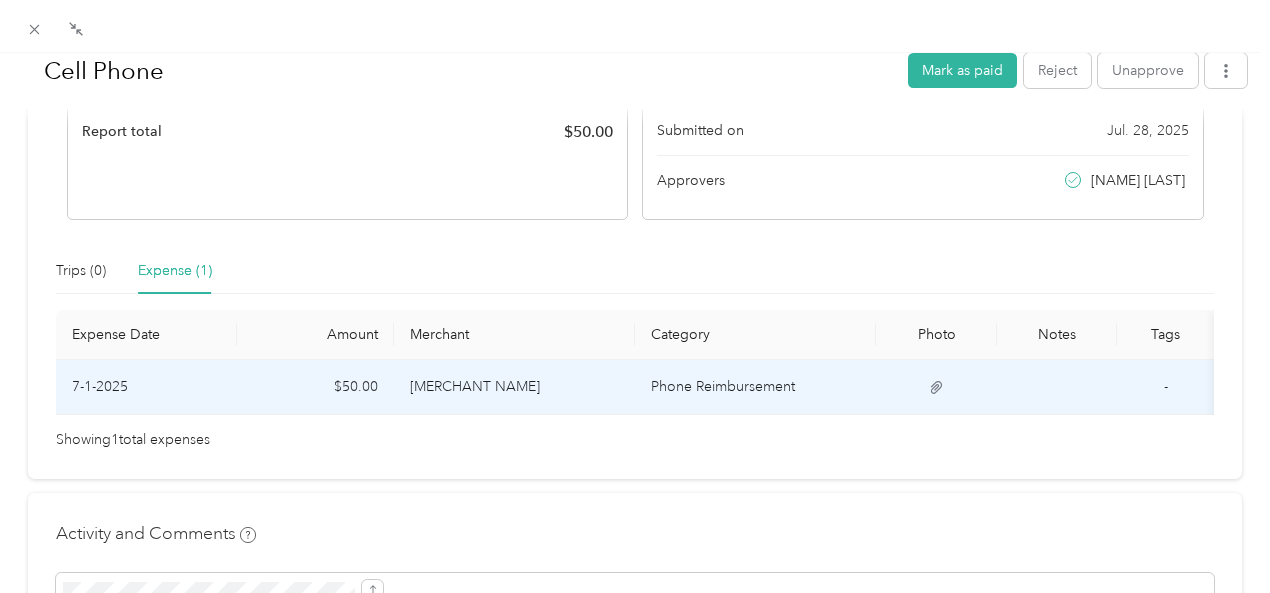 click on "[MERCHANT NAME]" at bounding box center [514, 387] 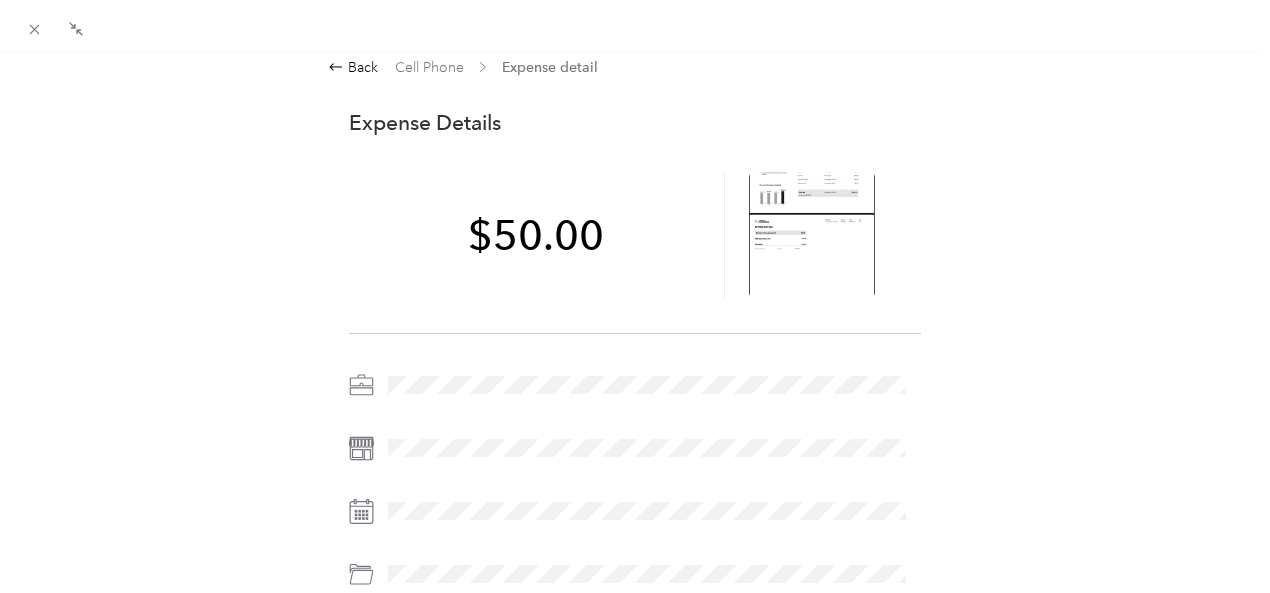 scroll, scrollTop: 0, scrollLeft: 0, axis: both 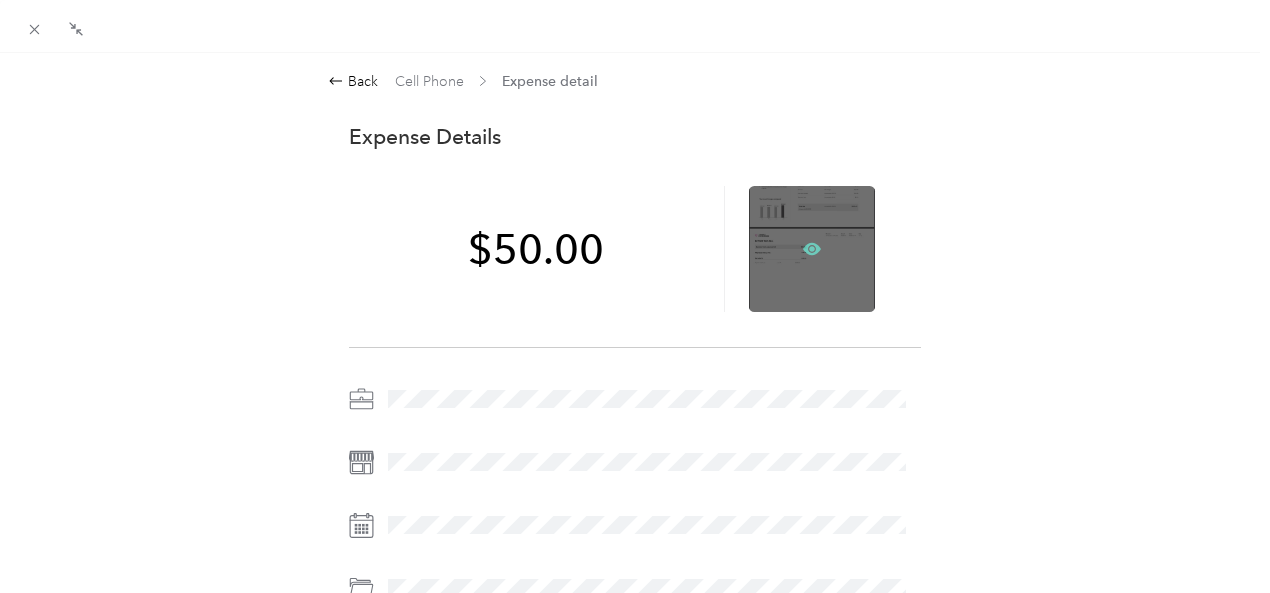click 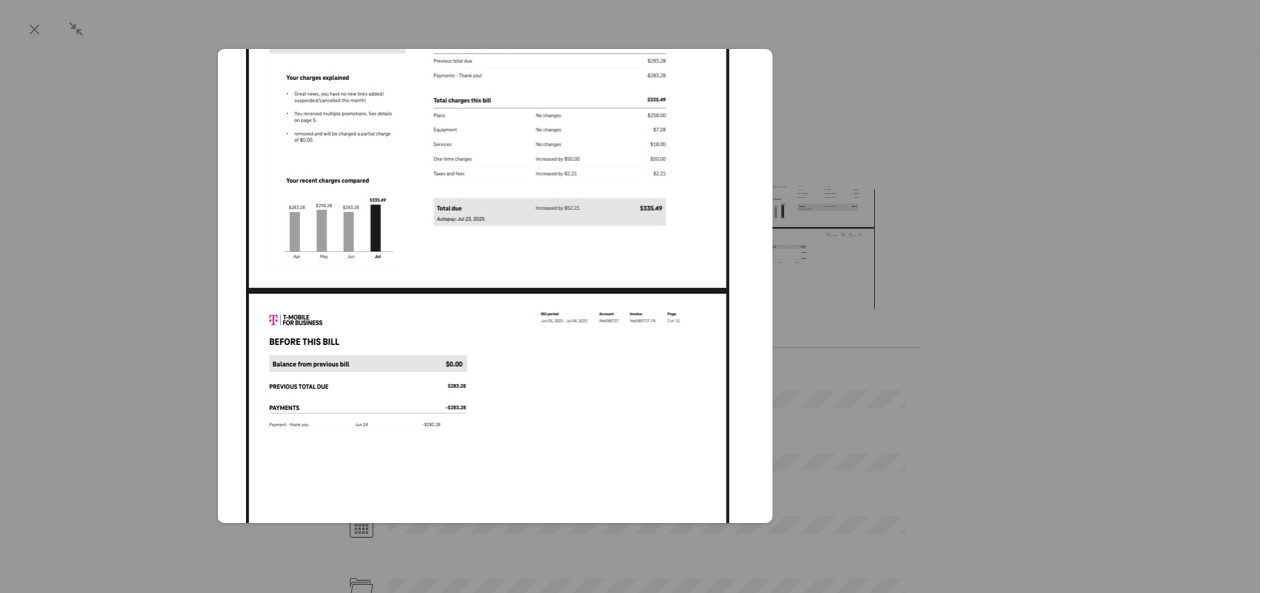 scroll, scrollTop: 0, scrollLeft: 0, axis: both 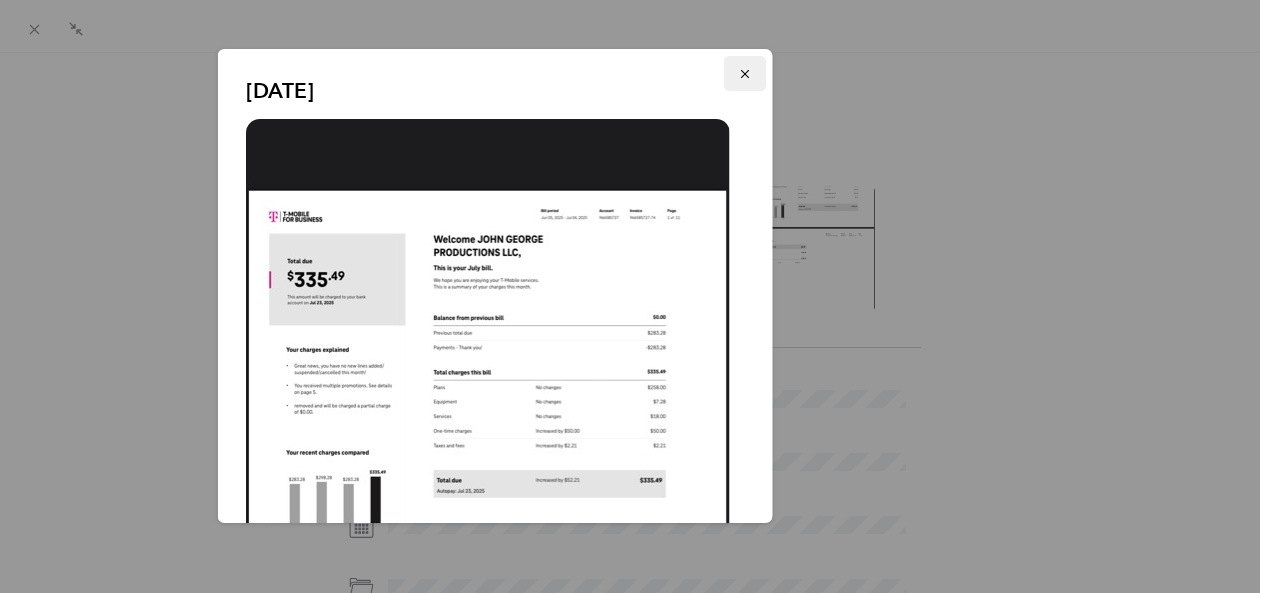 click 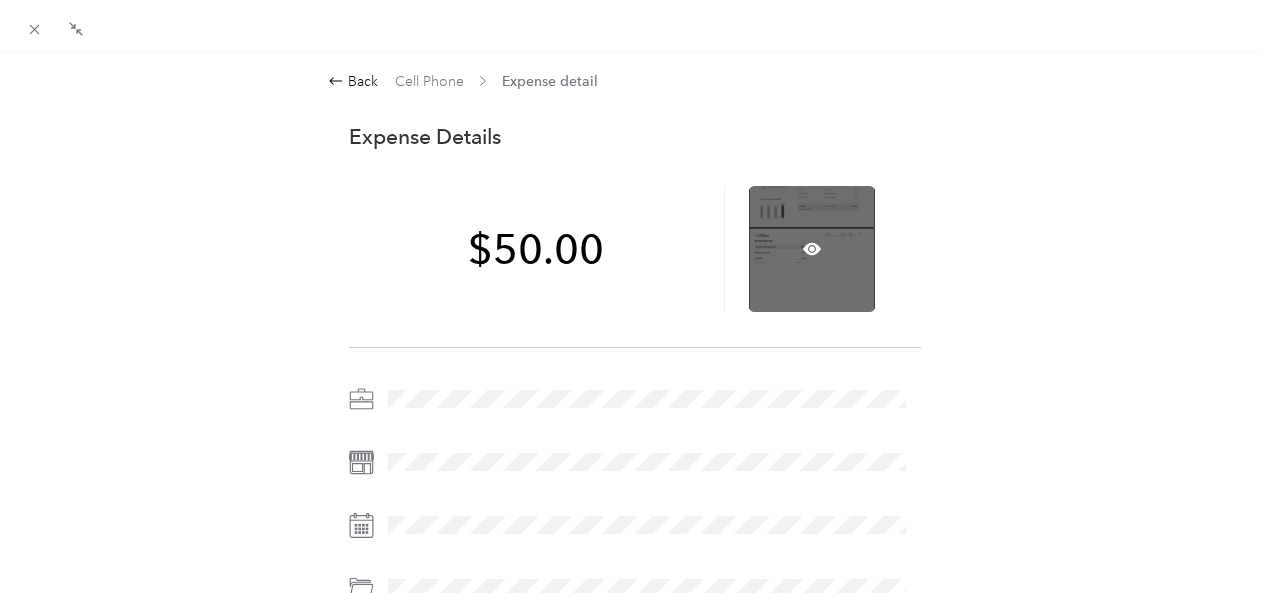 click at bounding box center (812, 249) 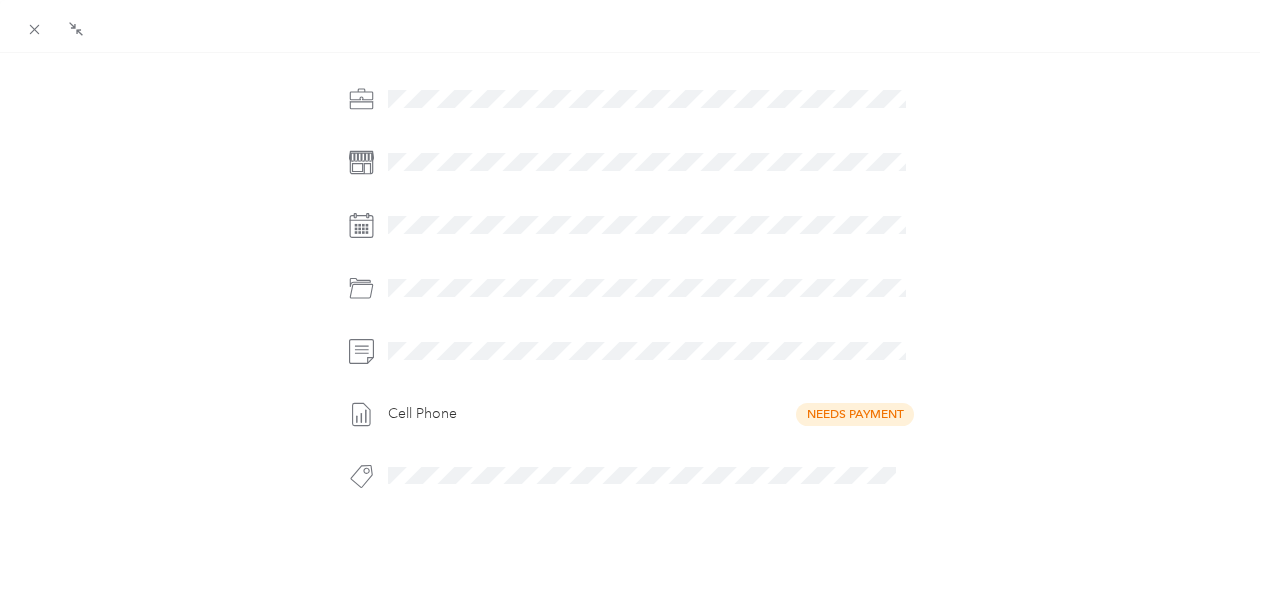 scroll, scrollTop: 0, scrollLeft: 0, axis: both 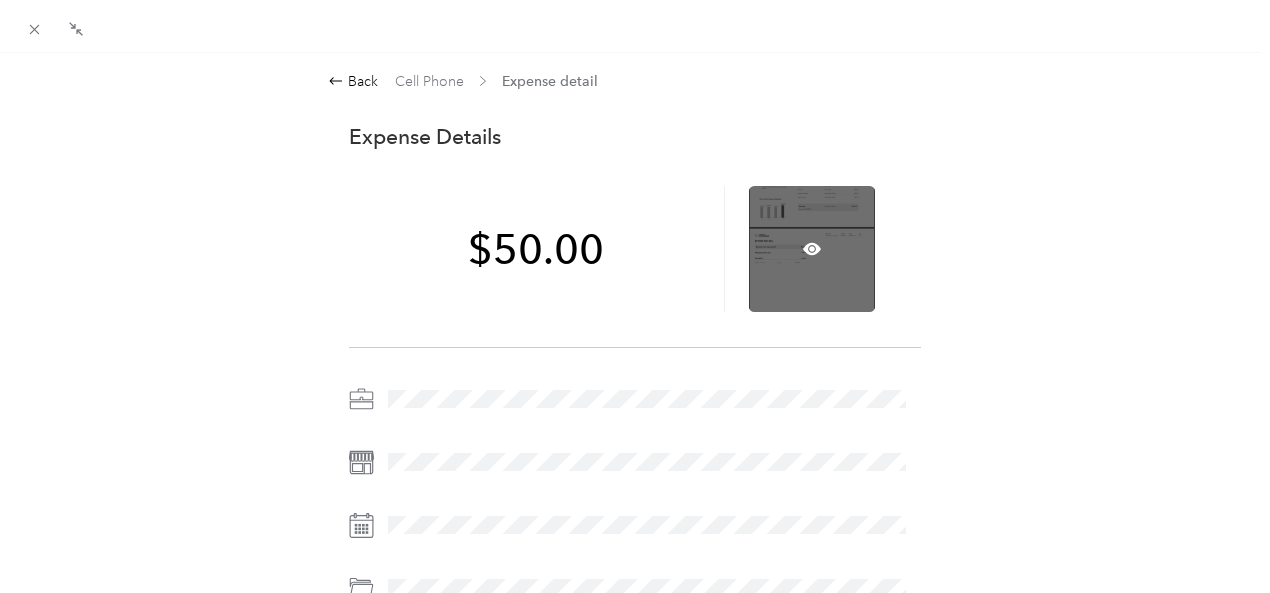 click at bounding box center [812, 249] 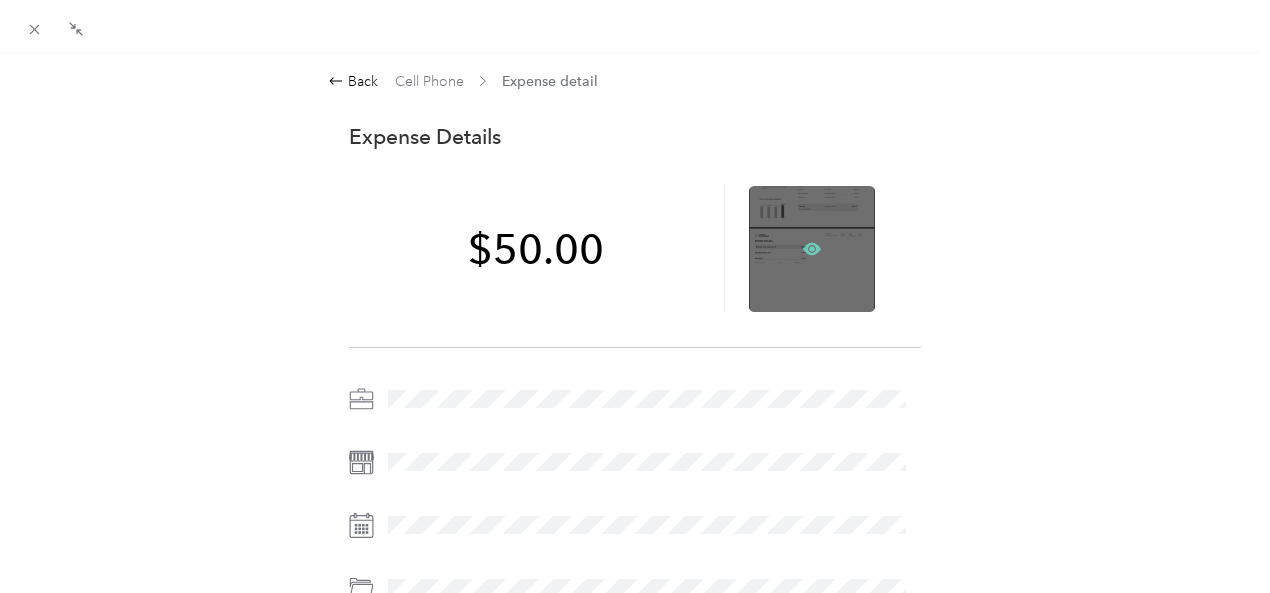 click 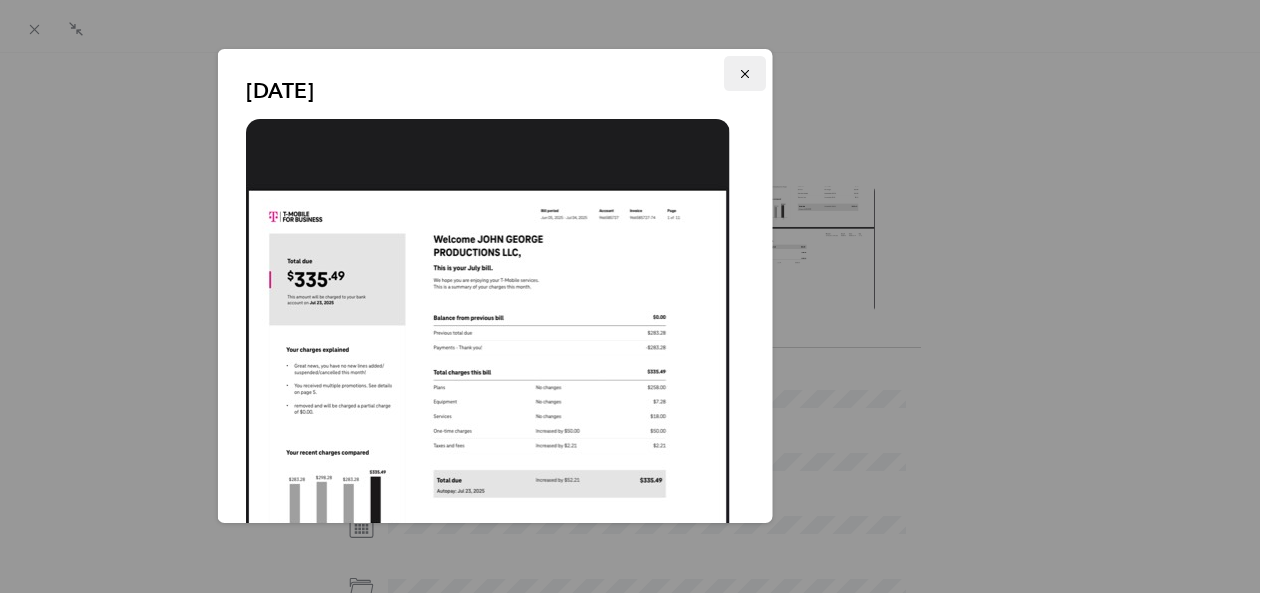 click 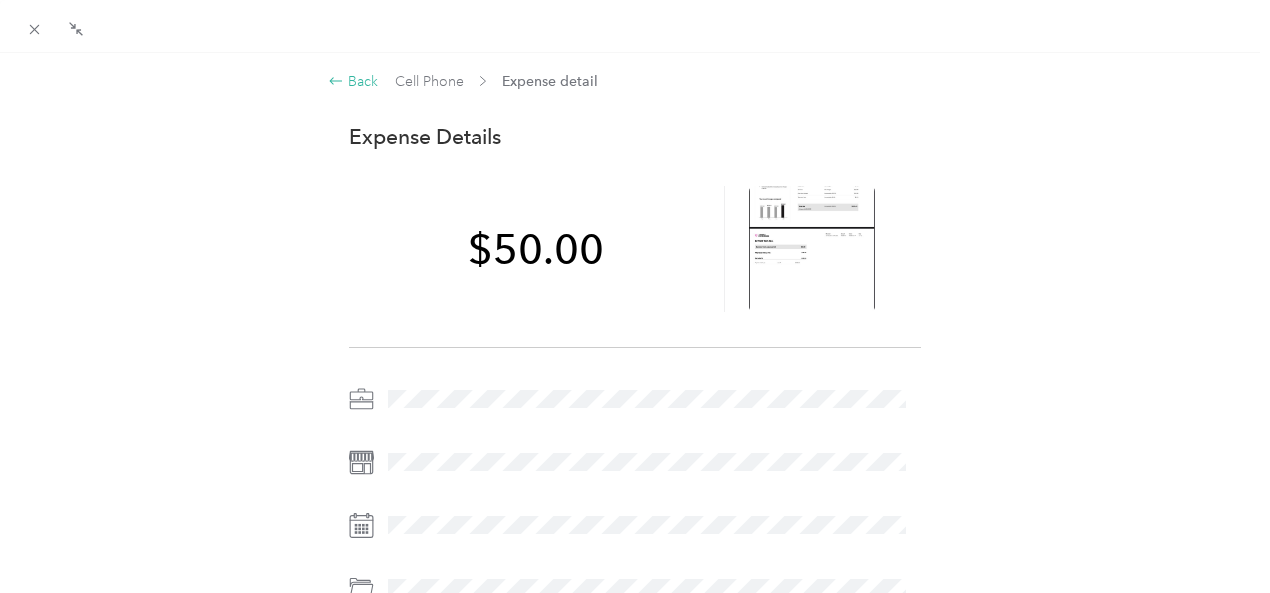 click 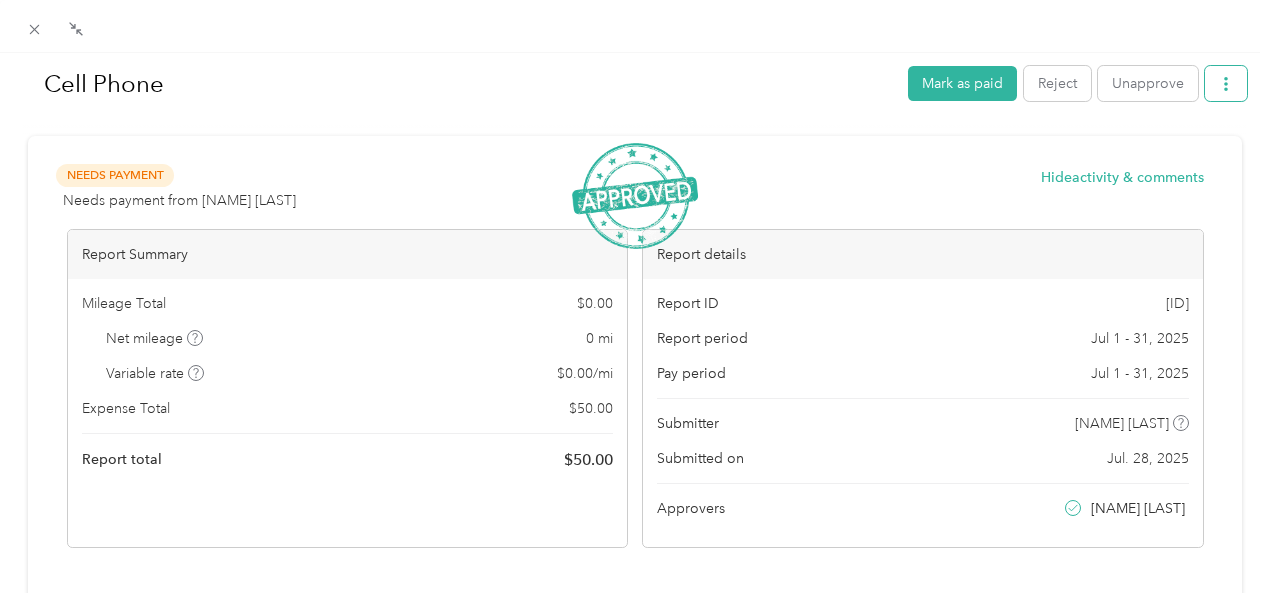 click 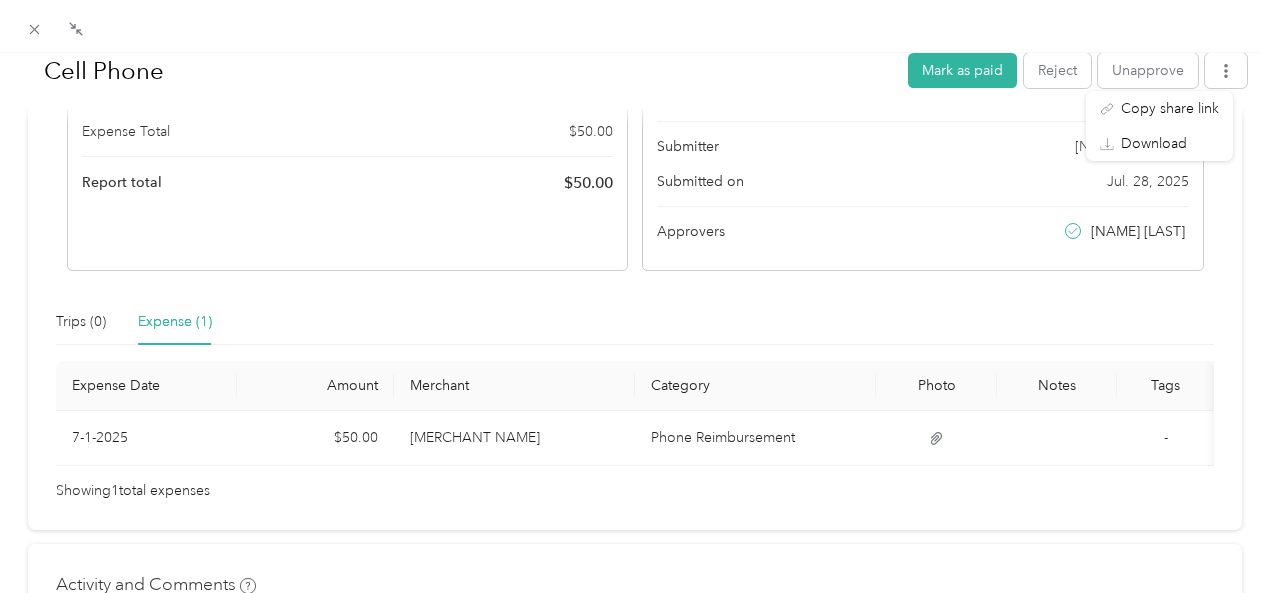 scroll, scrollTop: 328, scrollLeft: 0, axis: vertical 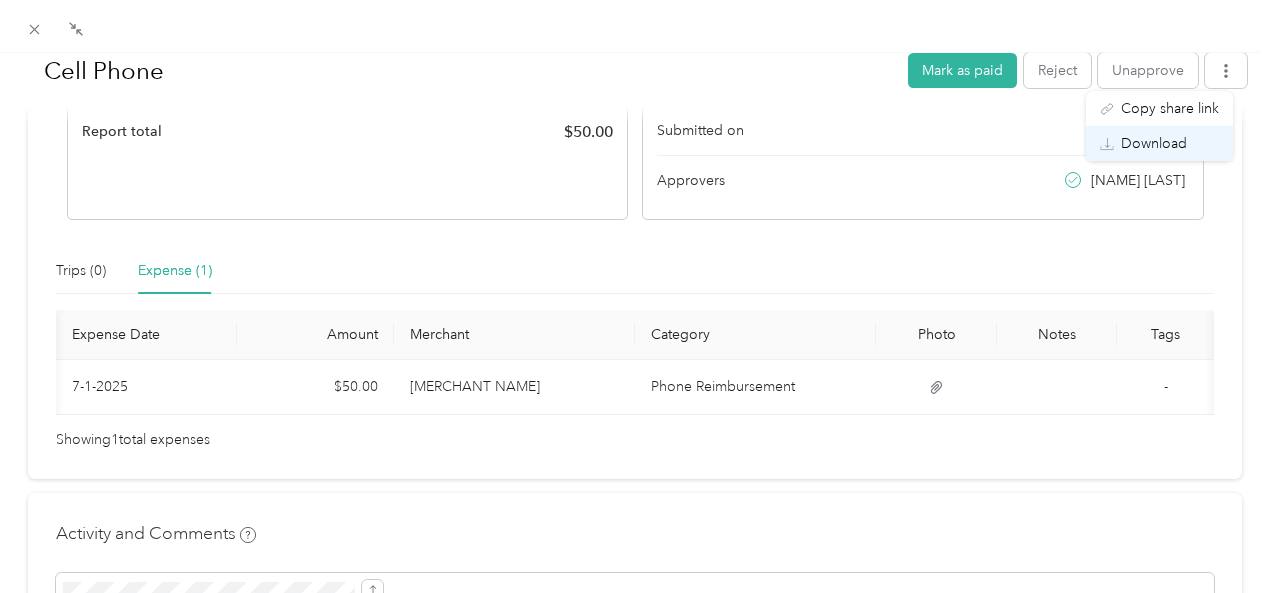 click on "Download" at bounding box center (1154, 143) 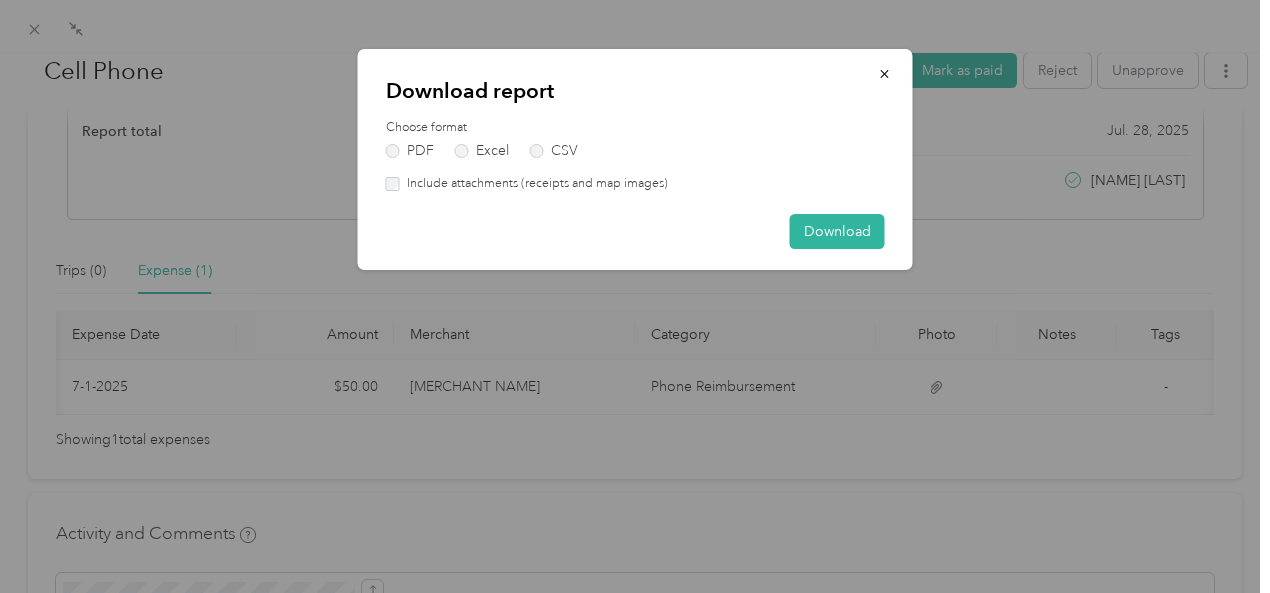 click on "Include attachments (receipts and map images)" at bounding box center [635, 184] 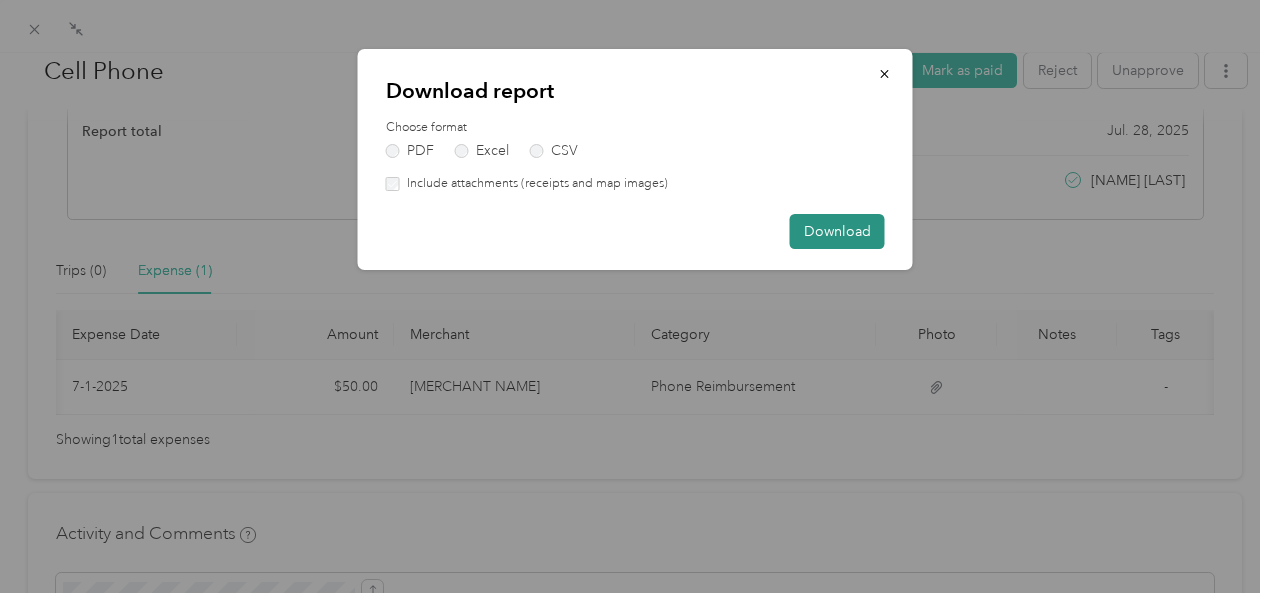 click on "Download" at bounding box center (837, 231) 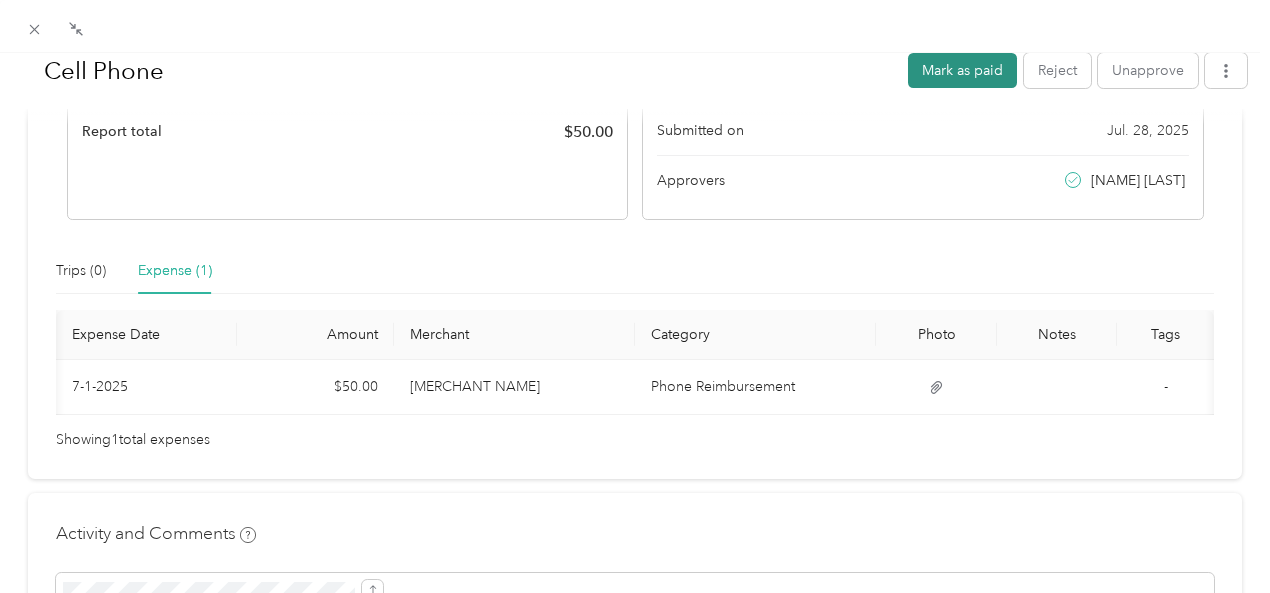 click on "Mark as paid" at bounding box center [962, 70] 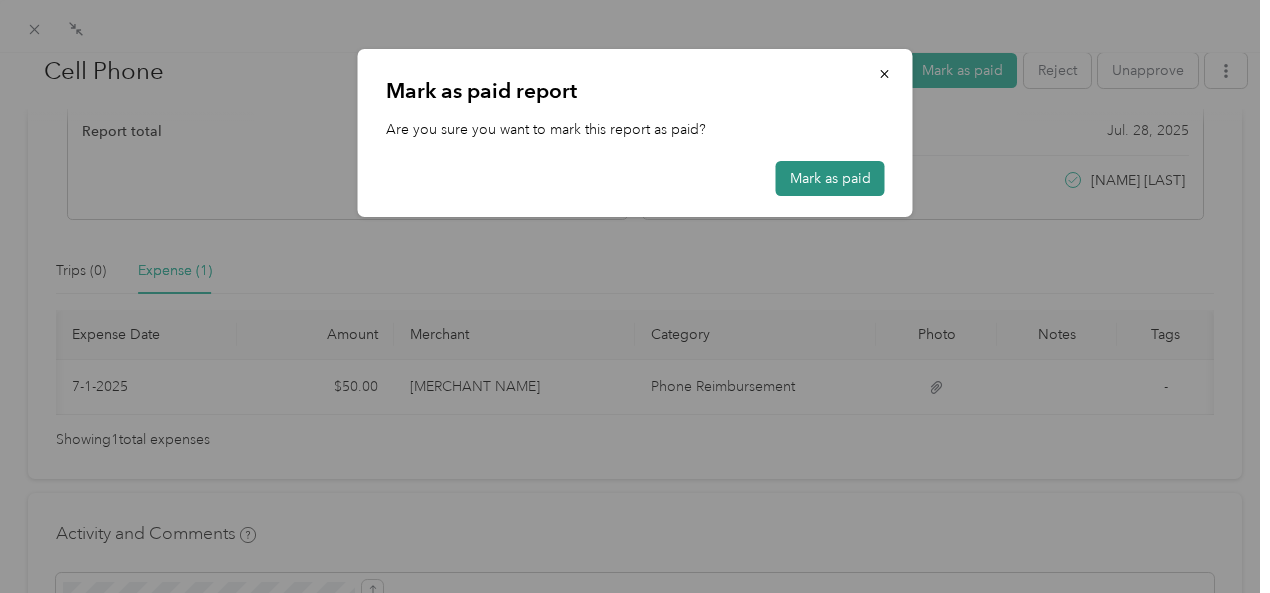 click on "Mark as paid" at bounding box center (830, 178) 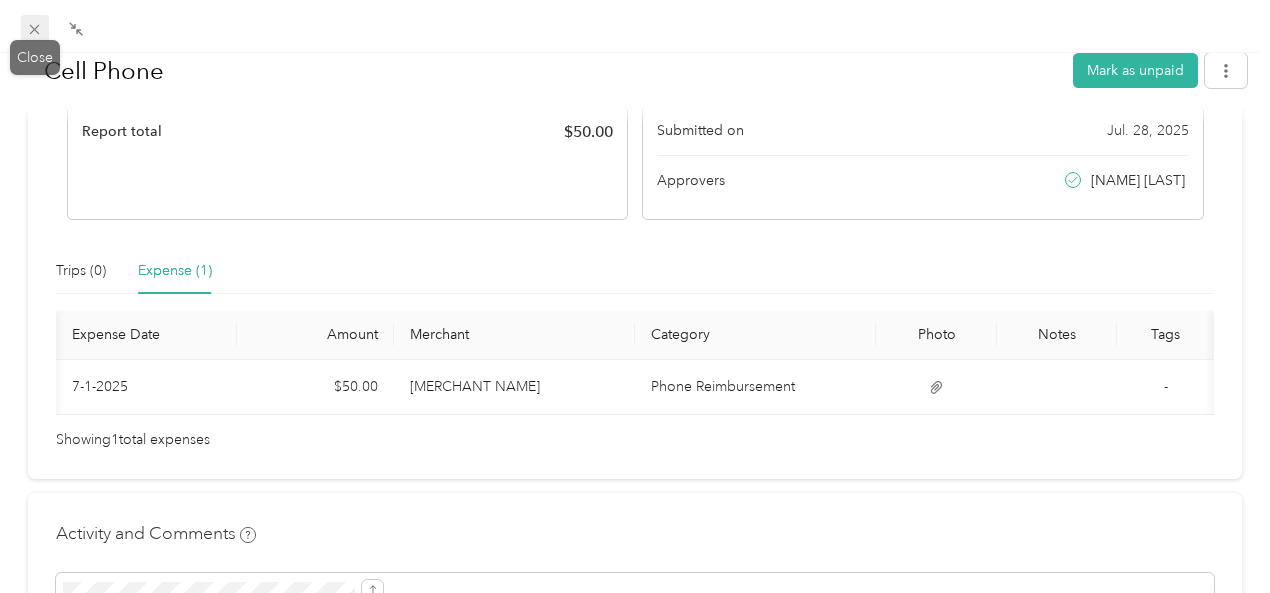 click 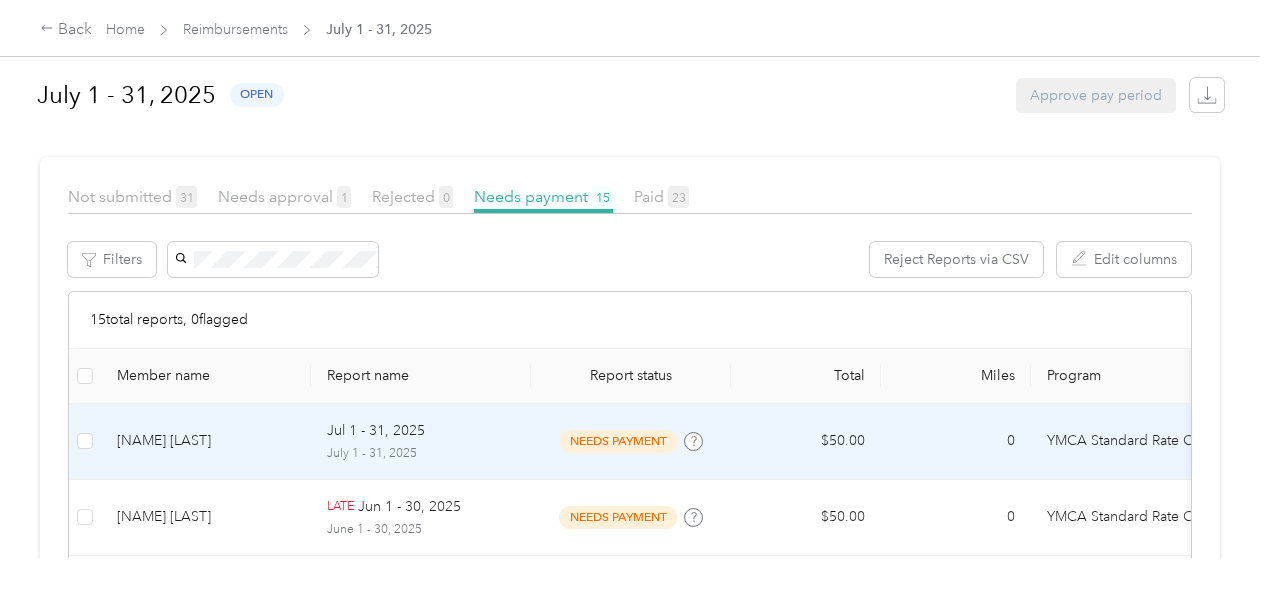 click on "[NAME] [LAST]" at bounding box center [206, 441] 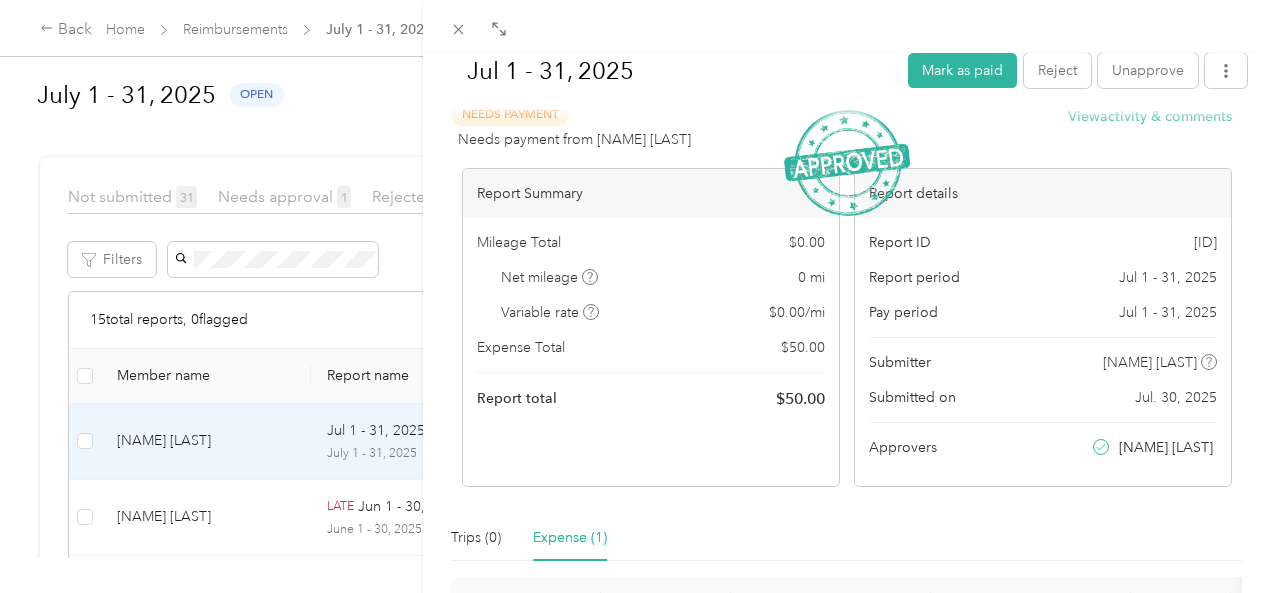 scroll, scrollTop: 0, scrollLeft: 0, axis: both 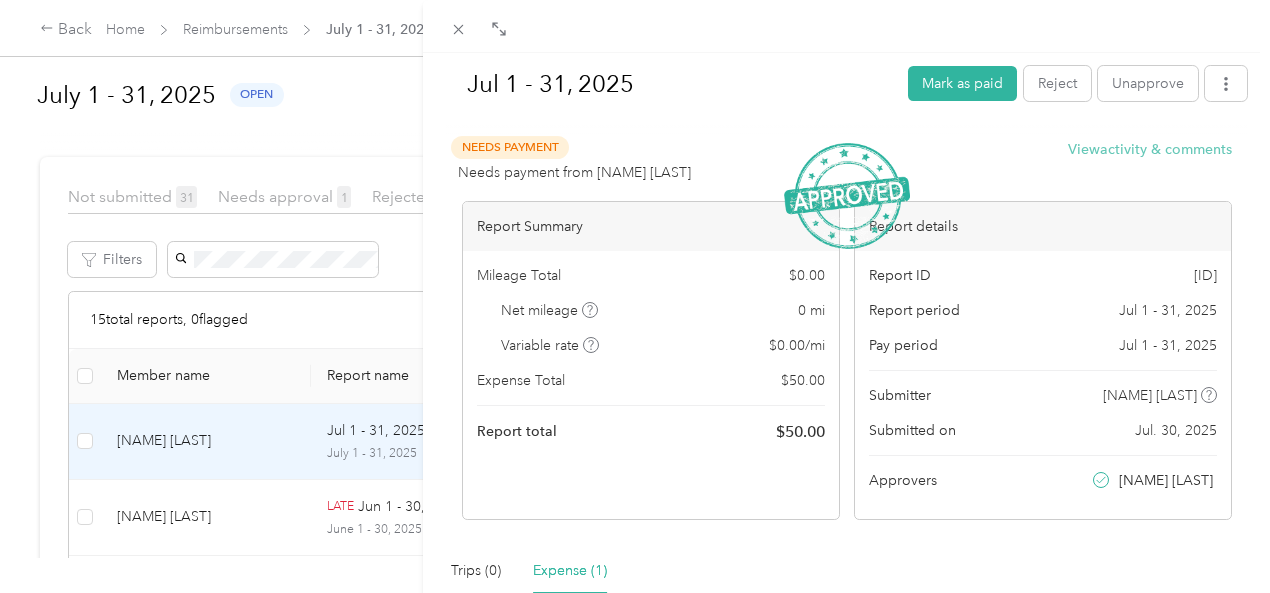 click on "View  activity & comments" at bounding box center (1150, 149) 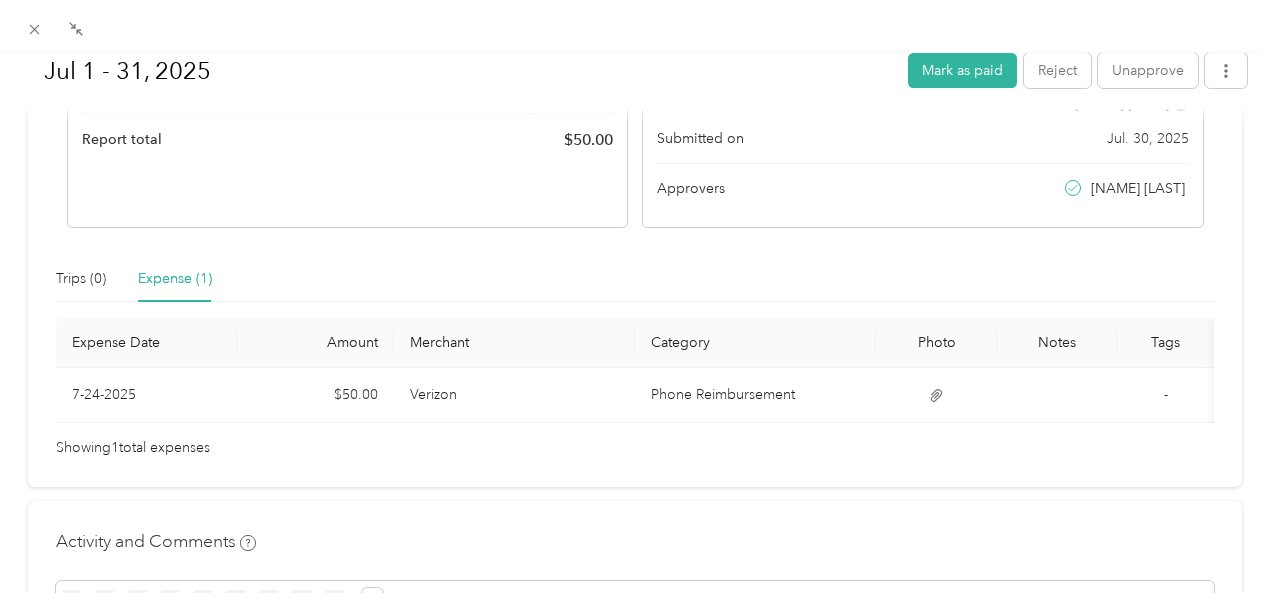 scroll, scrollTop: 328, scrollLeft: 0, axis: vertical 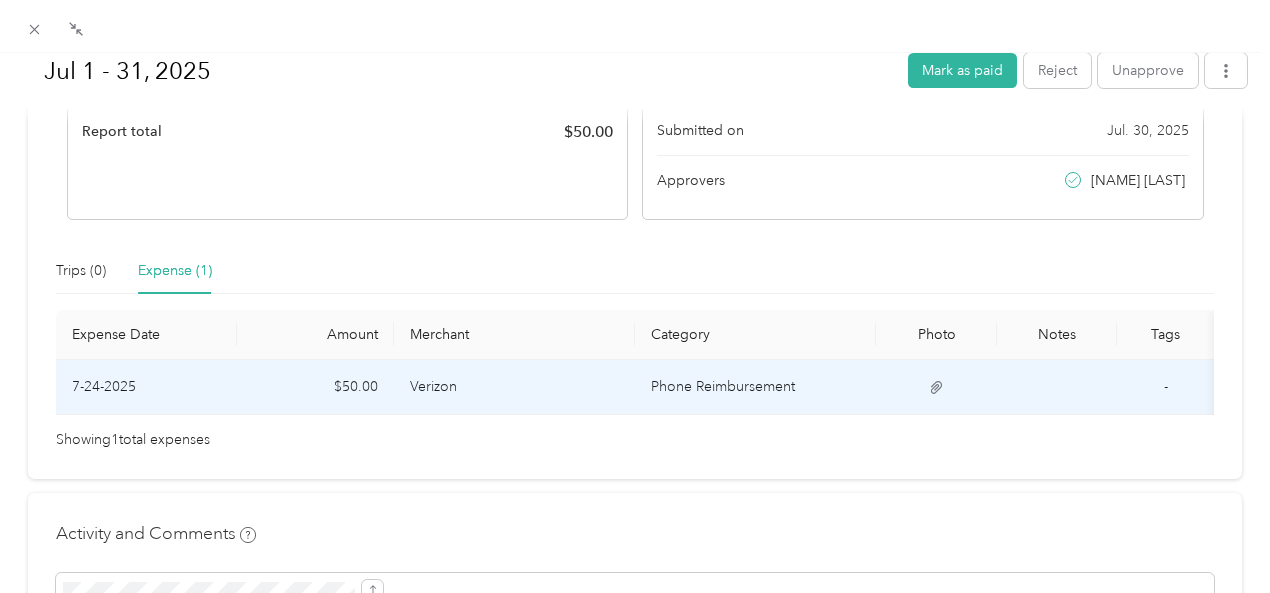 click on "Verizon" at bounding box center (514, 387) 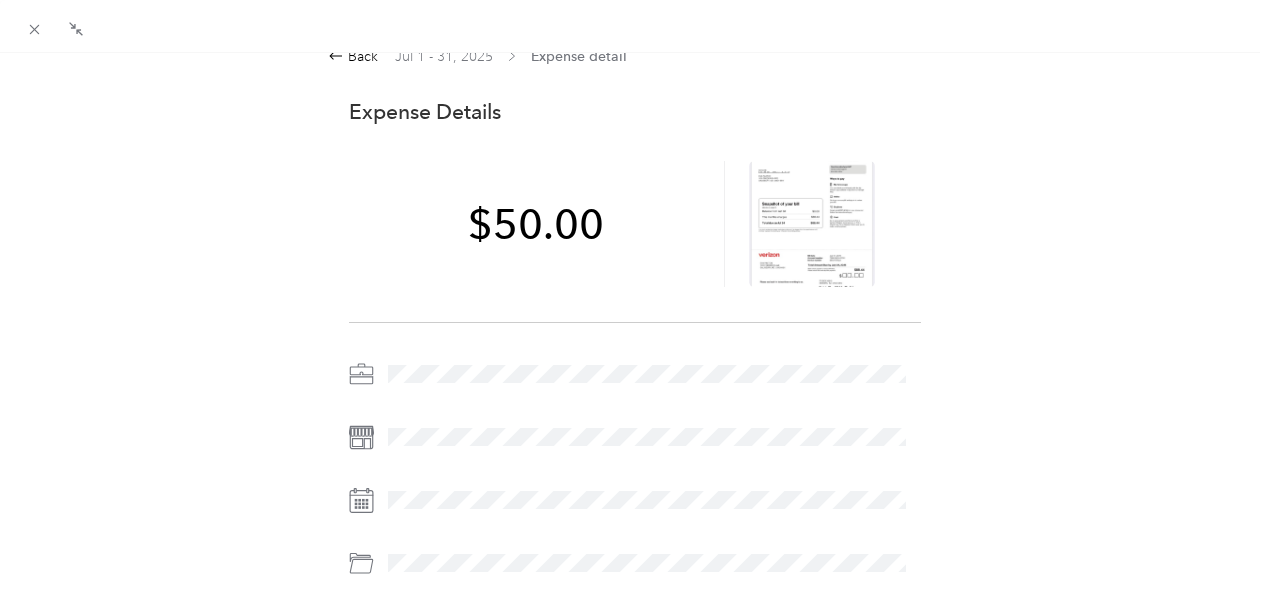 scroll, scrollTop: 0, scrollLeft: 0, axis: both 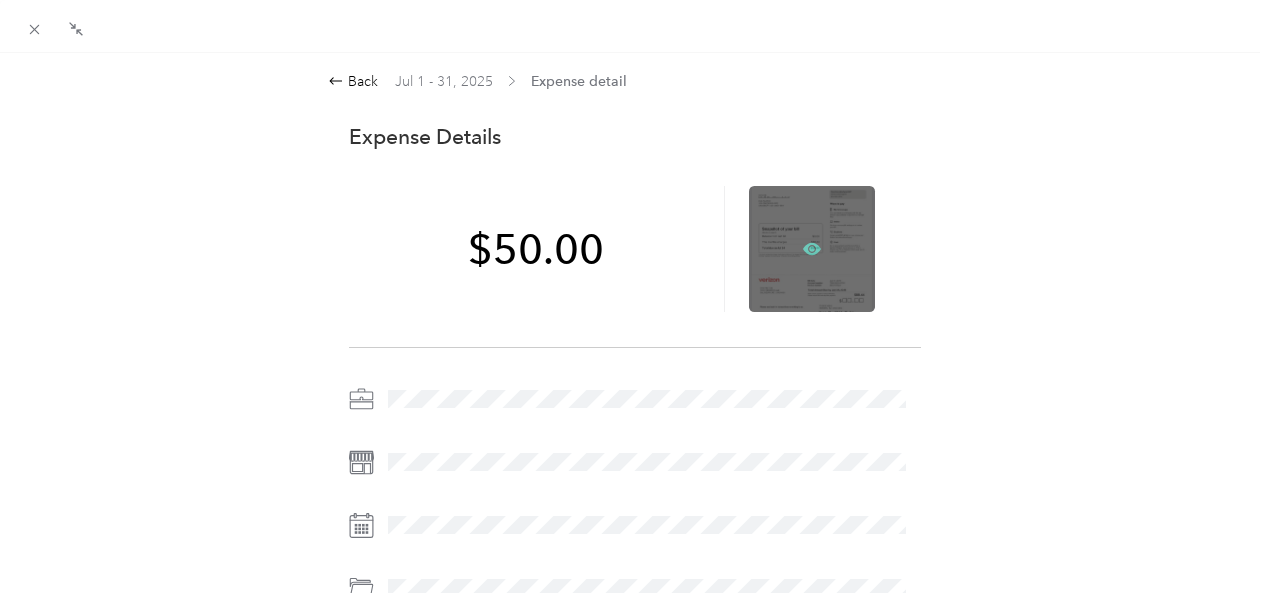 click 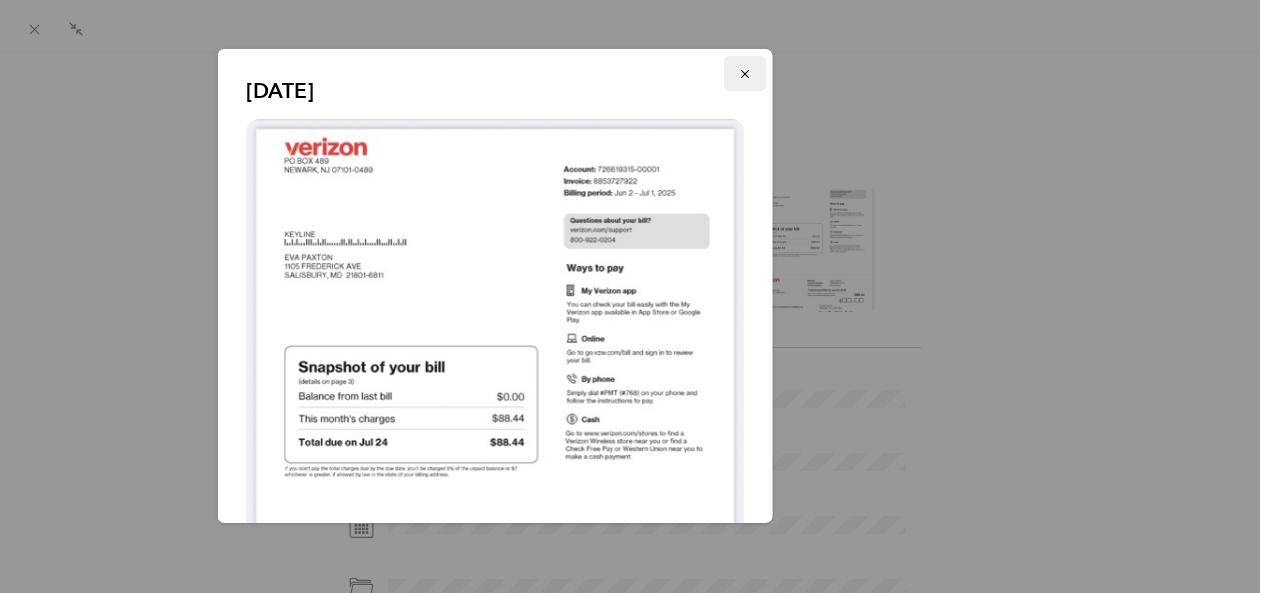 click 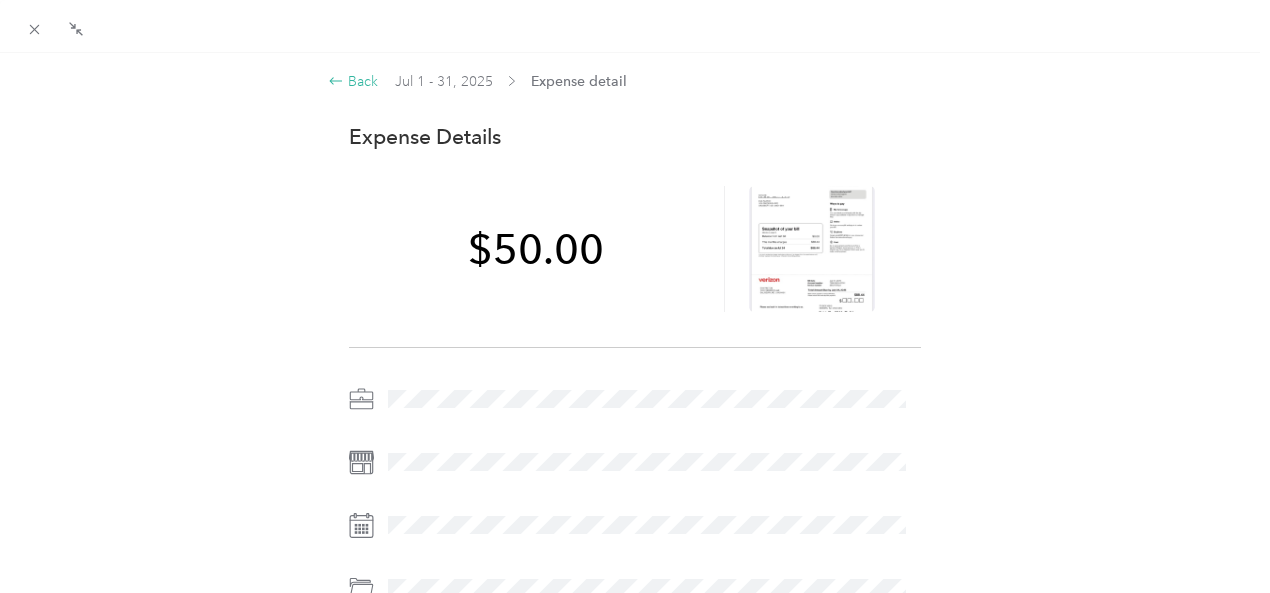 click 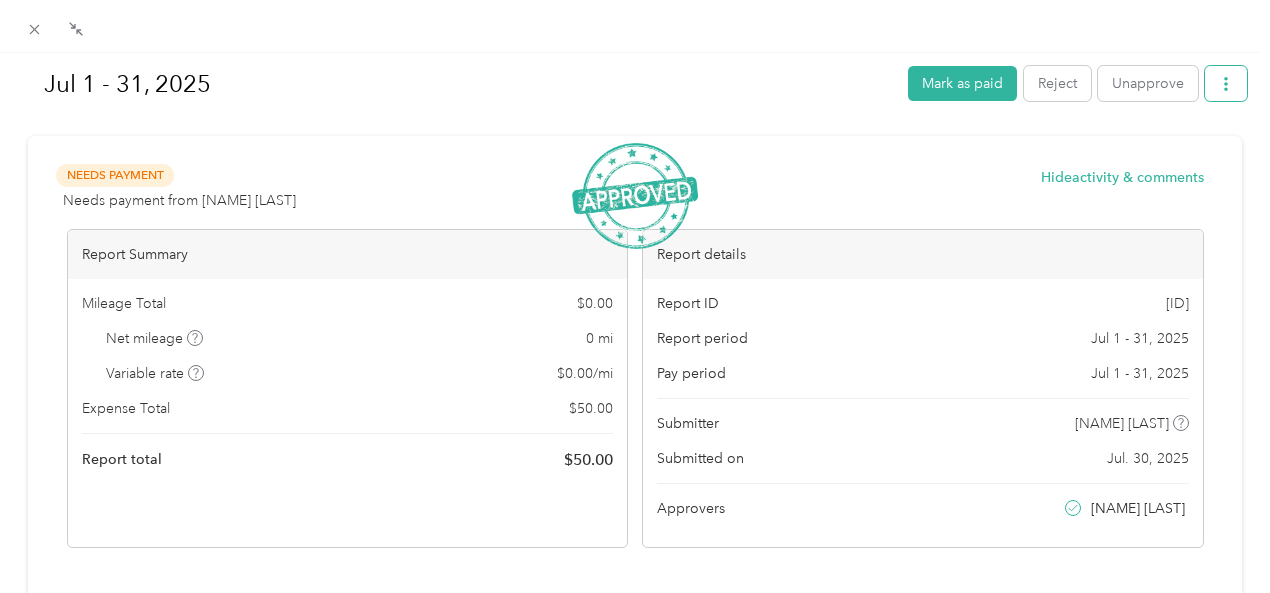 click 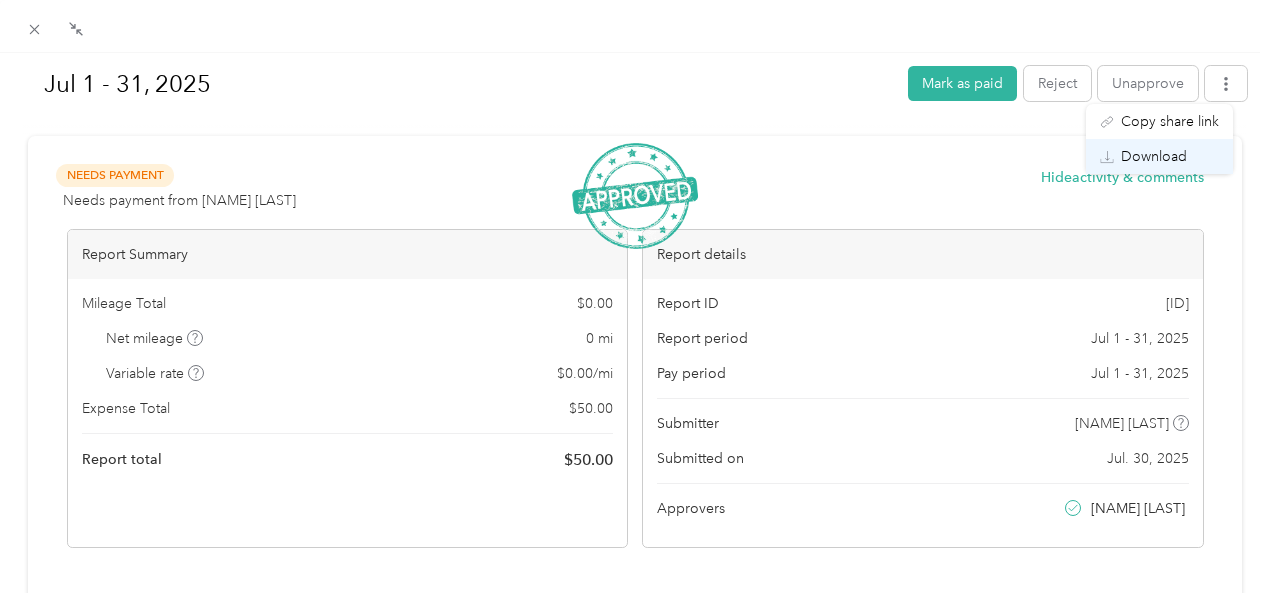 click on "Download" at bounding box center (1154, 156) 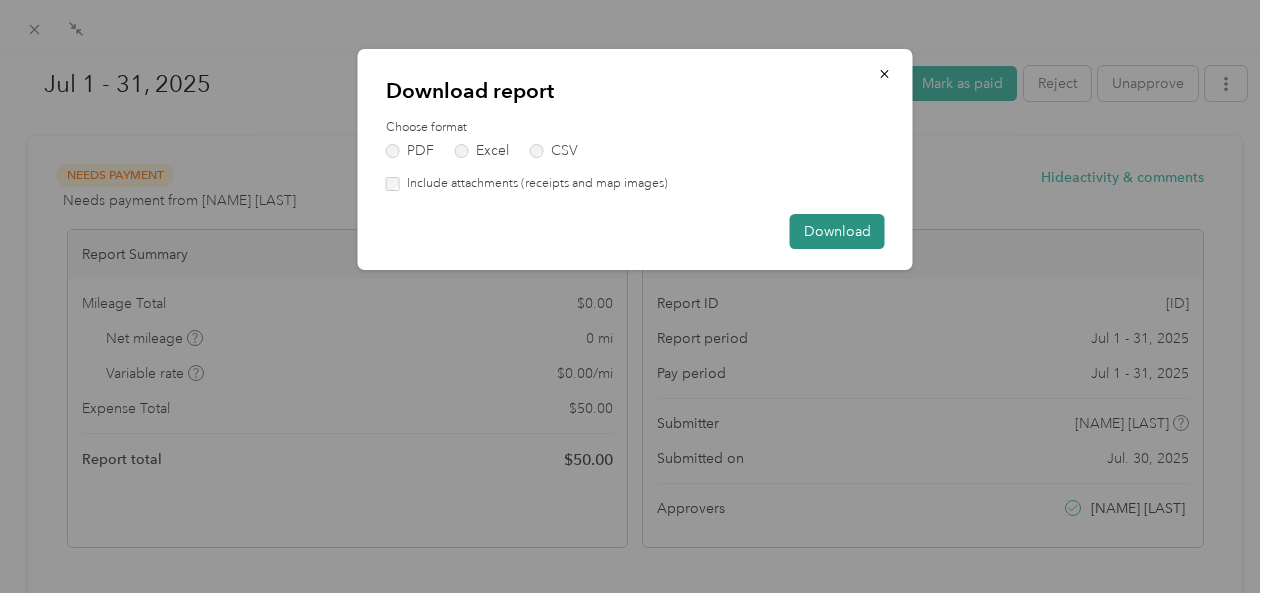 click on "Download" at bounding box center (837, 231) 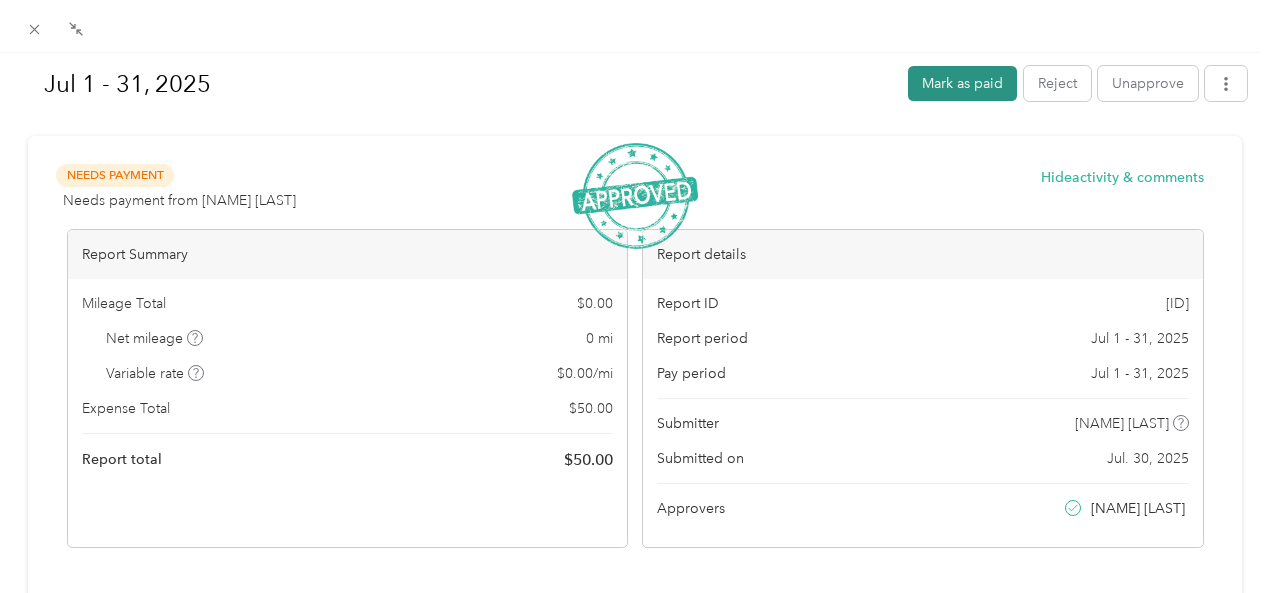 click on "Mark as paid" at bounding box center [962, 83] 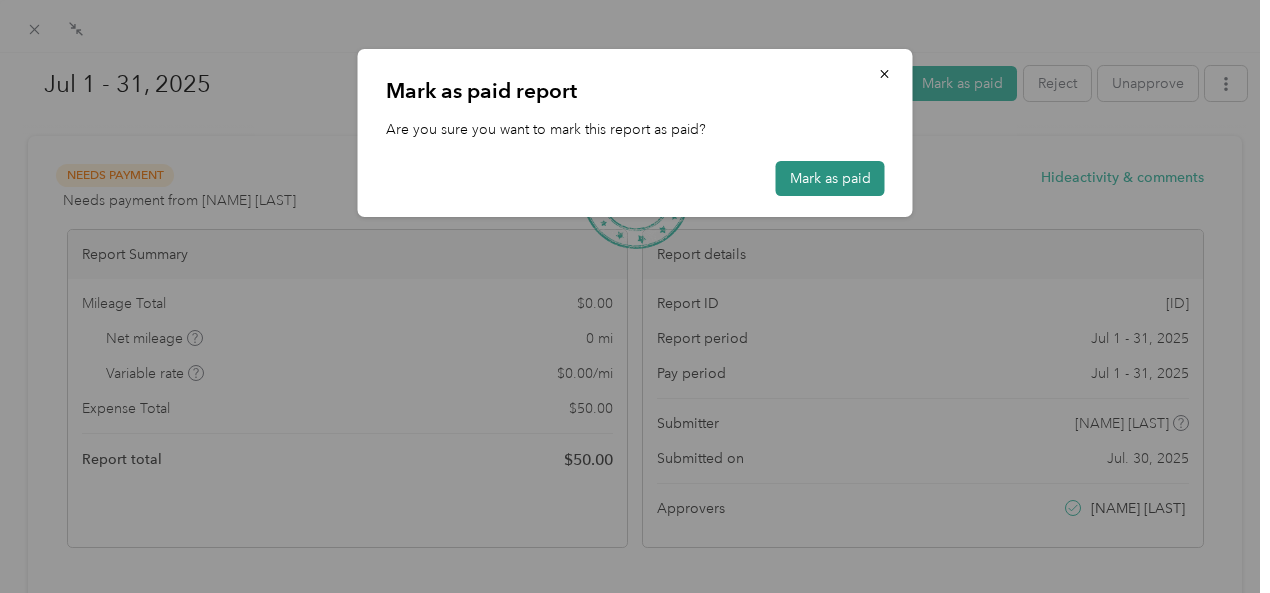 click on "Mark as paid" at bounding box center [830, 178] 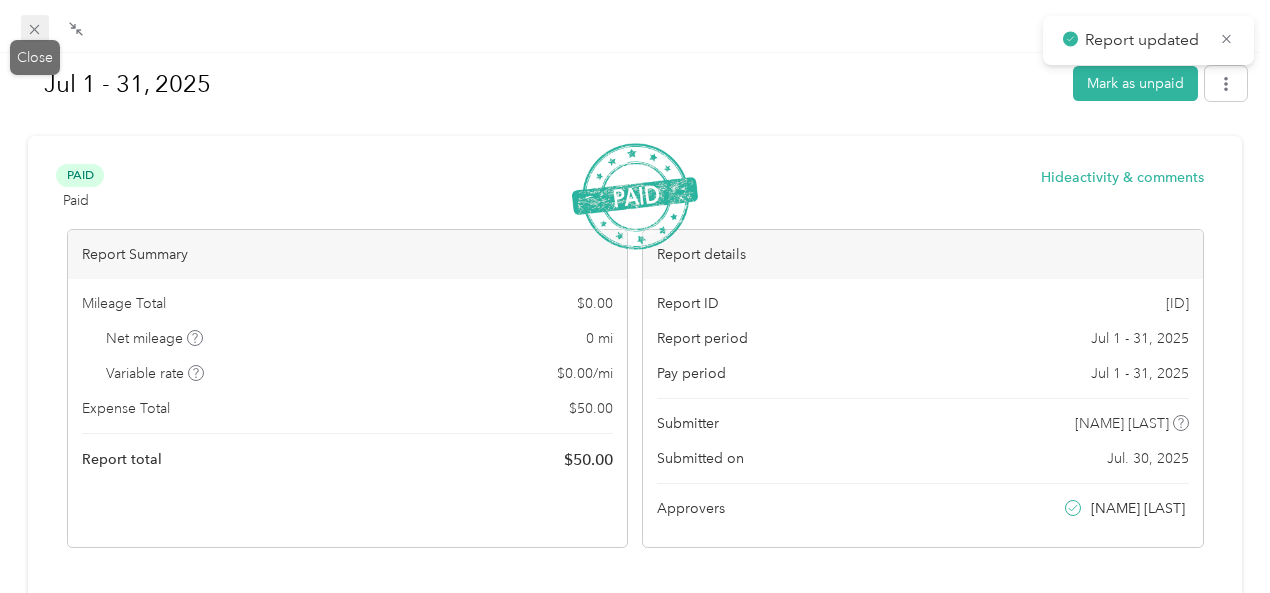 click 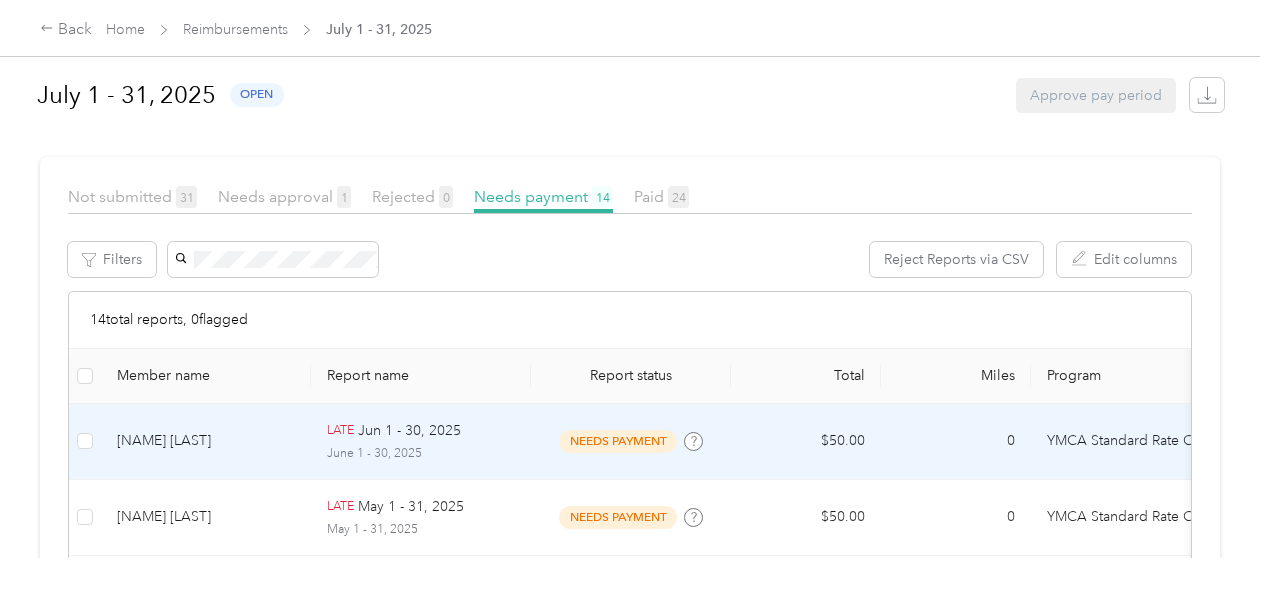 click on "[NAME] [LAST]" at bounding box center [206, 441] 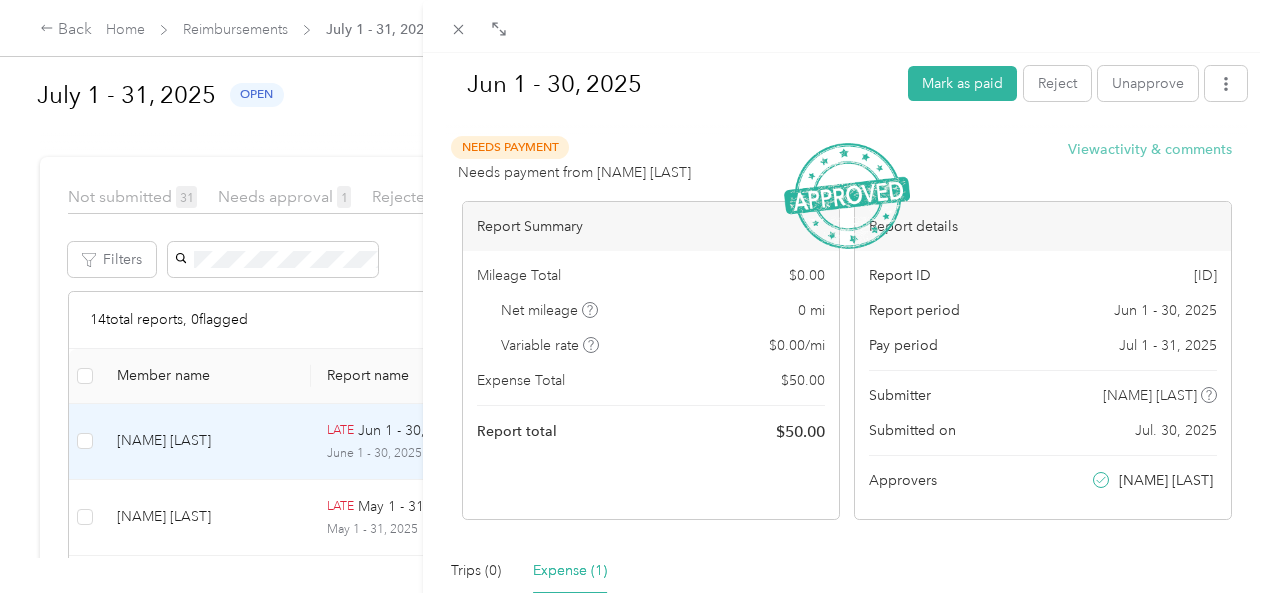click on "View  activity & comments" at bounding box center (1150, 149) 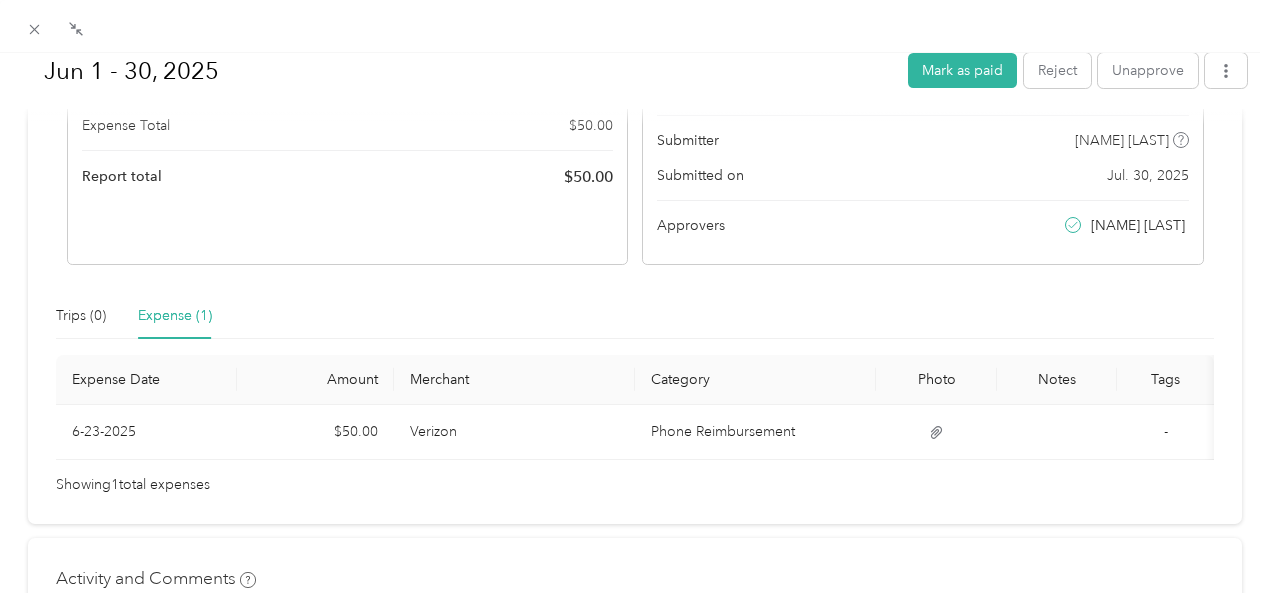 scroll, scrollTop: 328, scrollLeft: 0, axis: vertical 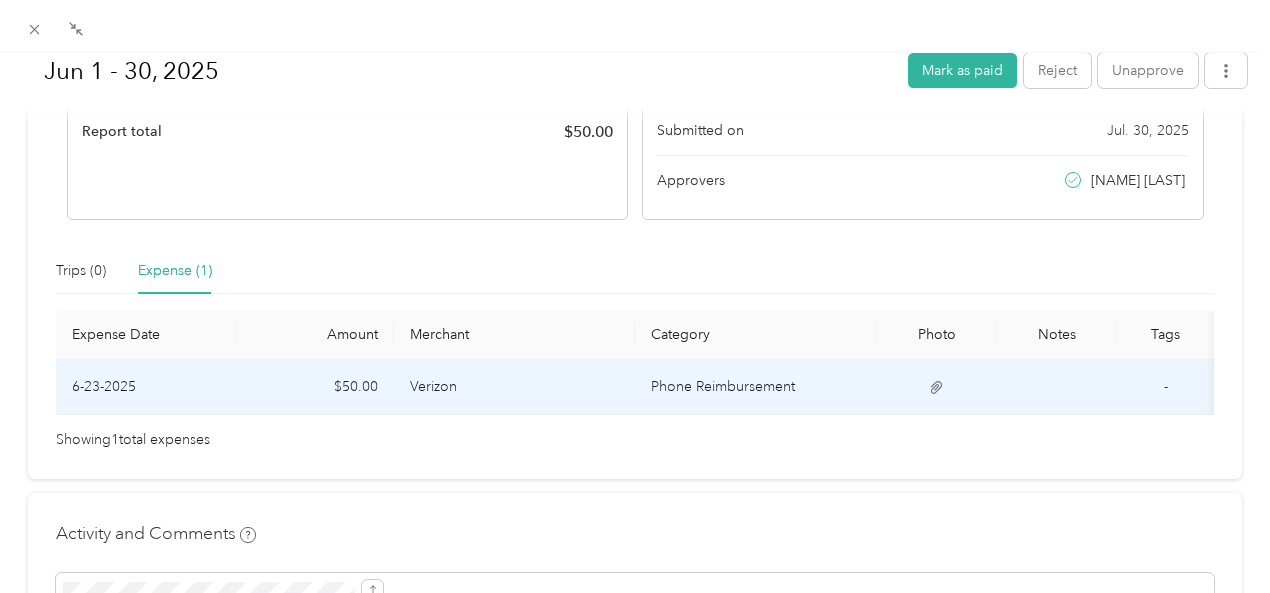 click on "Phone Reimbursement" at bounding box center [755, 387] 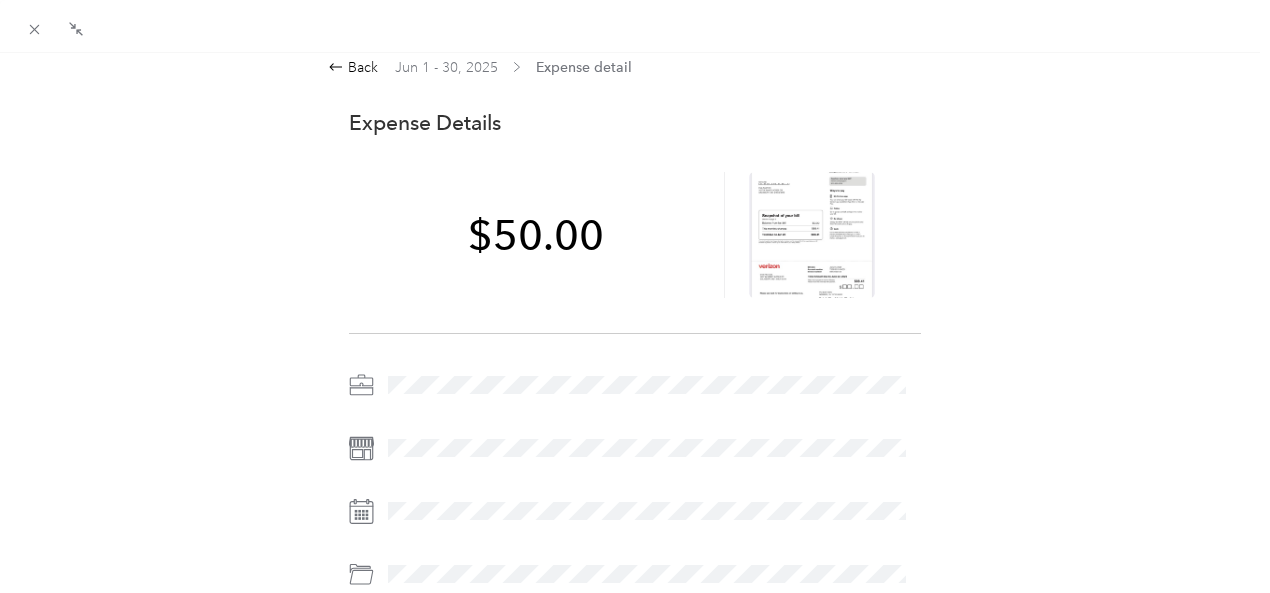 scroll, scrollTop: 0, scrollLeft: 0, axis: both 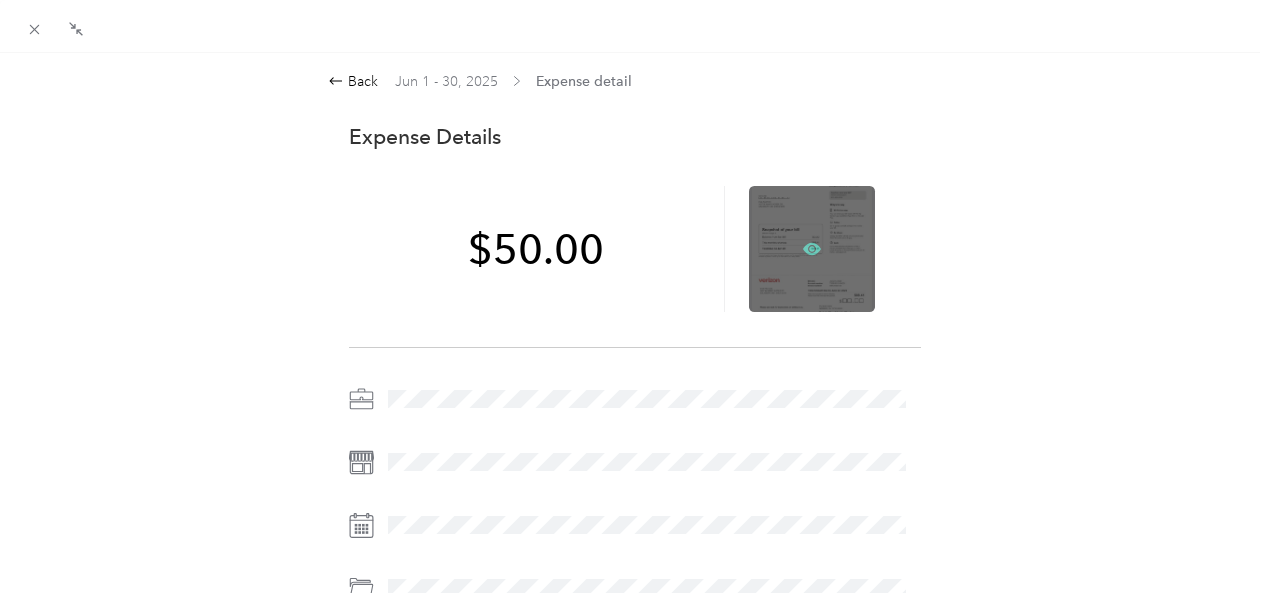 click 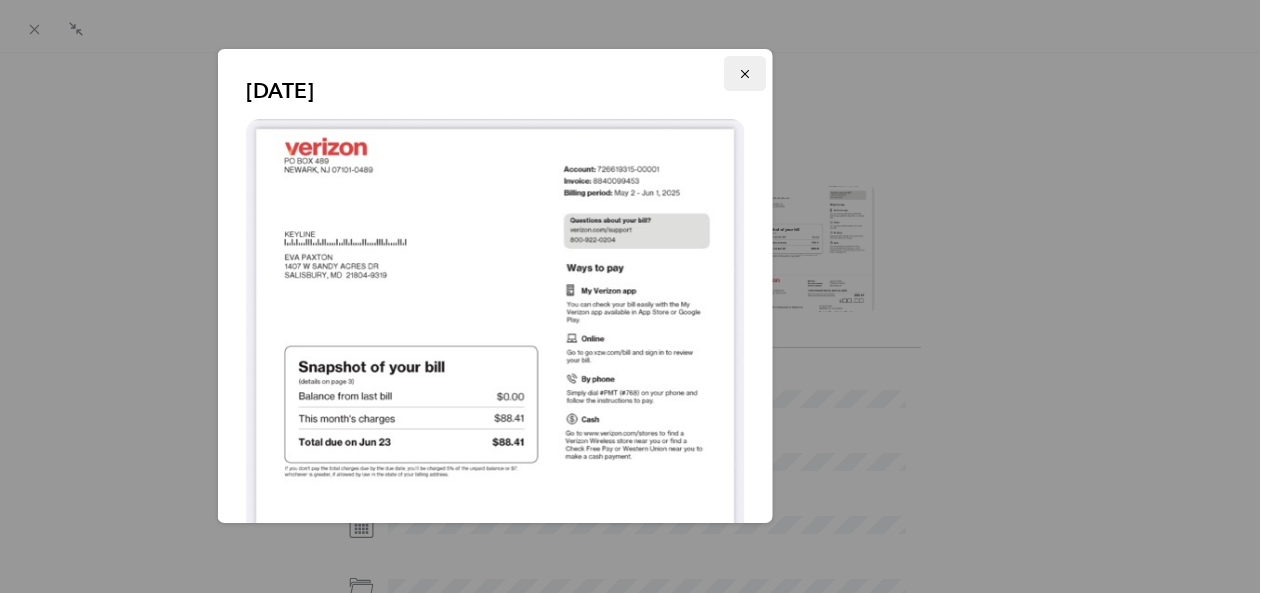 click 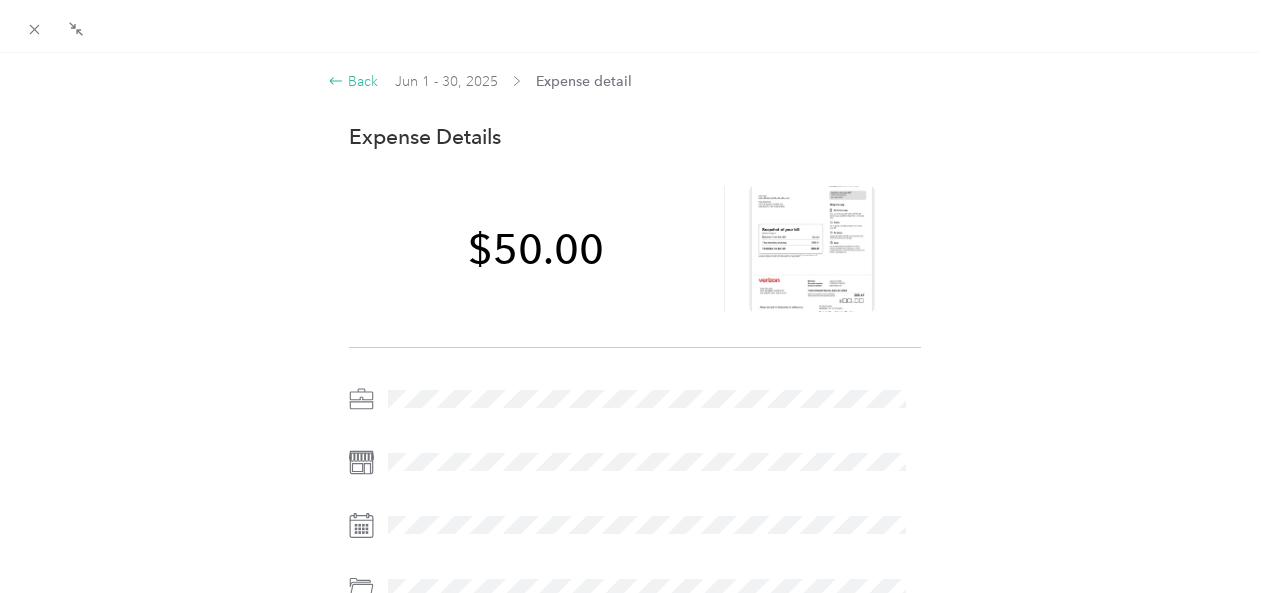 click 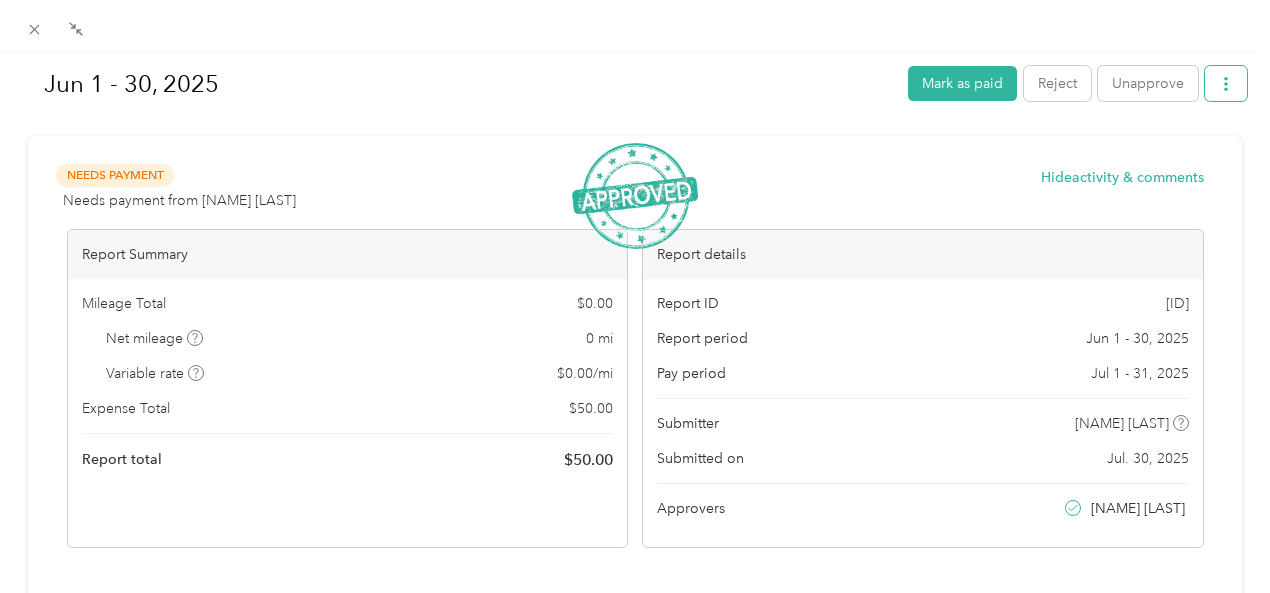 click 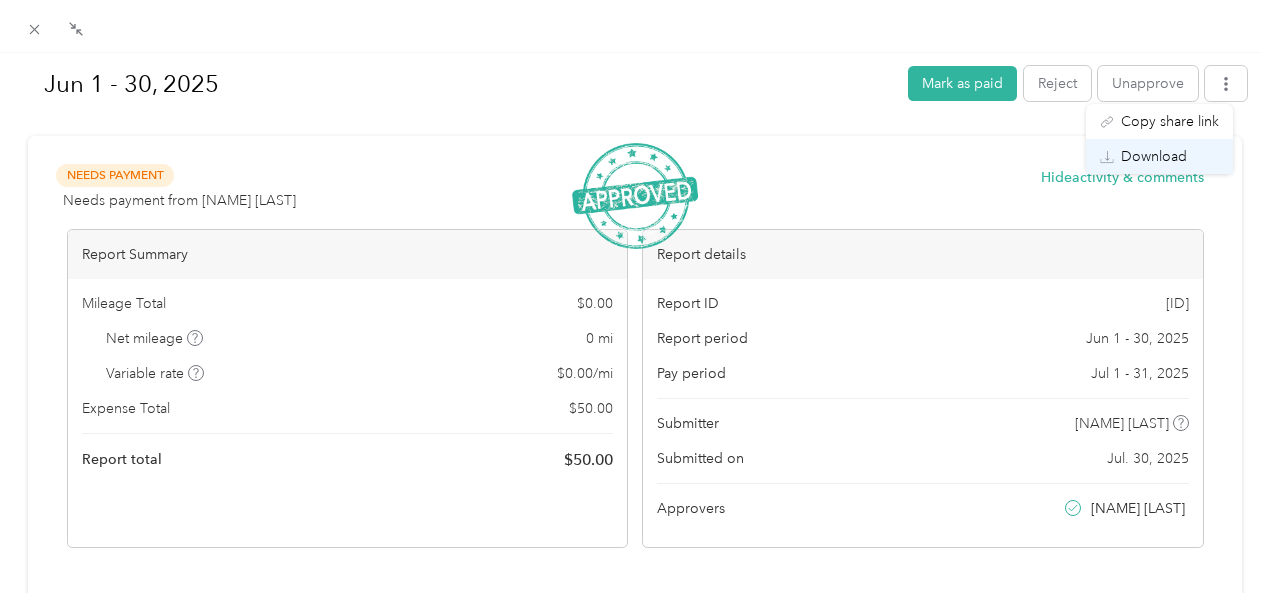 click on "Download" at bounding box center [1154, 156] 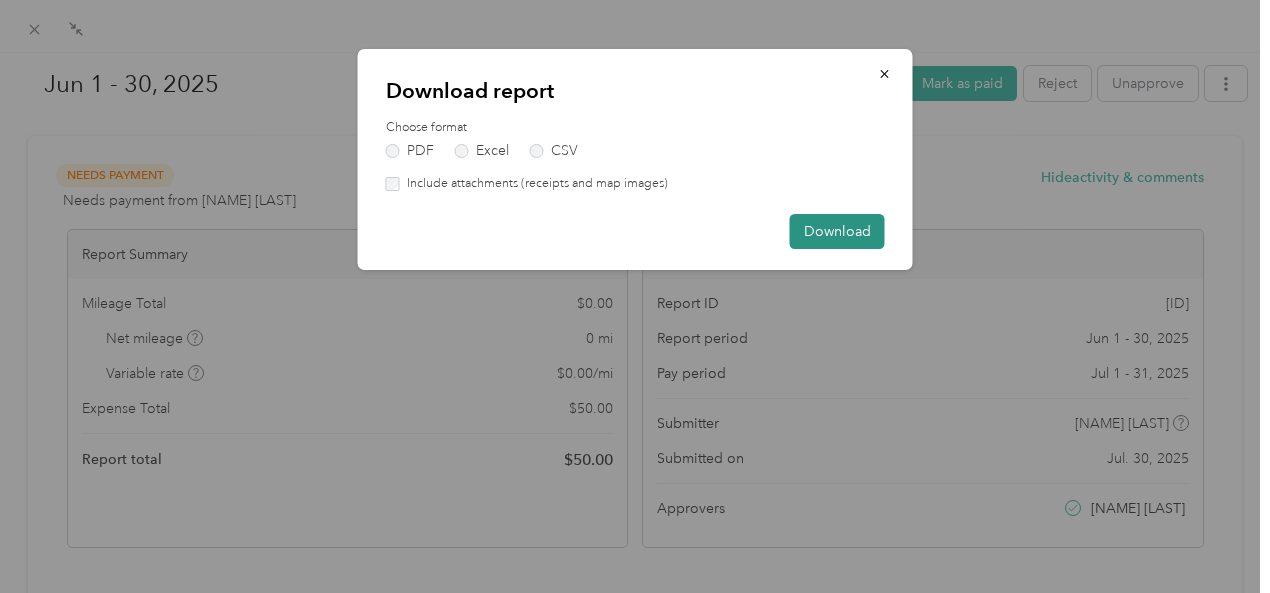 click on "Download" at bounding box center (837, 231) 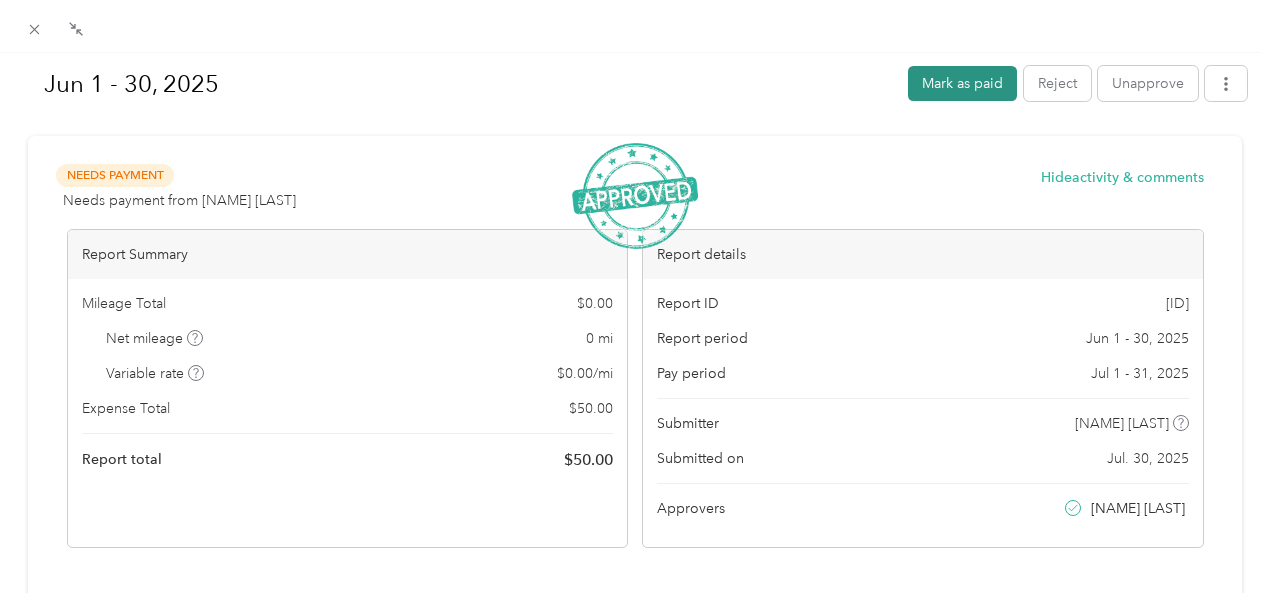 click on "Mark as paid" at bounding box center [962, 83] 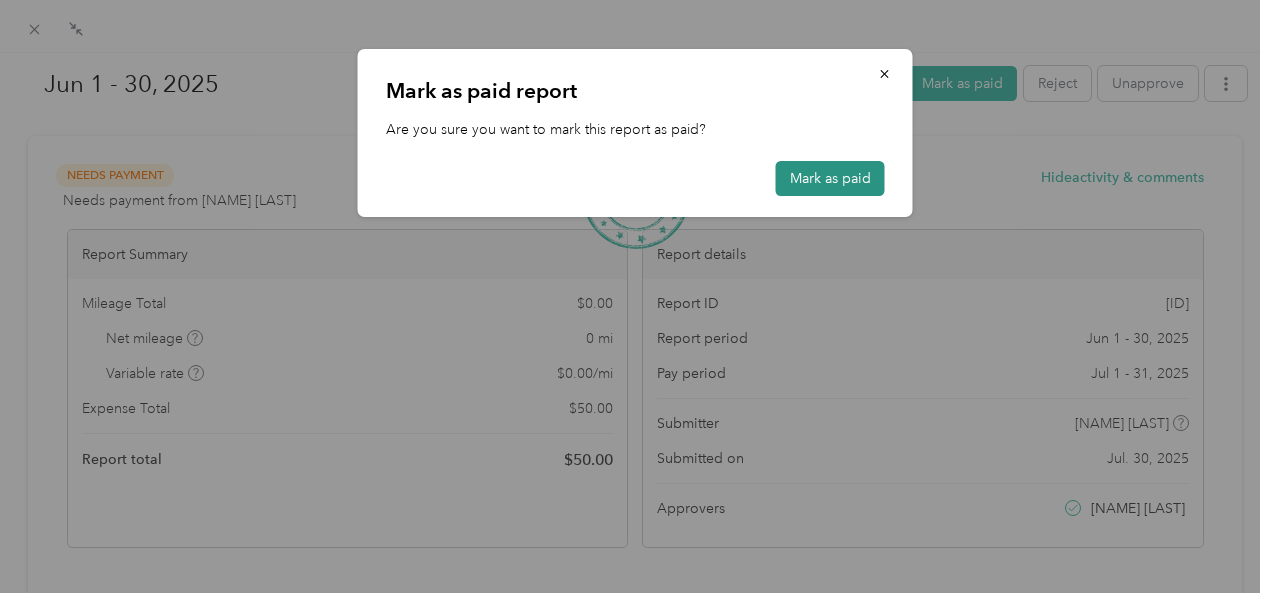 click on "Mark as paid" at bounding box center [830, 178] 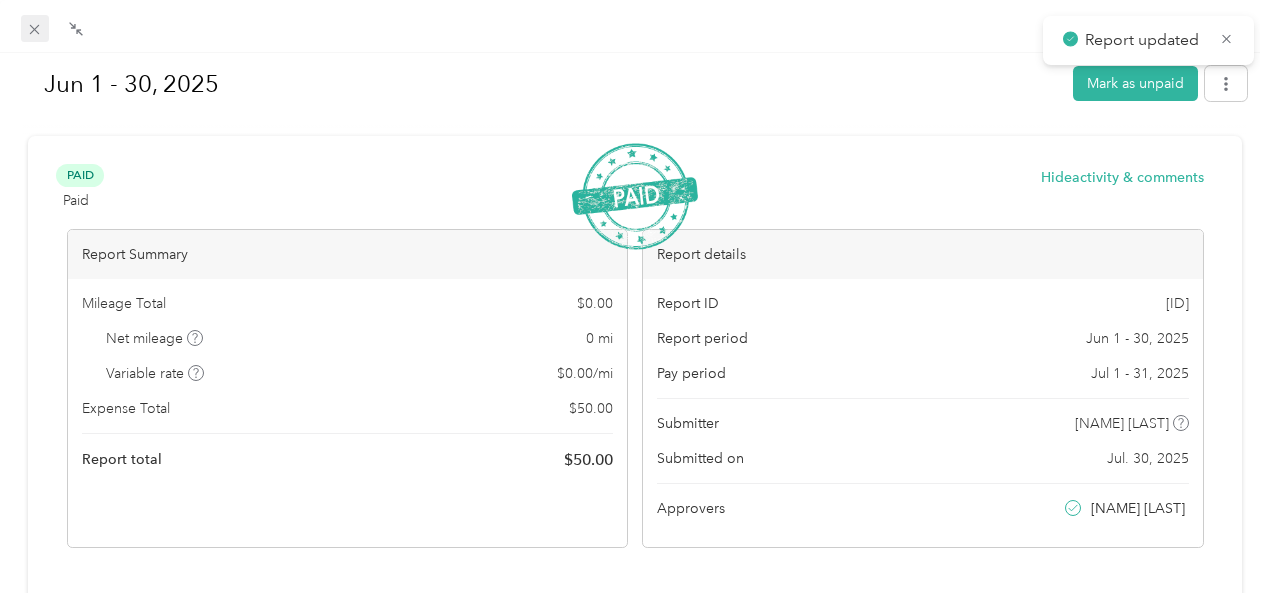 click 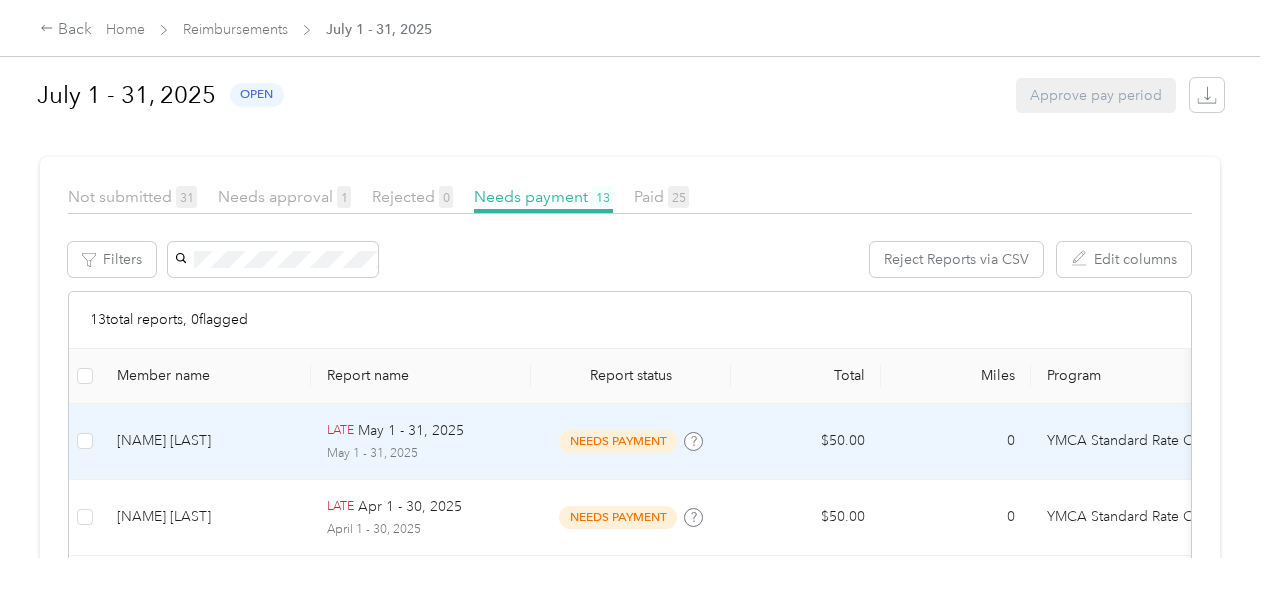 click on "[NAME] [LAST]" at bounding box center (206, 441) 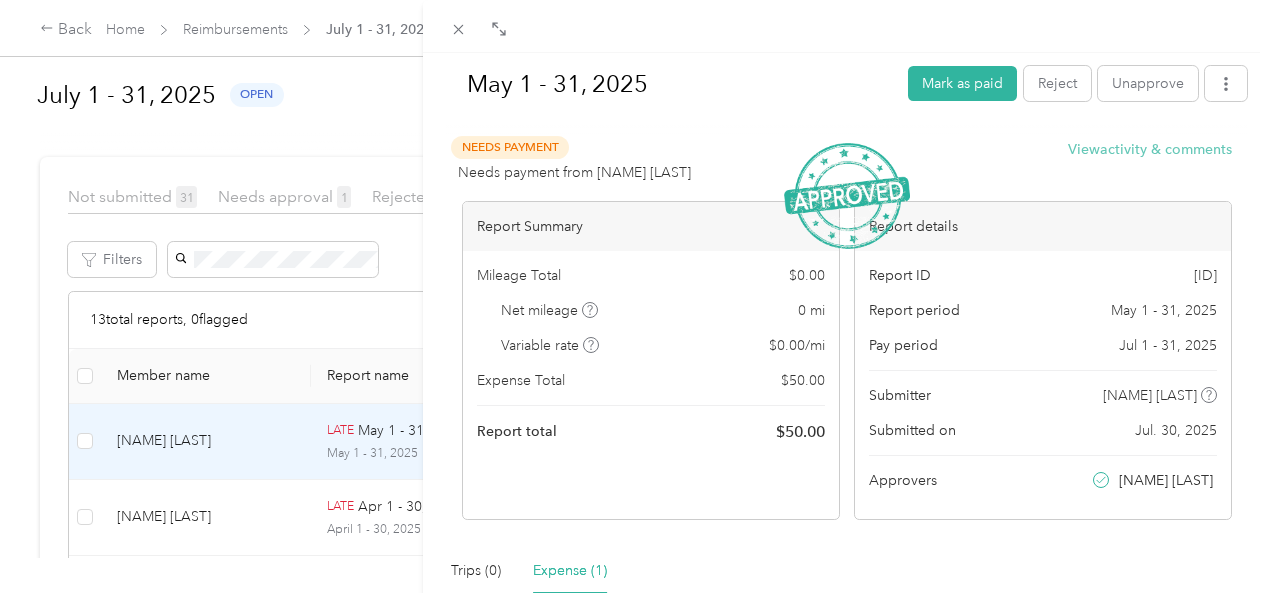 click on "View  activity & comments" at bounding box center (1150, 149) 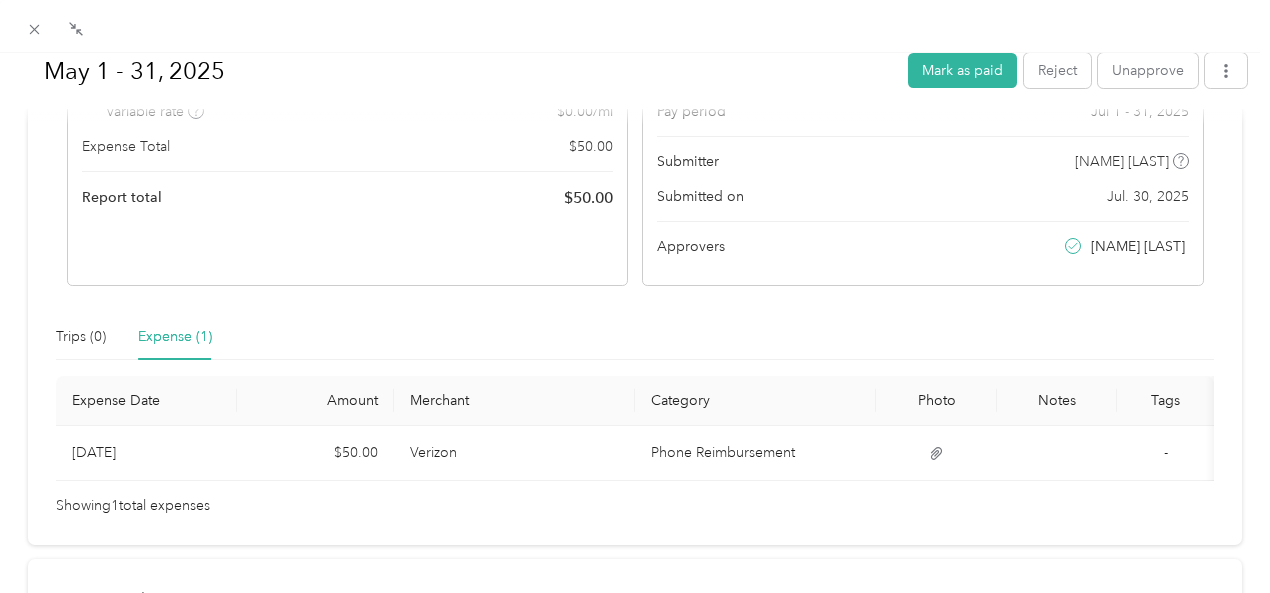 scroll, scrollTop: 300, scrollLeft: 0, axis: vertical 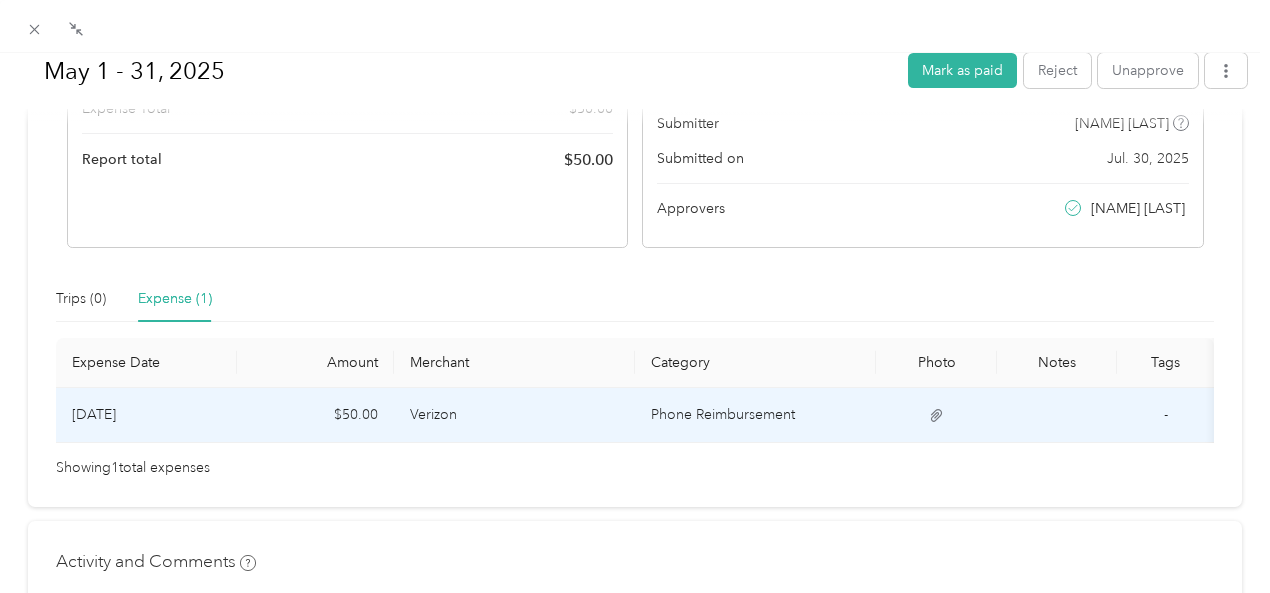 click on "Phone Reimbursement" at bounding box center (755, 415) 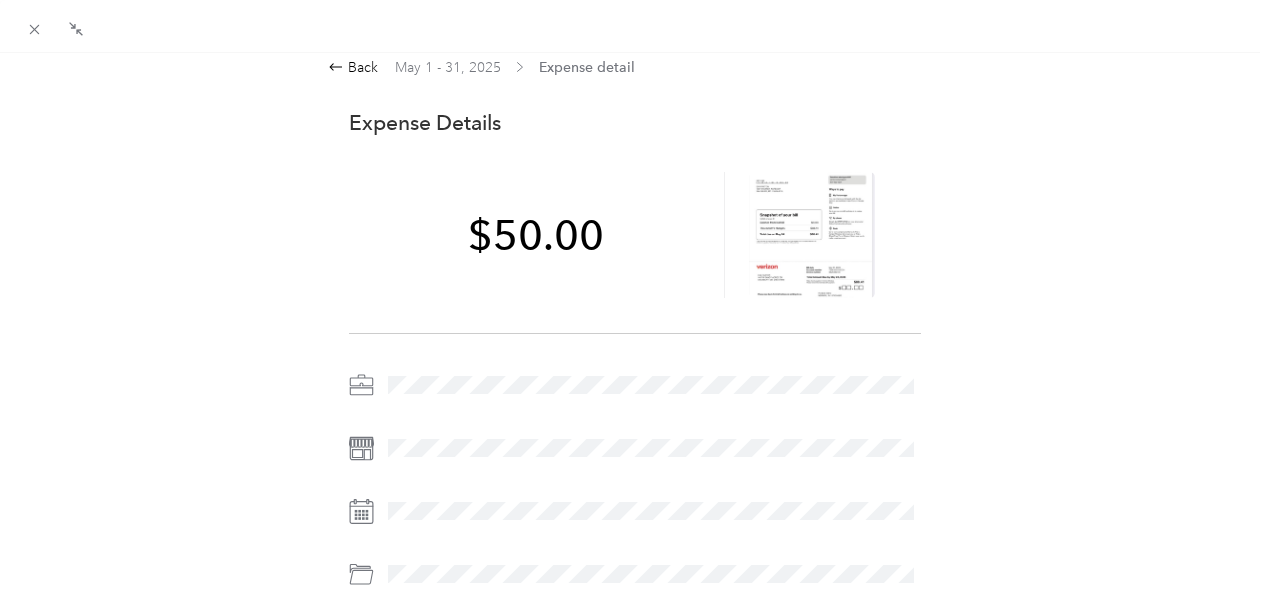 scroll, scrollTop: 0, scrollLeft: 0, axis: both 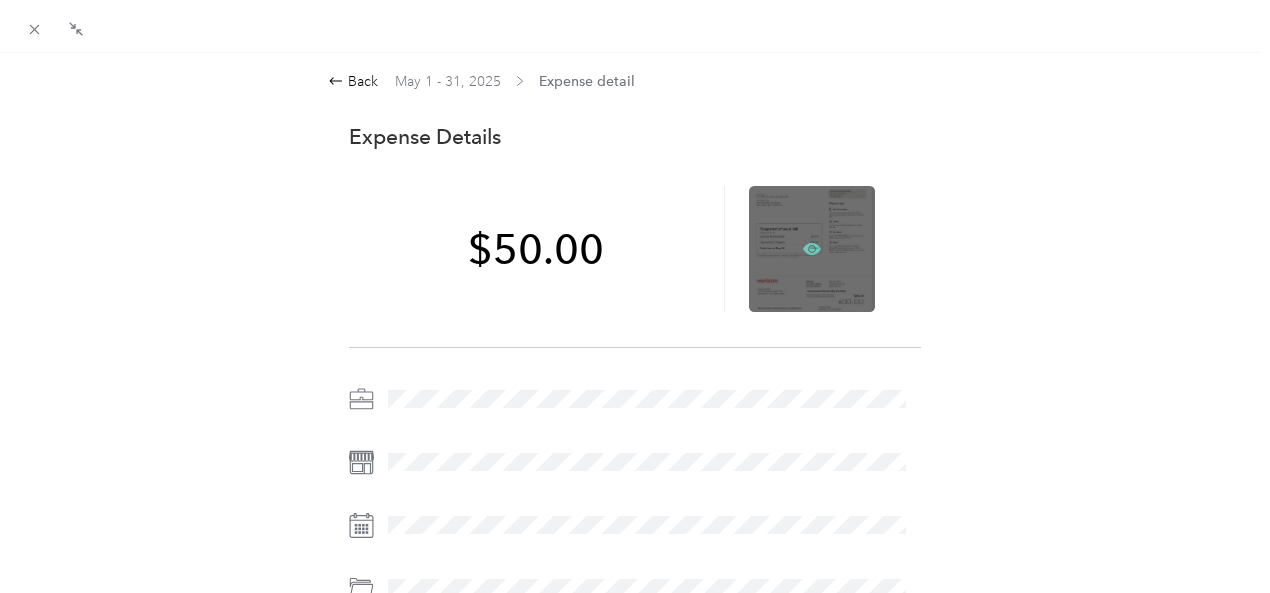 click 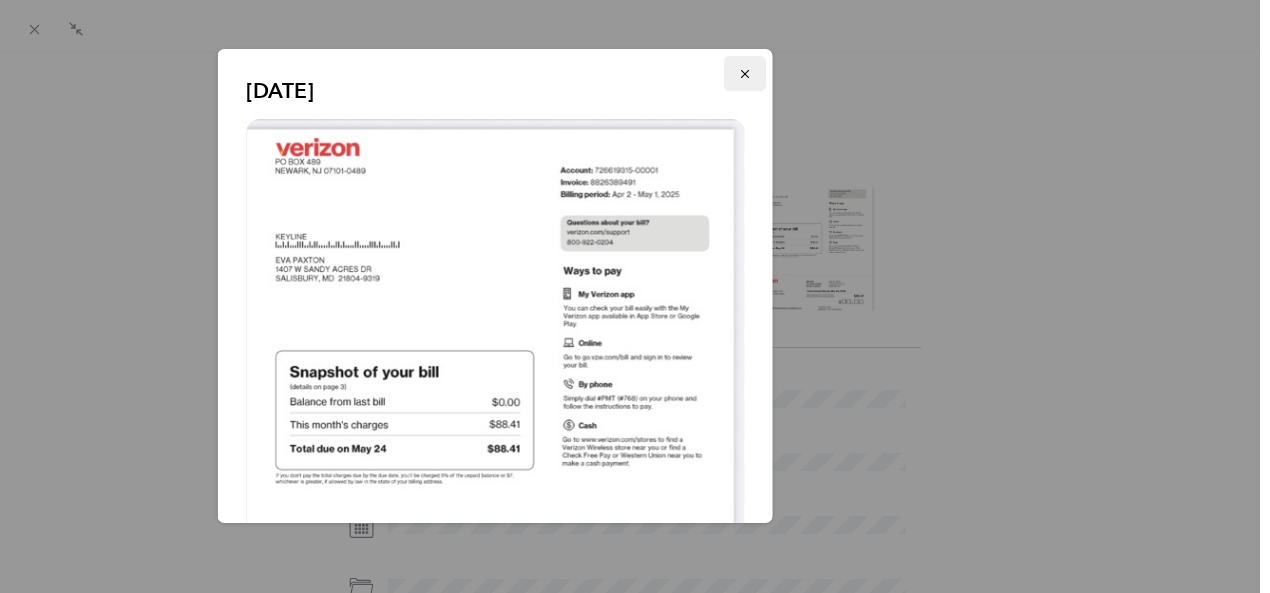 click 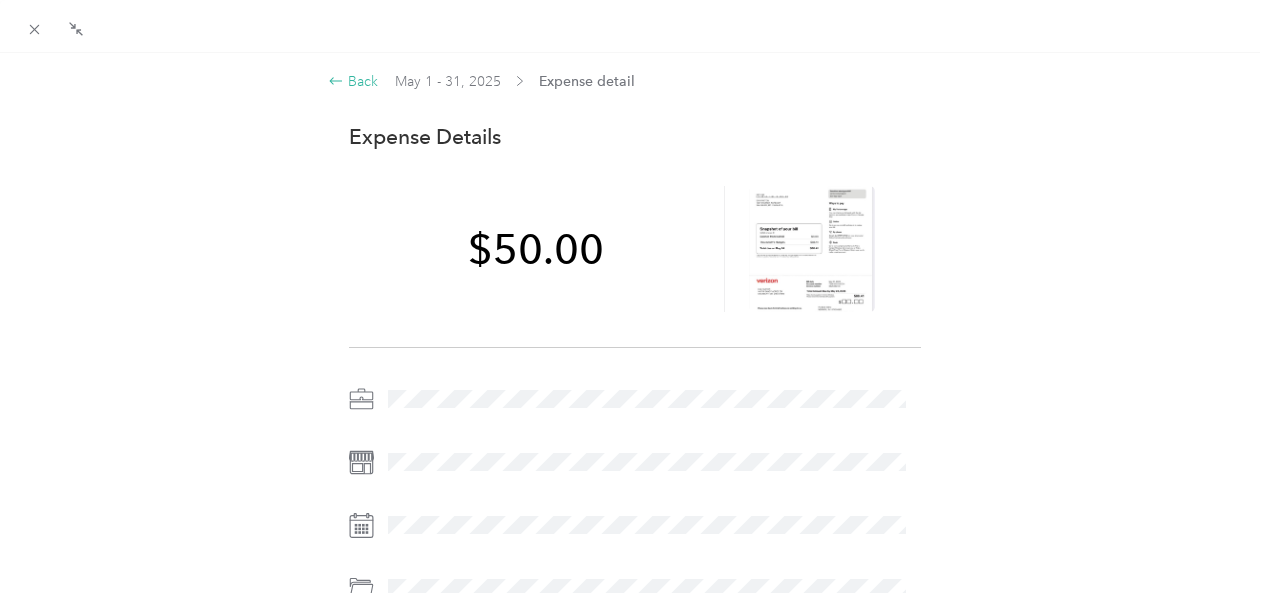click on "Back" at bounding box center [353, 81] 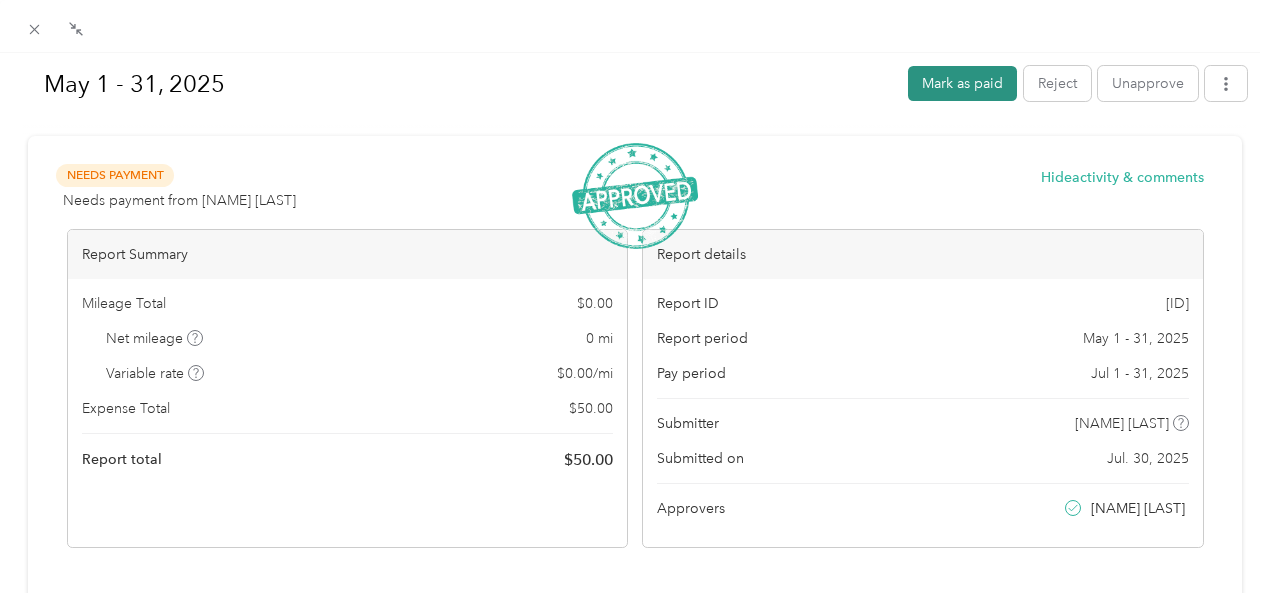click on "Mark as paid" at bounding box center (962, 83) 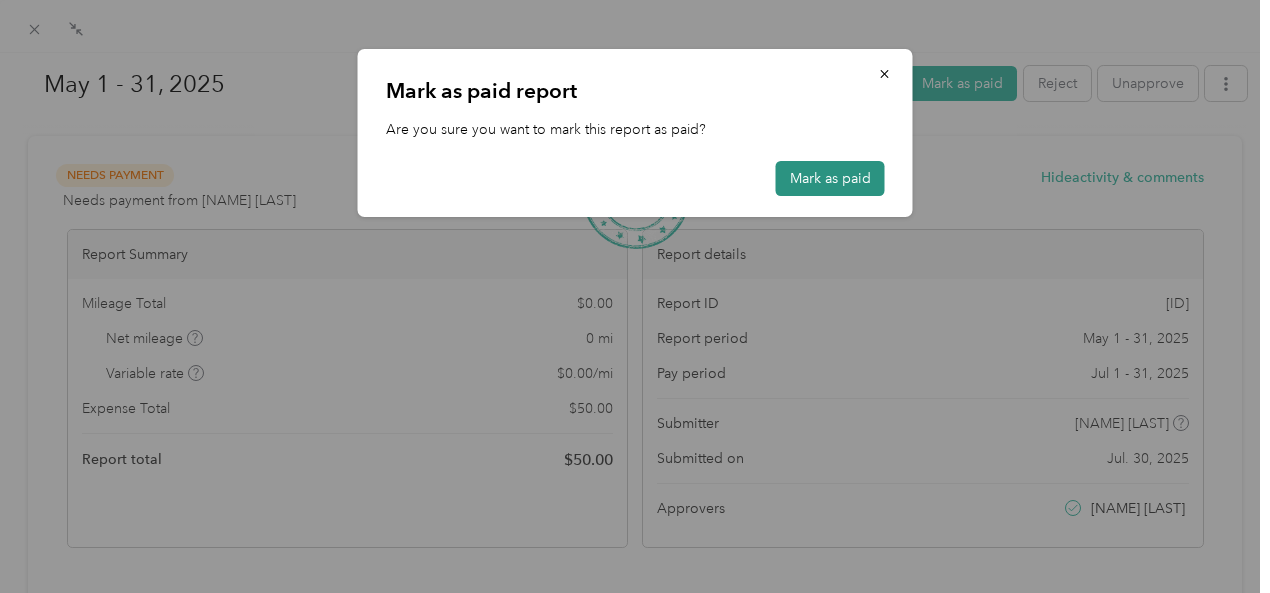 click on "Mark as paid" at bounding box center [830, 178] 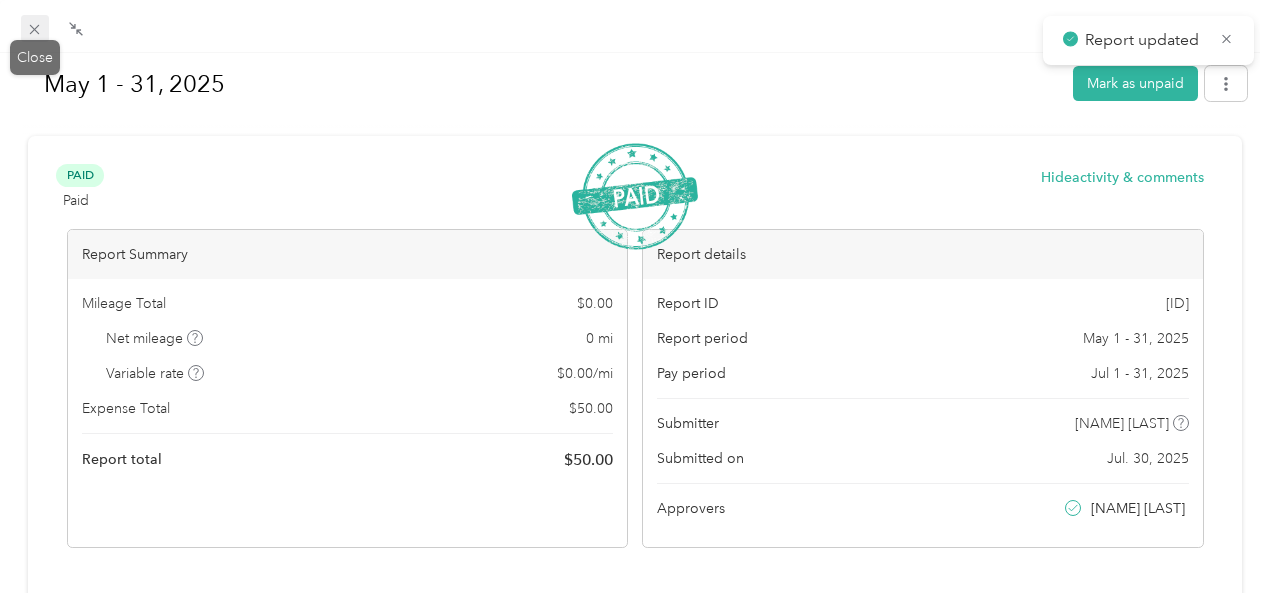 click 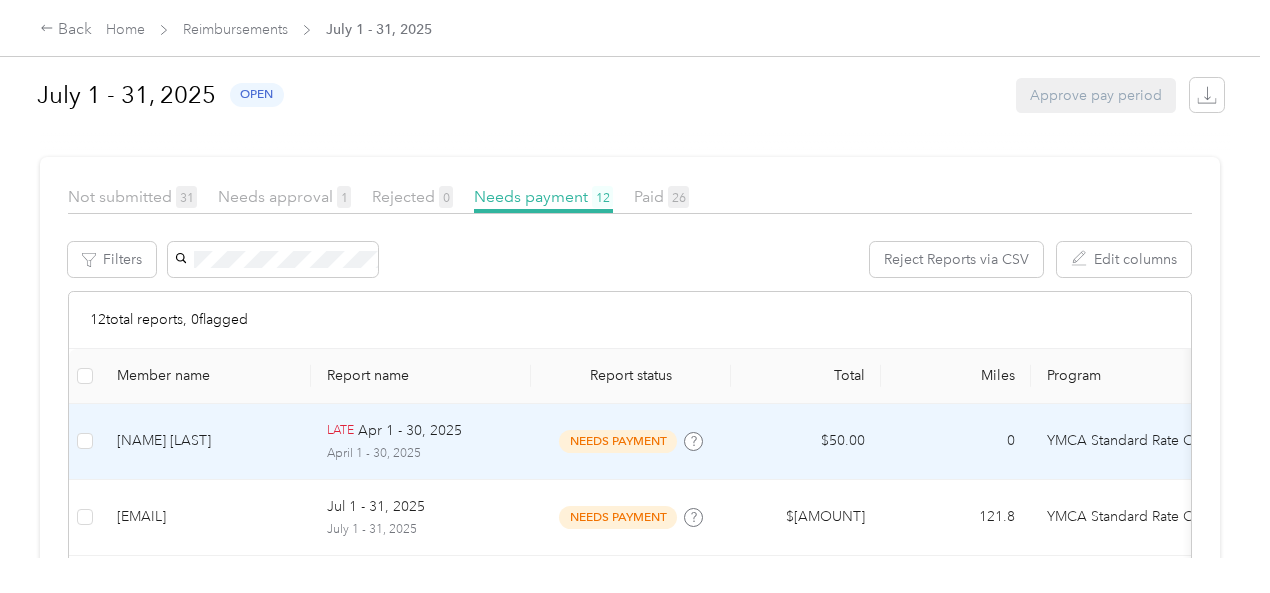 click on "[NAME] [LAST]" at bounding box center (206, 441) 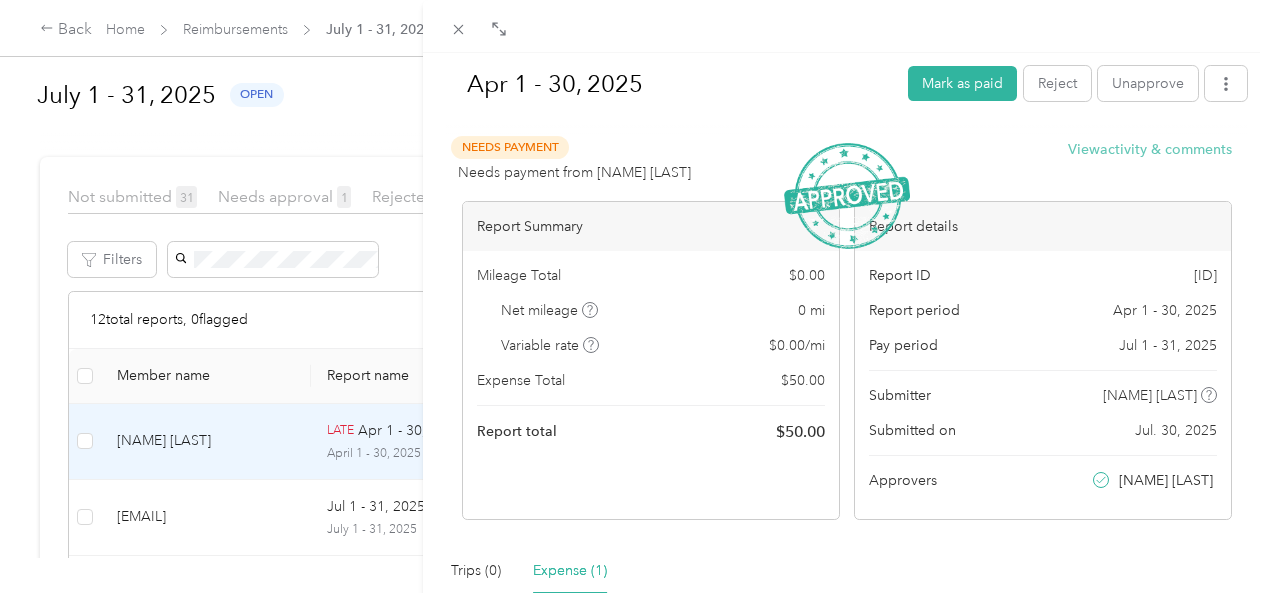 click on "View  activity & comments" at bounding box center (1150, 149) 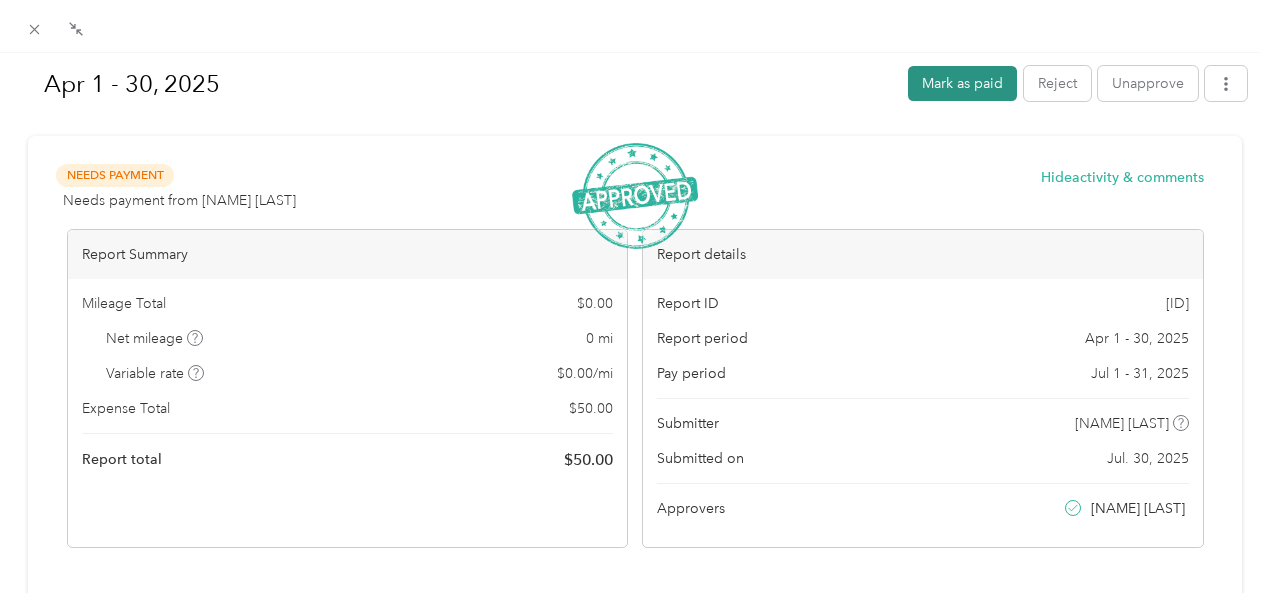 click on "Mark as paid" at bounding box center [962, 83] 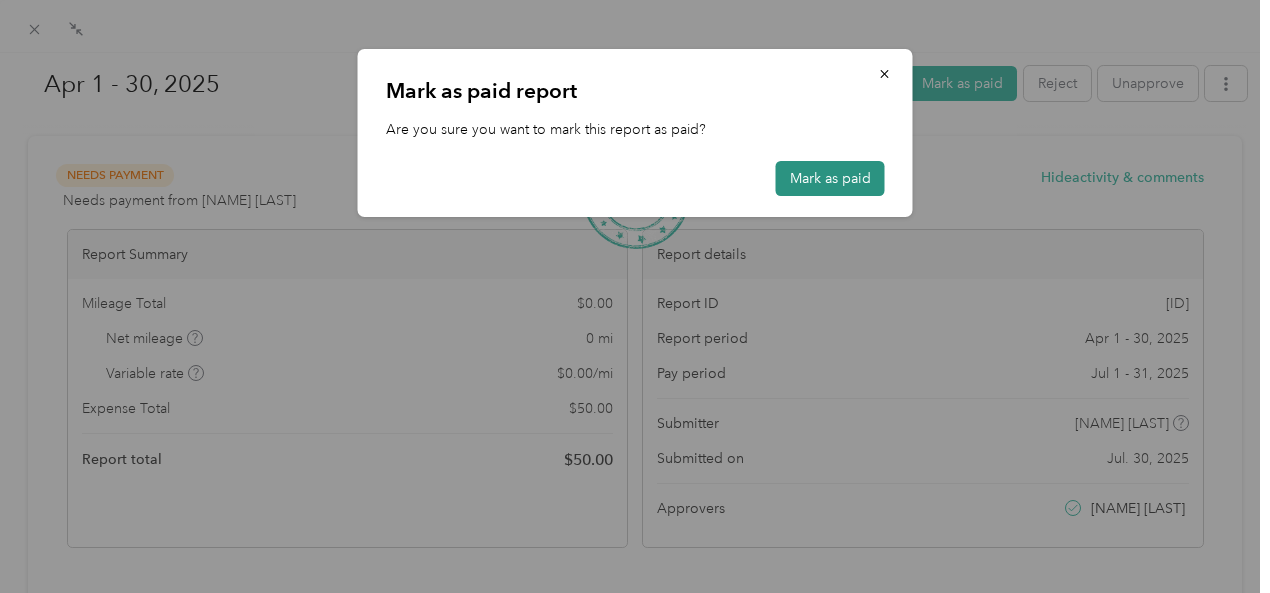 click on "Mark as paid" at bounding box center (830, 178) 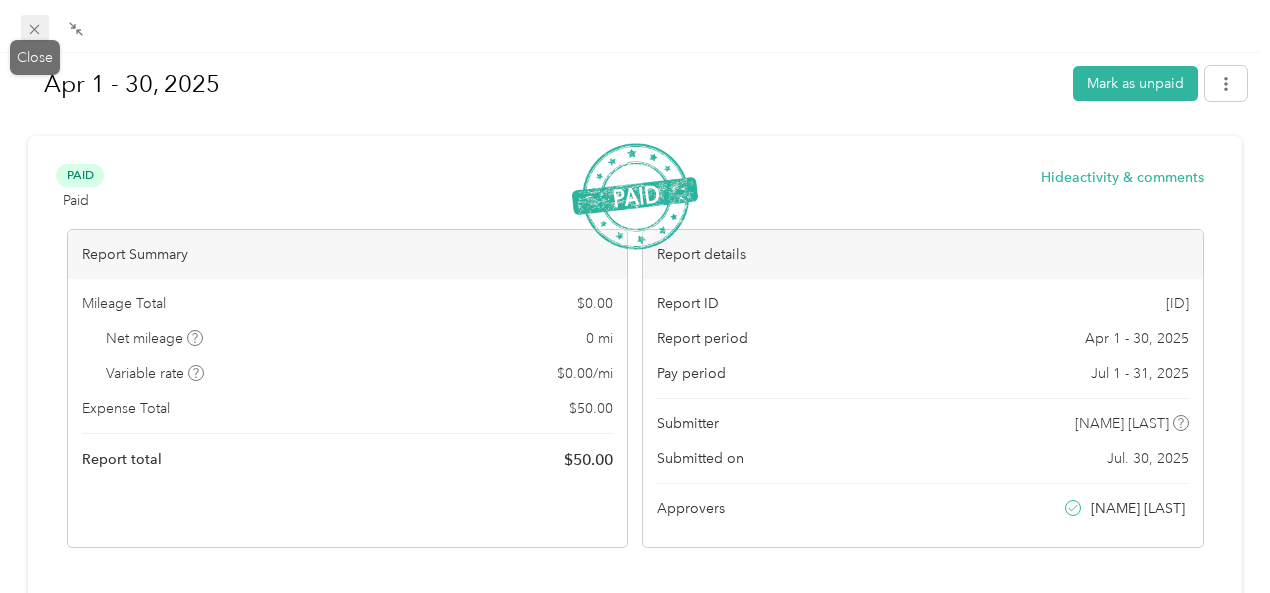 click 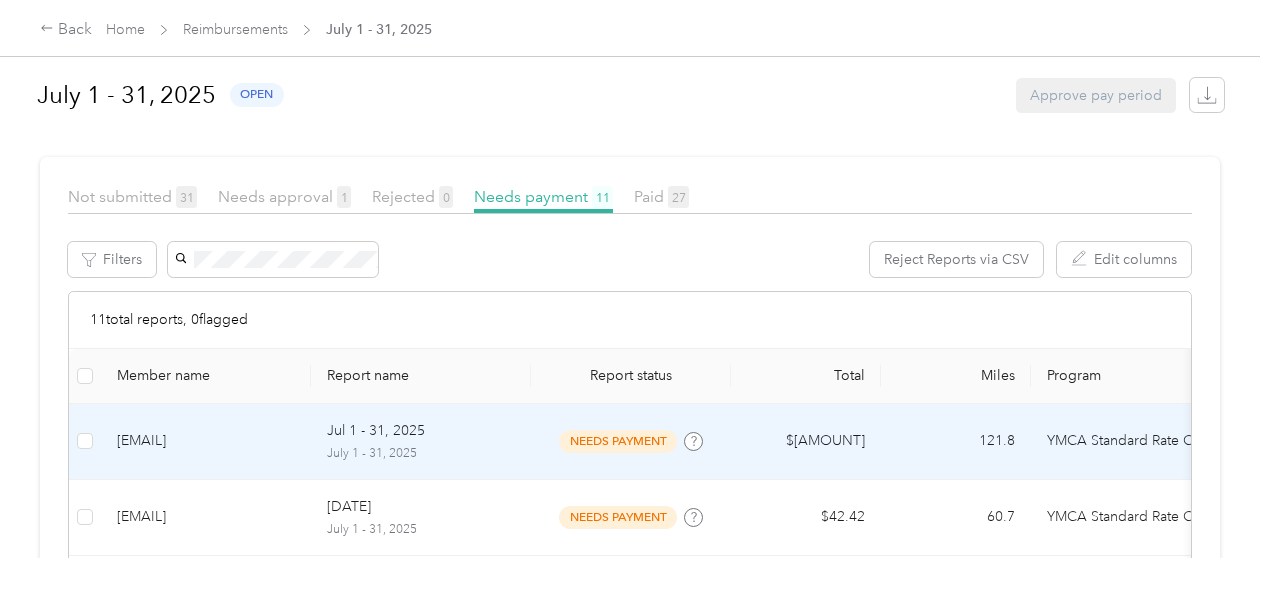 click on "[EMAIL]" at bounding box center (206, 441) 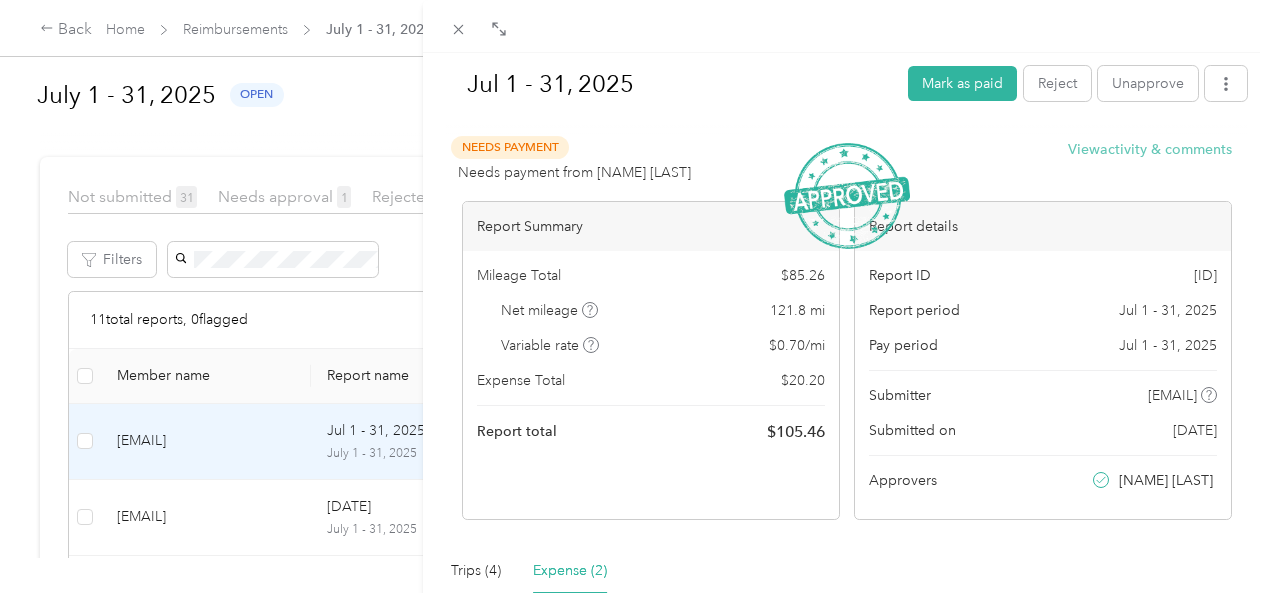 click on "View  activity & comments" at bounding box center (1150, 149) 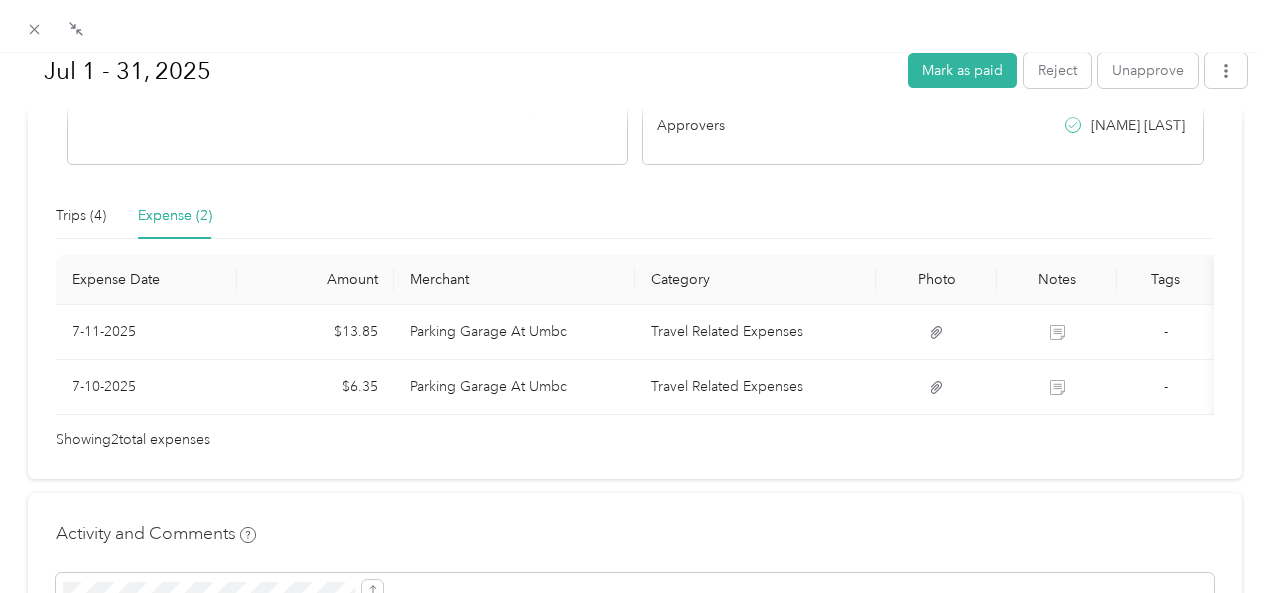 scroll, scrollTop: 0, scrollLeft: 0, axis: both 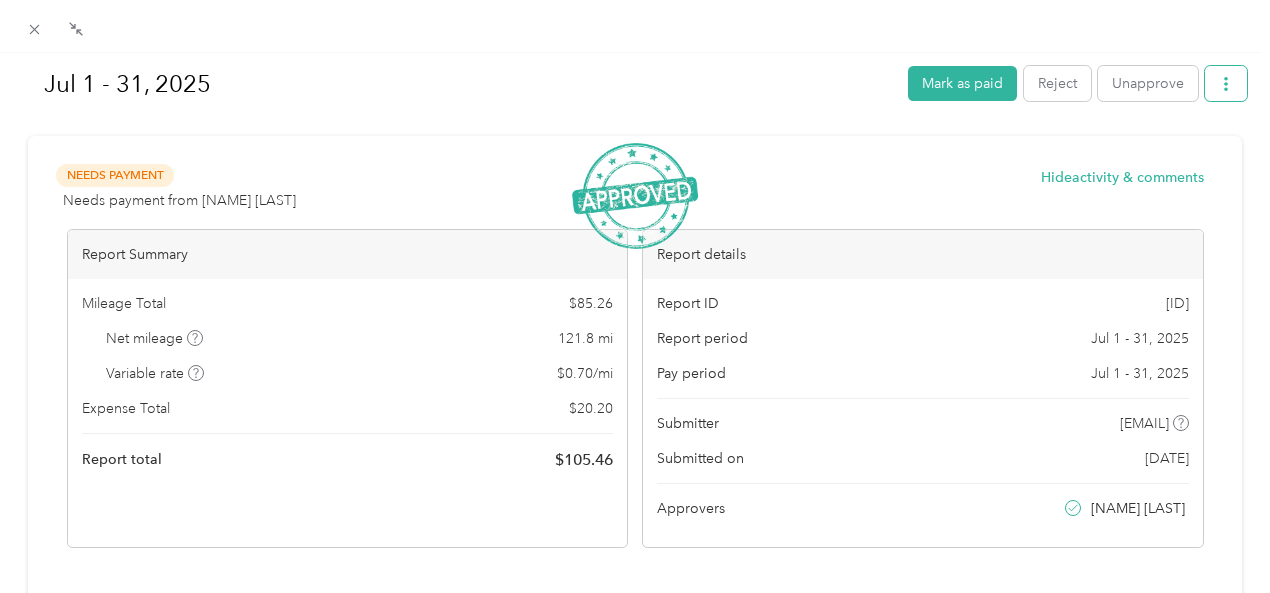 click 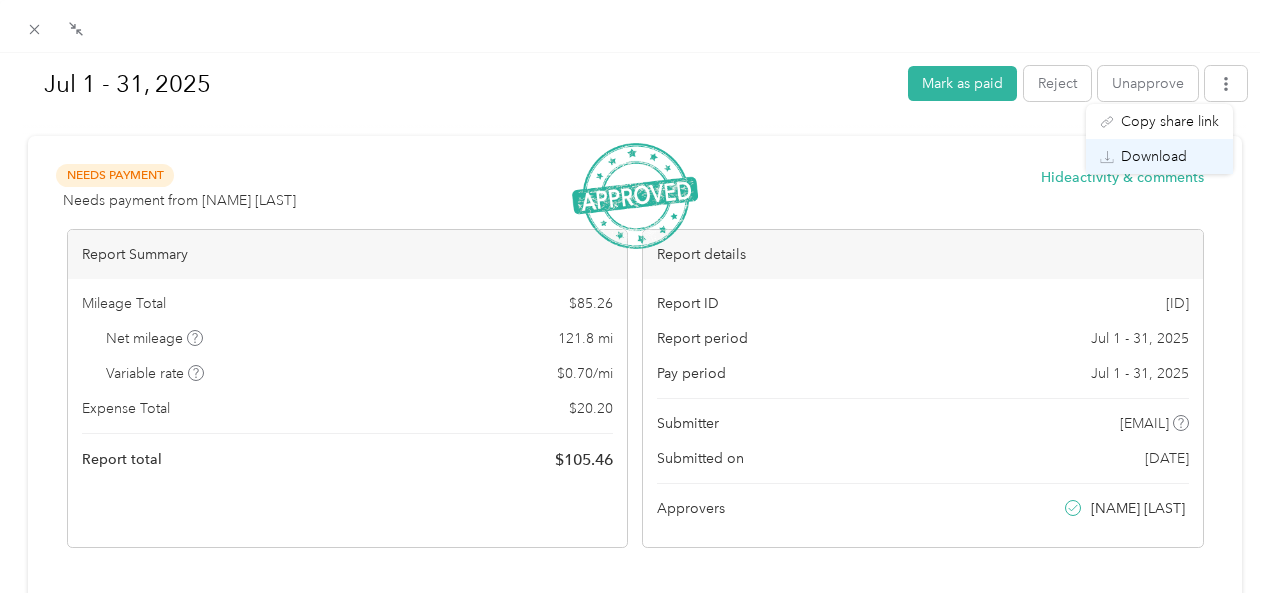 click on "Download" at bounding box center [1154, 156] 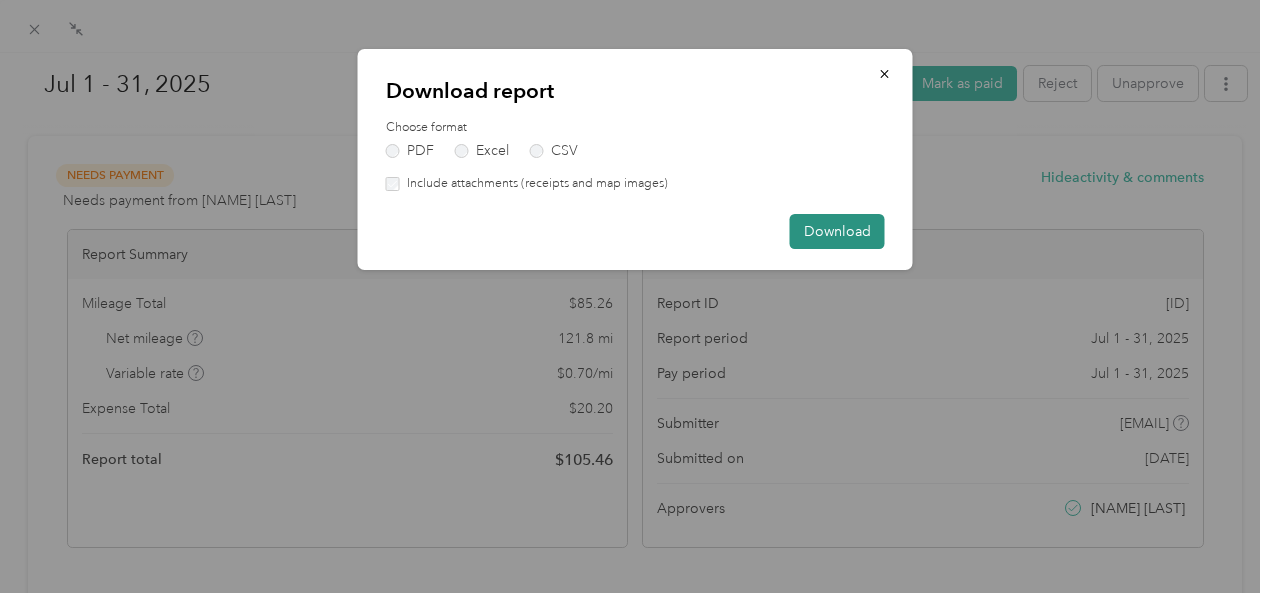 click on "Download" at bounding box center (837, 231) 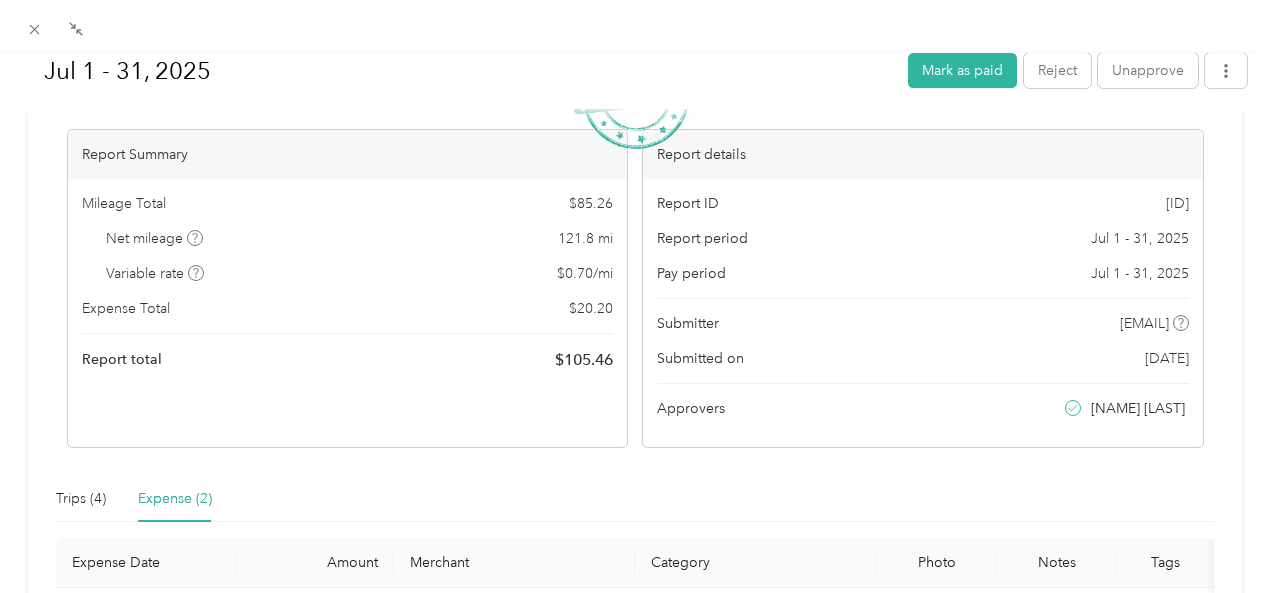 scroll, scrollTop: 0, scrollLeft: 0, axis: both 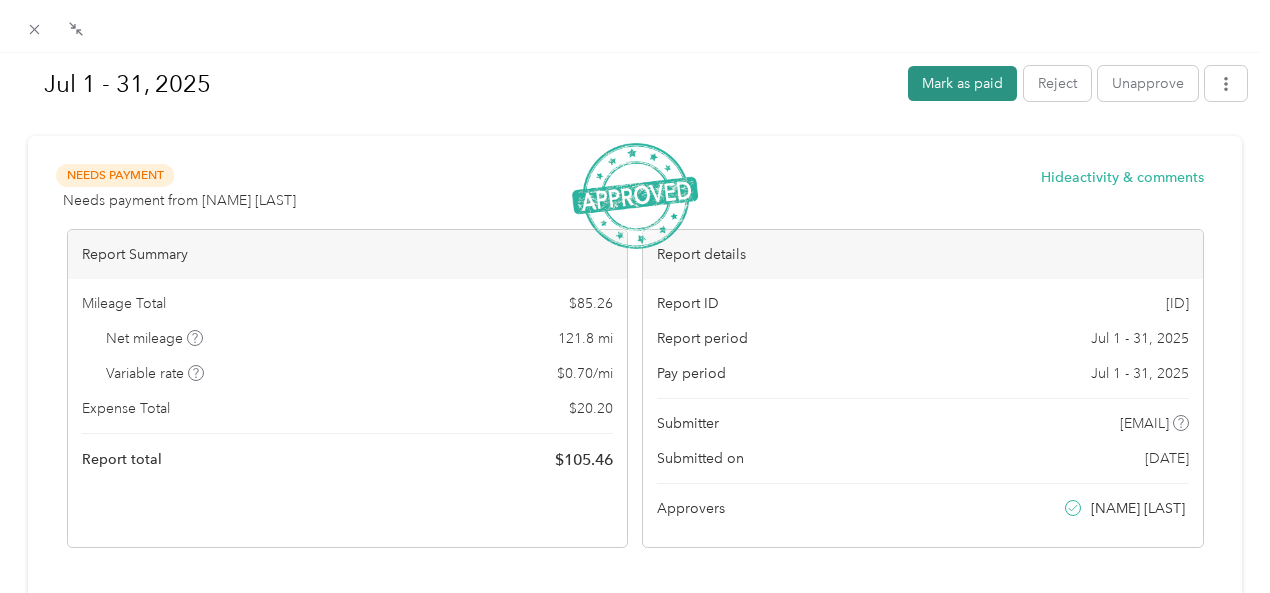 click on "Mark as paid" at bounding box center (962, 83) 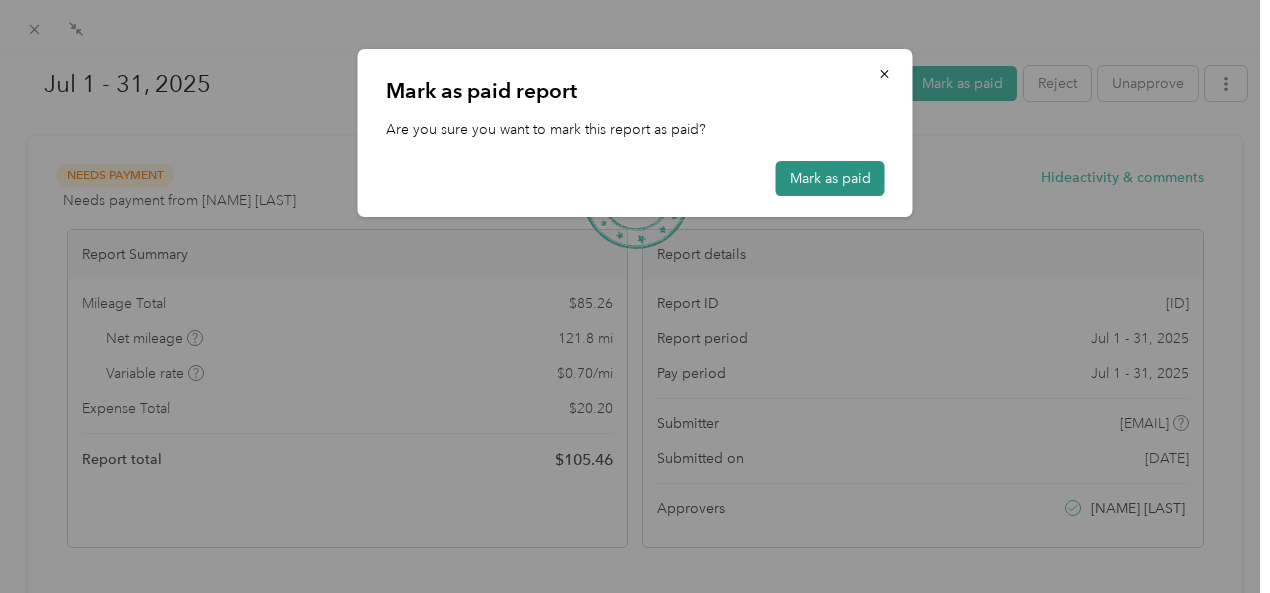 click on "Mark as paid" at bounding box center [830, 178] 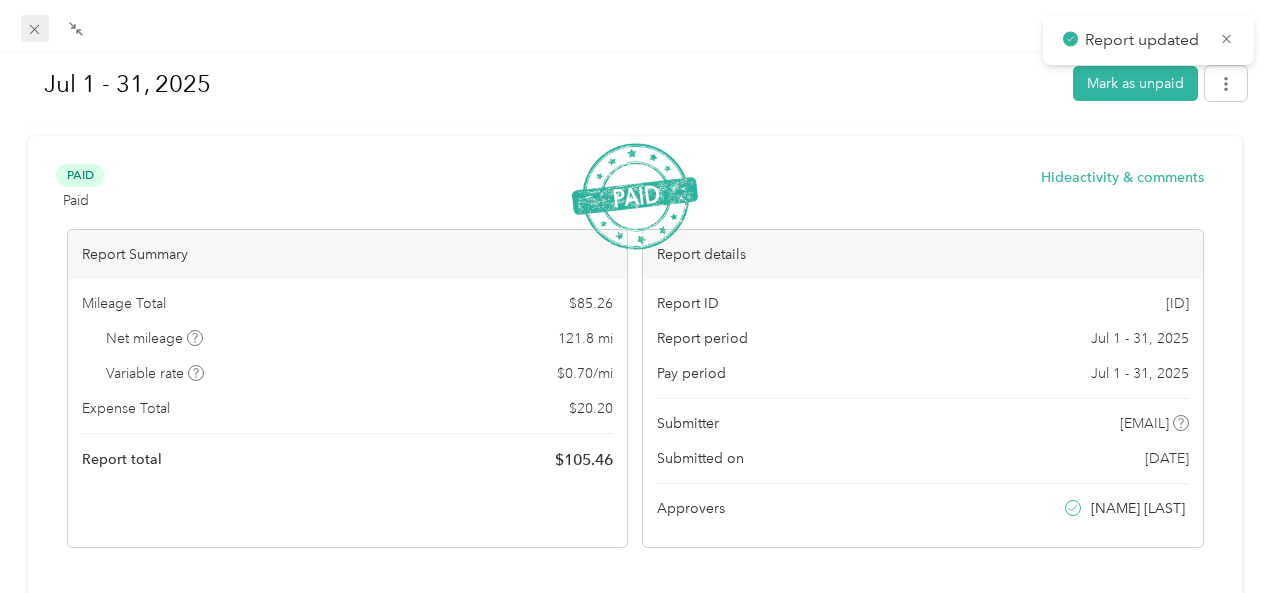 click 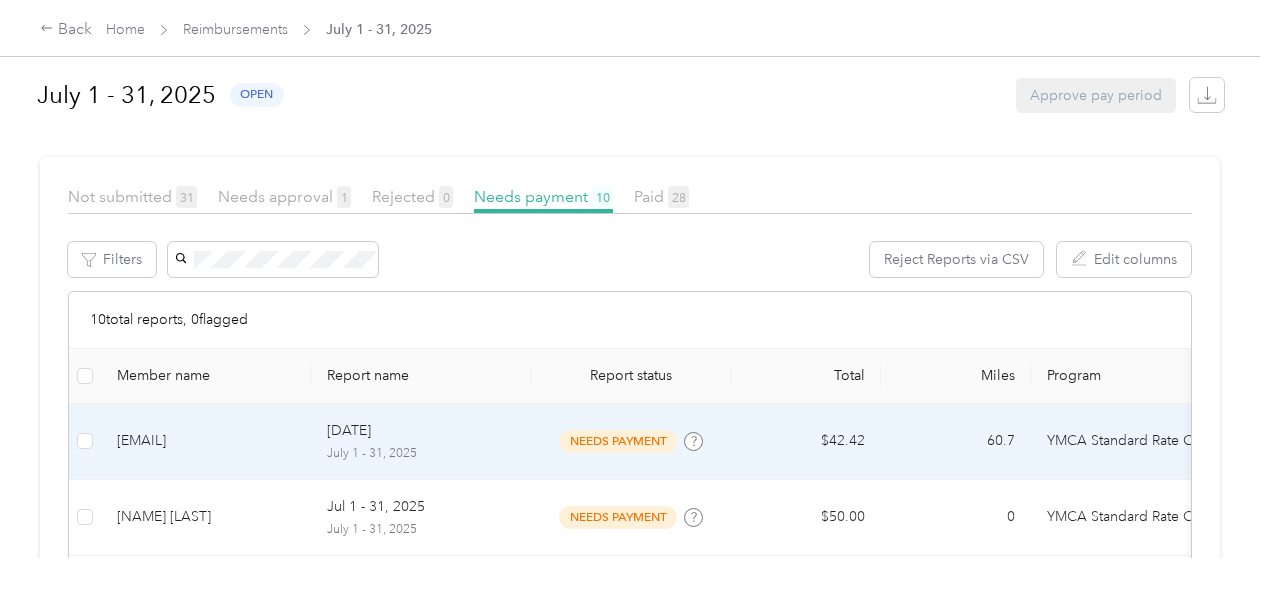 click on "[EMAIL]" at bounding box center (206, 441) 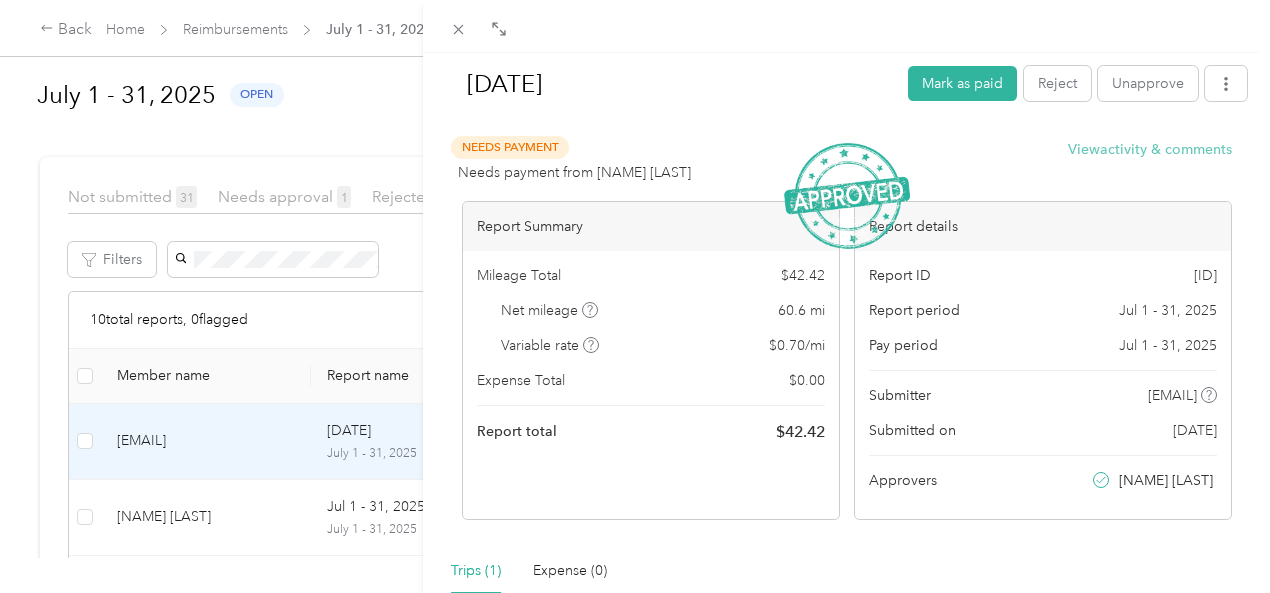 click on "View  activity & comments" at bounding box center [1150, 149] 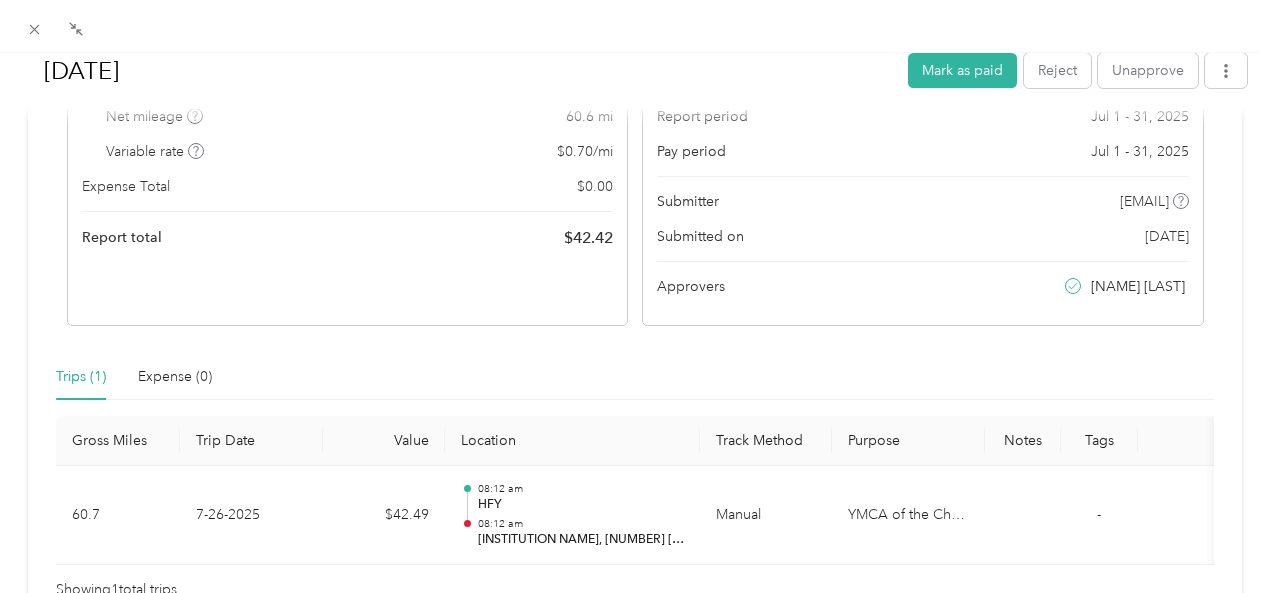scroll, scrollTop: 100, scrollLeft: 0, axis: vertical 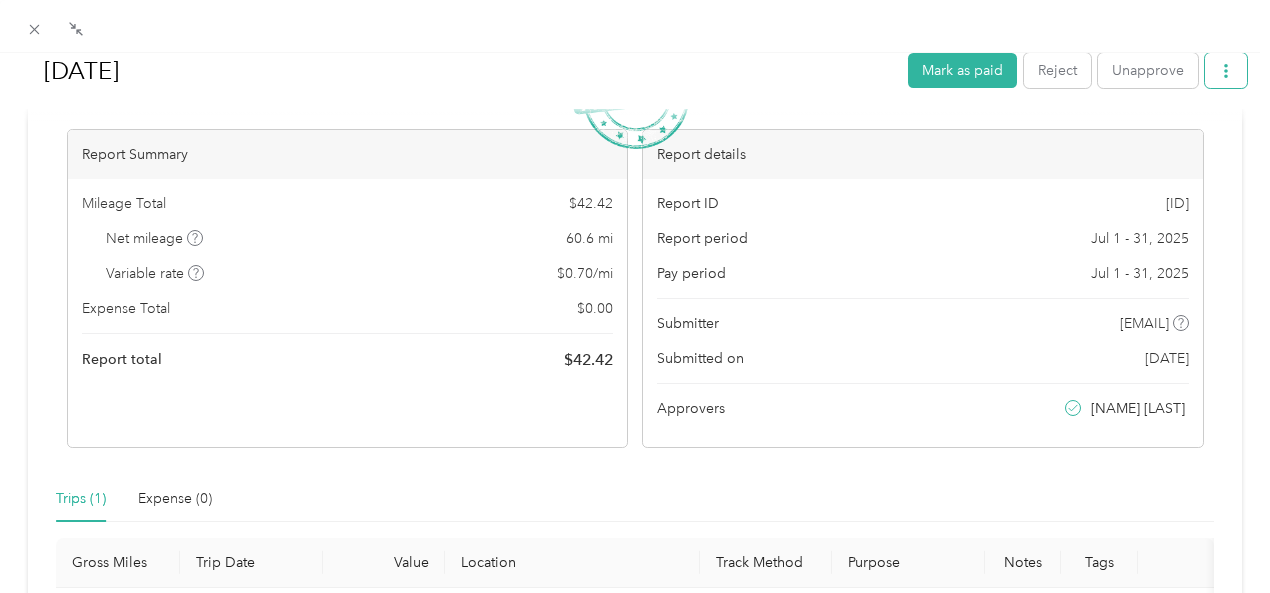 click 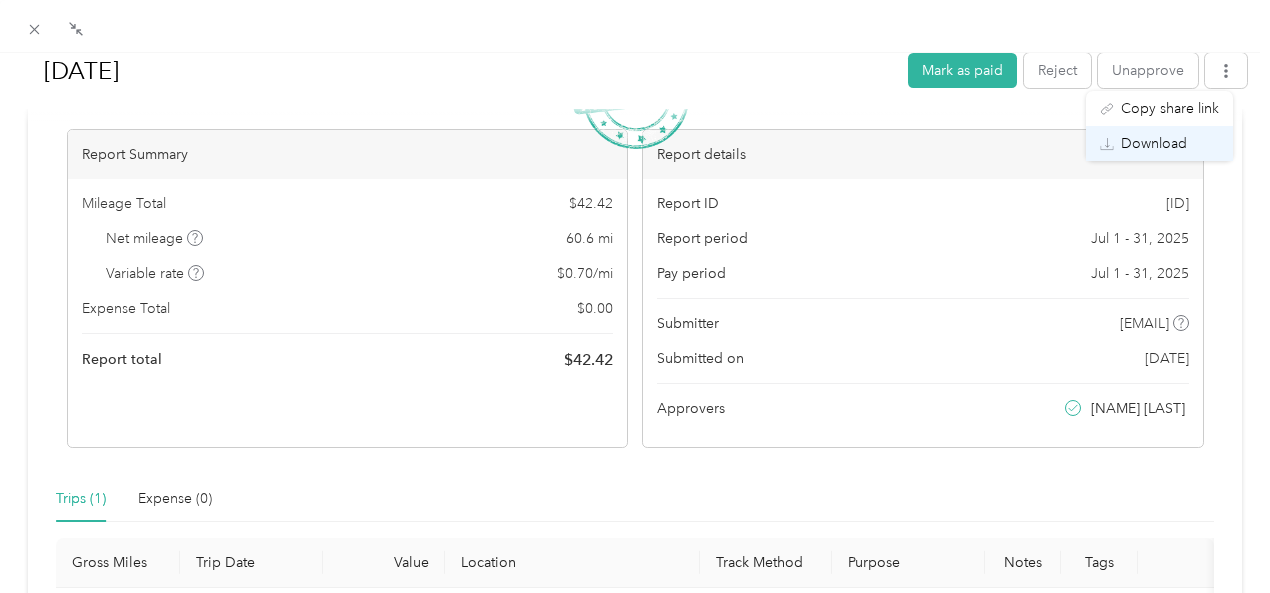 click on "Download" at bounding box center (1154, 143) 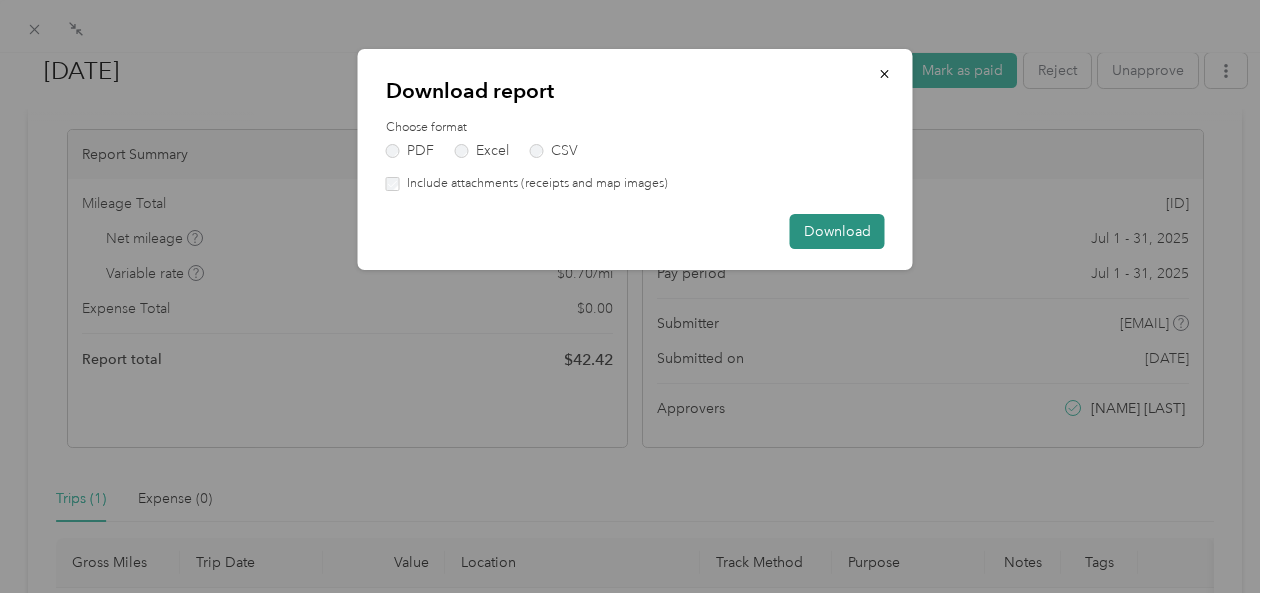 click on "Download" at bounding box center [837, 231] 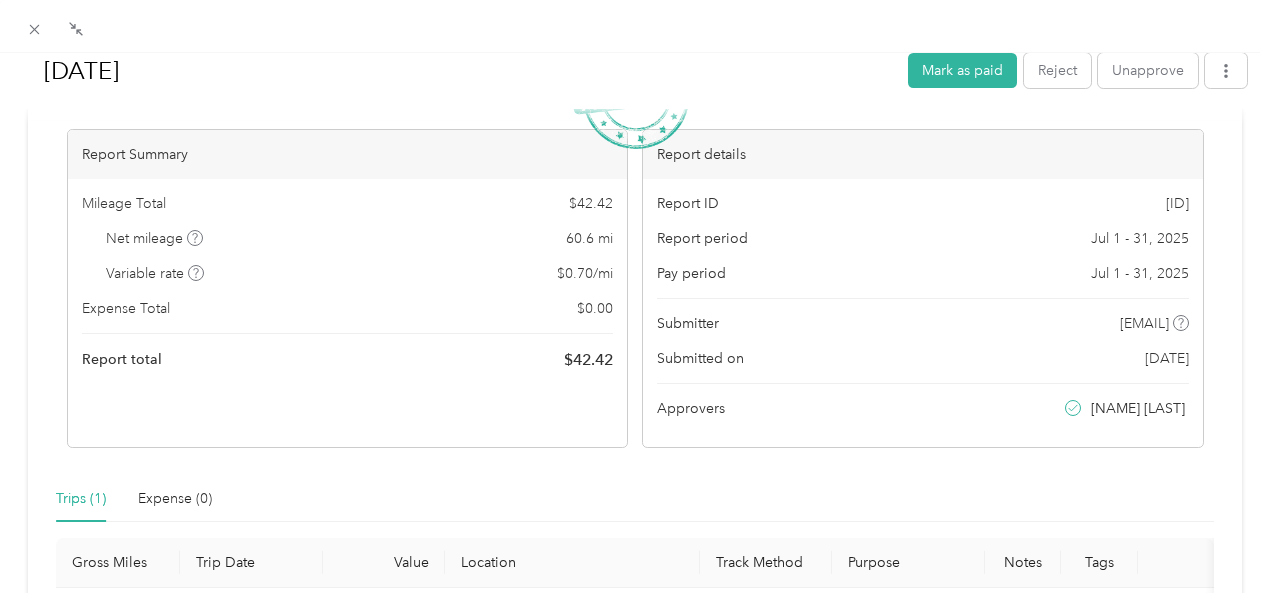scroll, scrollTop: 0, scrollLeft: 0, axis: both 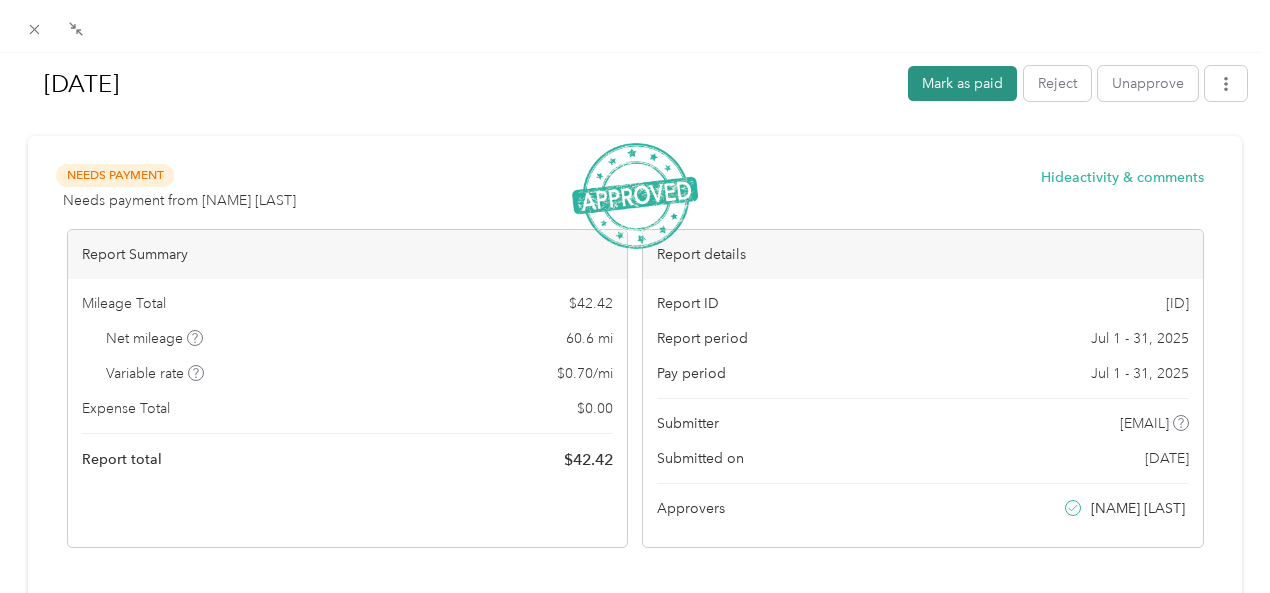 click on "Mark as paid" at bounding box center [962, 83] 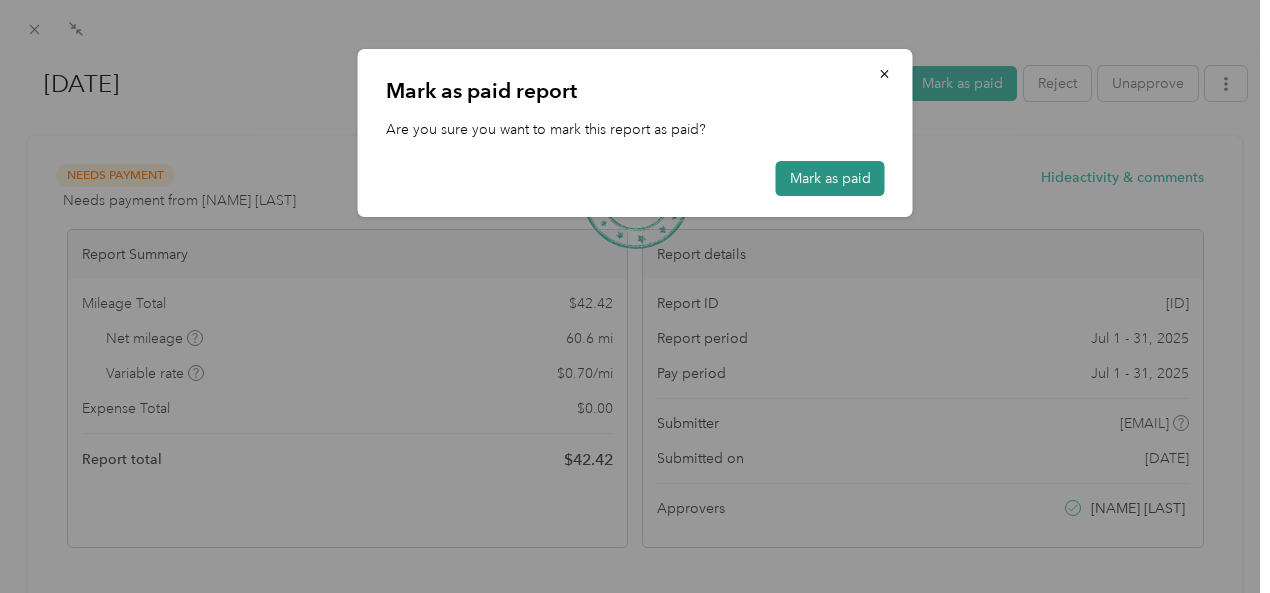 click on "Mark as paid" at bounding box center (830, 178) 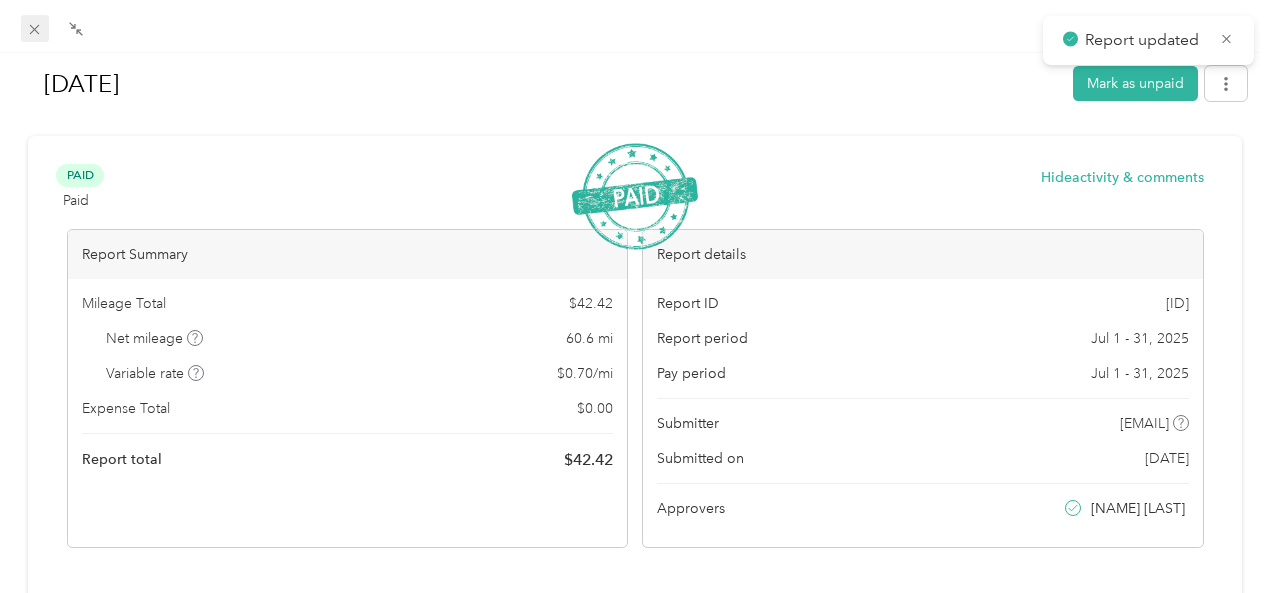 click 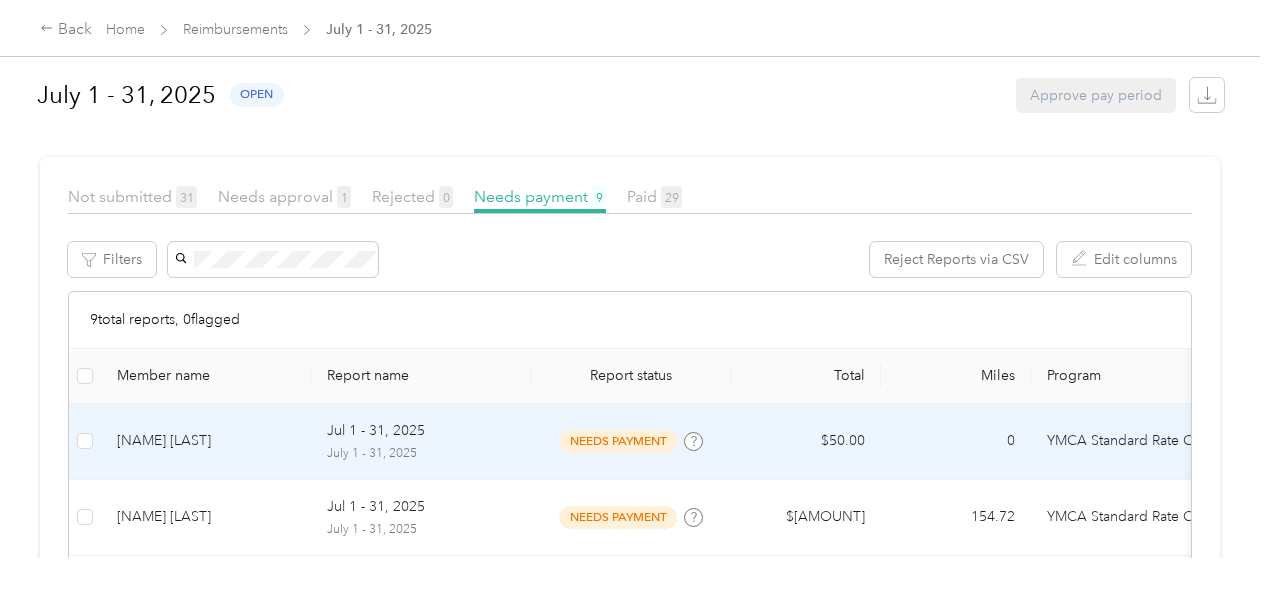 click on "[NAME] [LAST]" at bounding box center (206, 441) 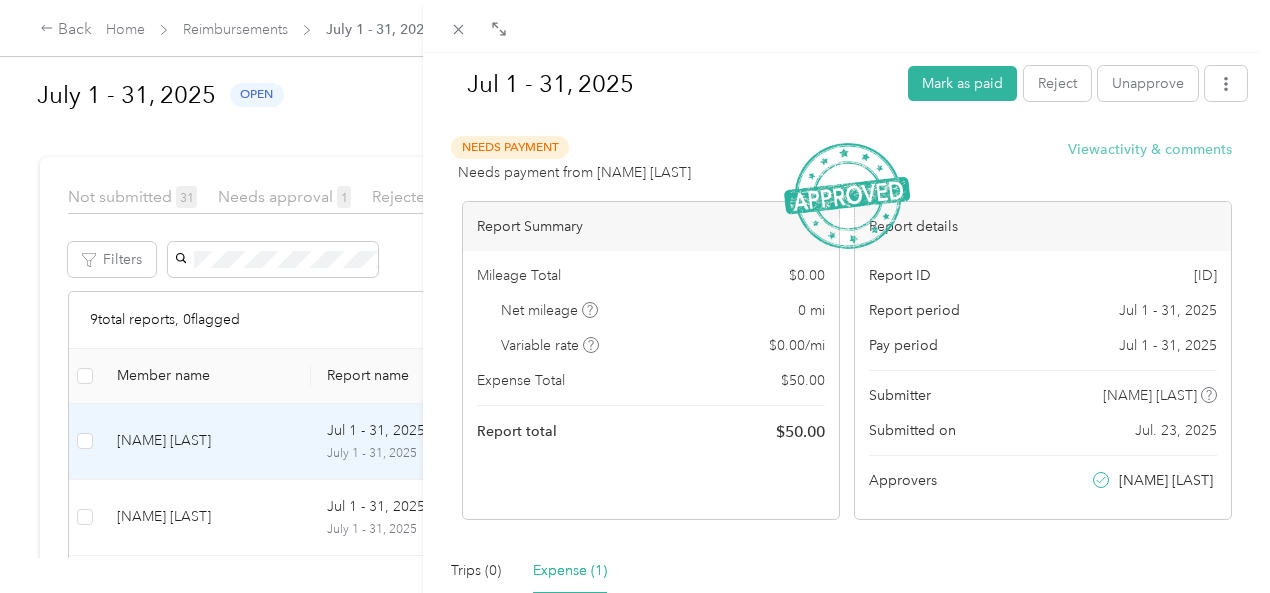 click on "View  activity & comments" at bounding box center (1150, 149) 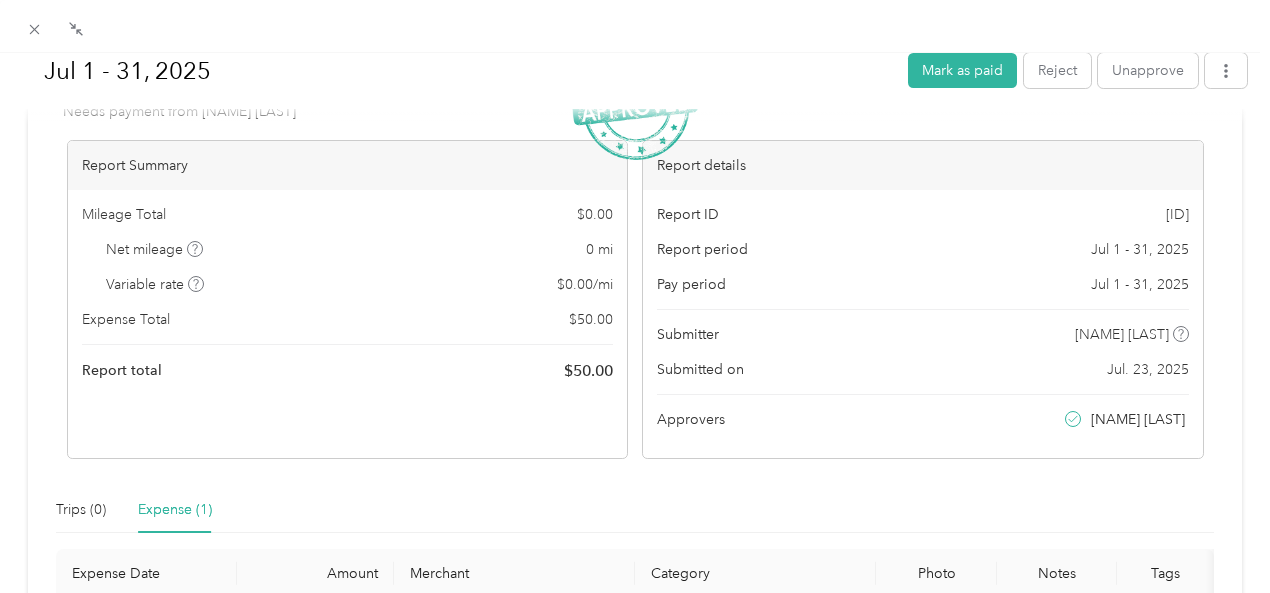 scroll, scrollTop: 328, scrollLeft: 0, axis: vertical 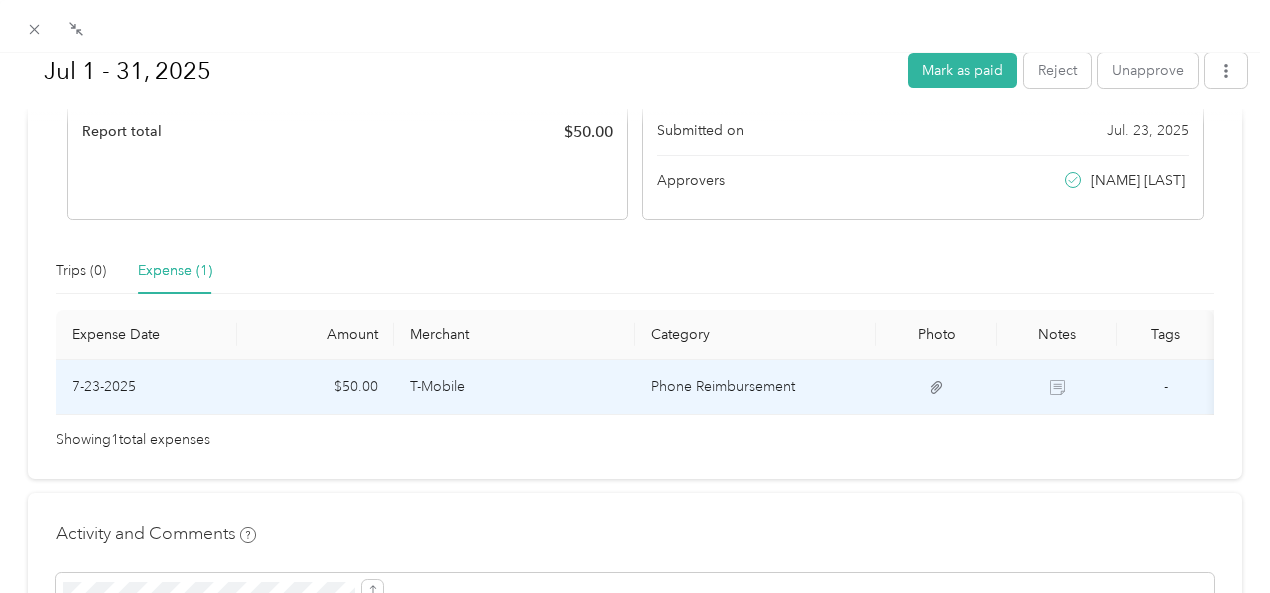 click on "T-Mobile" at bounding box center [514, 387] 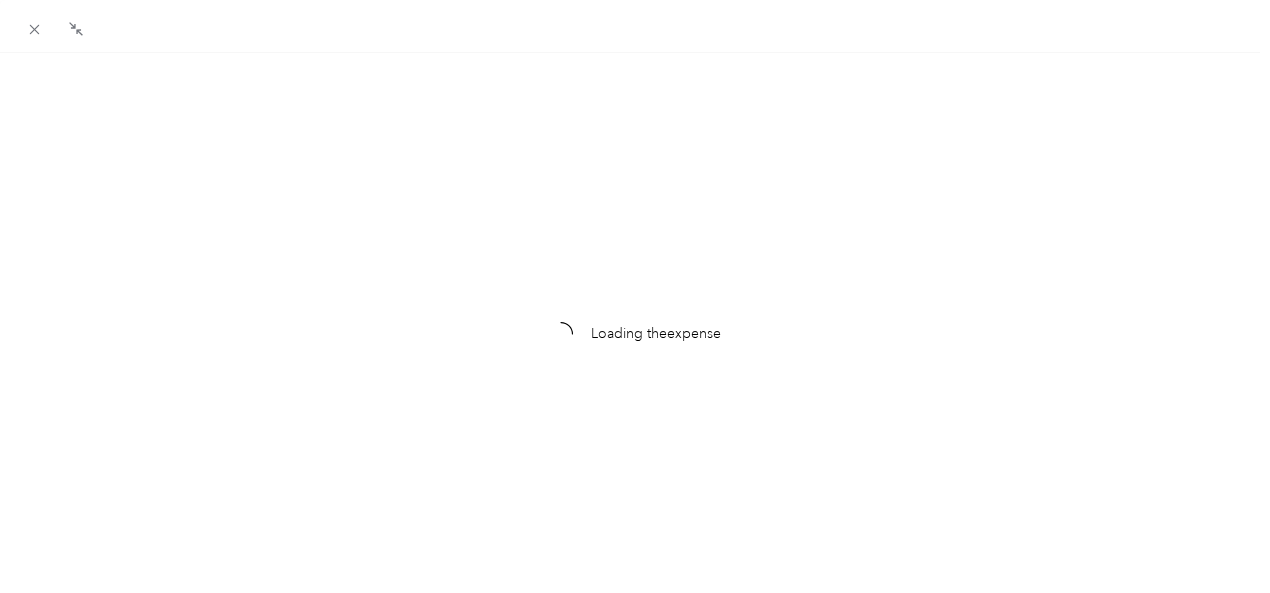 scroll, scrollTop: 0, scrollLeft: 0, axis: both 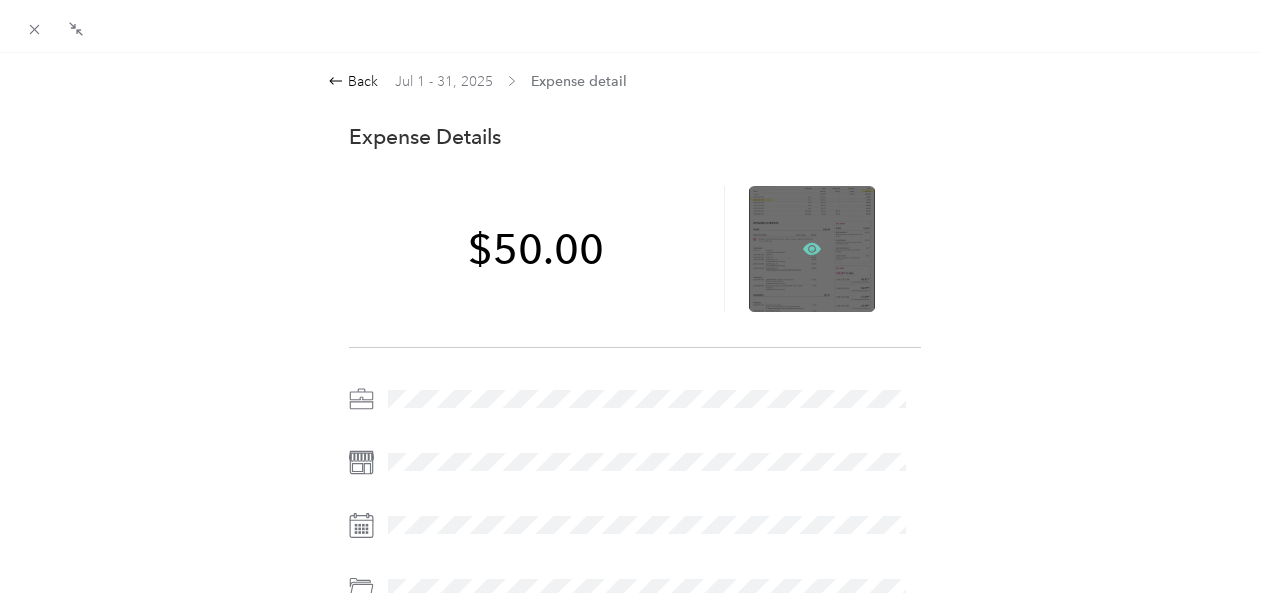 click 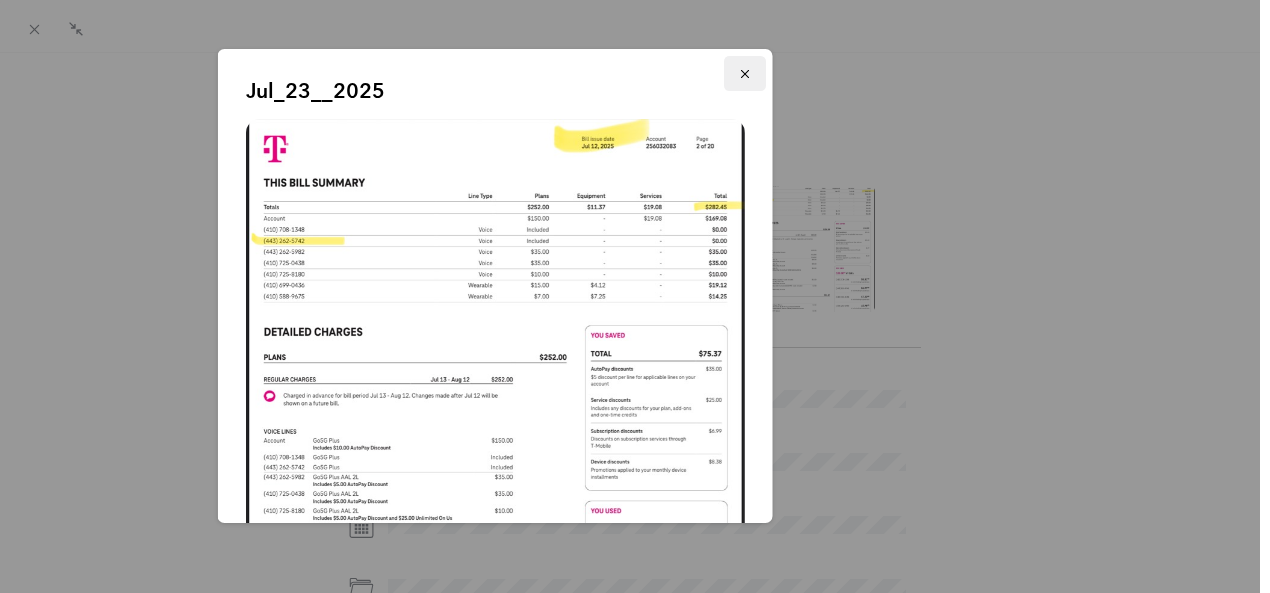 click at bounding box center [745, 73] 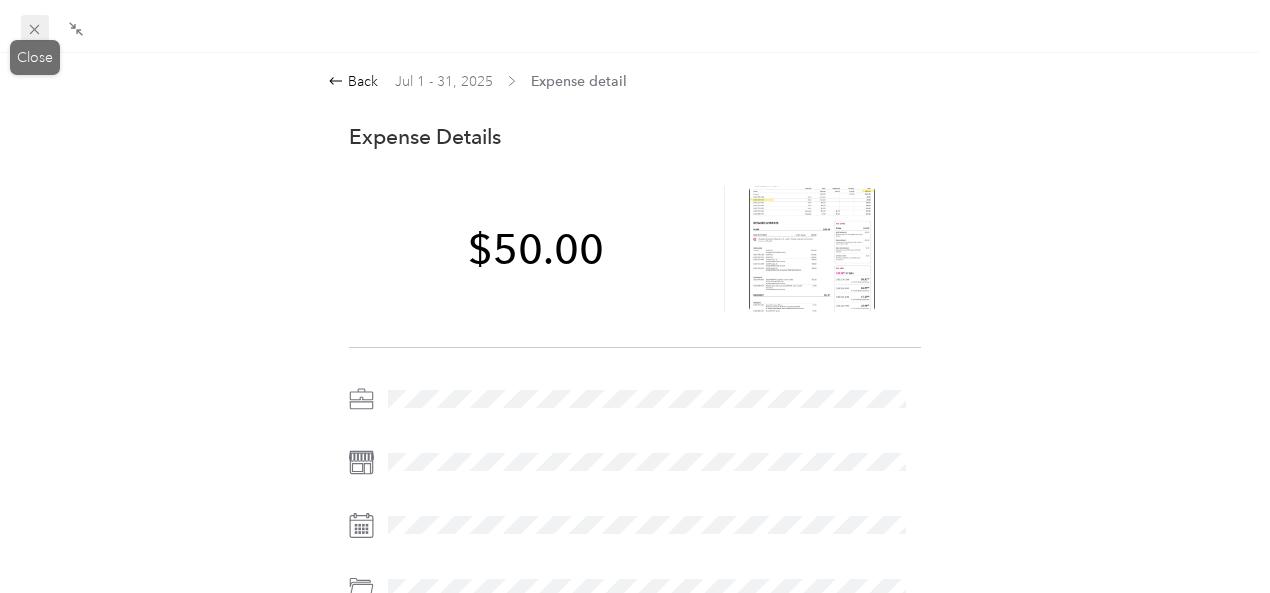 click on "Close" at bounding box center (35, 57) 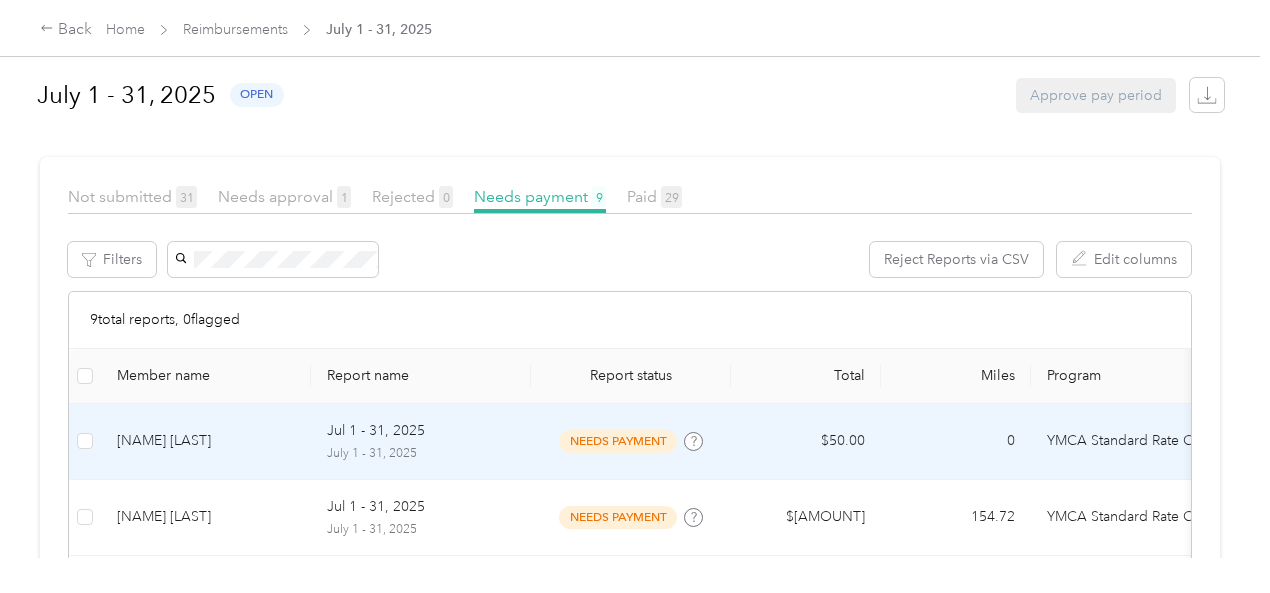 click on "[NAME] [LAST]" at bounding box center [206, 441] 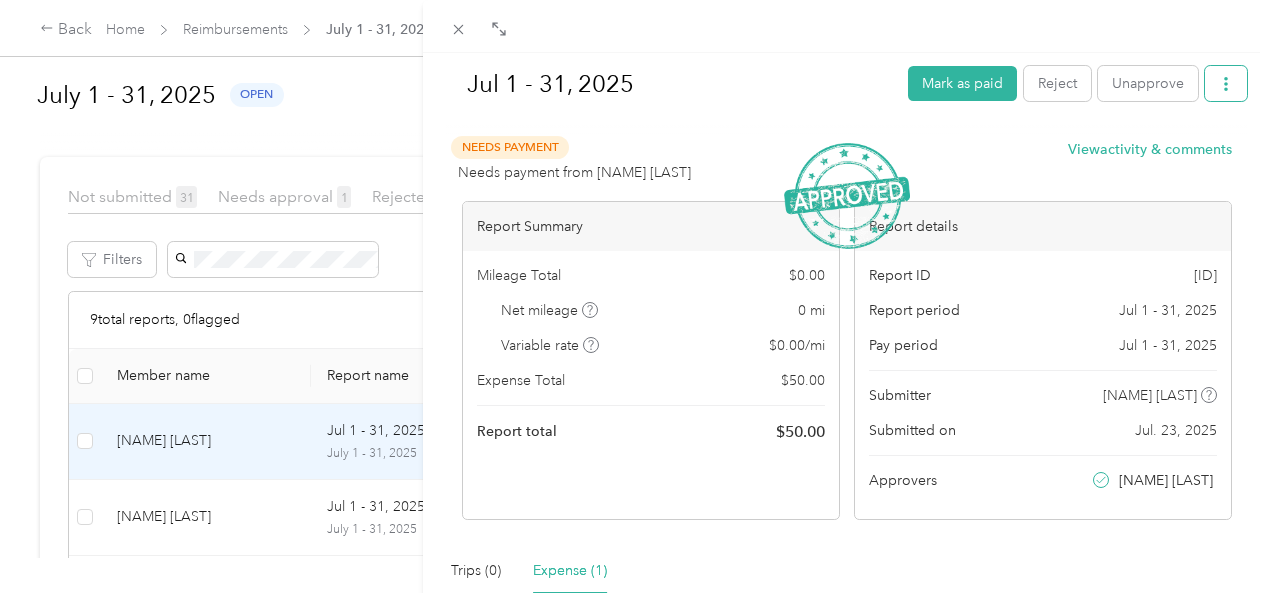 click 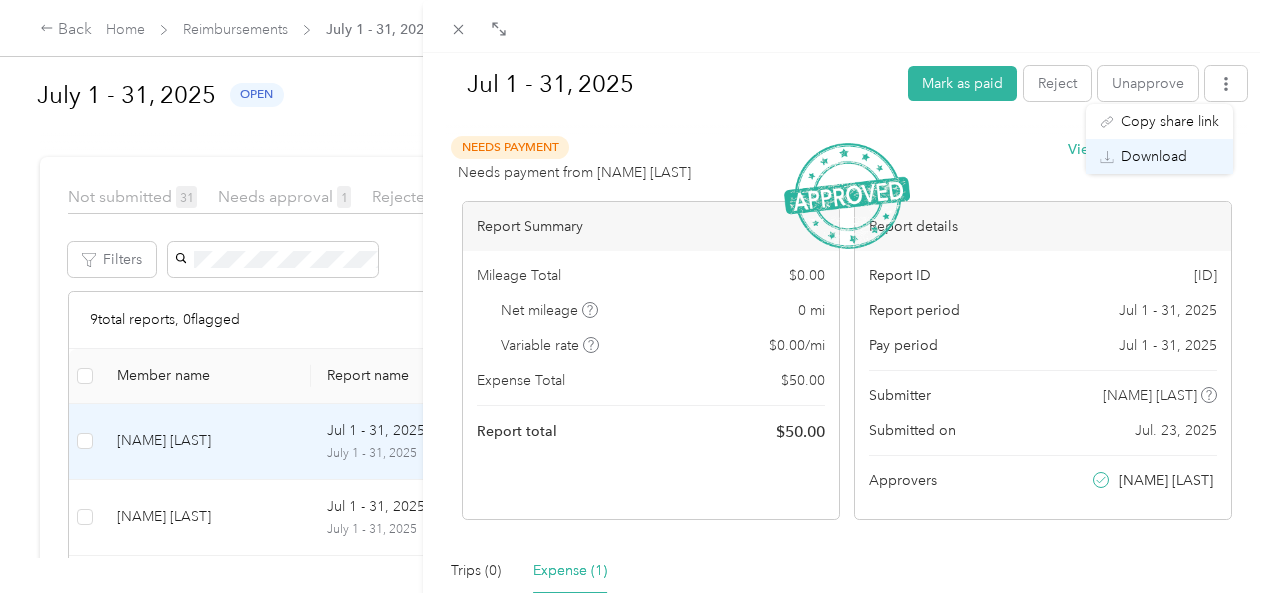 click on "Download" at bounding box center [1154, 156] 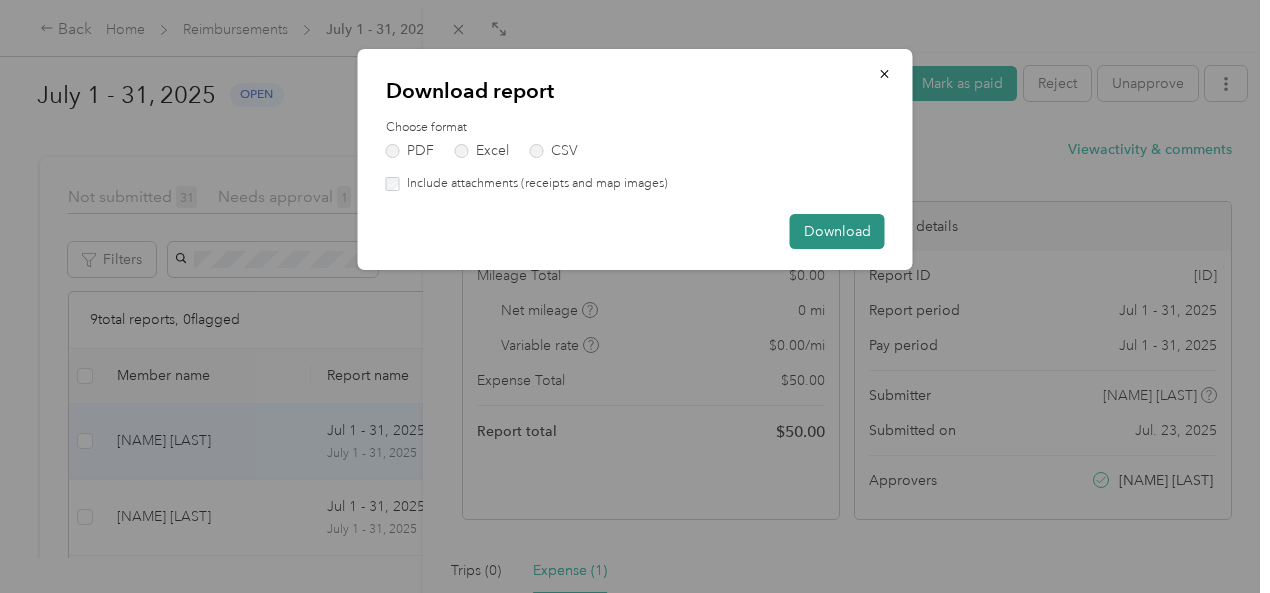 click on "Download" at bounding box center (837, 231) 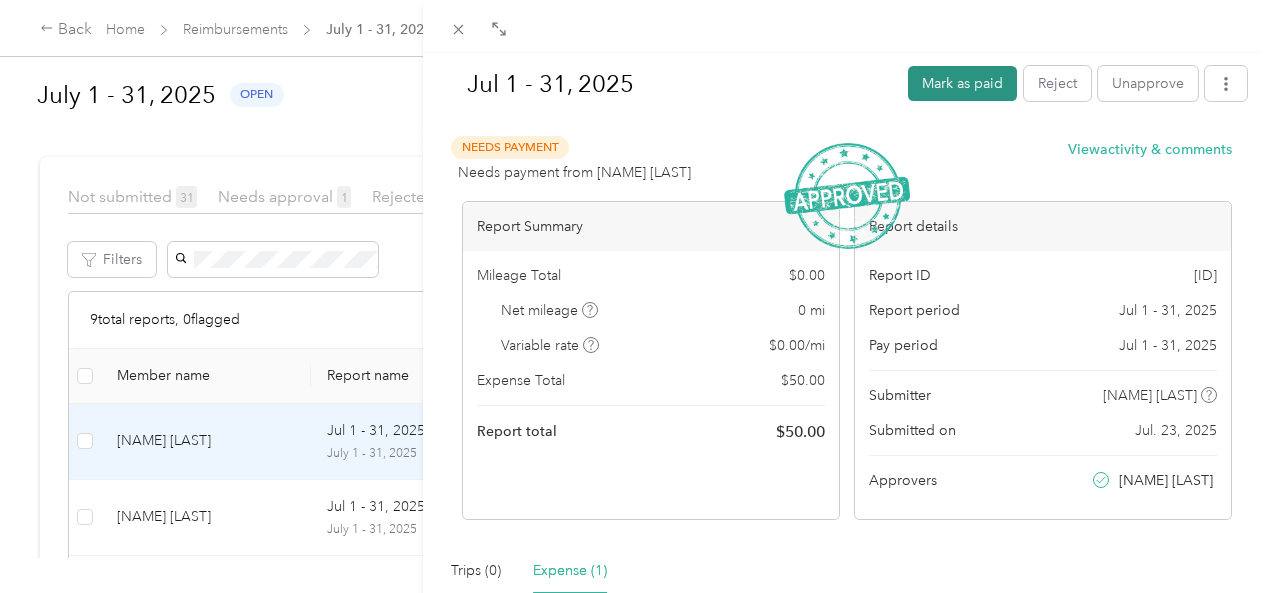 click on "Mark as paid" at bounding box center (962, 83) 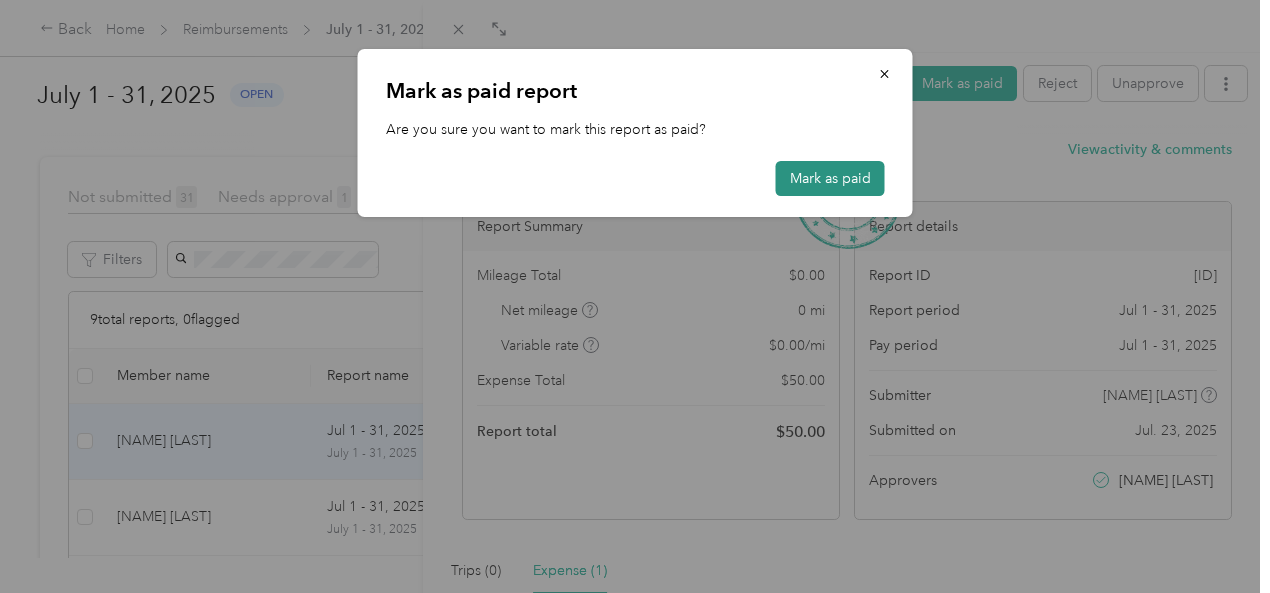 click on "Mark as paid" at bounding box center [830, 178] 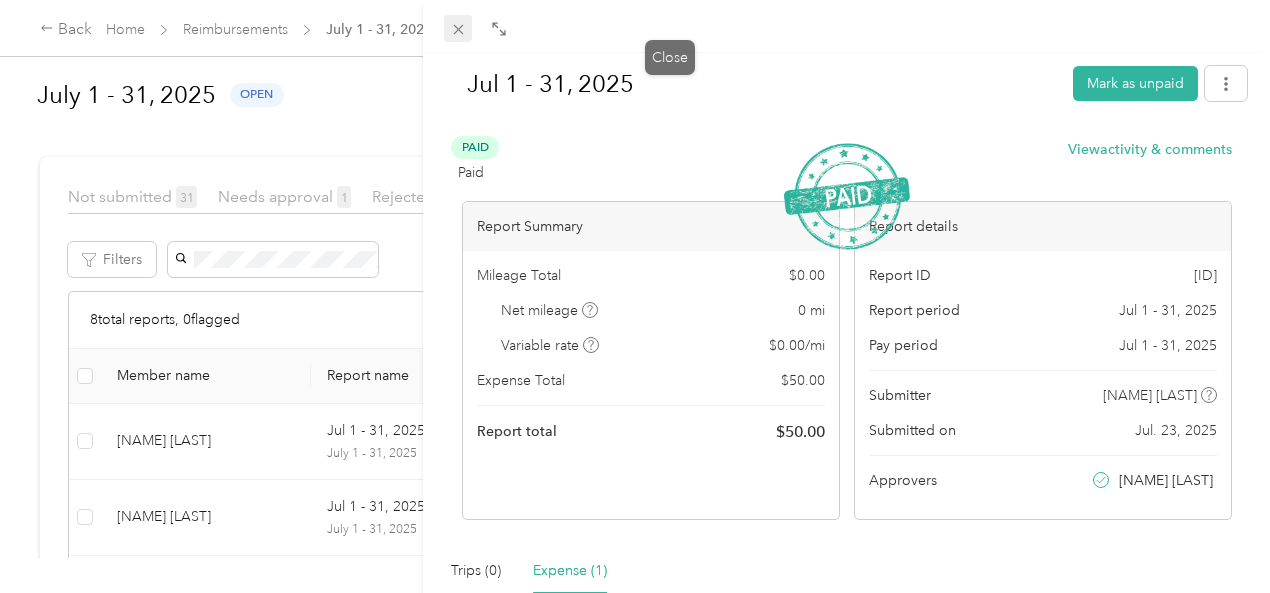 click 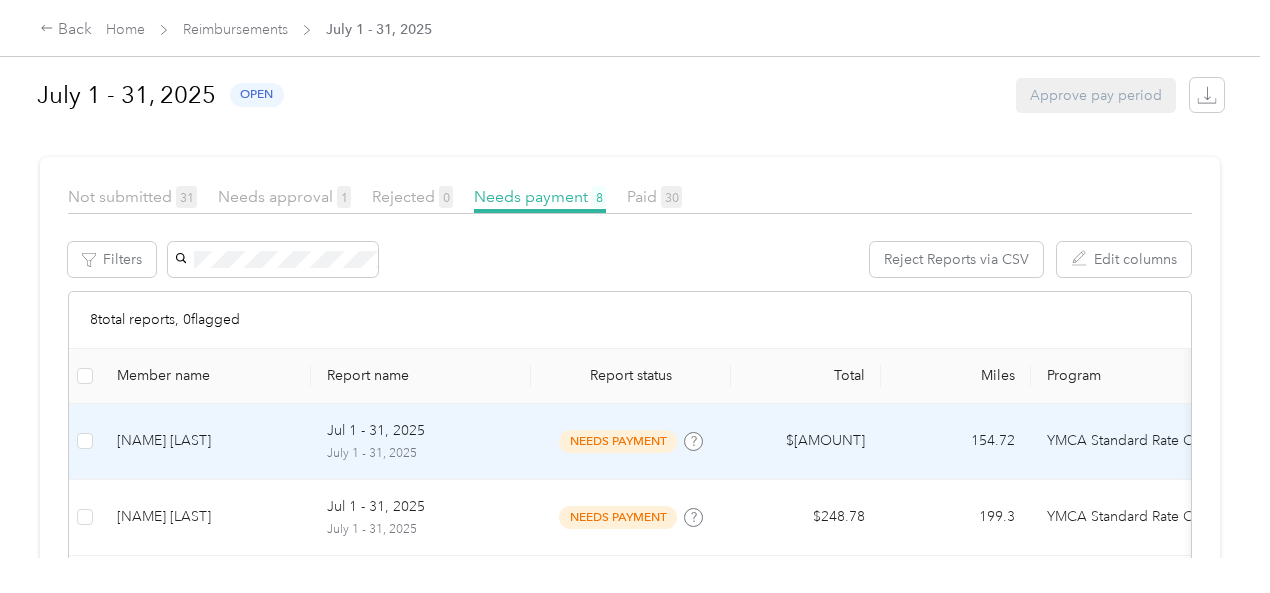 click on "[NAME] [LAST]" at bounding box center [206, 441] 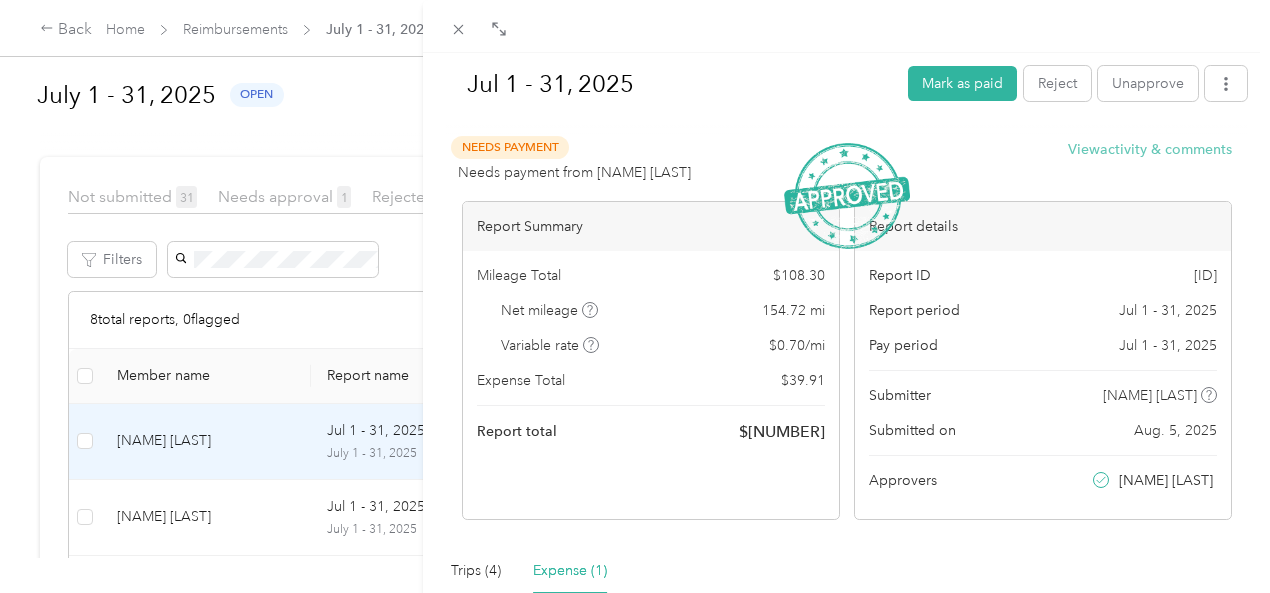 click on "View  activity & comments" at bounding box center (1150, 149) 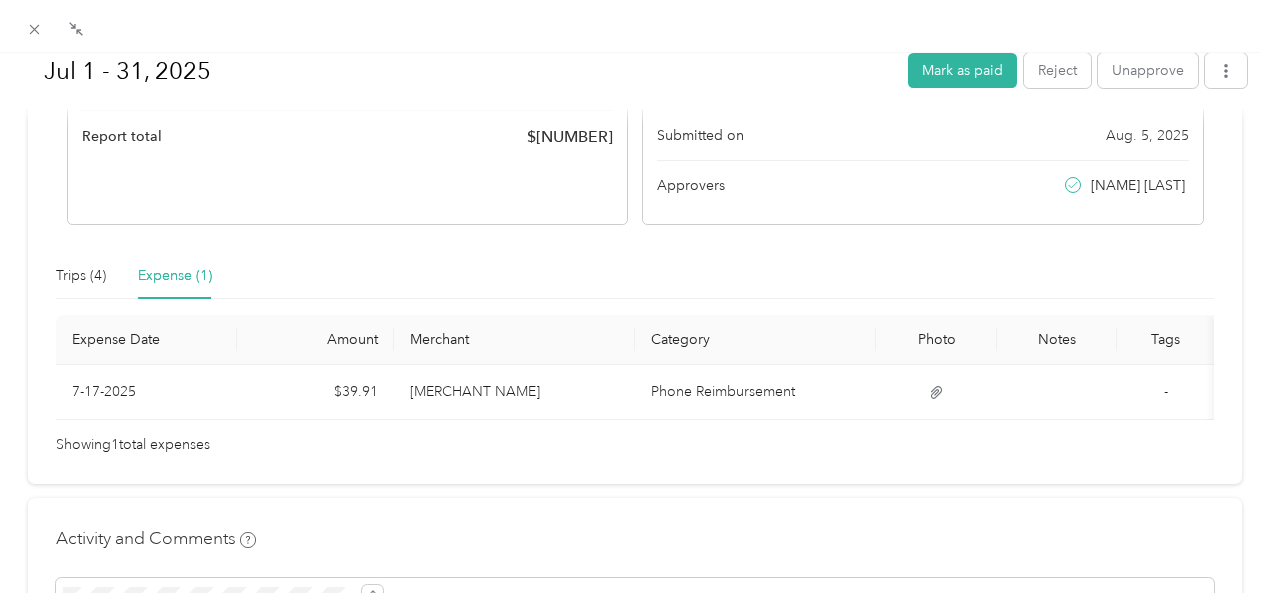 scroll, scrollTop: 328, scrollLeft: 0, axis: vertical 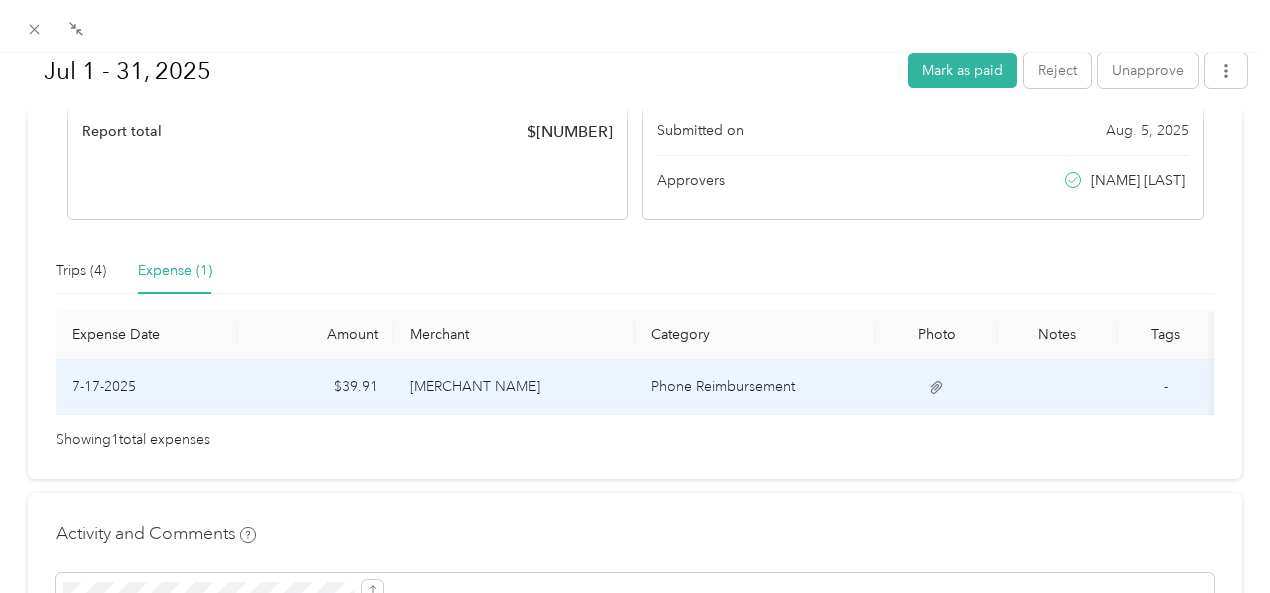 click on "[MERCHANT NAME]" at bounding box center [514, 387] 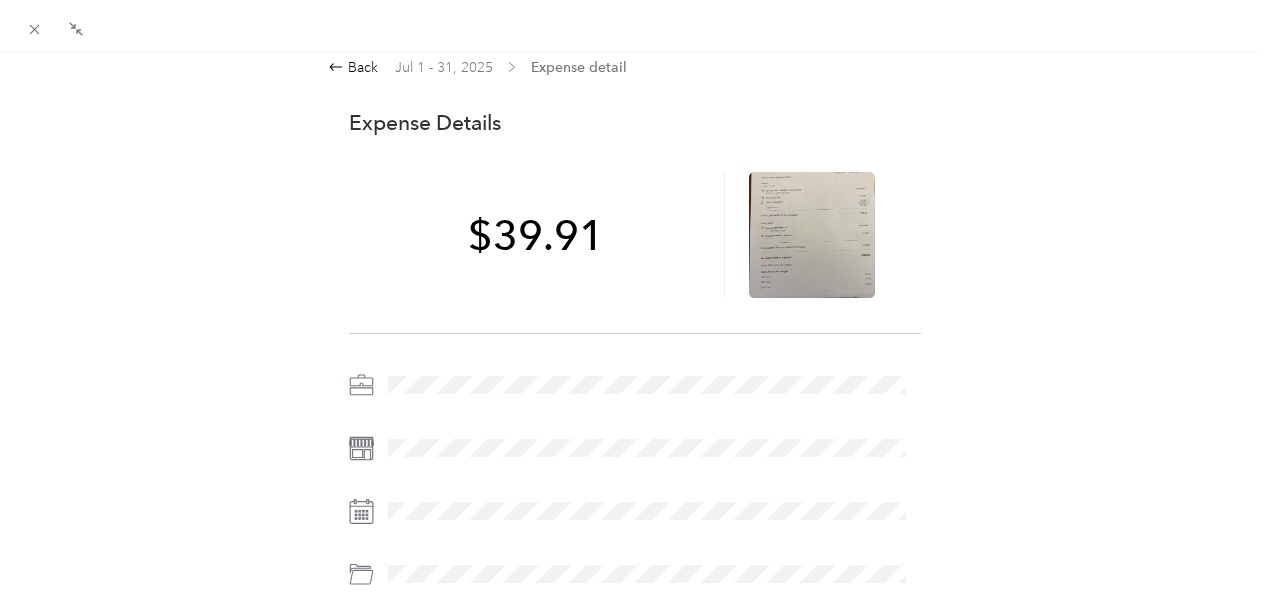 scroll, scrollTop: 0, scrollLeft: 0, axis: both 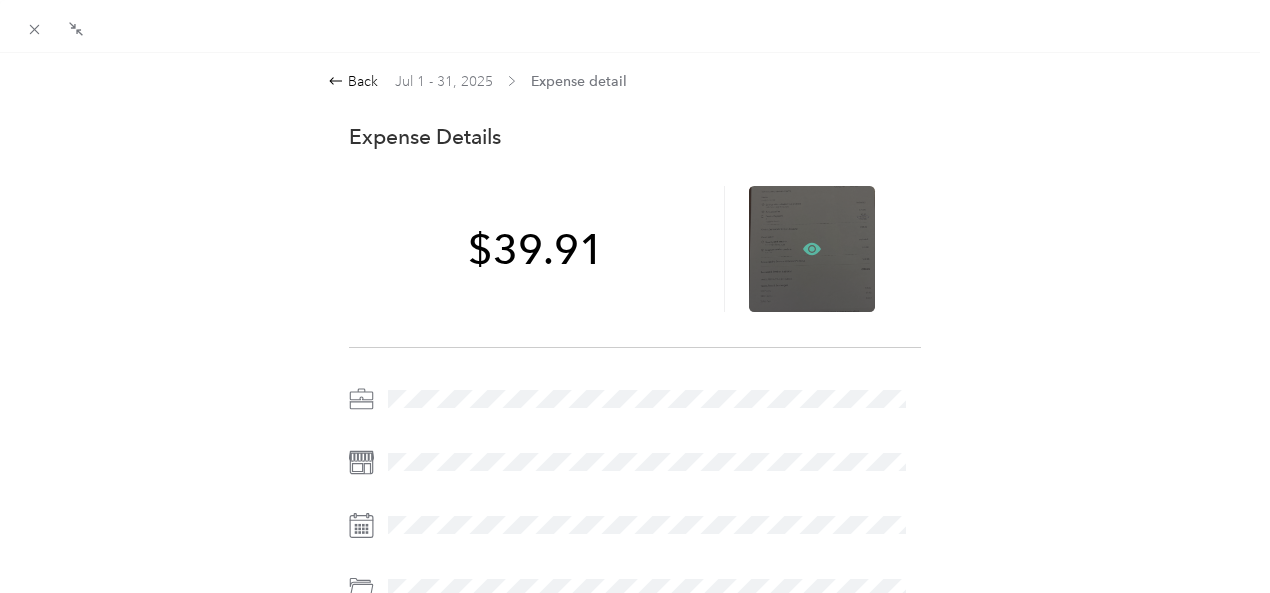 click 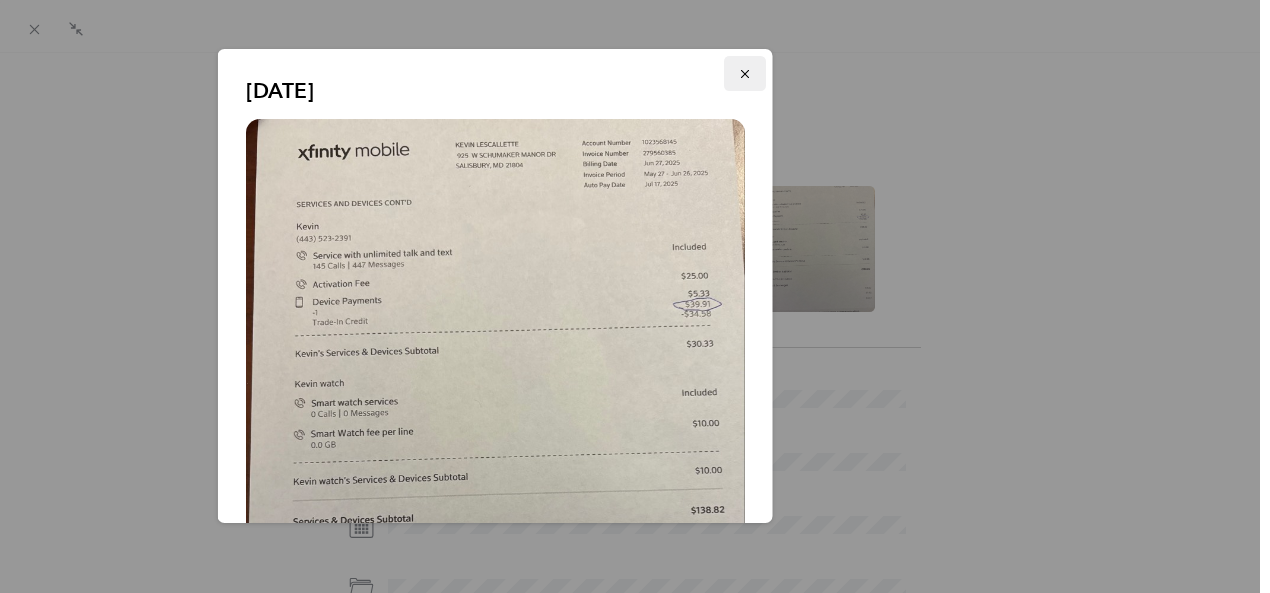 click 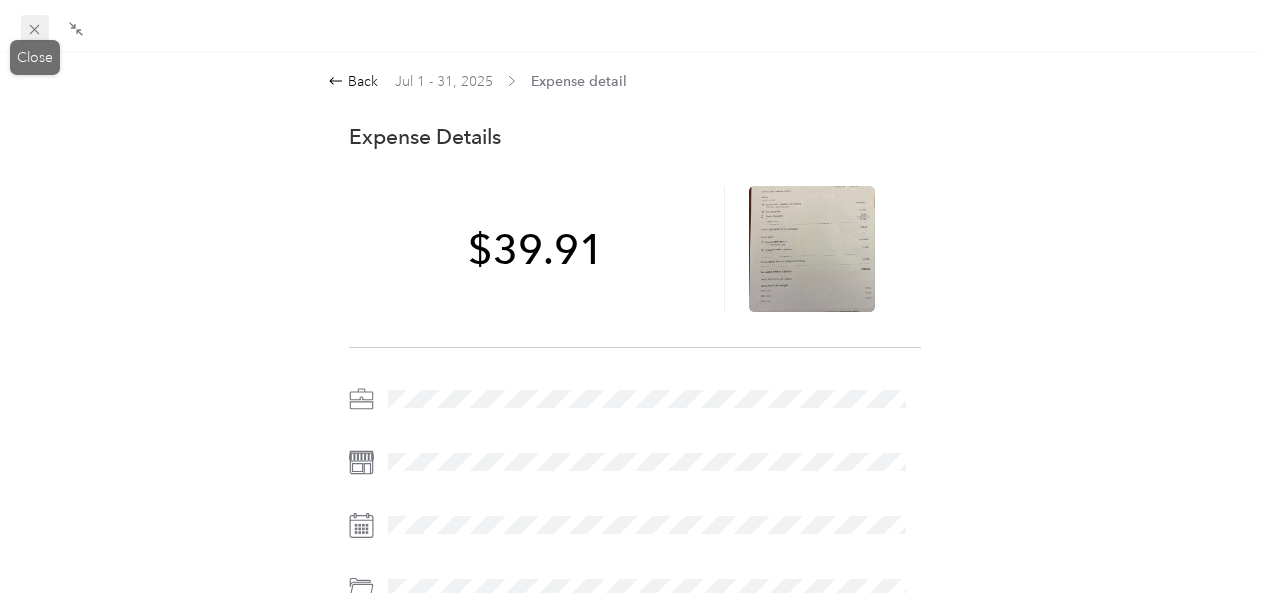click 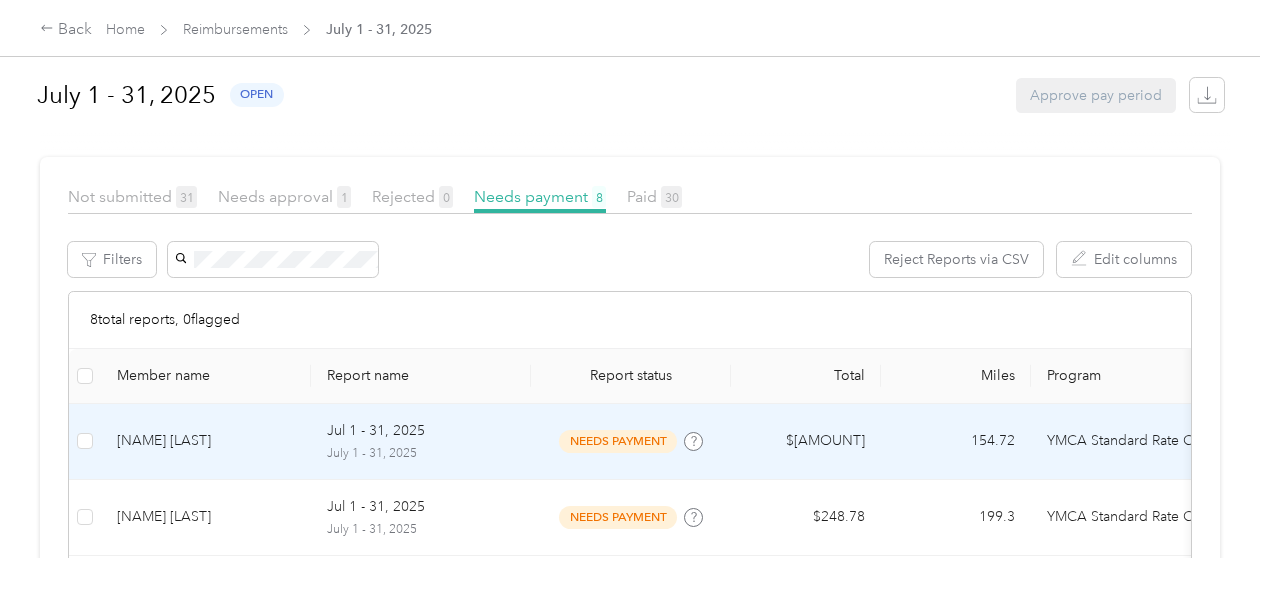 click on "[NAME] [LAST]" at bounding box center [206, 441] 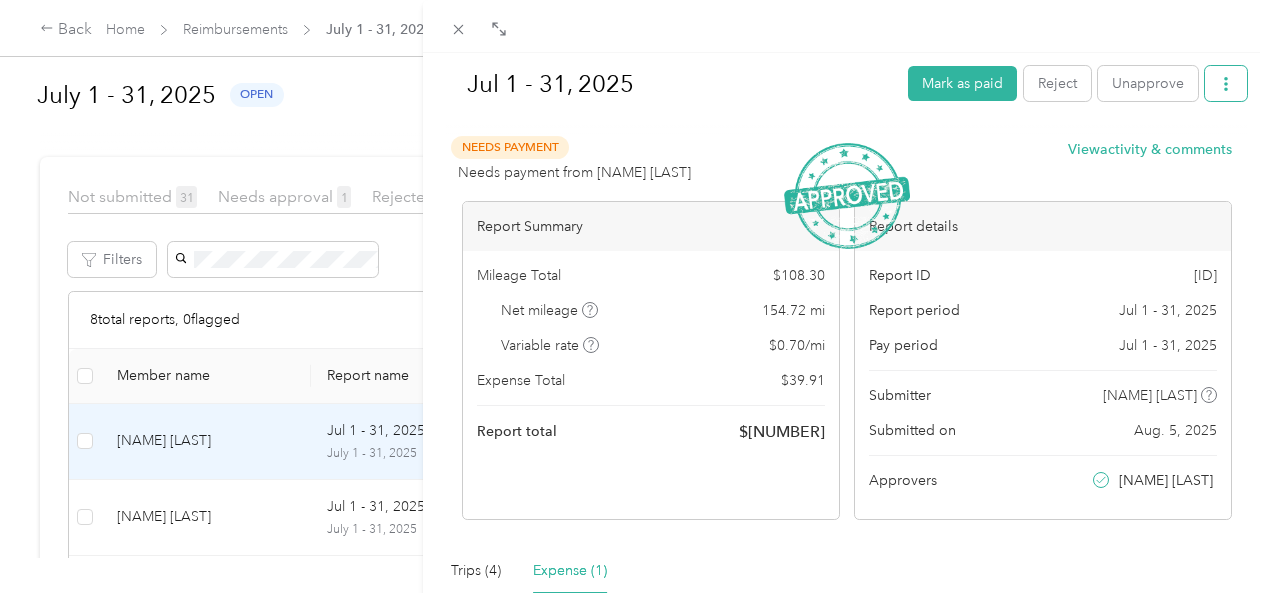 click 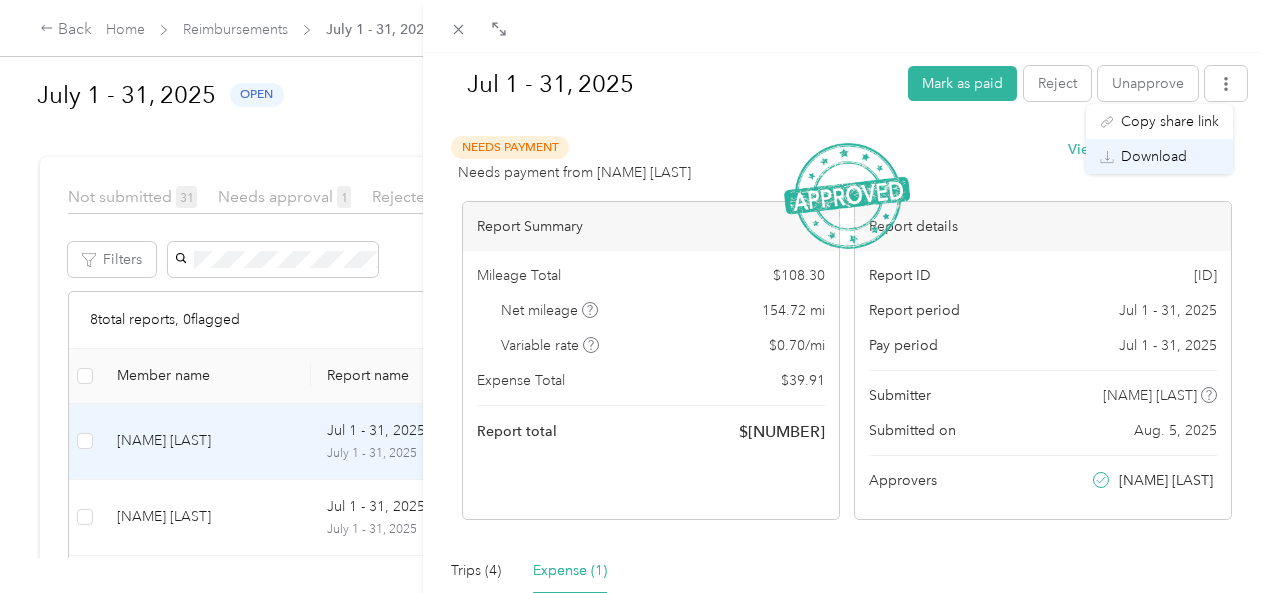 click on "Download" at bounding box center (1154, 156) 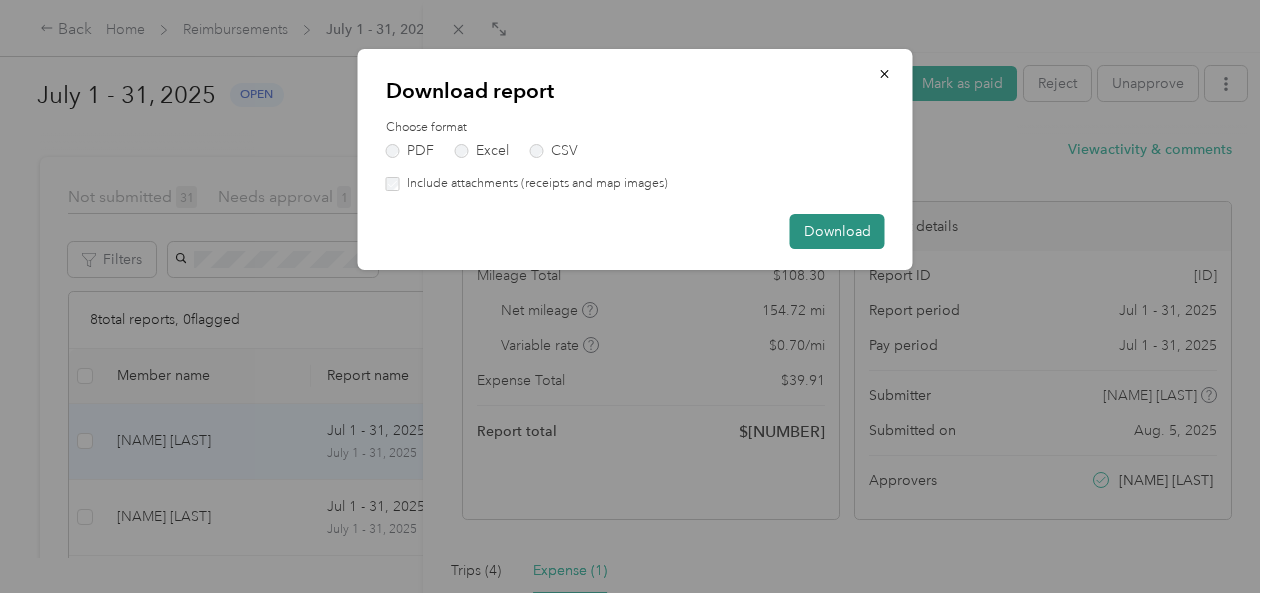 click on "Download" at bounding box center (837, 231) 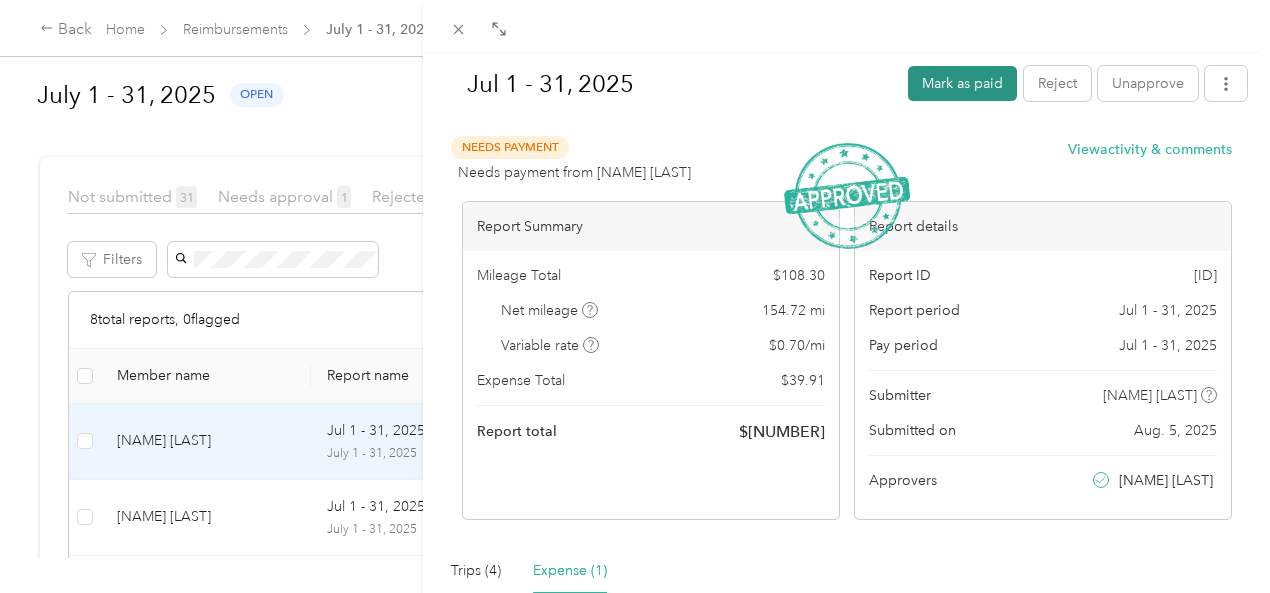 click on "Mark as paid" at bounding box center [962, 83] 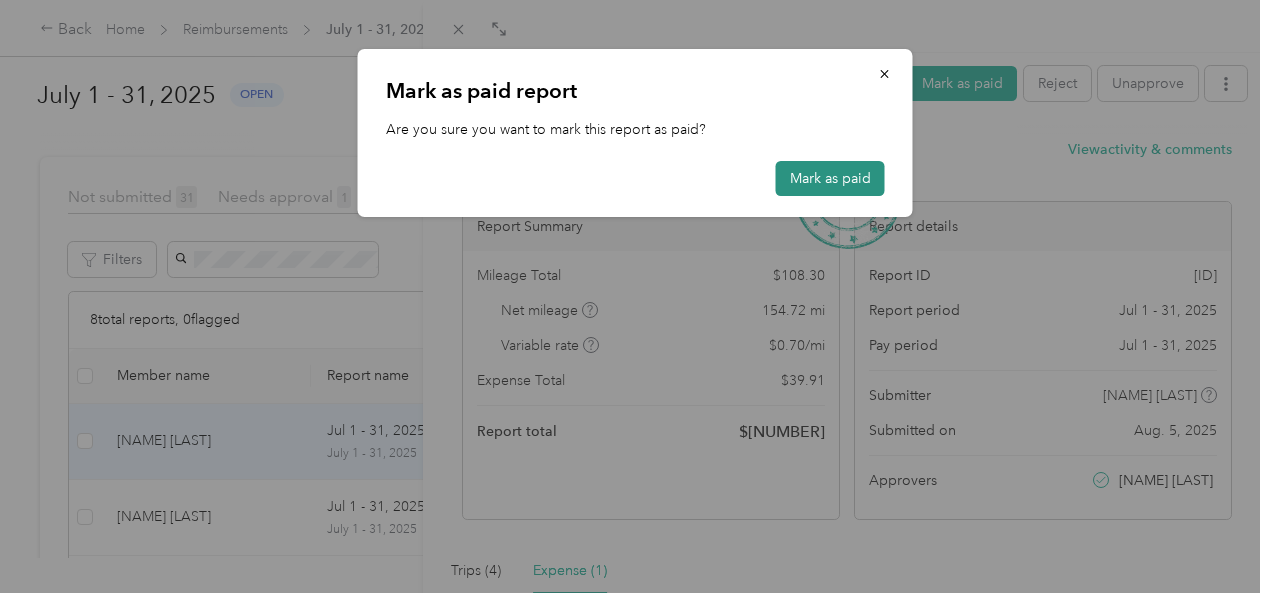 click on "Mark as paid" at bounding box center (830, 178) 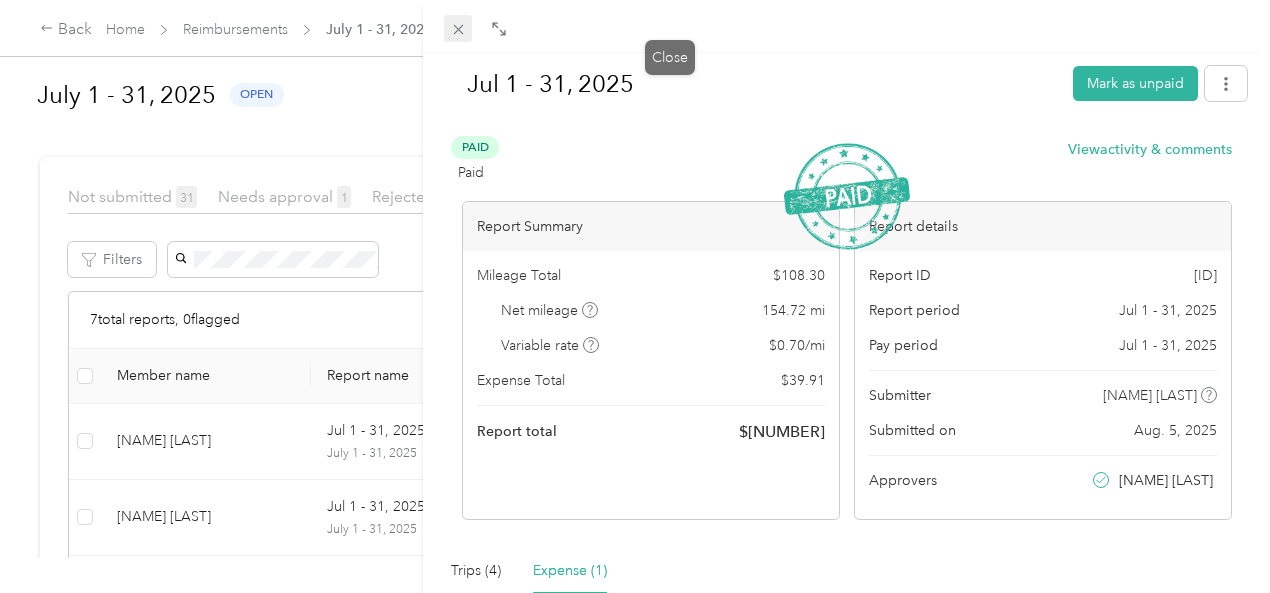 click 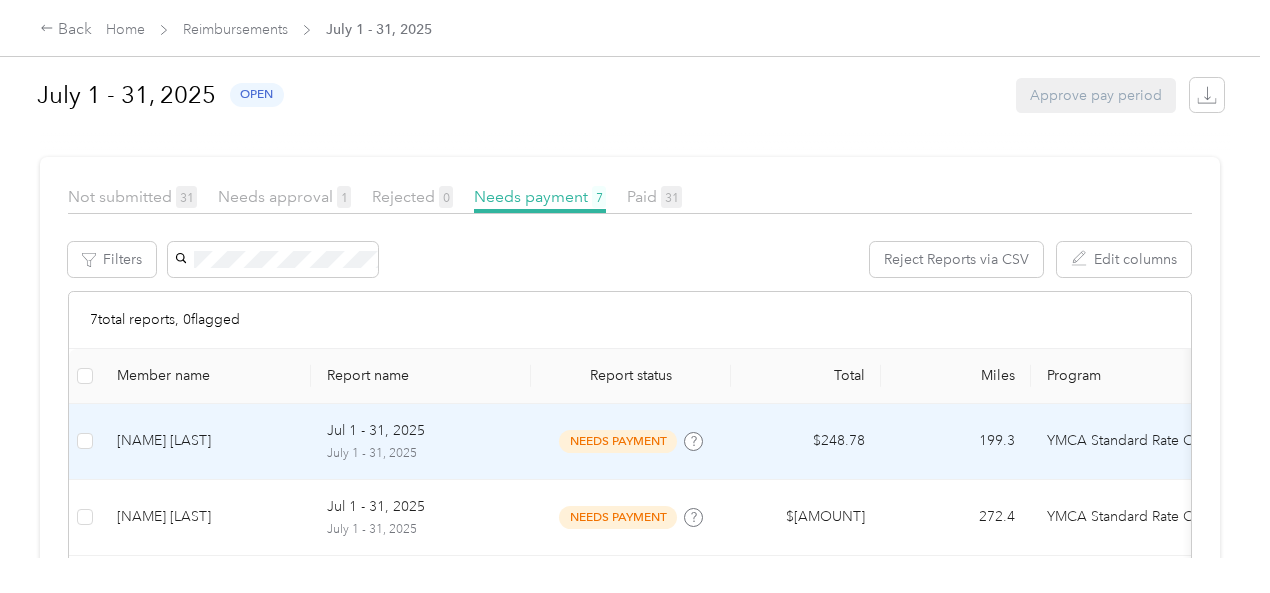 click on "[NAME] [LAST]" at bounding box center [206, 441] 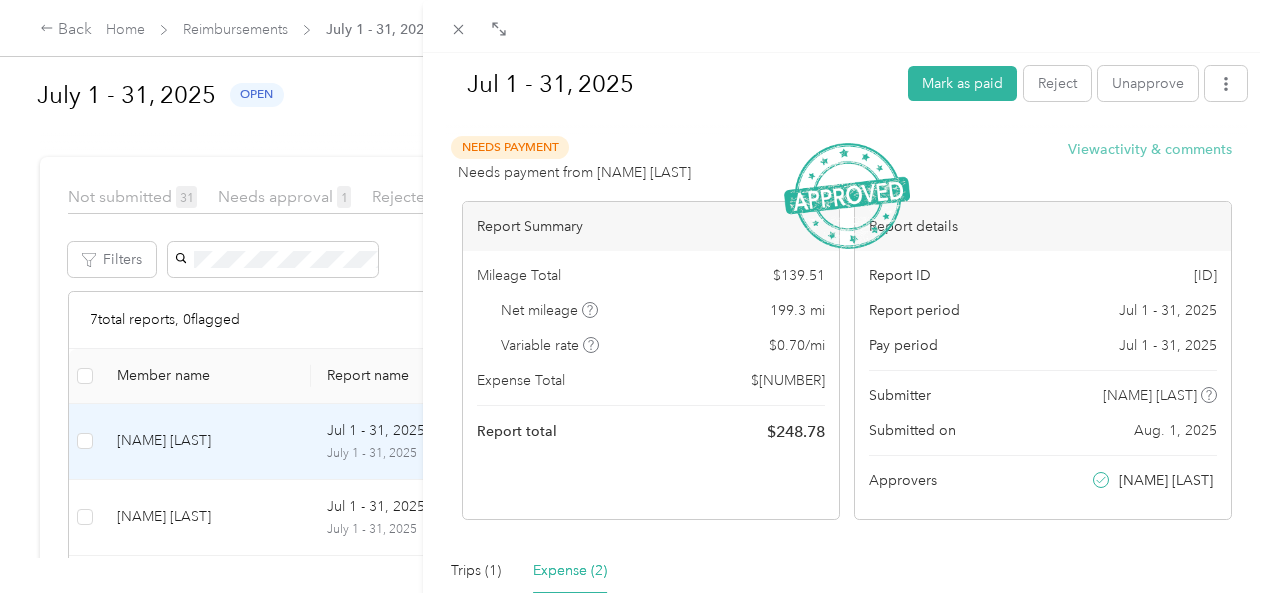 click on "View  activity & comments" at bounding box center [1150, 149] 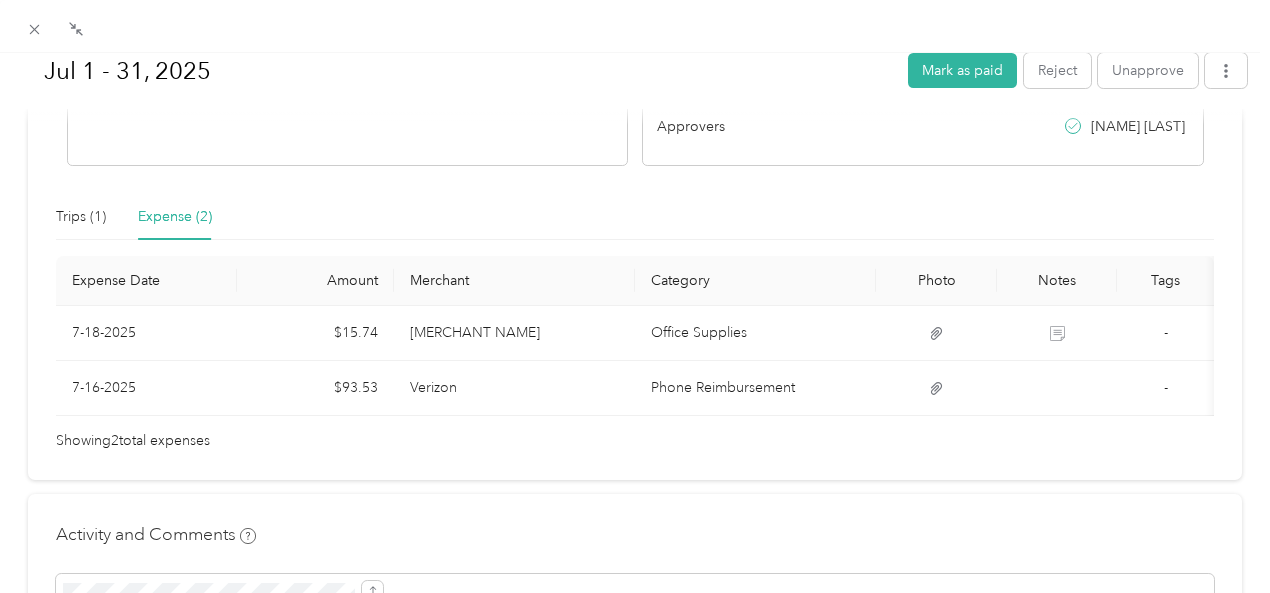 scroll, scrollTop: 383, scrollLeft: 0, axis: vertical 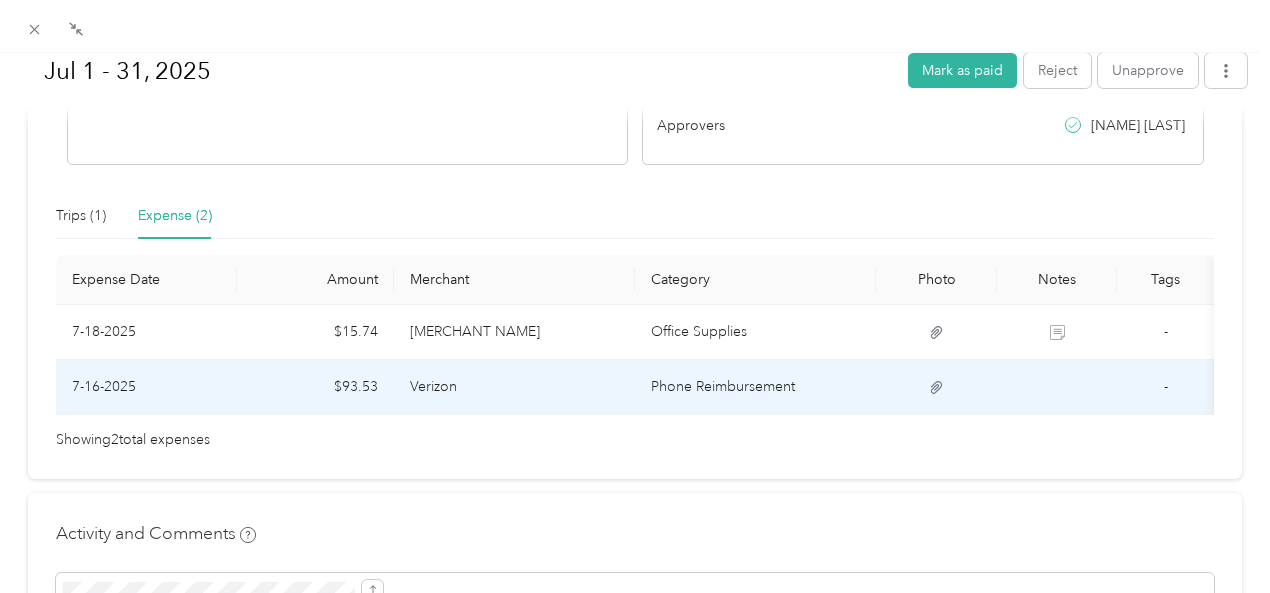 click on "Verizon" at bounding box center (514, 387) 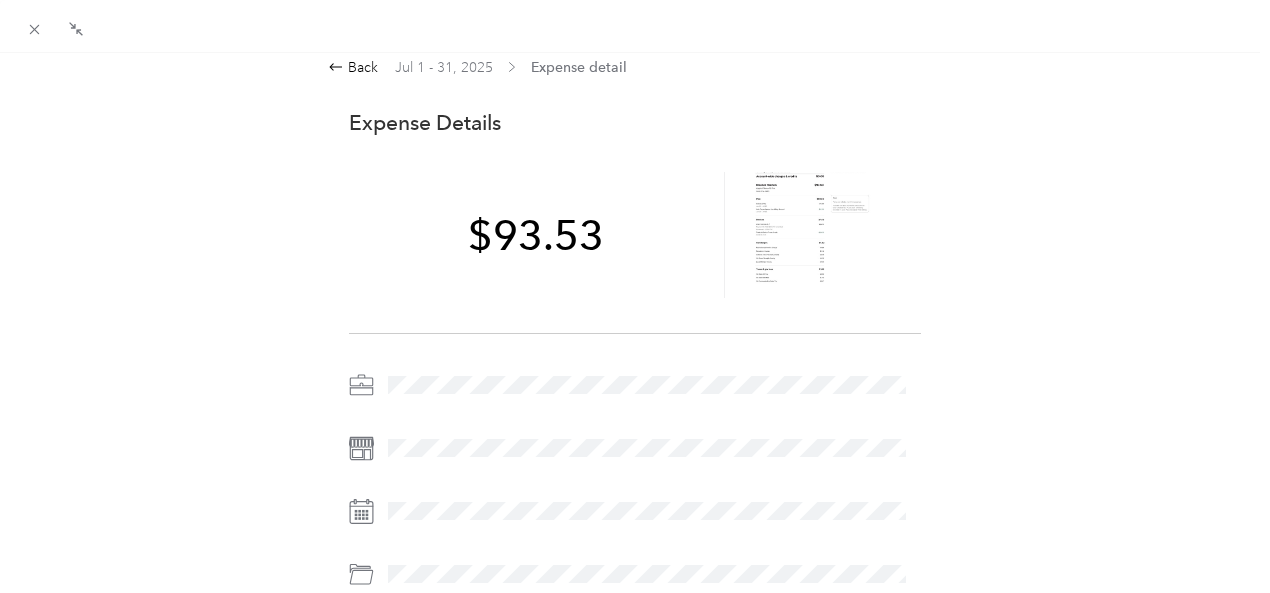 scroll, scrollTop: 0, scrollLeft: 0, axis: both 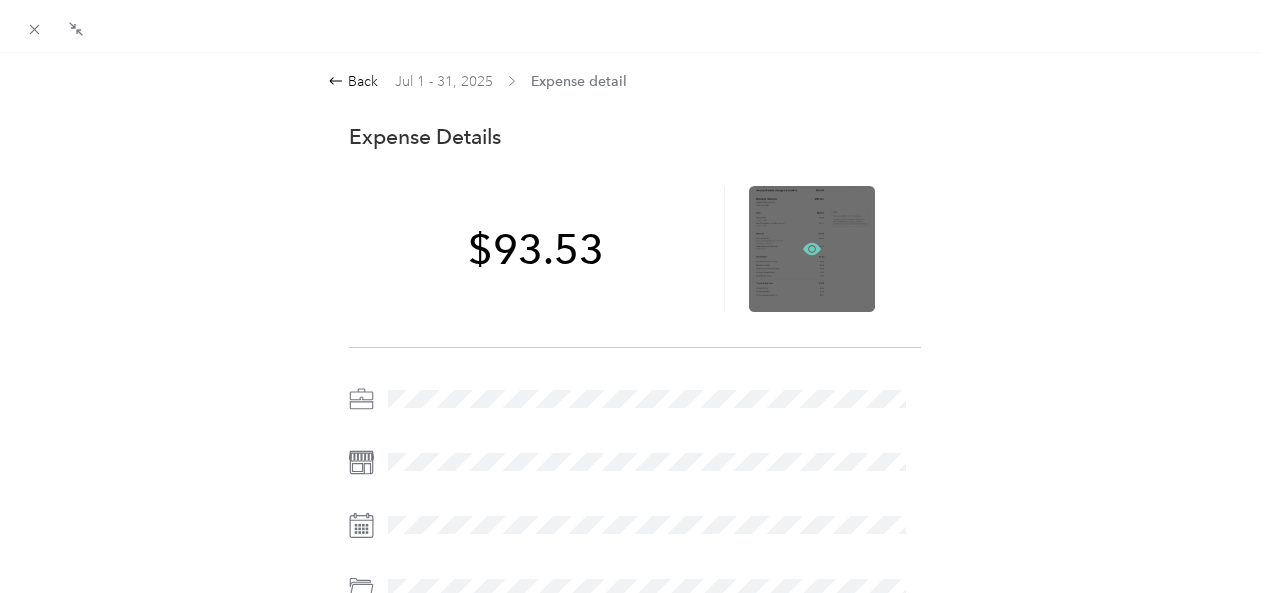 click 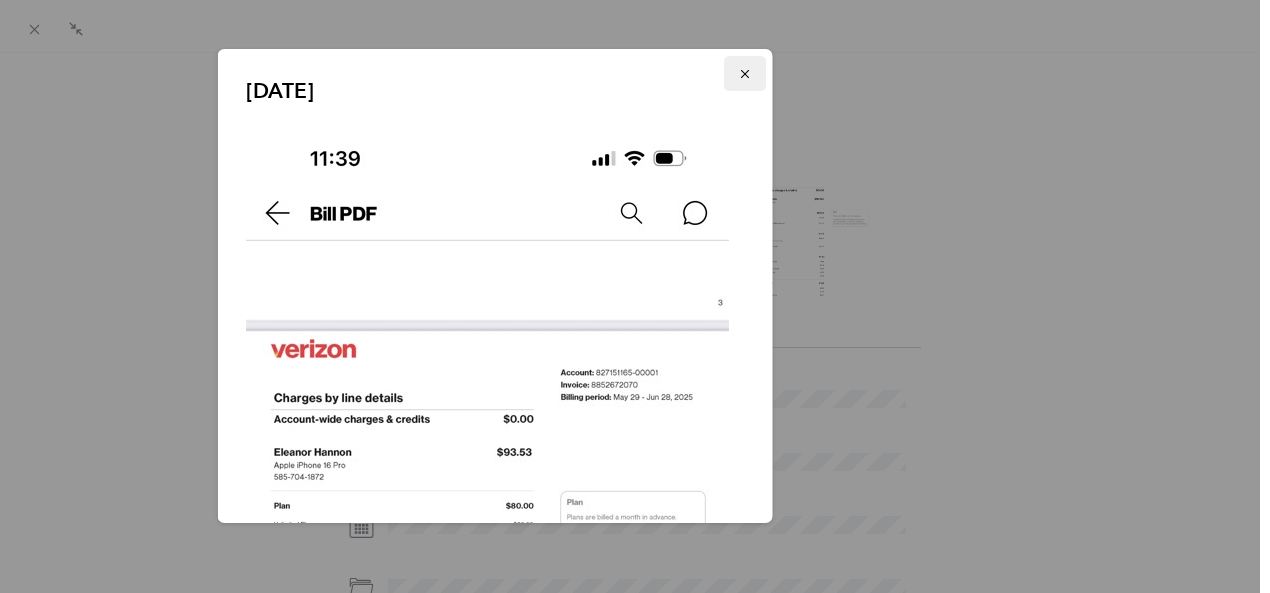 click 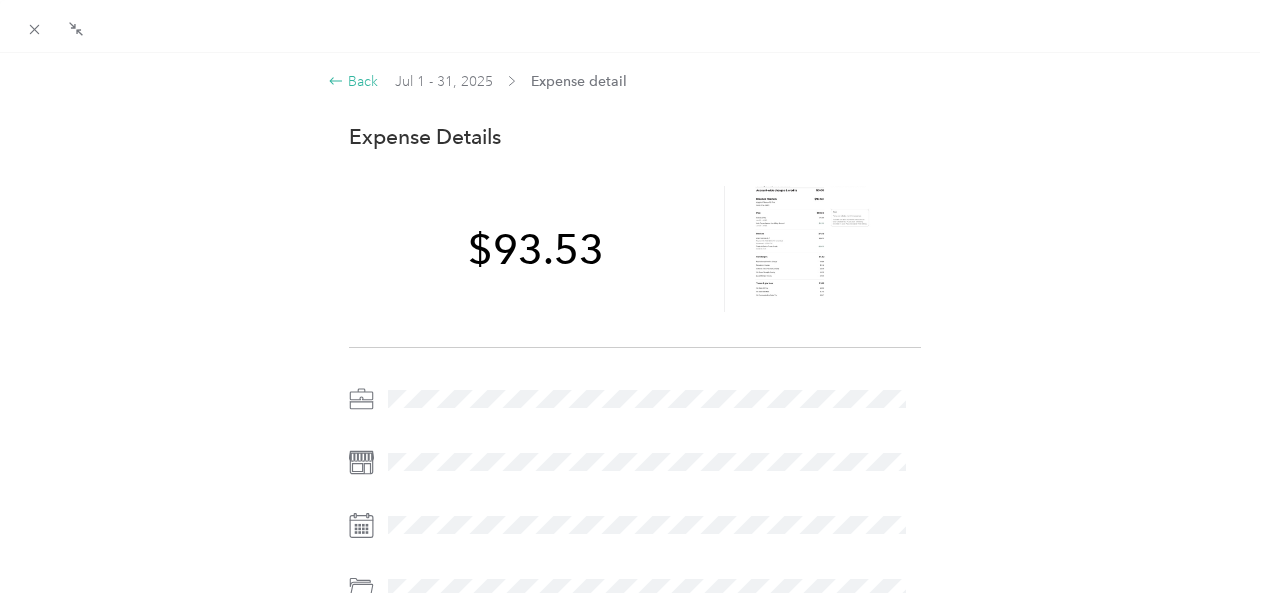 click 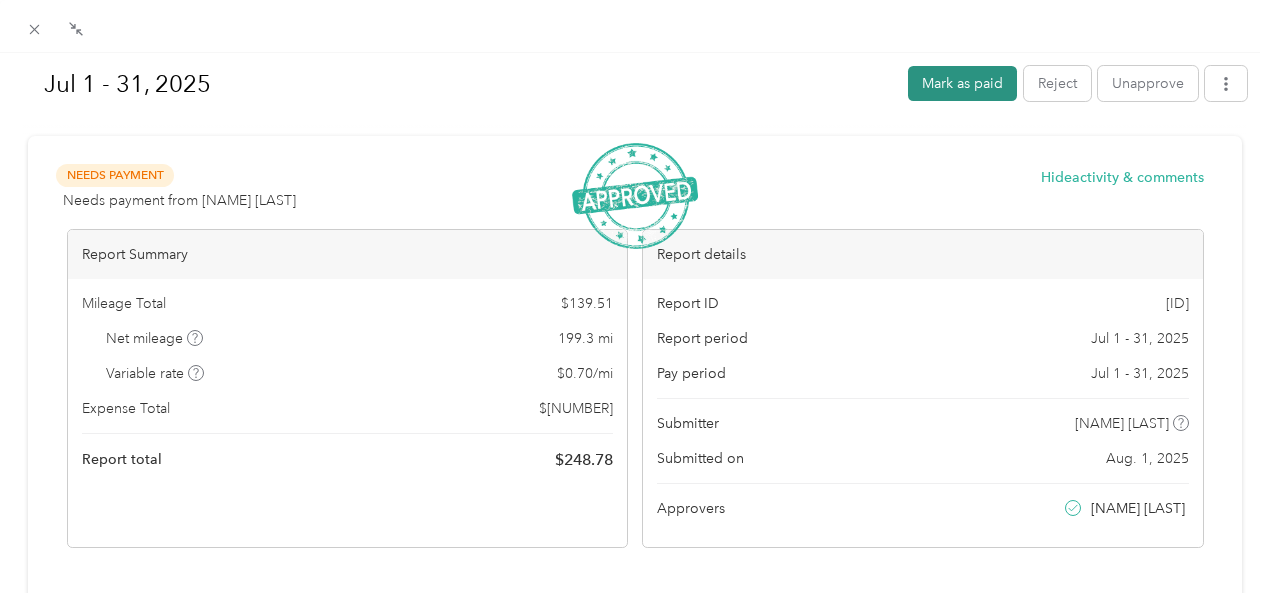 click on "Mark as paid" at bounding box center (962, 83) 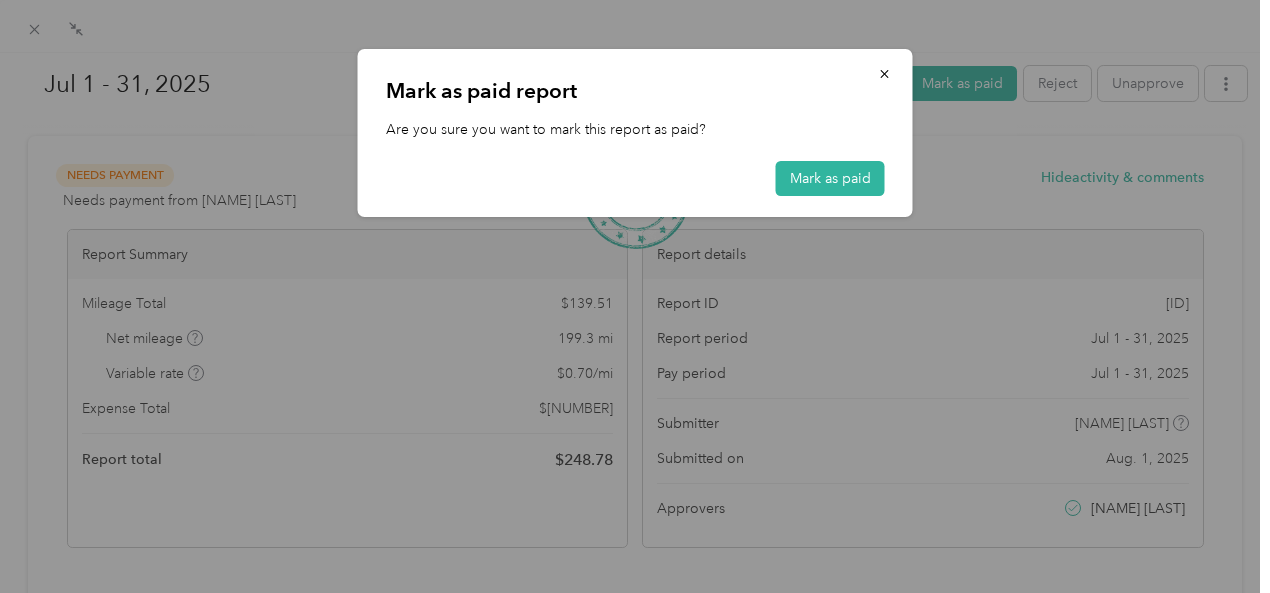 click on "Mark as paid report Are you sure you want to mark this report as paid? Mark as paid" at bounding box center (912, 136) 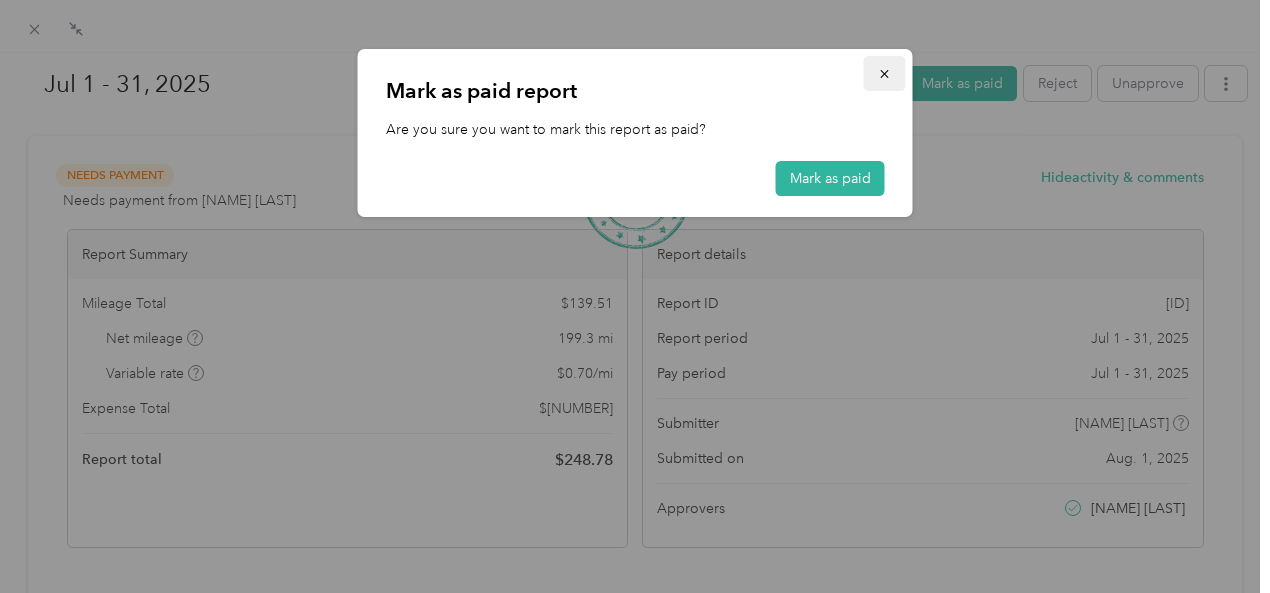 click 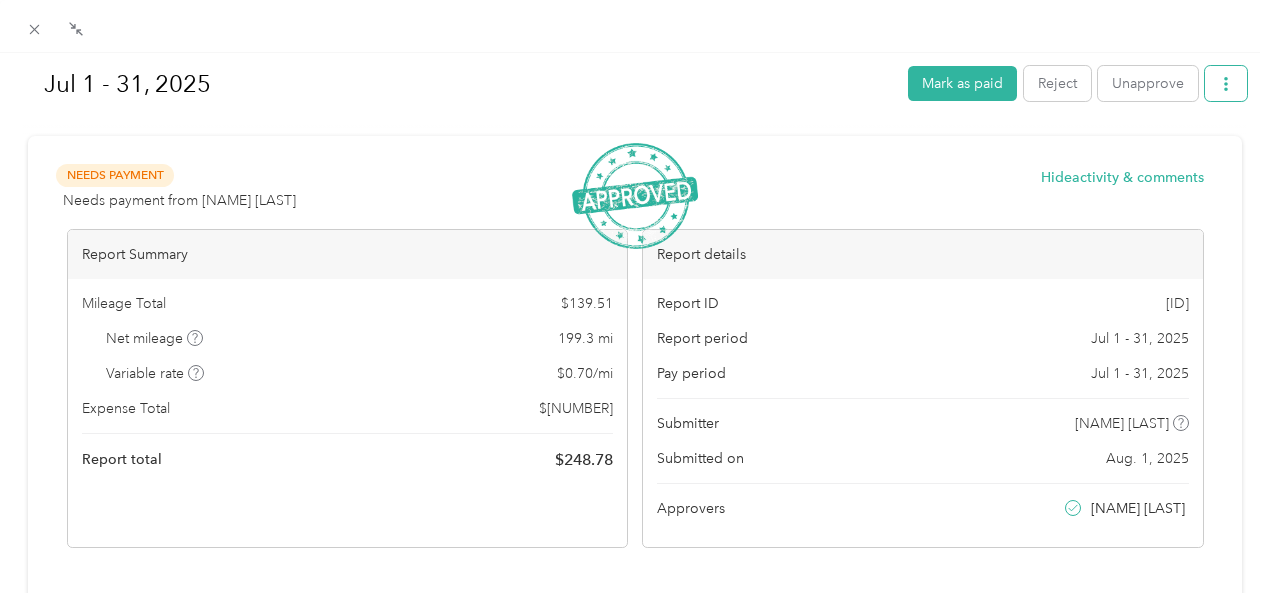 click 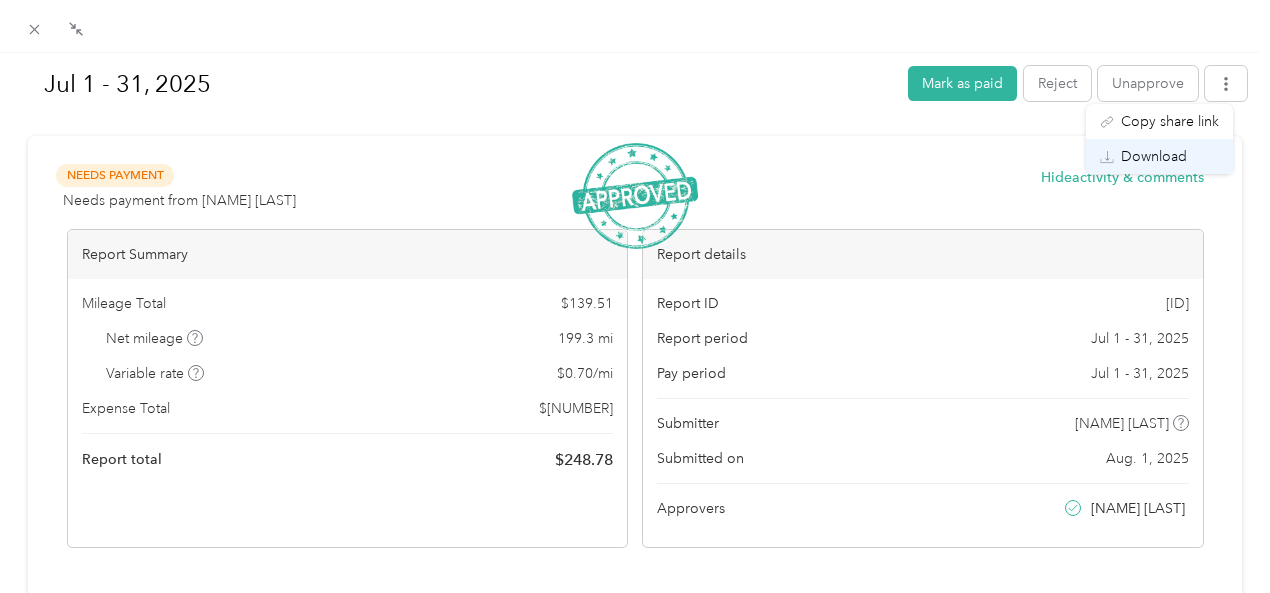 click on "Download" at bounding box center (1154, 156) 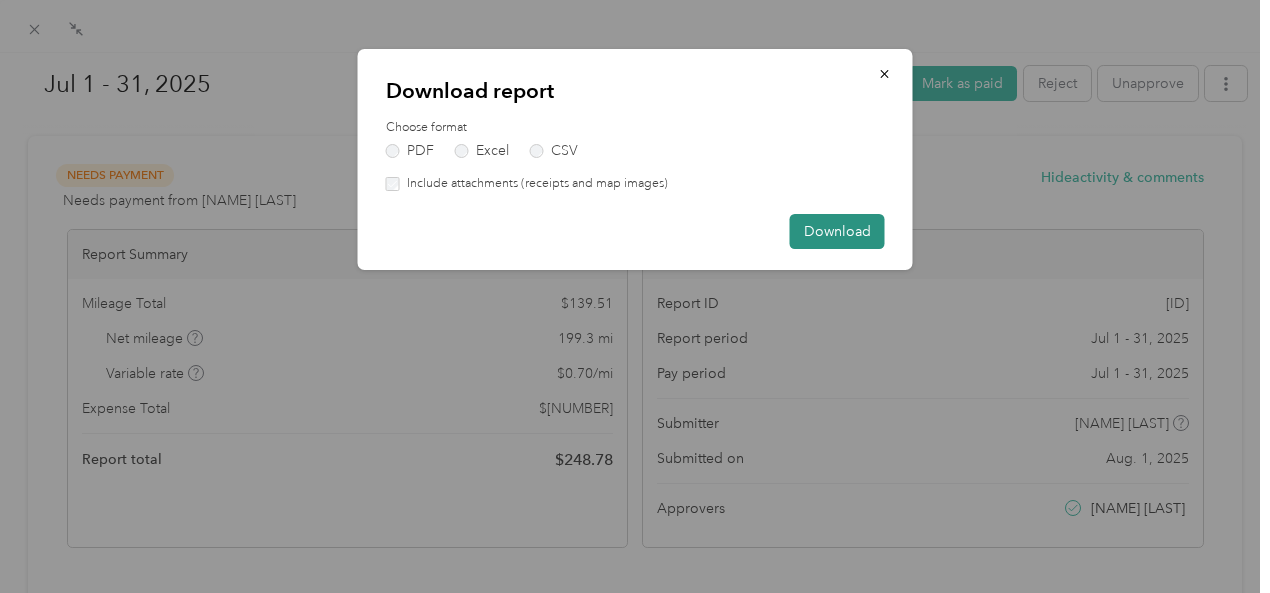 click on "Download" at bounding box center (837, 231) 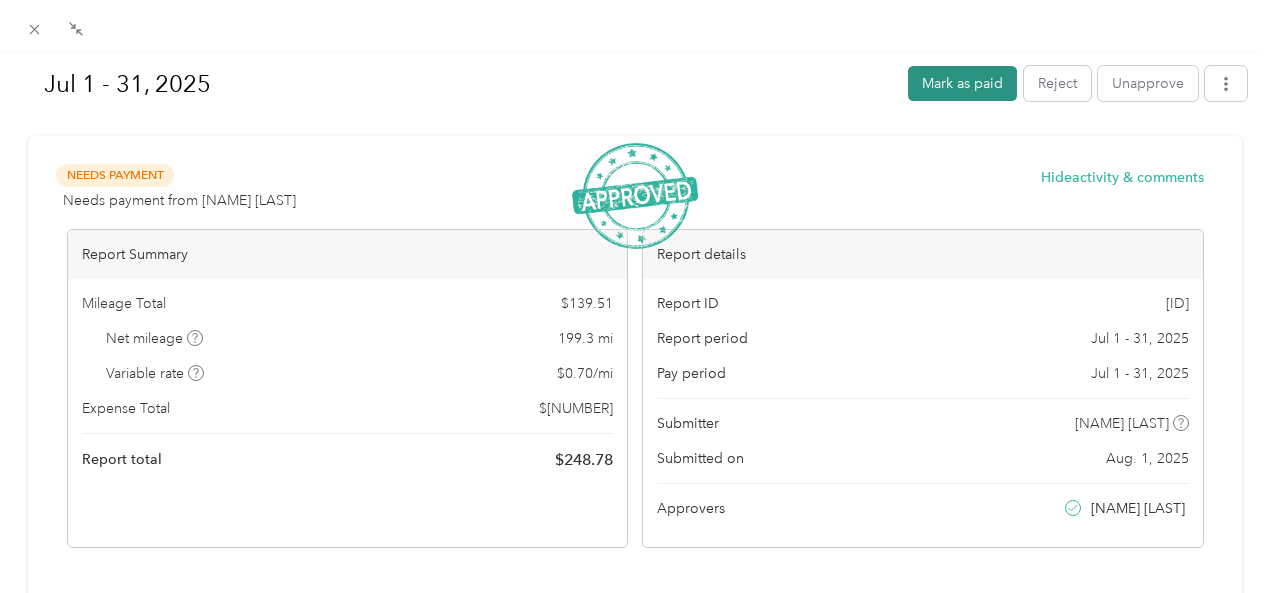 click on "Mark as paid" at bounding box center [962, 83] 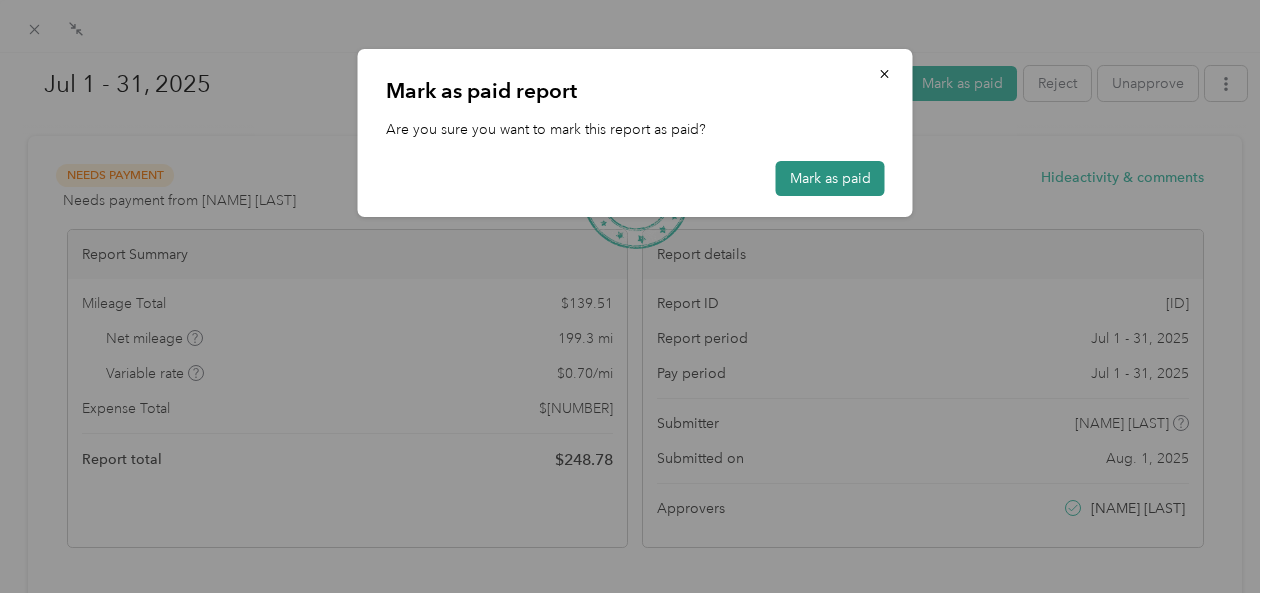 click on "Mark as paid" at bounding box center [830, 178] 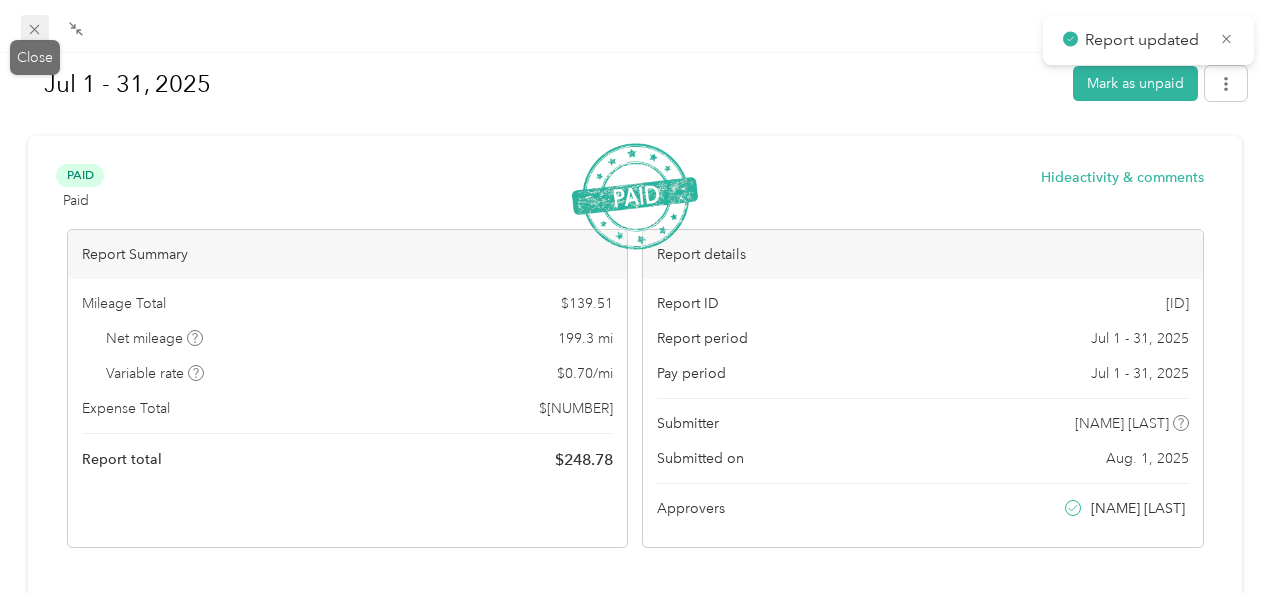 click 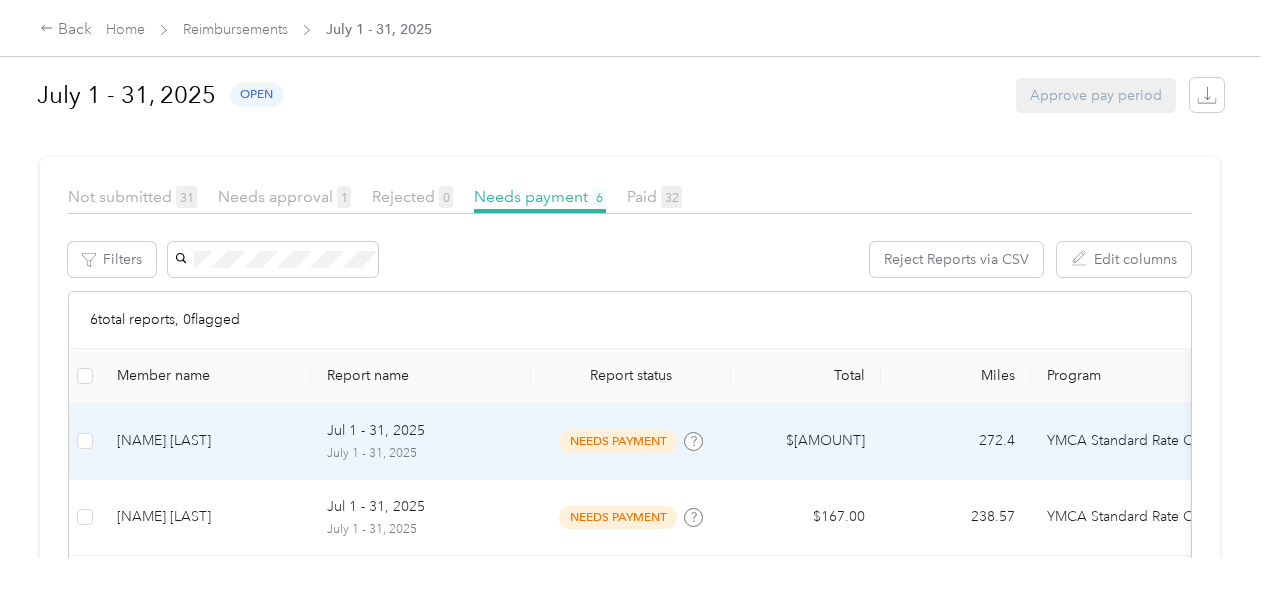 click on "[NAME] [LAST]" at bounding box center (206, 441) 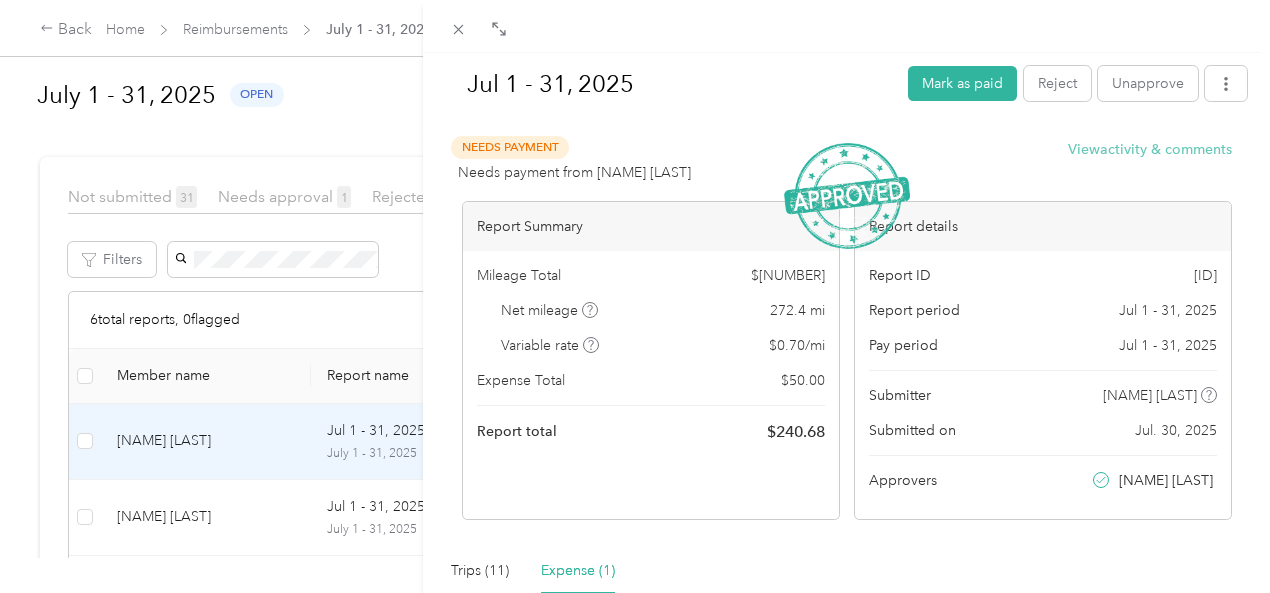 click on "View  activity & comments" at bounding box center [1150, 149] 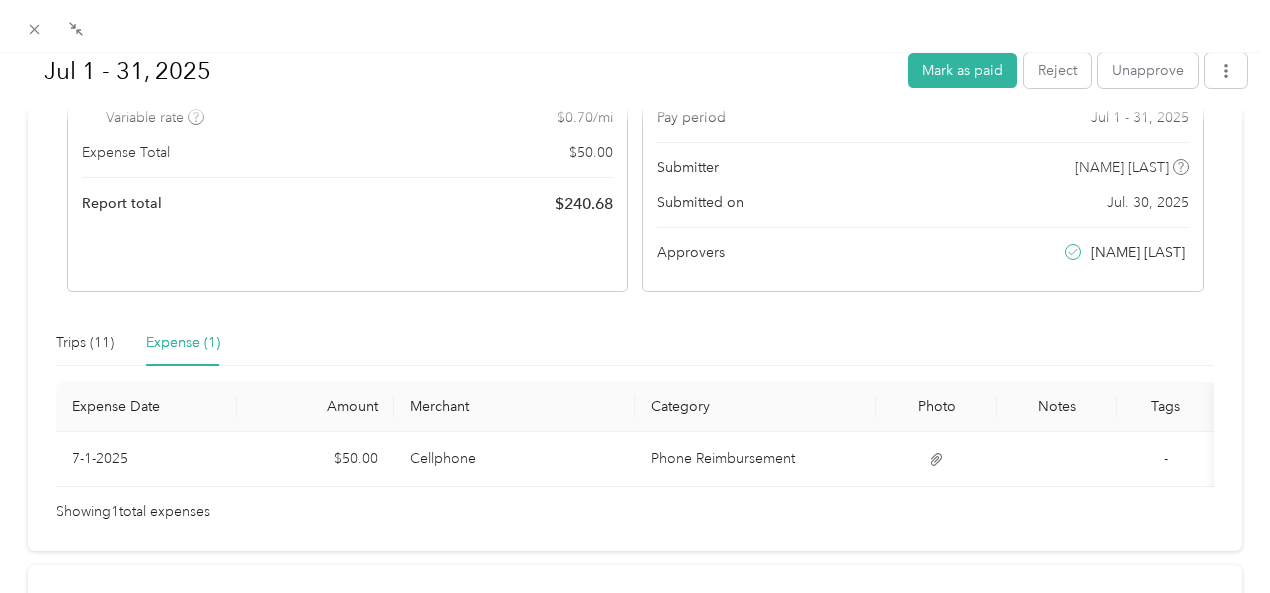 scroll, scrollTop: 328, scrollLeft: 0, axis: vertical 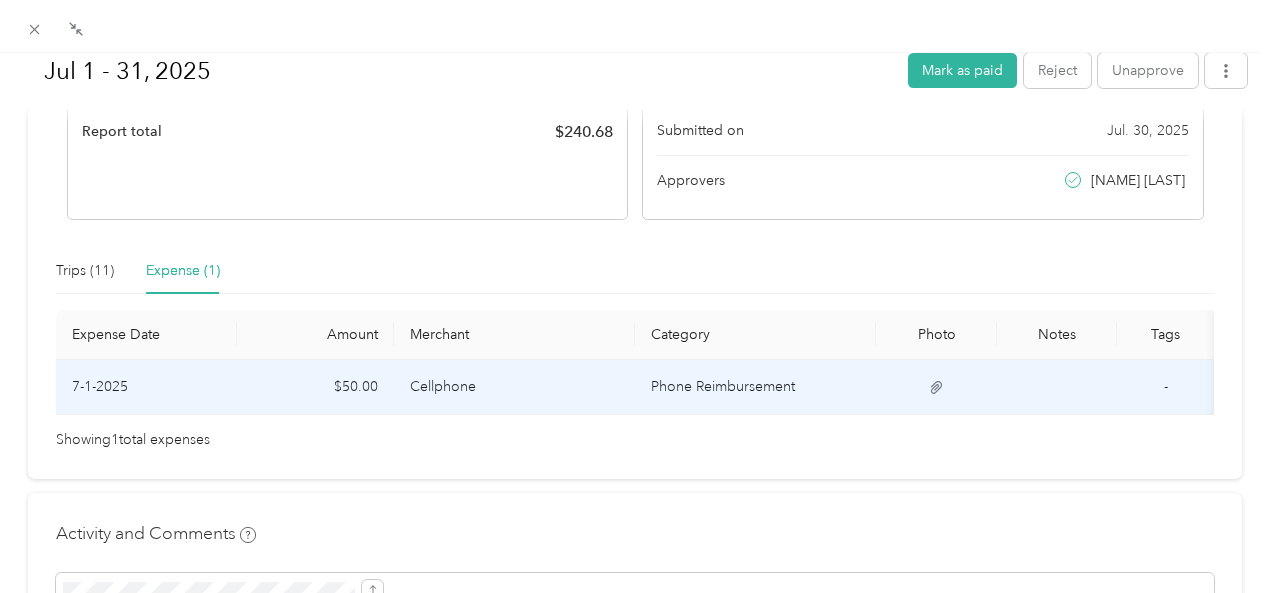 click on "Cellphone" at bounding box center (514, 387) 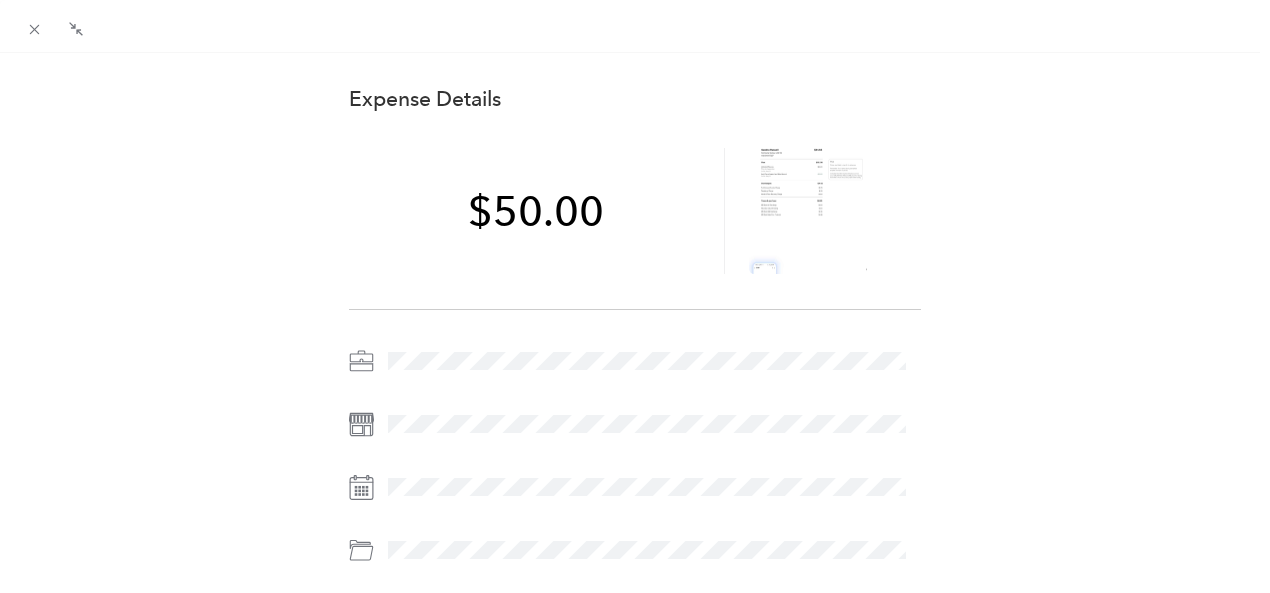 scroll, scrollTop: 0, scrollLeft: 0, axis: both 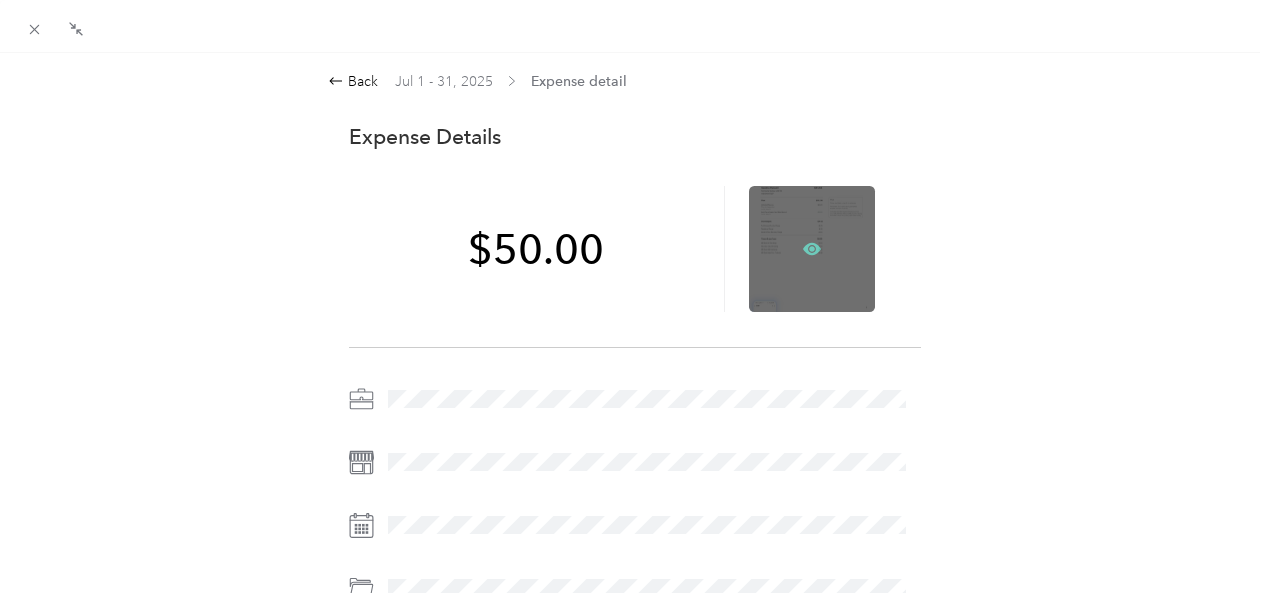 click 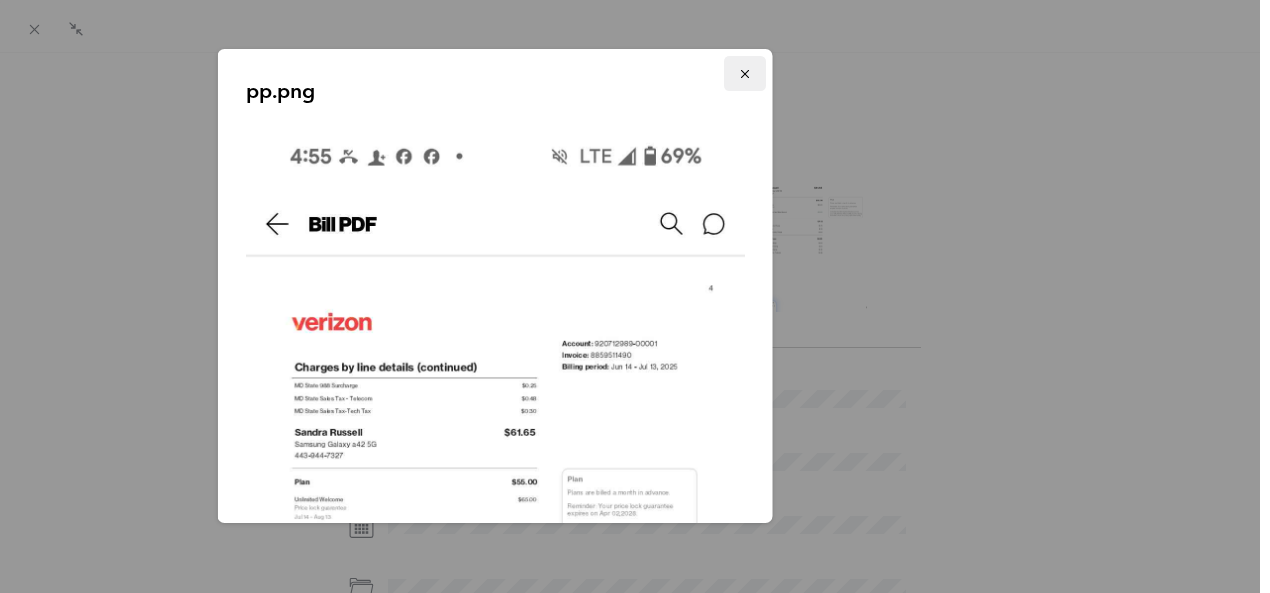 click 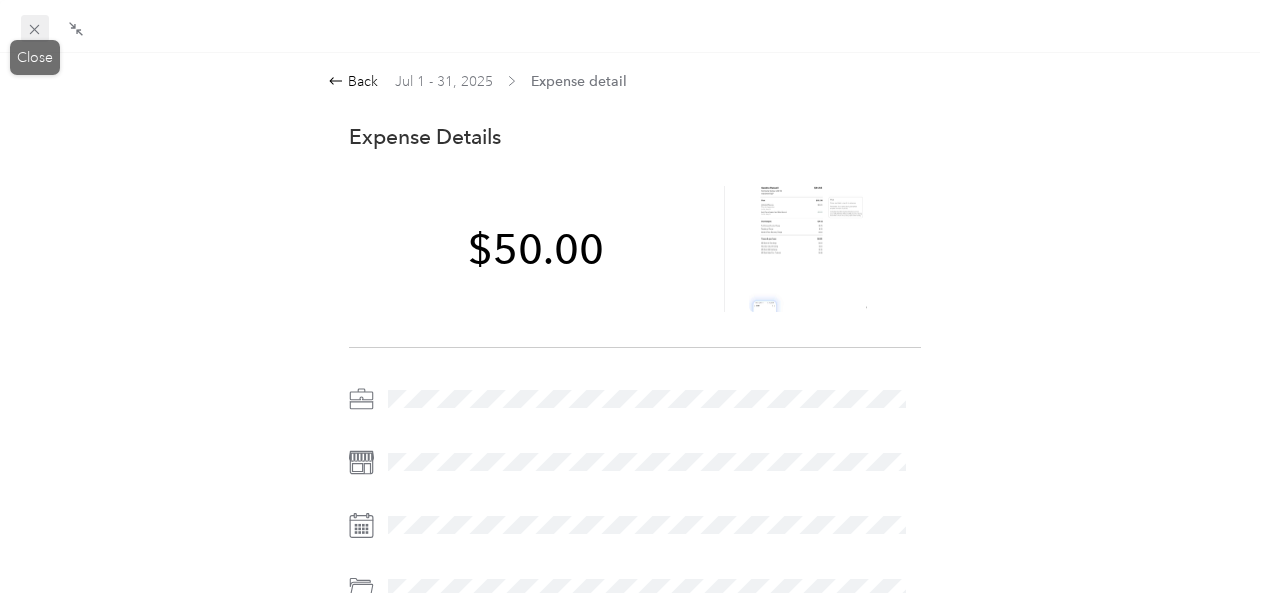 click 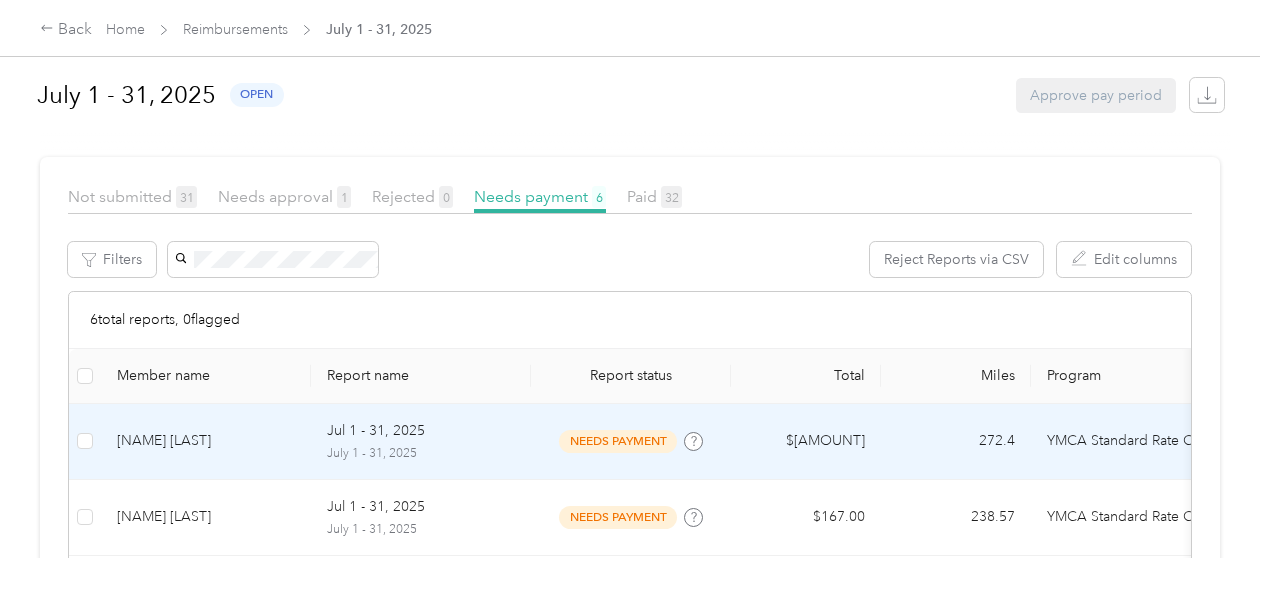 click on "Jul 1 - 31, 2025" at bounding box center [376, 431] 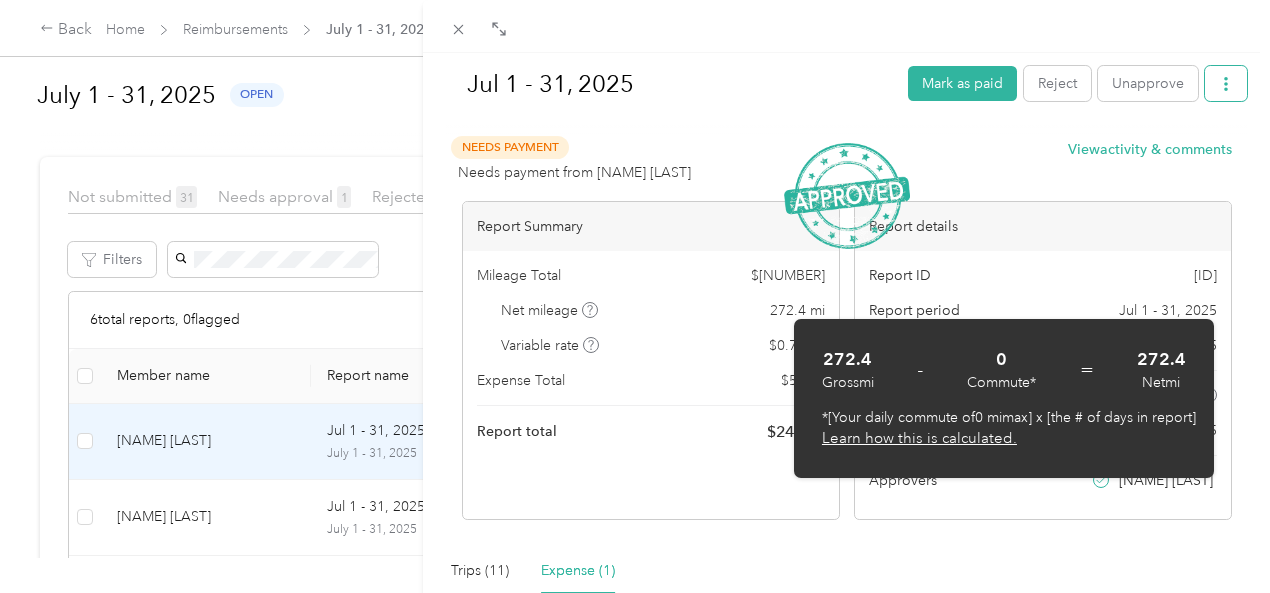 click 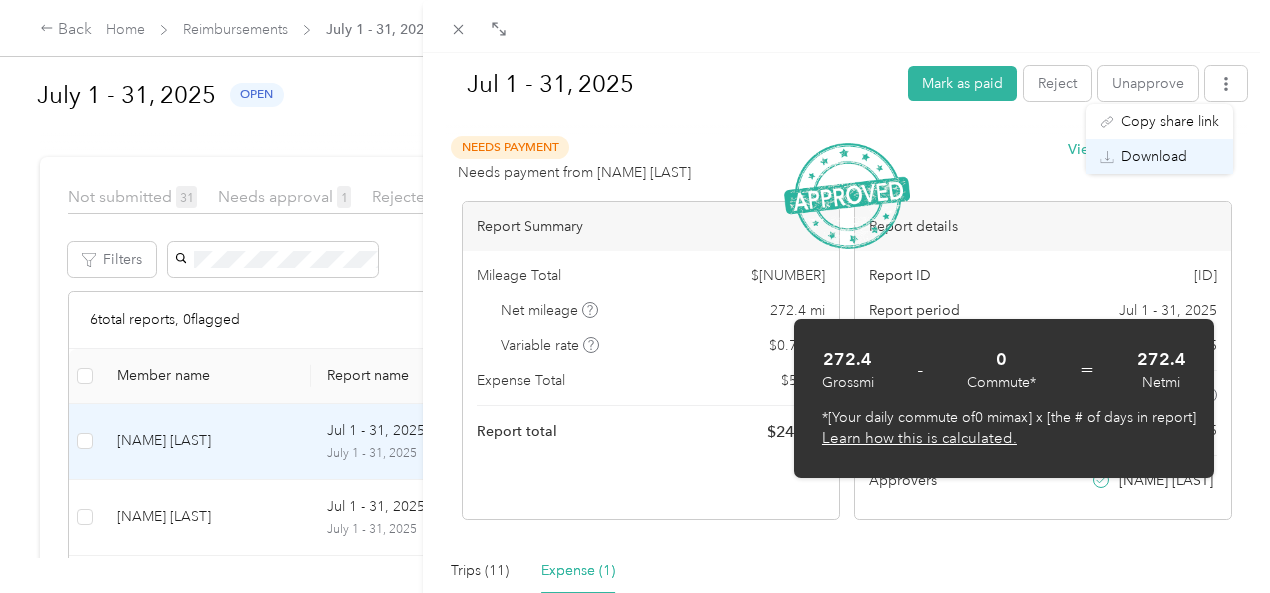 click on "Download" at bounding box center [1154, 156] 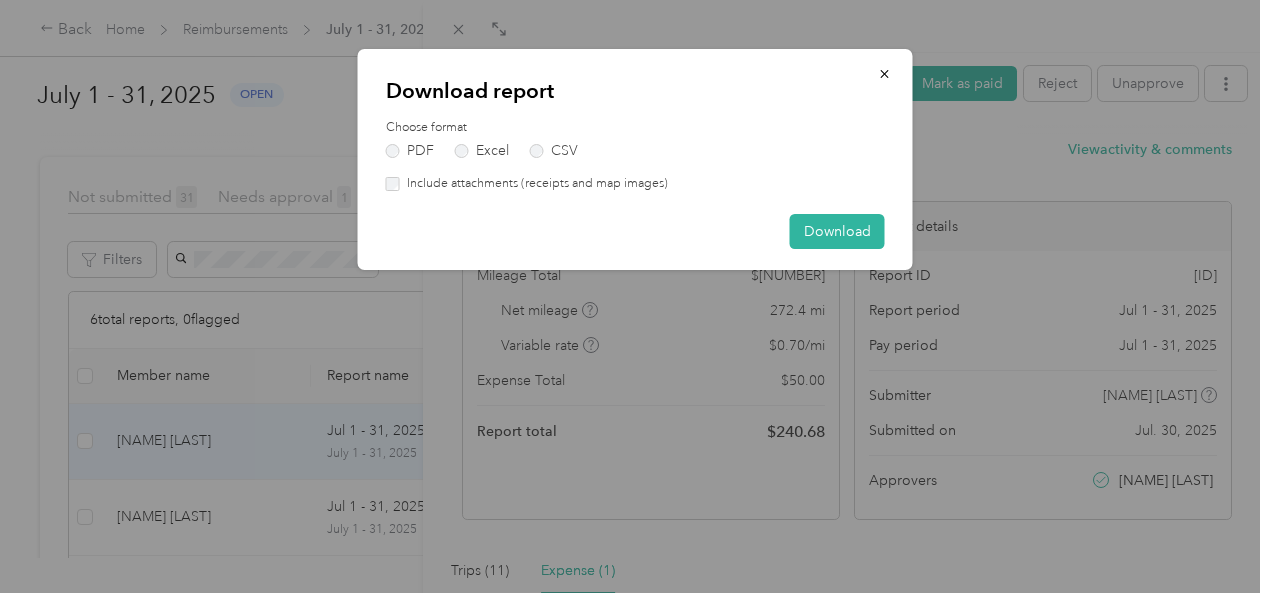 click on "Include attachments (receipts and map images)" at bounding box center [534, 184] 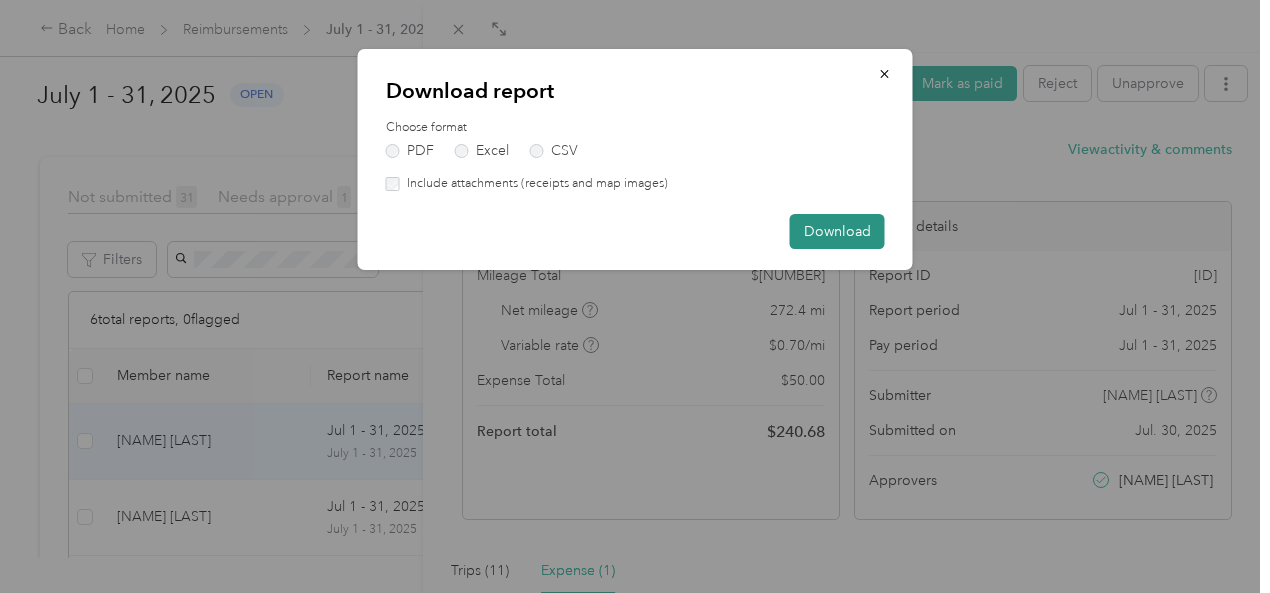 click on "Download" at bounding box center (837, 231) 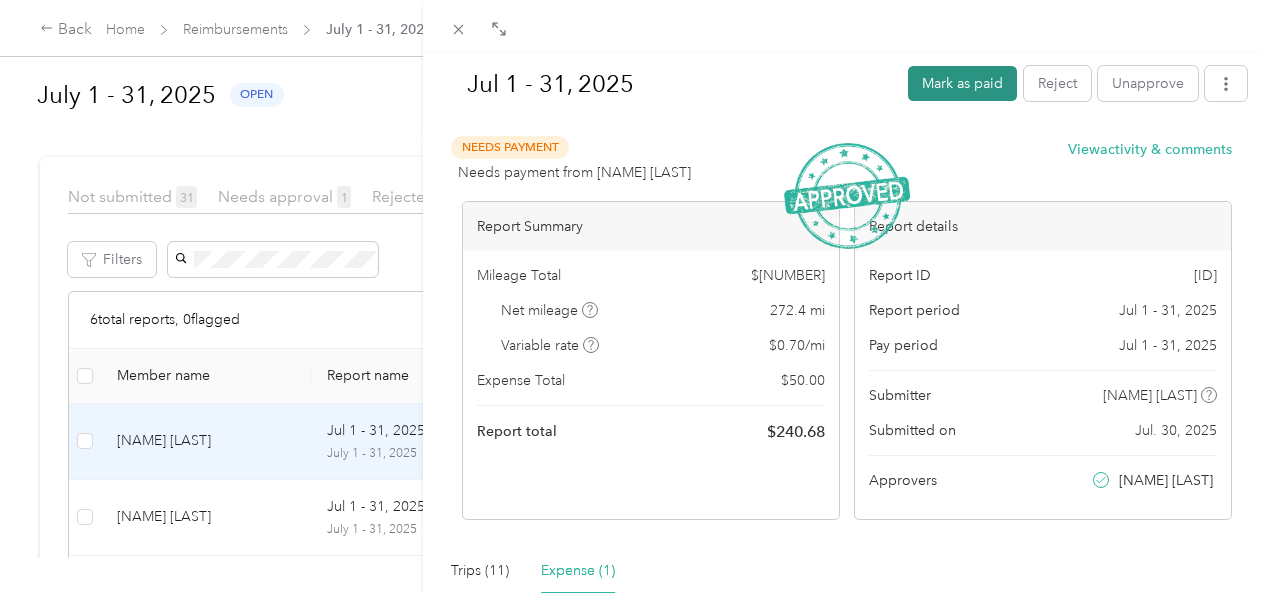 click on "Mark as paid" at bounding box center [962, 83] 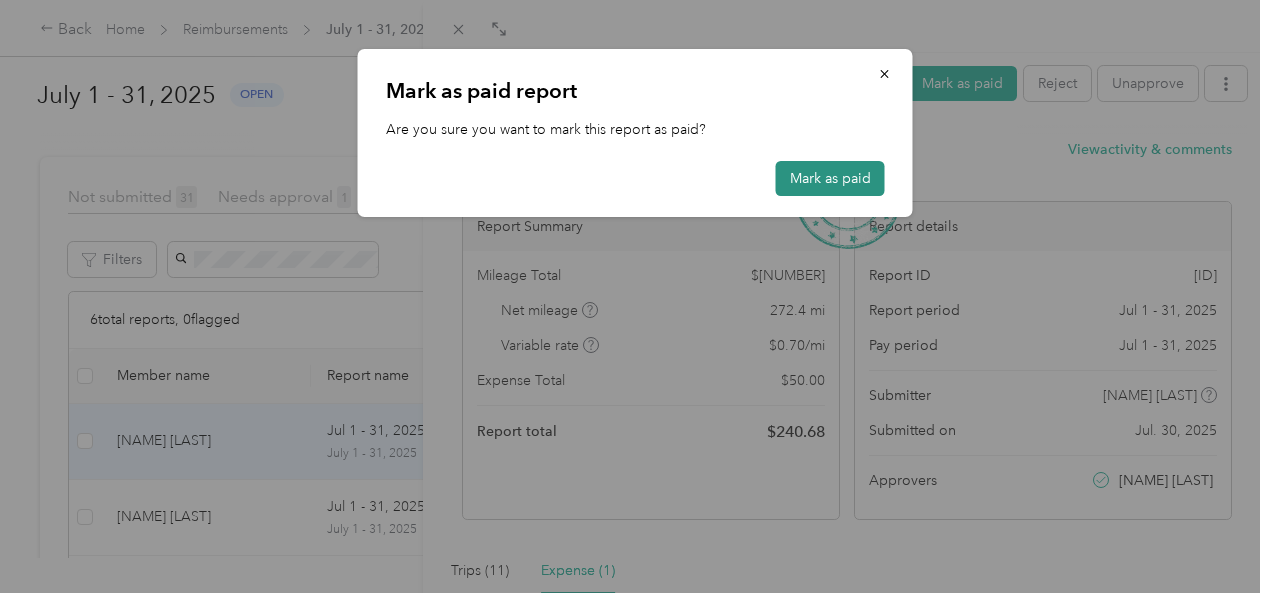 click on "Mark as paid" at bounding box center (830, 178) 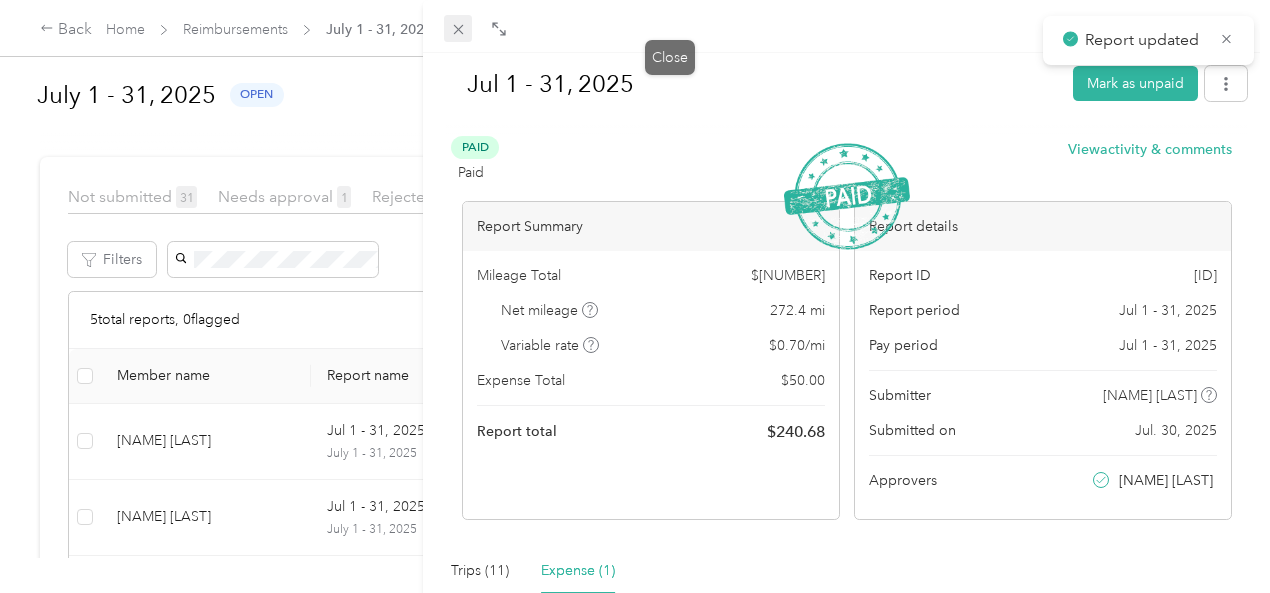 click 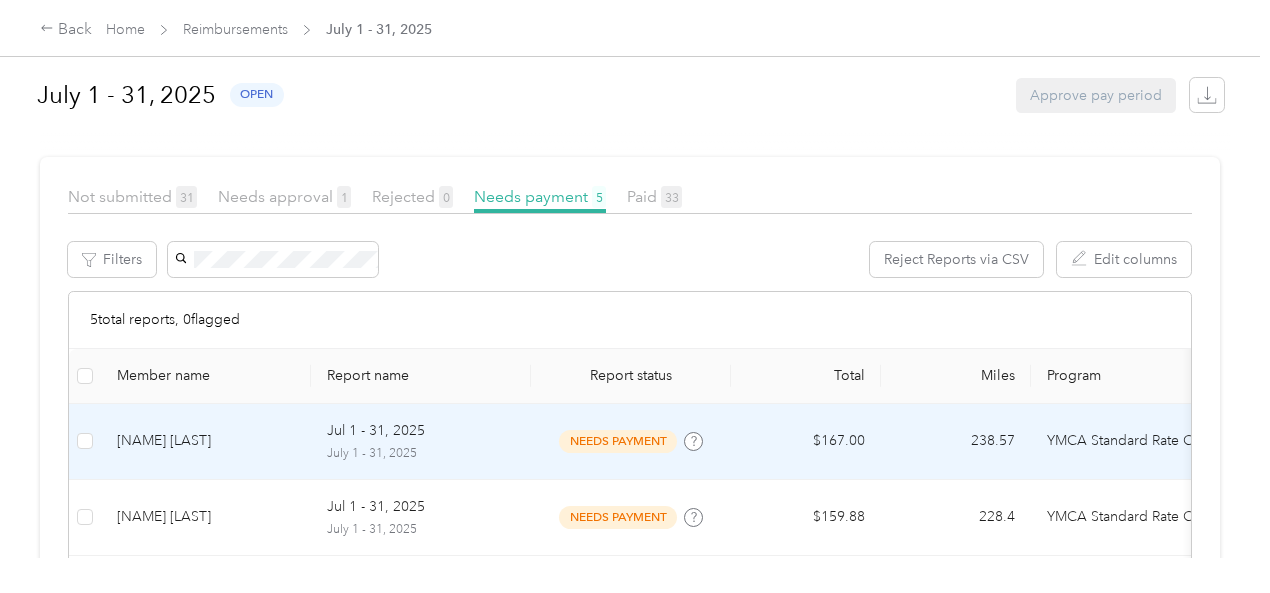 click on "[NAME] [LAST]" at bounding box center (206, 441) 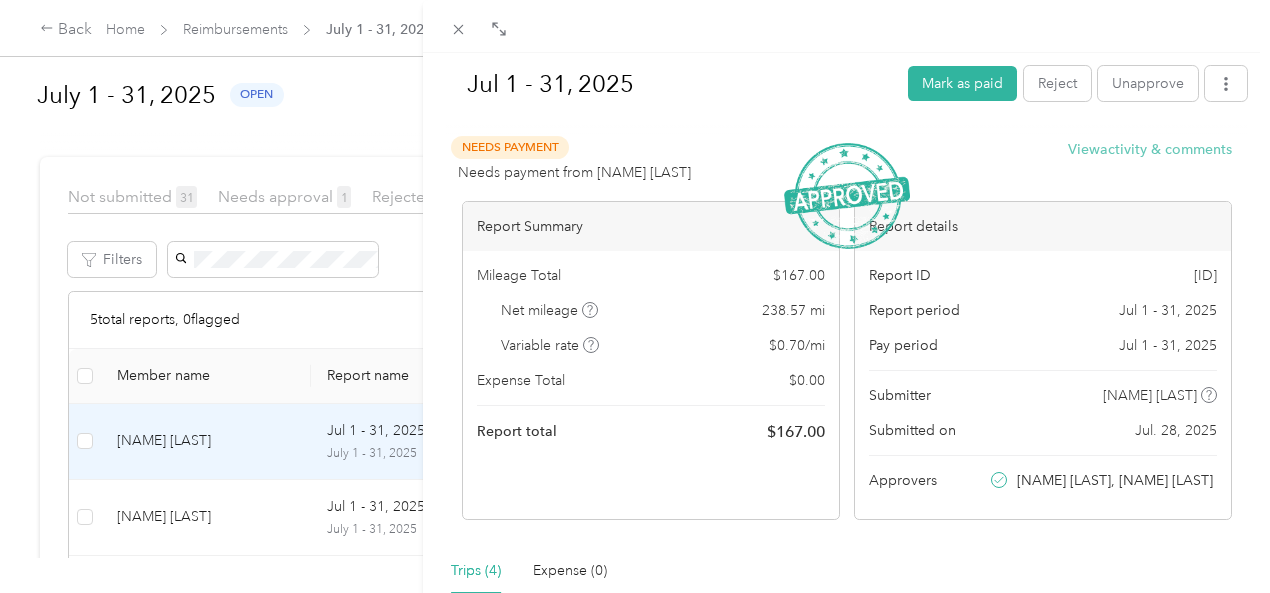 click on "View  activity & comments" at bounding box center (1150, 149) 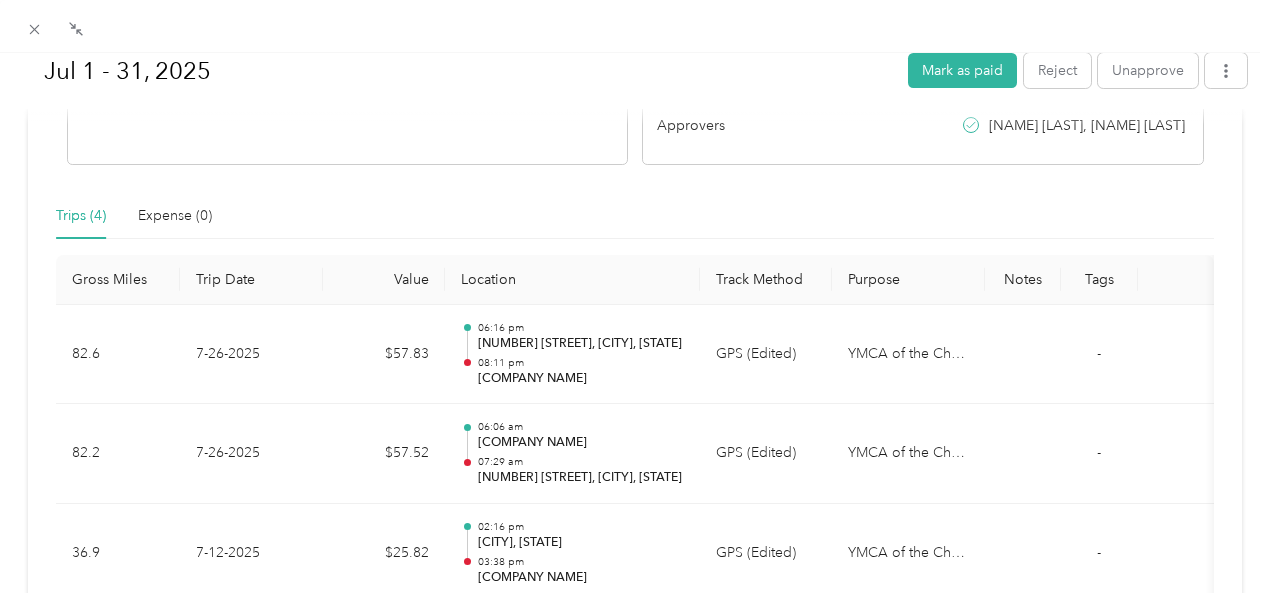 scroll, scrollTop: 70, scrollLeft: 0, axis: vertical 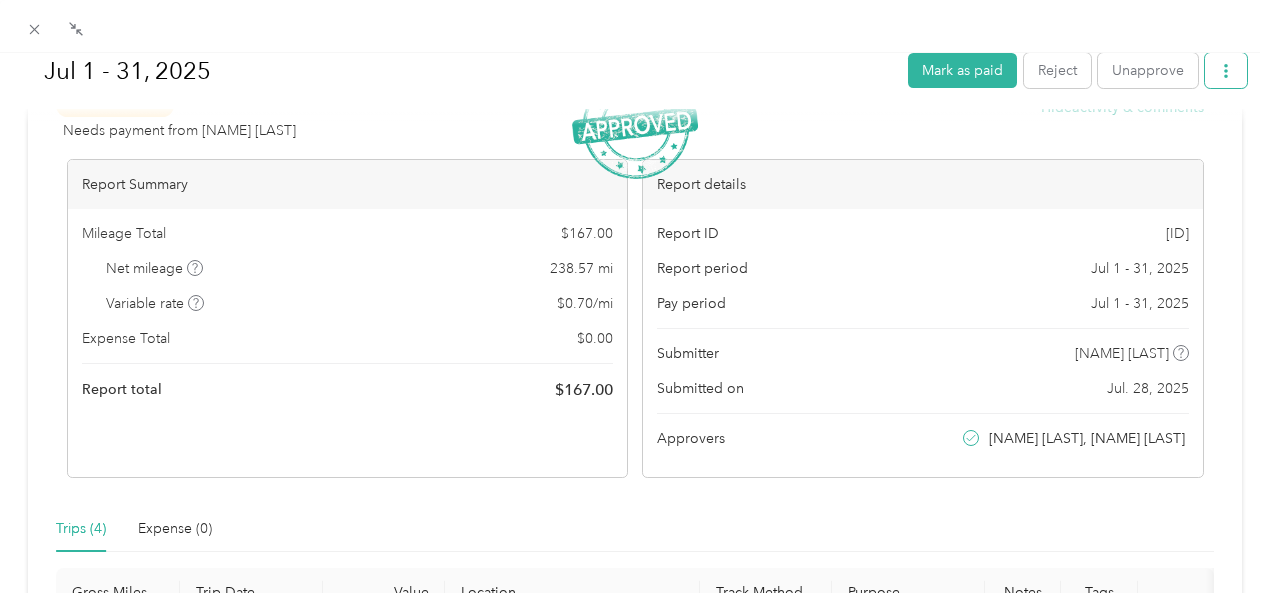 click 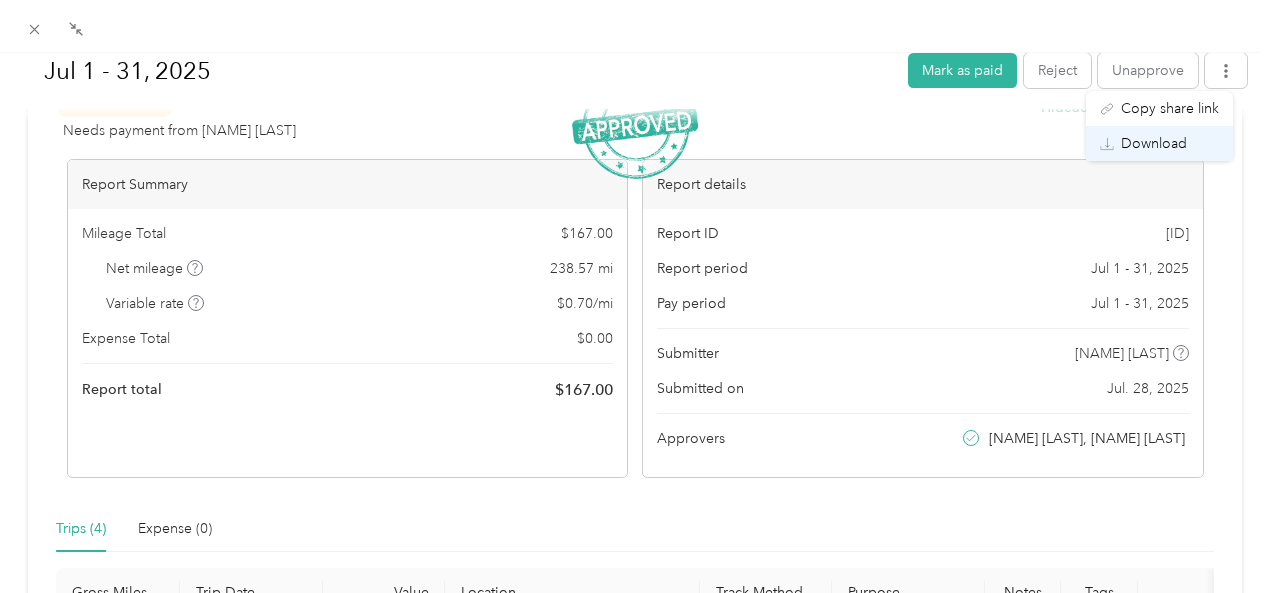 click on "Download" at bounding box center (1154, 143) 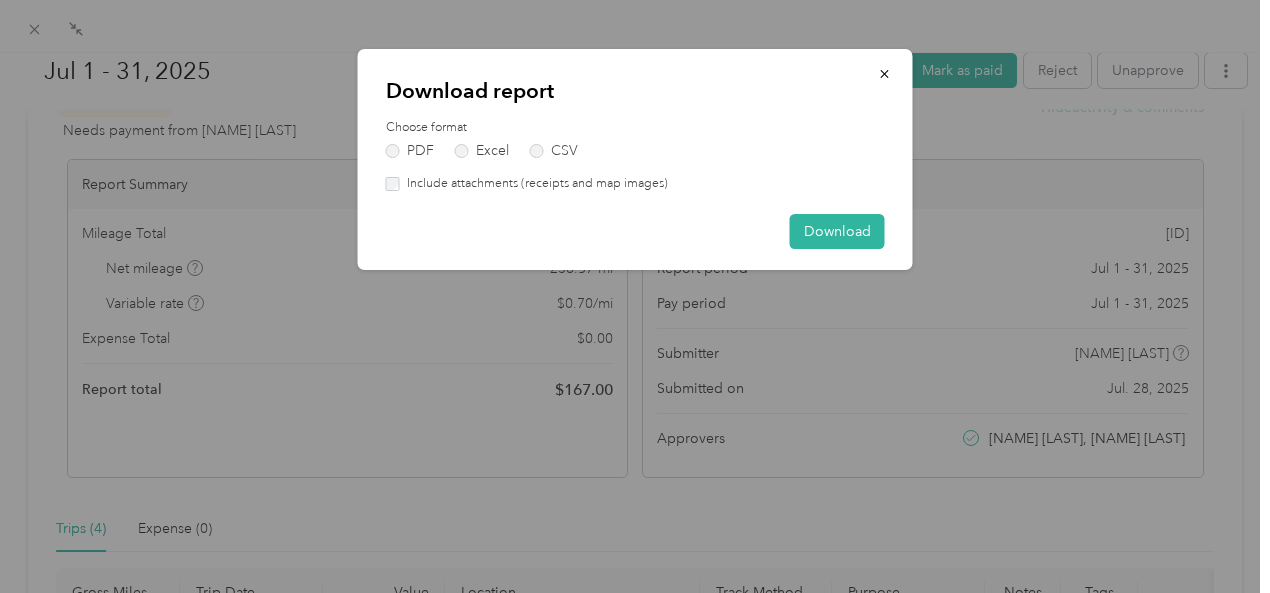 click on "Include attachments (receipts and map images)" at bounding box center (534, 184) 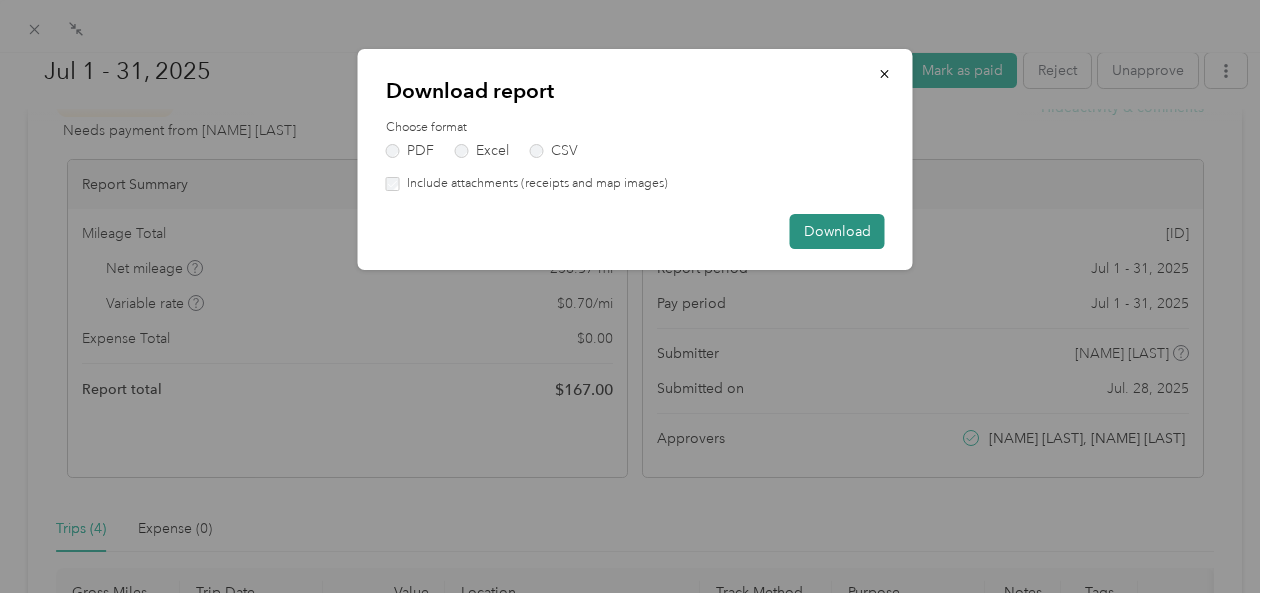 click on "Download" at bounding box center (837, 231) 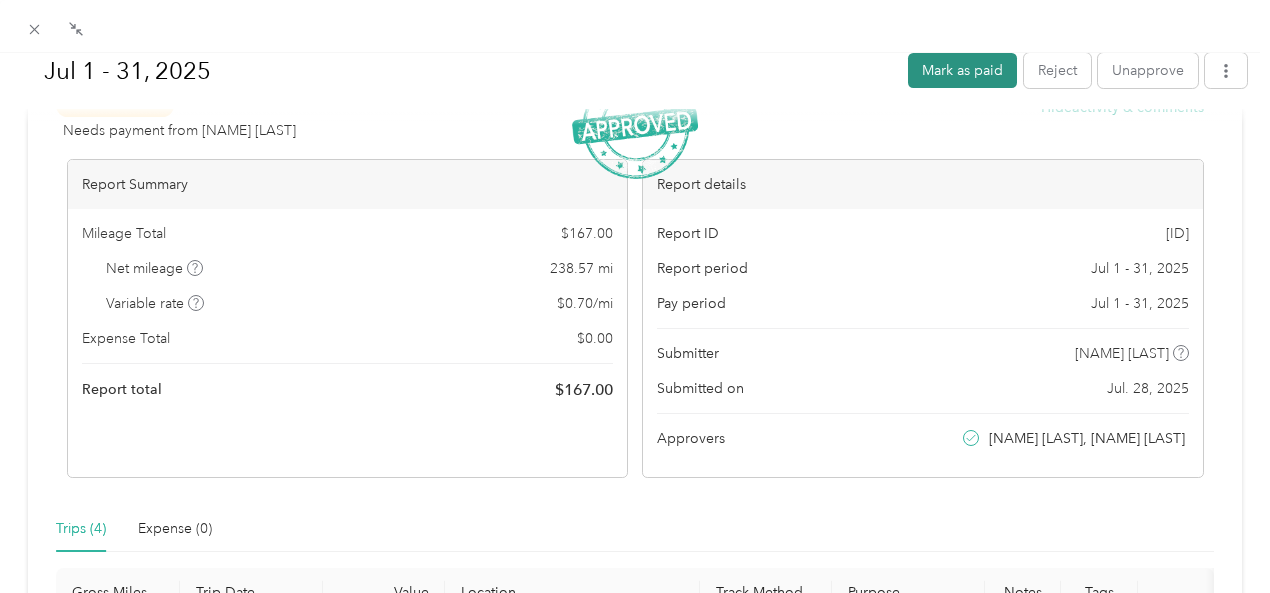 click on "Mark as paid" at bounding box center (962, 70) 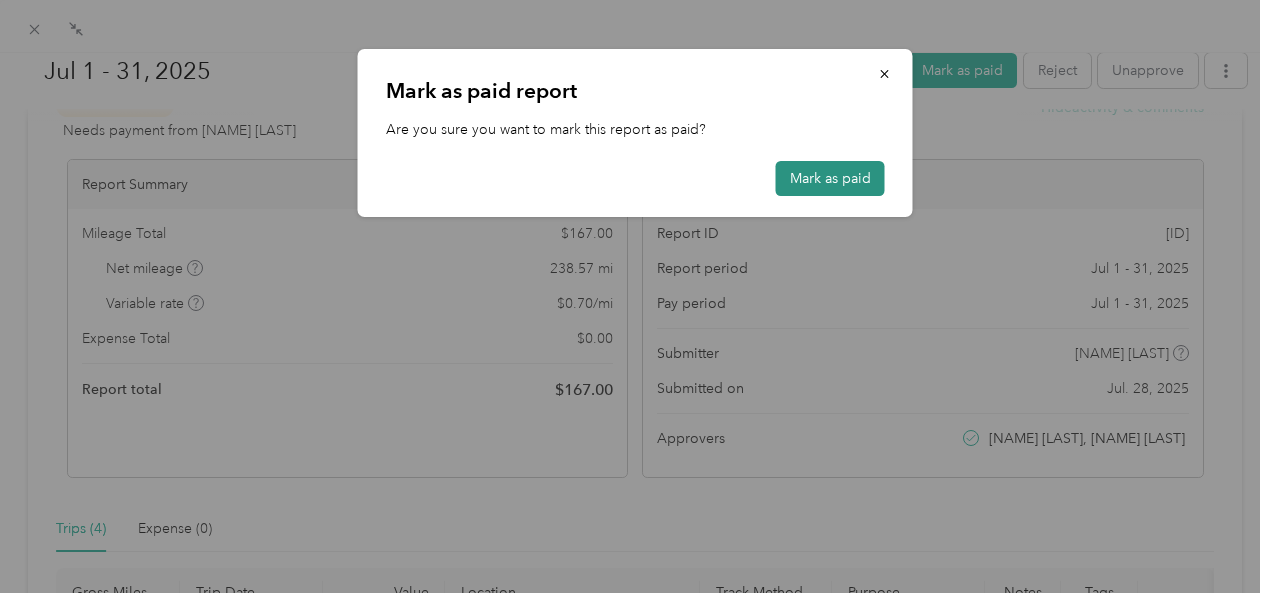 click on "Mark as paid" at bounding box center [830, 178] 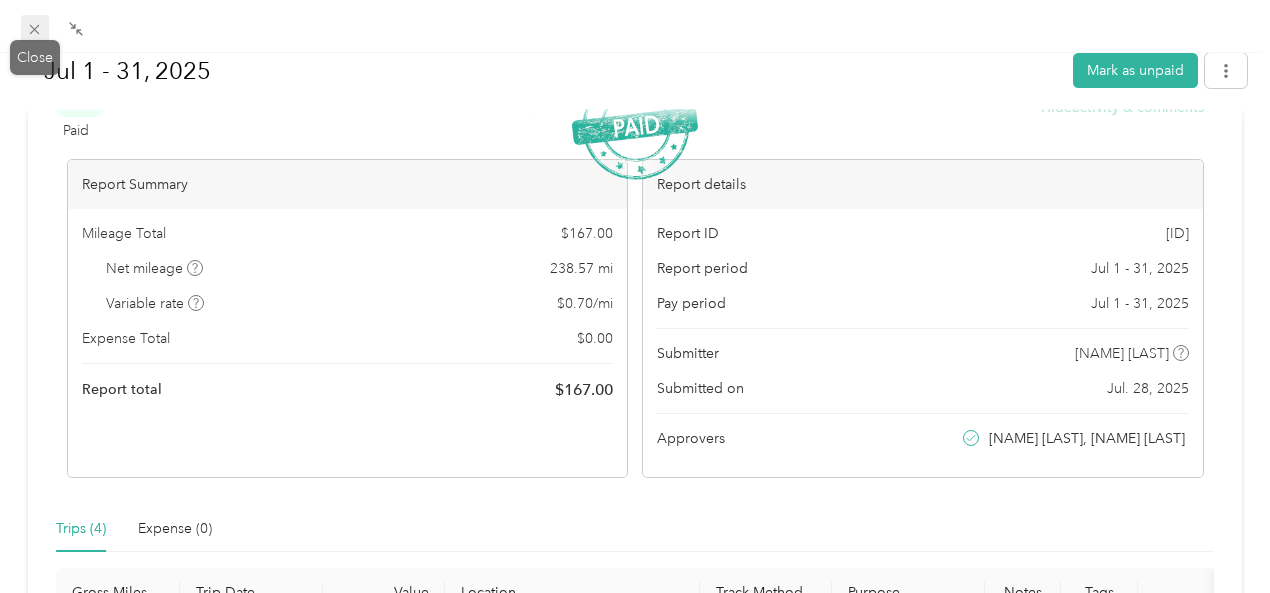 click 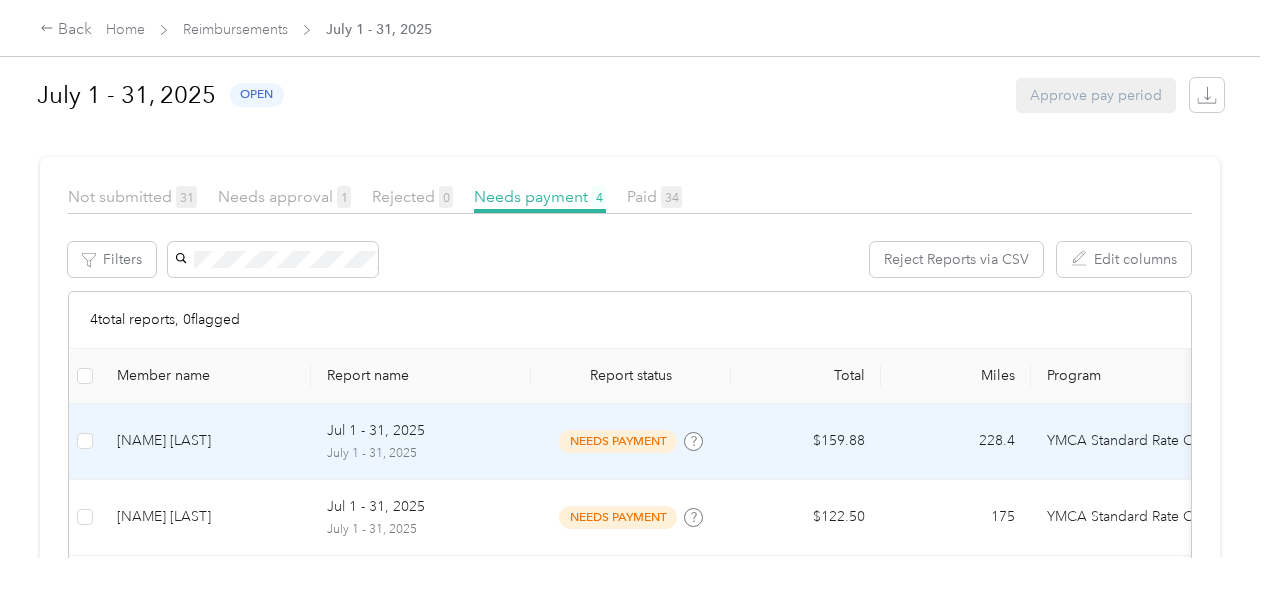 click on "[NAME] [LAST]" at bounding box center [206, 441] 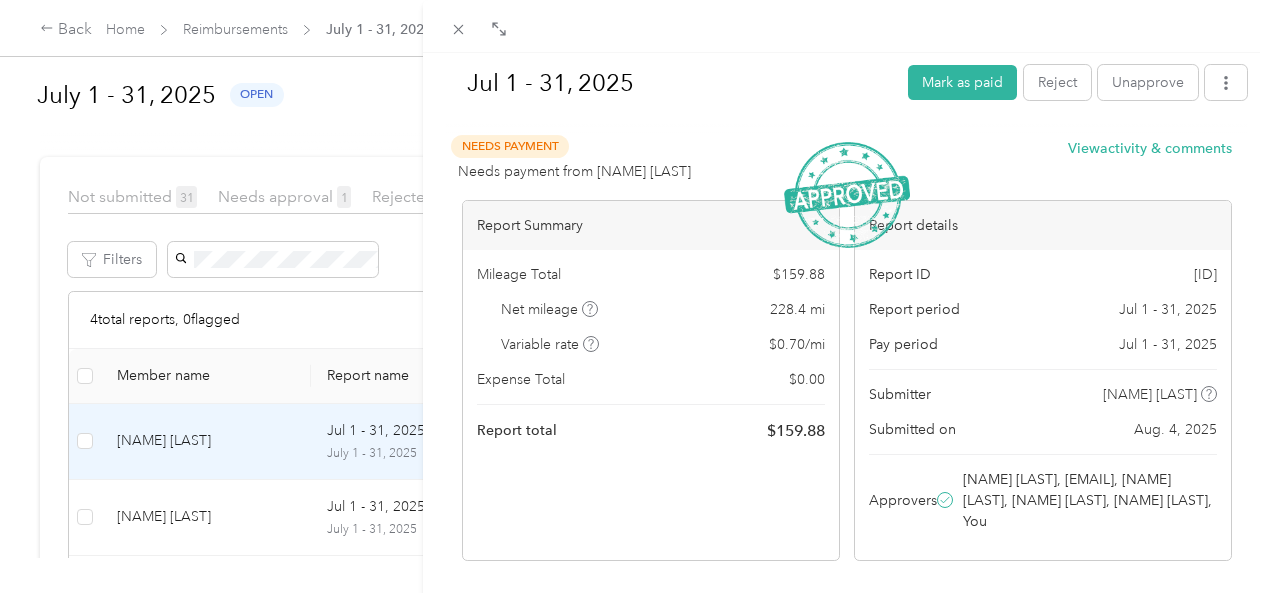 scroll, scrollTop: 0, scrollLeft: 0, axis: both 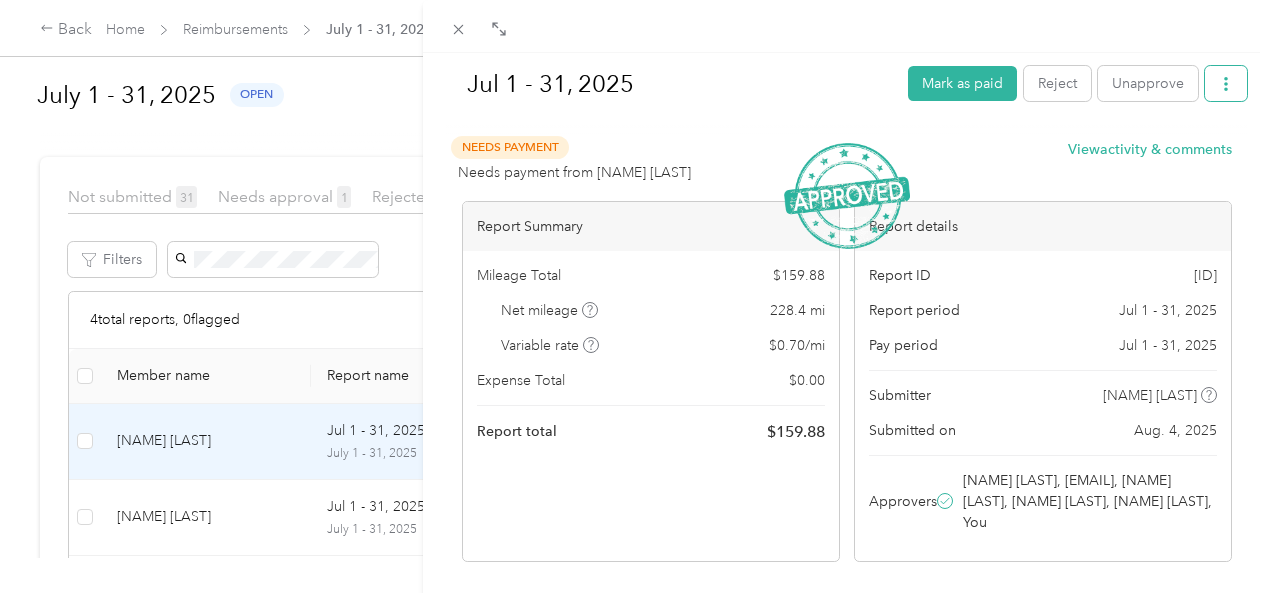 click 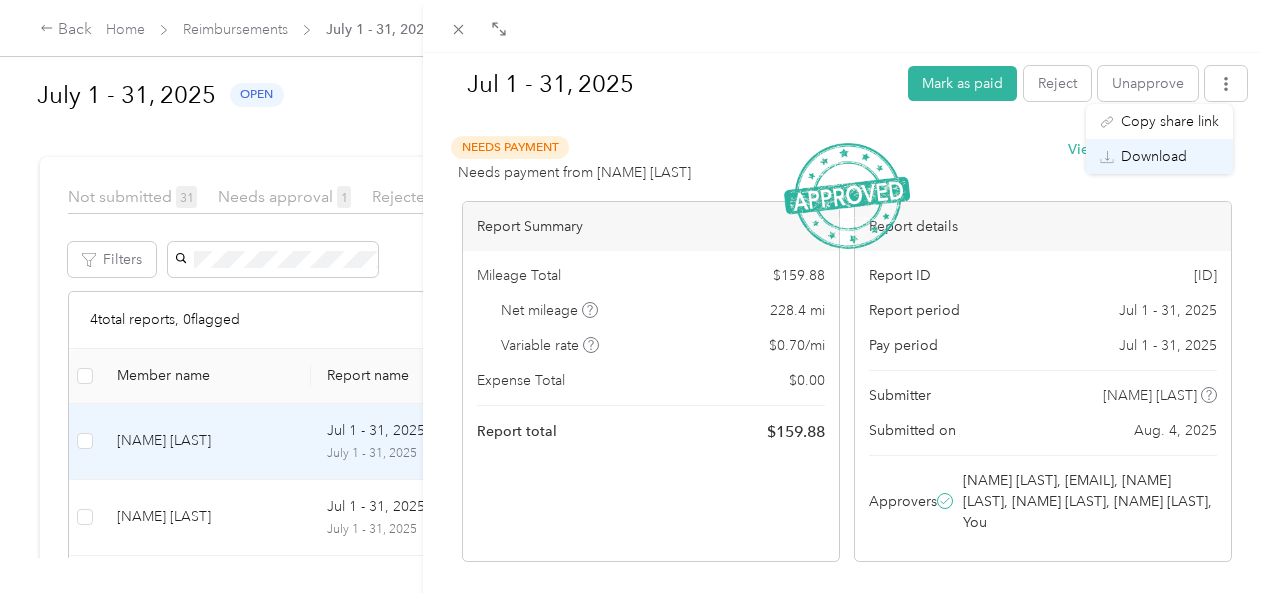 click on "Download" at bounding box center [1154, 156] 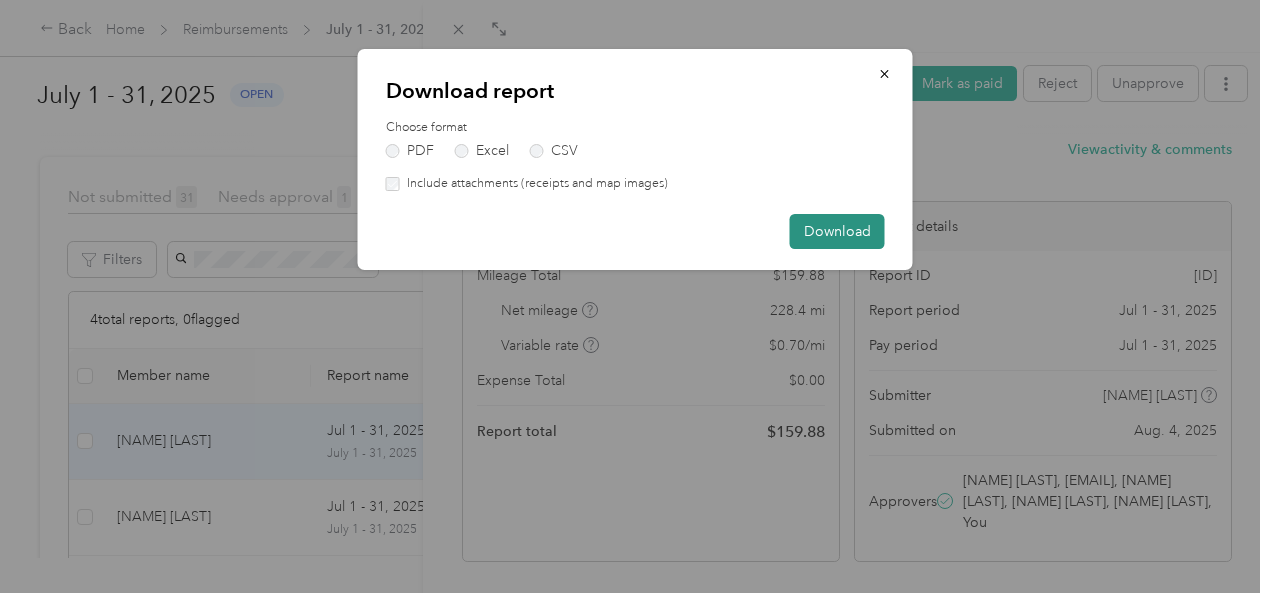 click on "Download" at bounding box center [837, 231] 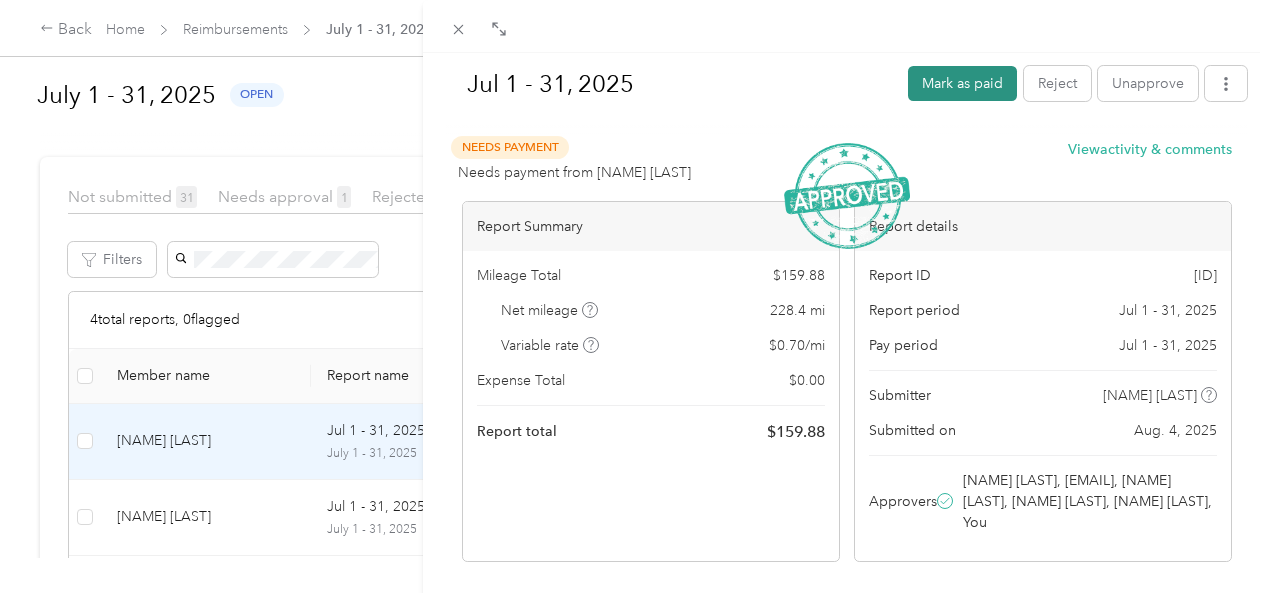 click on "Mark as paid" at bounding box center (962, 83) 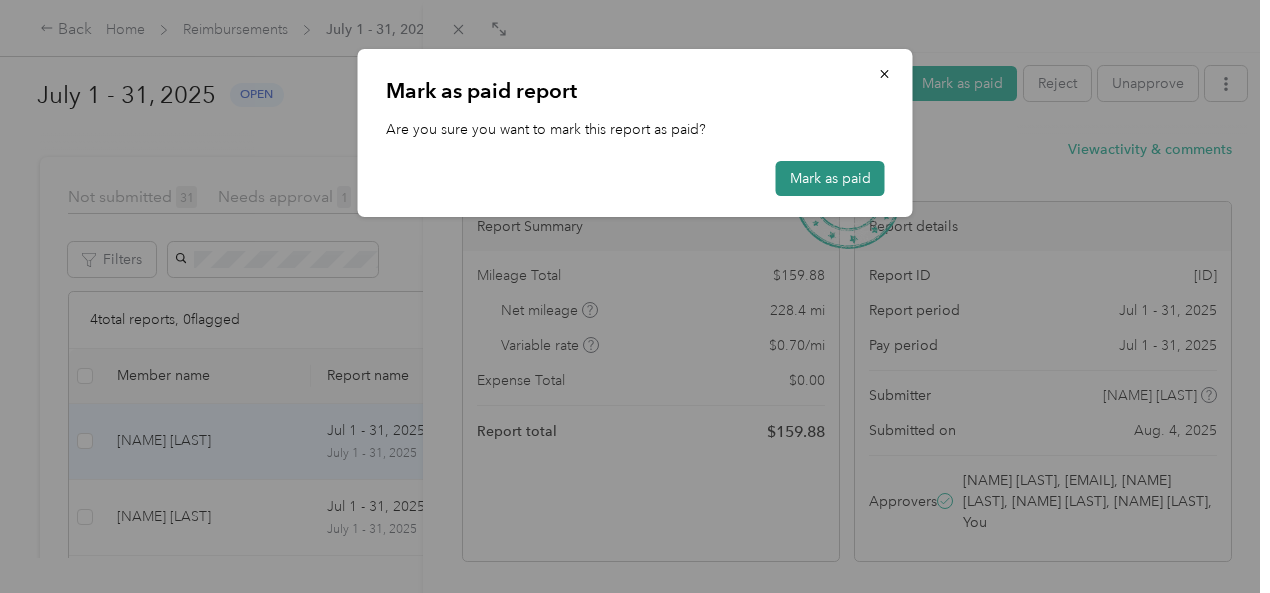 click on "Mark as paid" at bounding box center [830, 178] 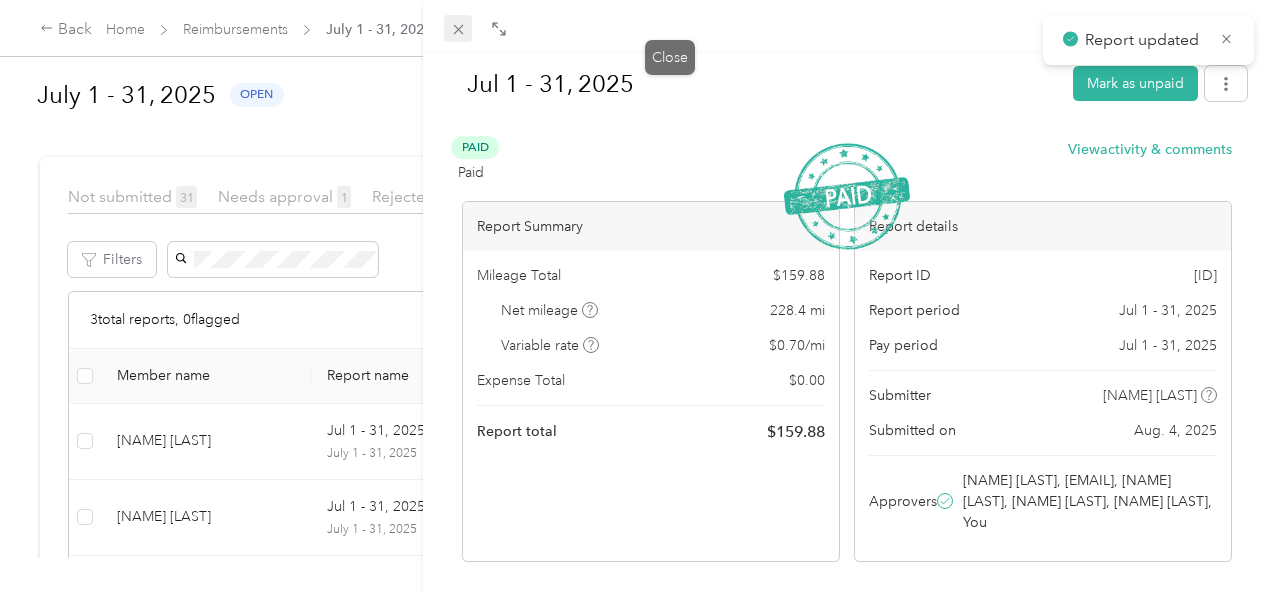 click 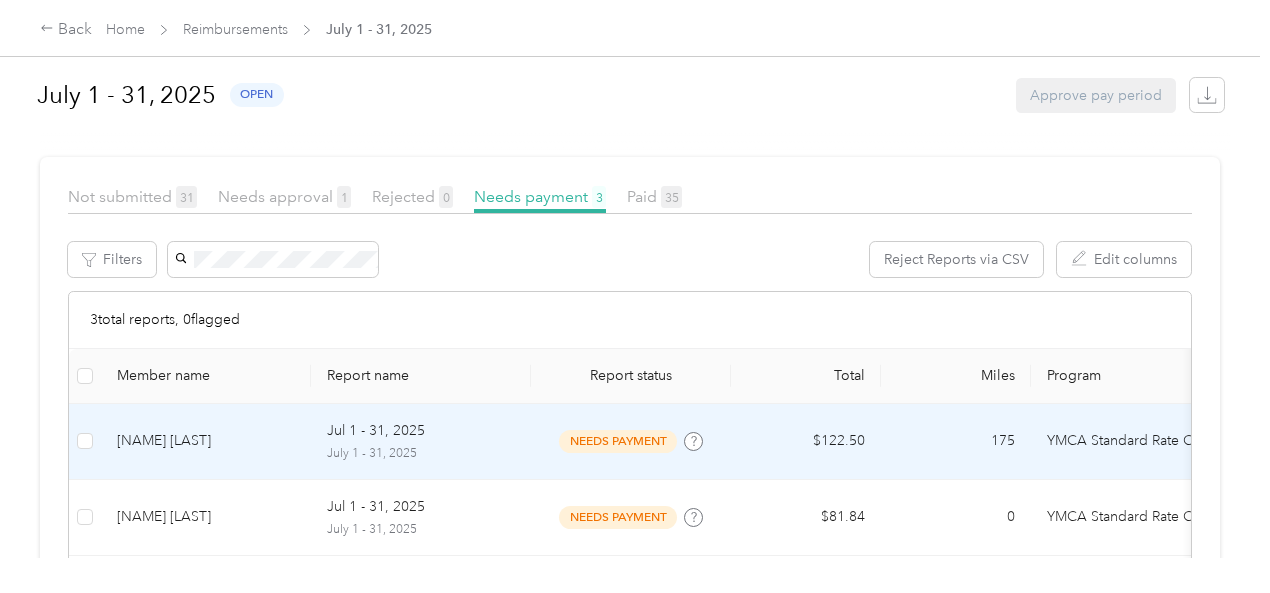 click on "[NAME] [LAST]" at bounding box center (206, 441) 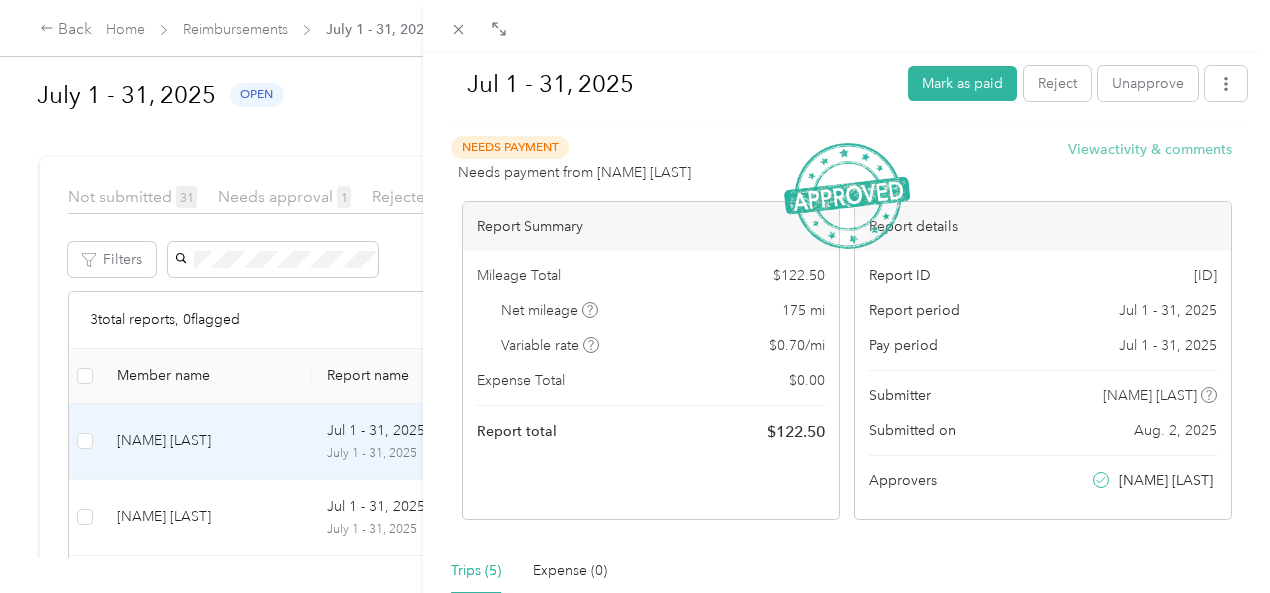click on "View  activity & comments" at bounding box center (1150, 149) 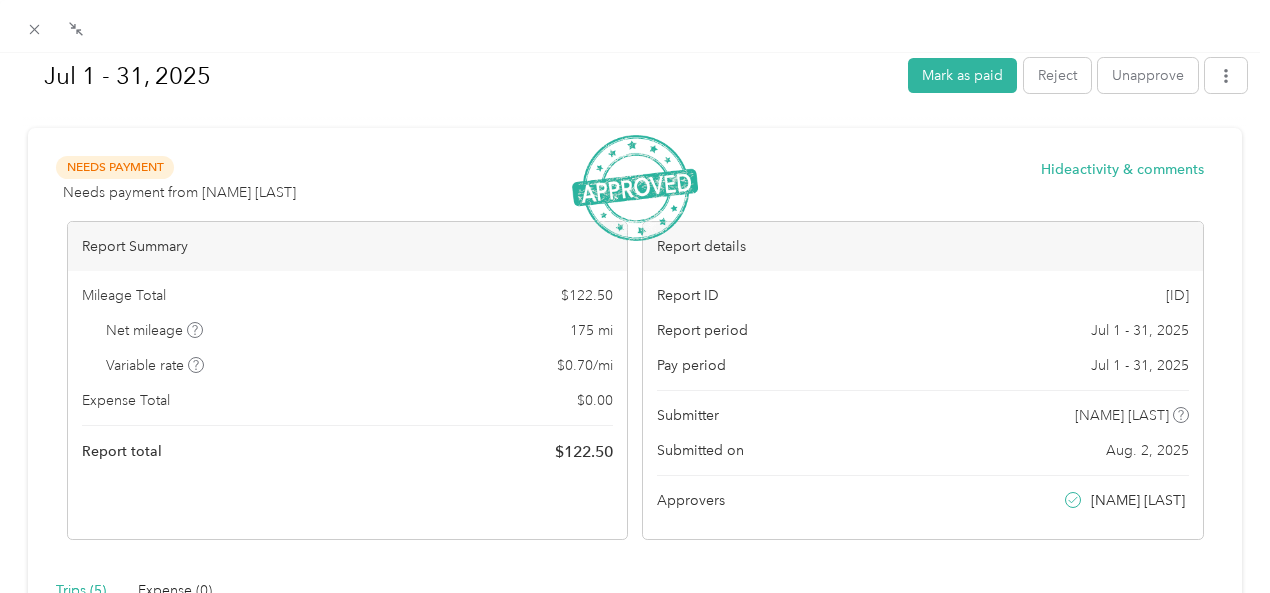 scroll, scrollTop: 0, scrollLeft: 0, axis: both 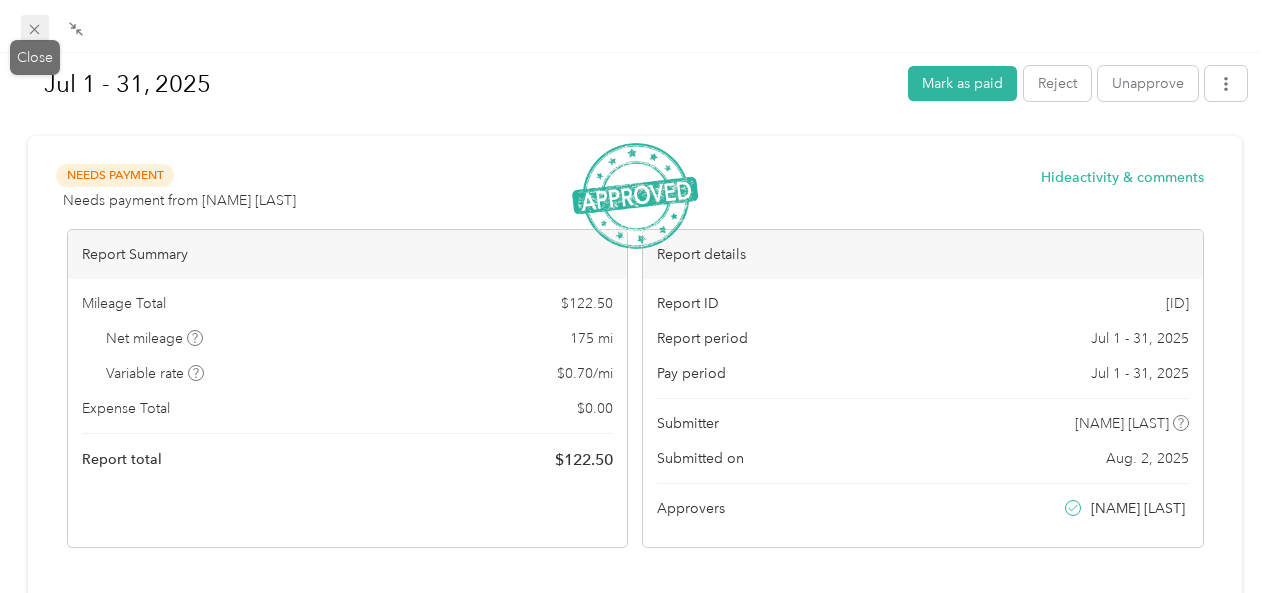click 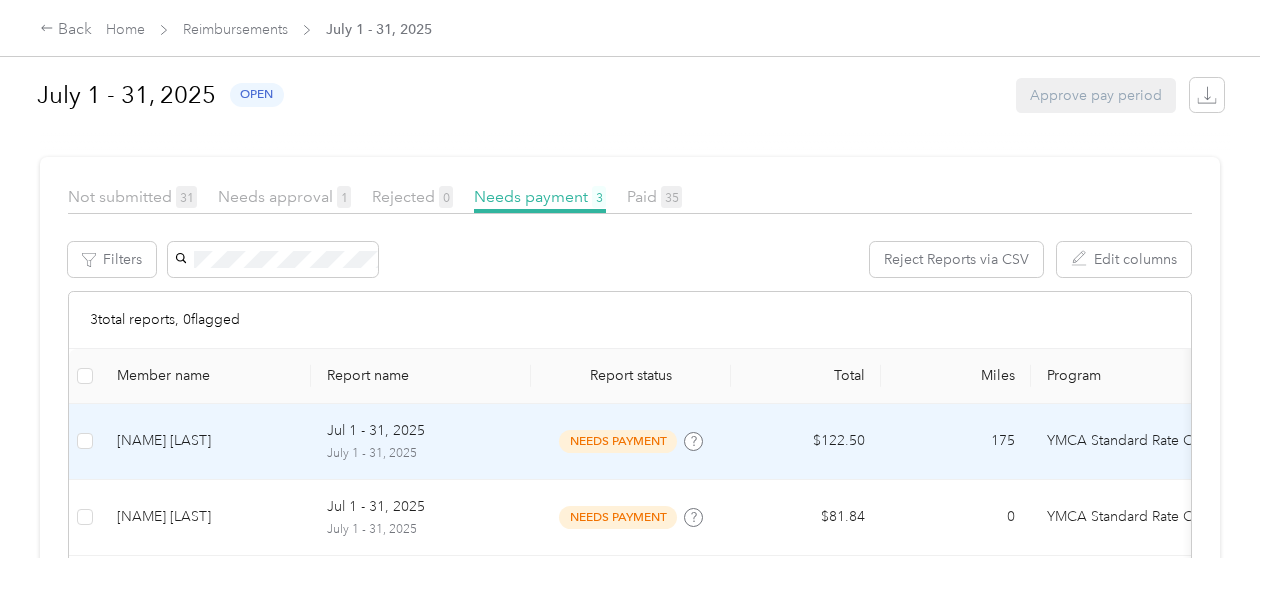 click on "[NAME] [LAST]" at bounding box center [206, 441] 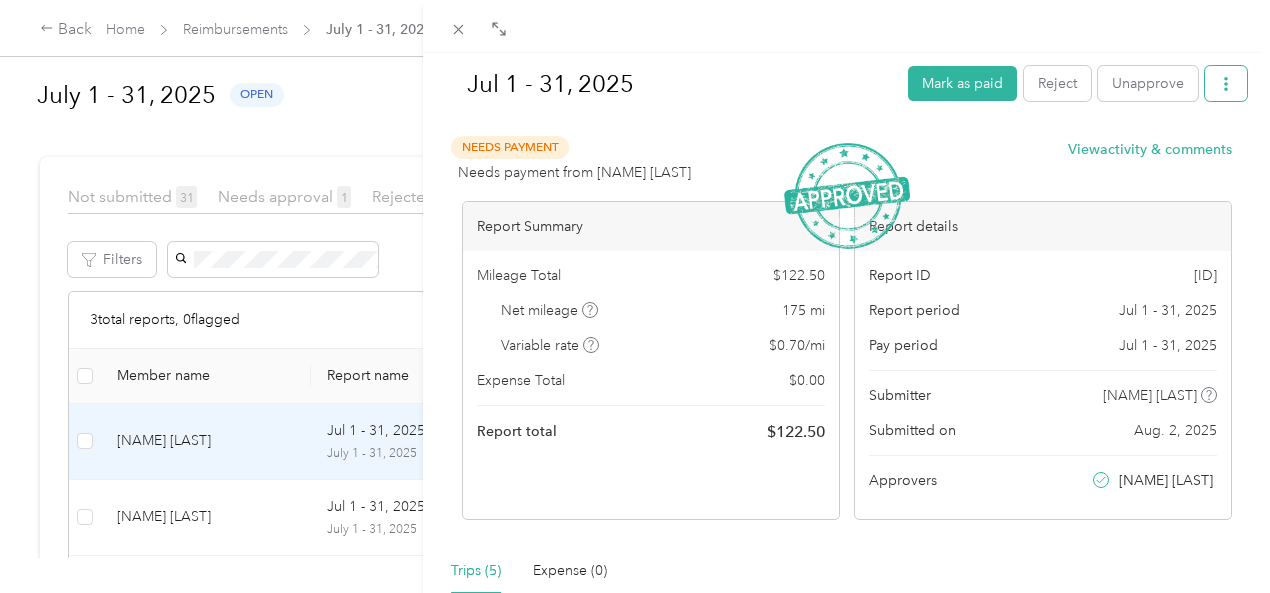 click 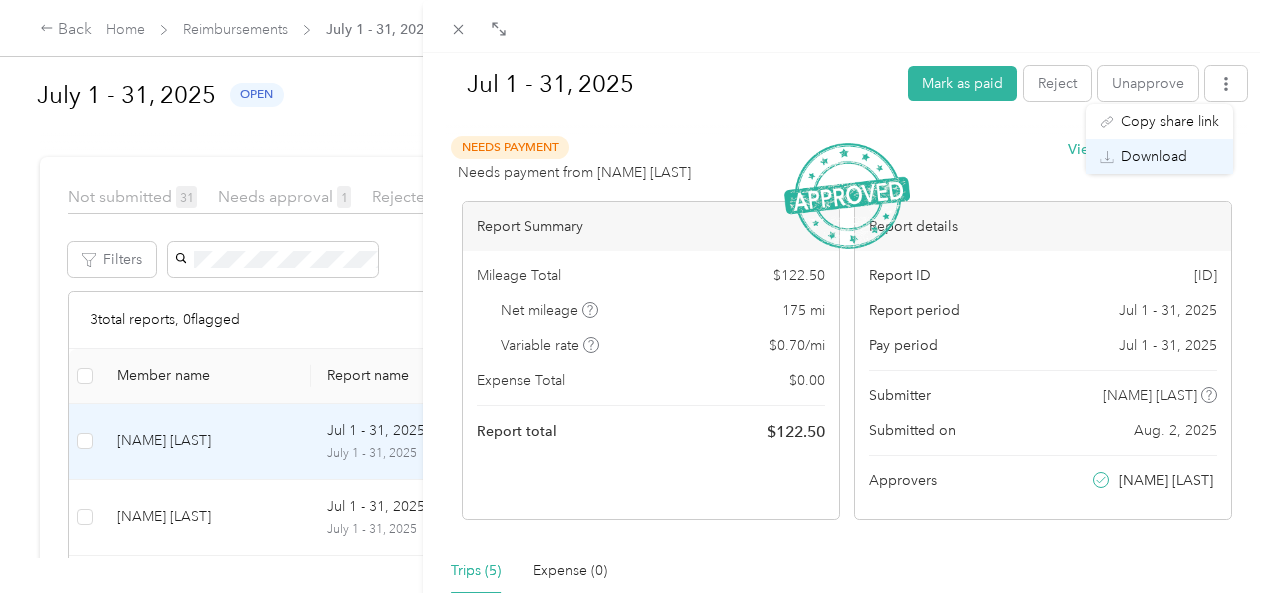 click on "Download" at bounding box center [1154, 156] 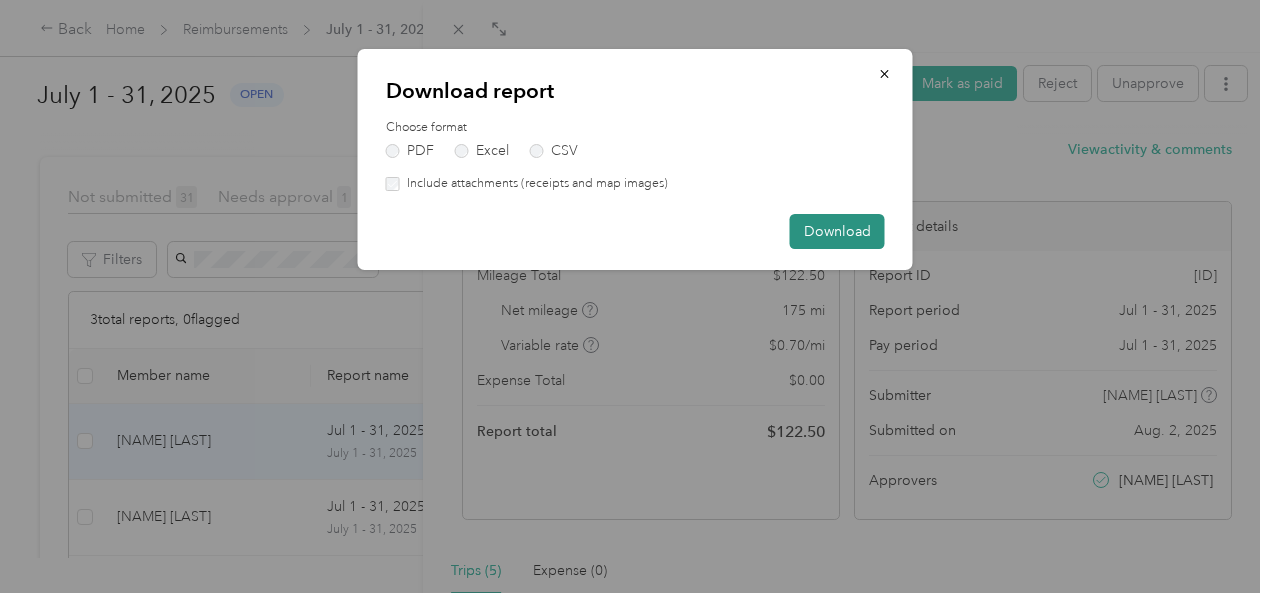 click on "Download" at bounding box center (837, 231) 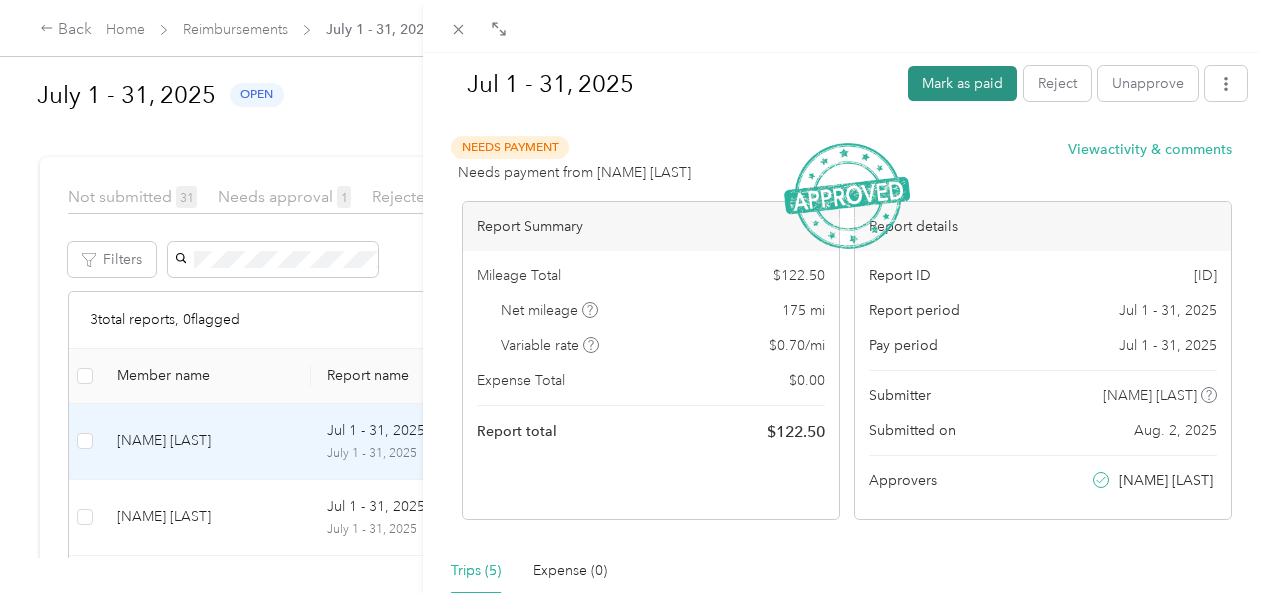 click on "Mark as paid" at bounding box center (962, 83) 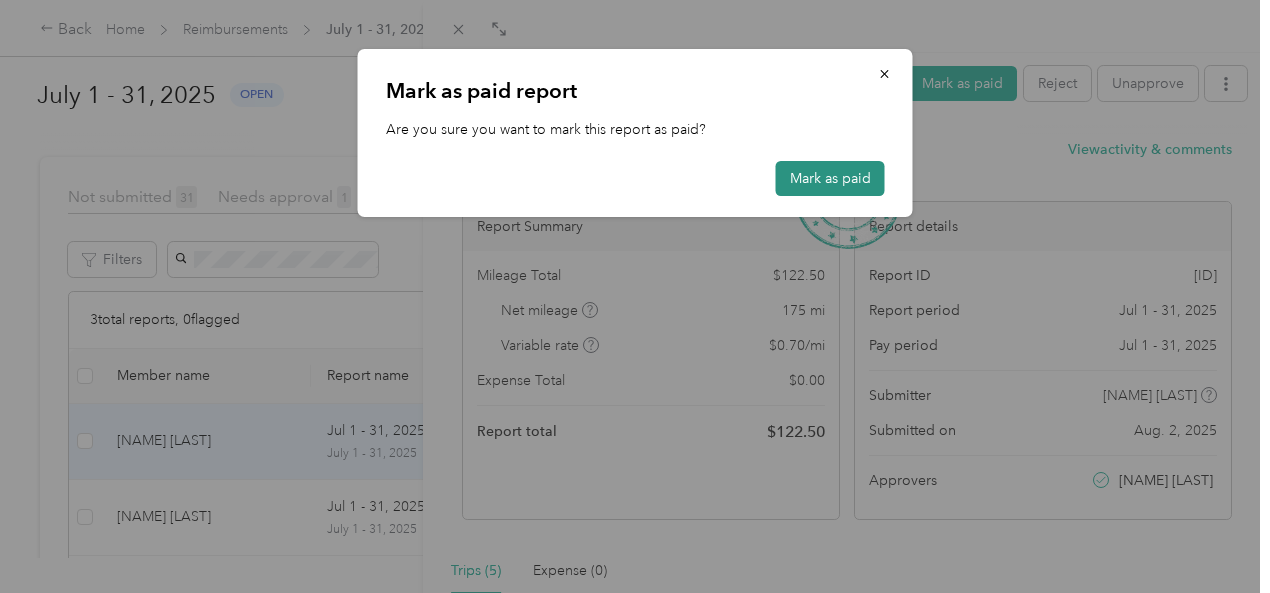 click on "Mark as paid" at bounding box center [830, 178] 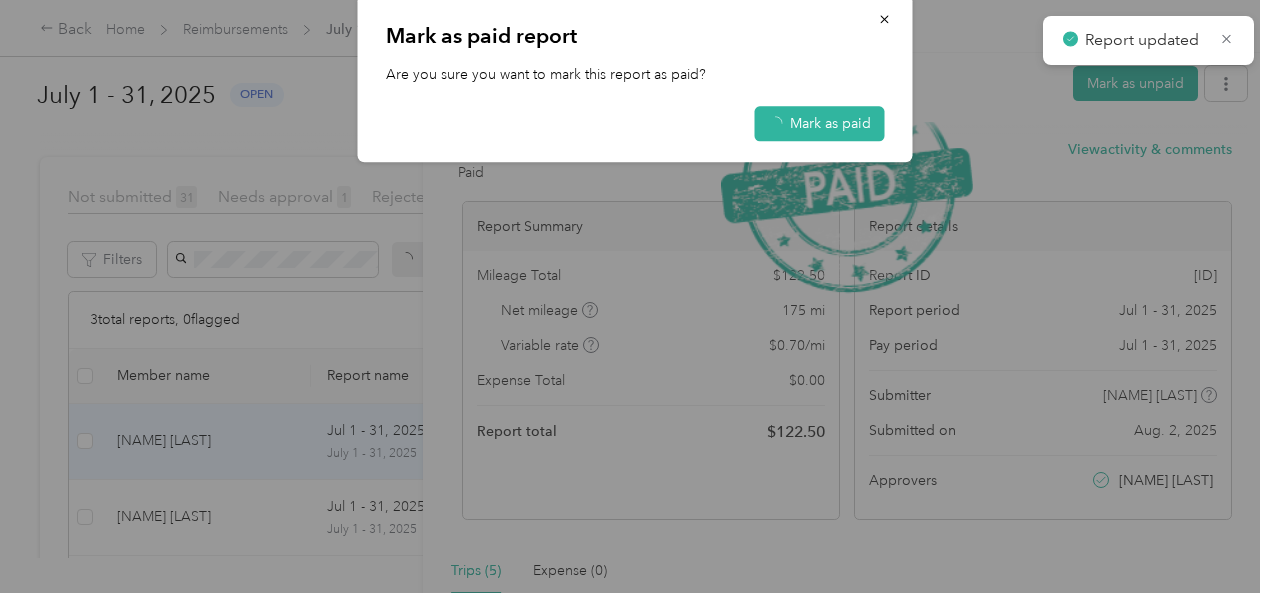 scroll, scrollTop: 431, scrollLeft: 0, axis: vertical 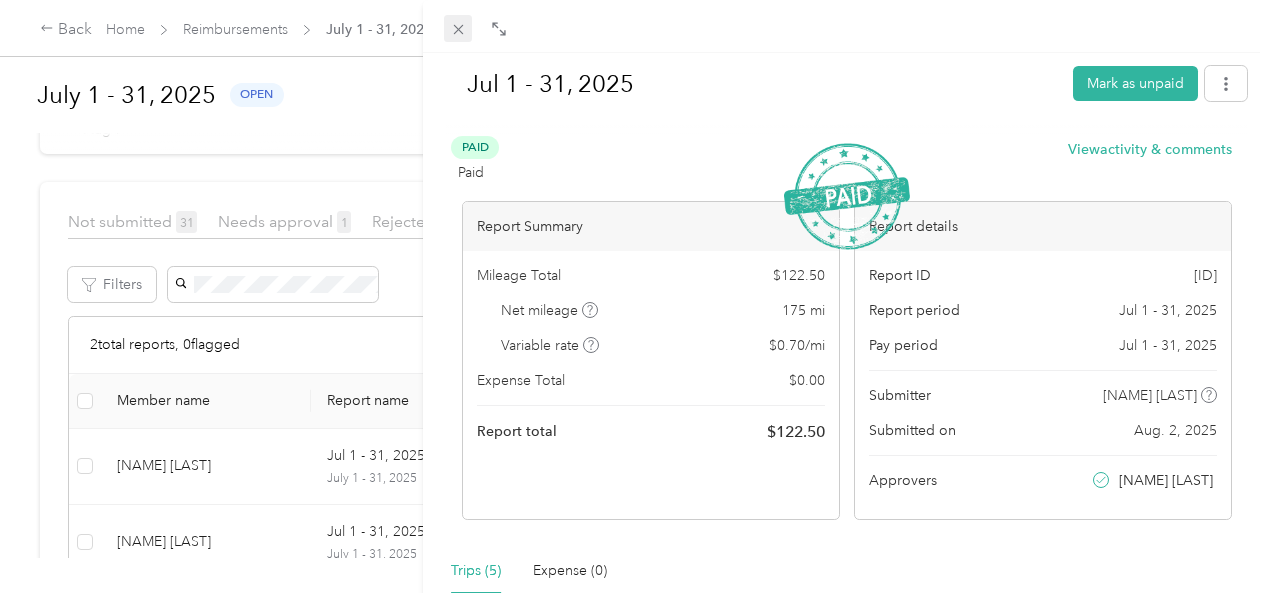 click 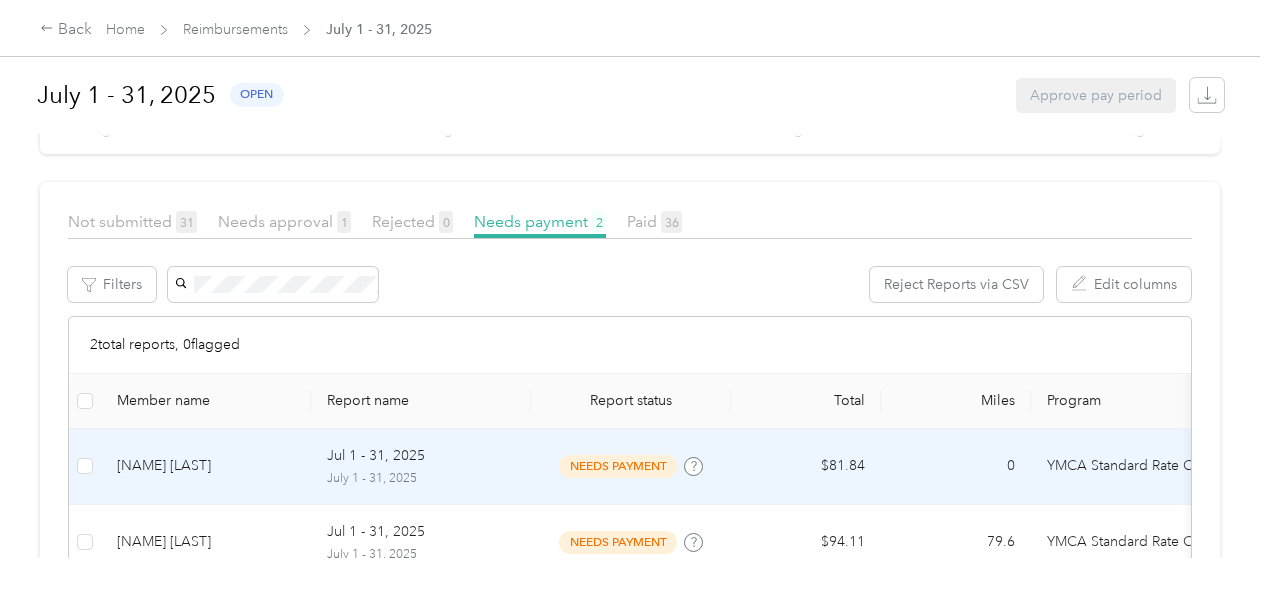 click on "[NAME] [LAST]" at bounding box center [206, 466] 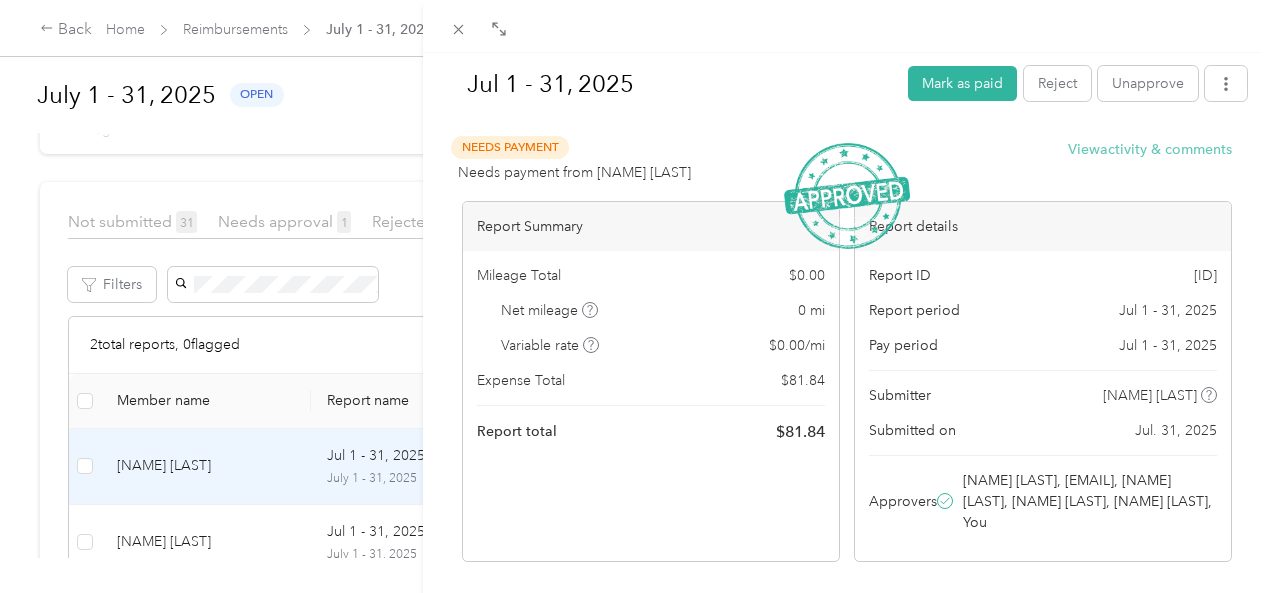 click on "View  activity & comments" at bounding box center (1150, 149) 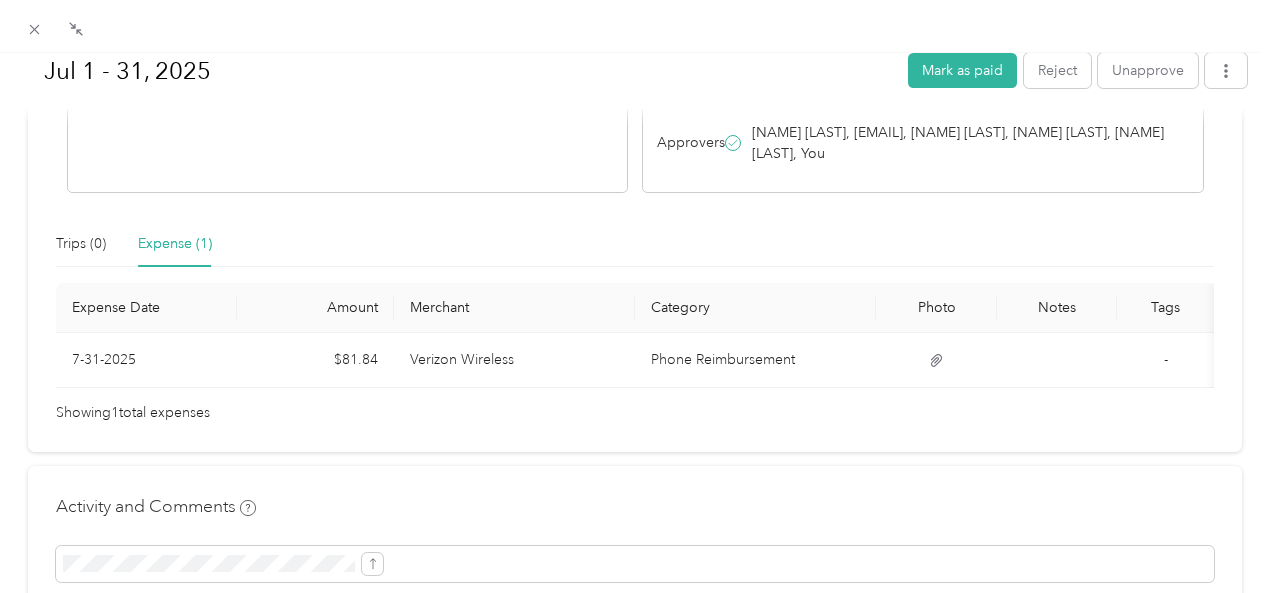 scroll, scrollTop: 392, scrollLeft: 0, axis: vertical 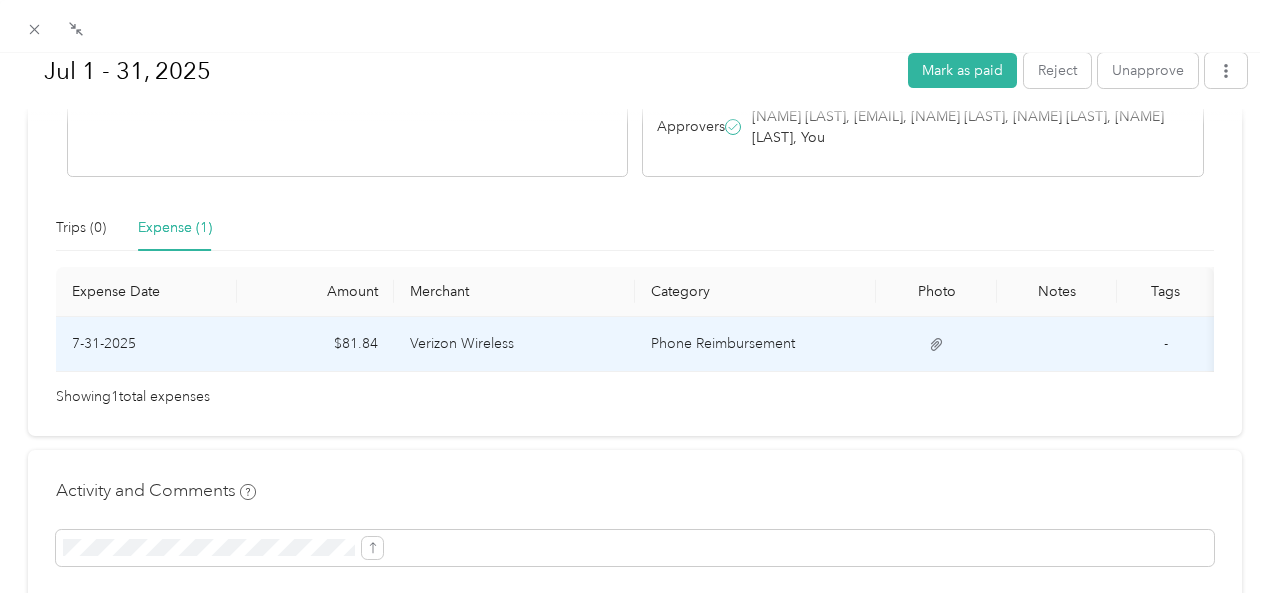 click on "Verizon Wireless" at bounding box center (514, 344) 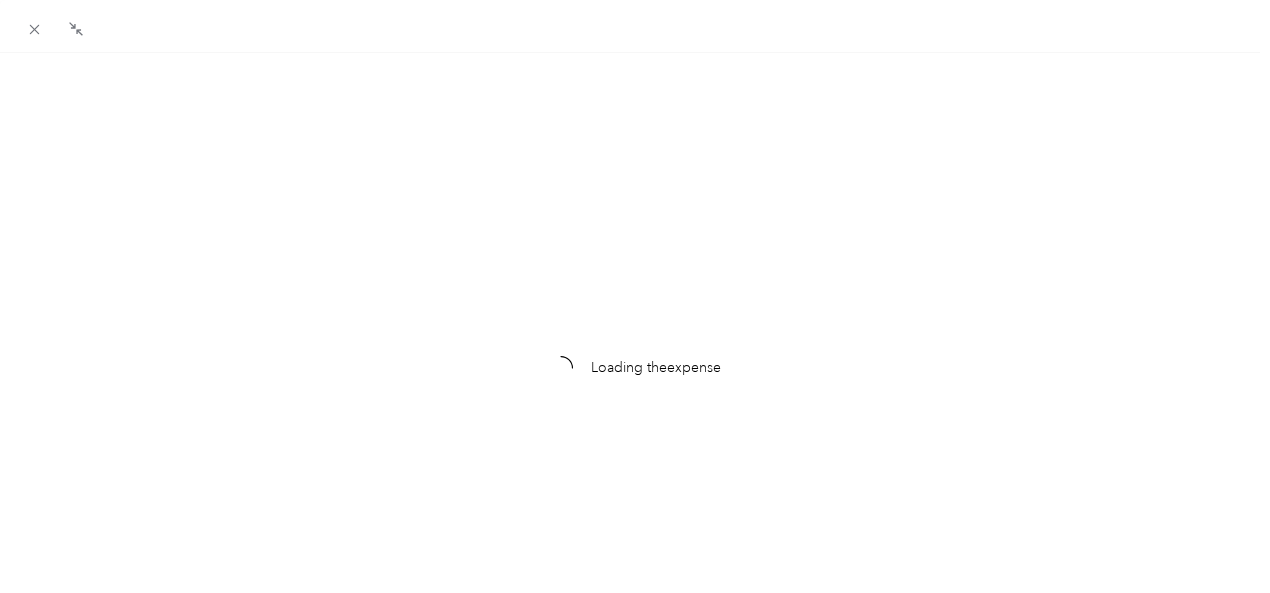 scroll, scrollTop: 0, scrollLeft: 0, axis: both 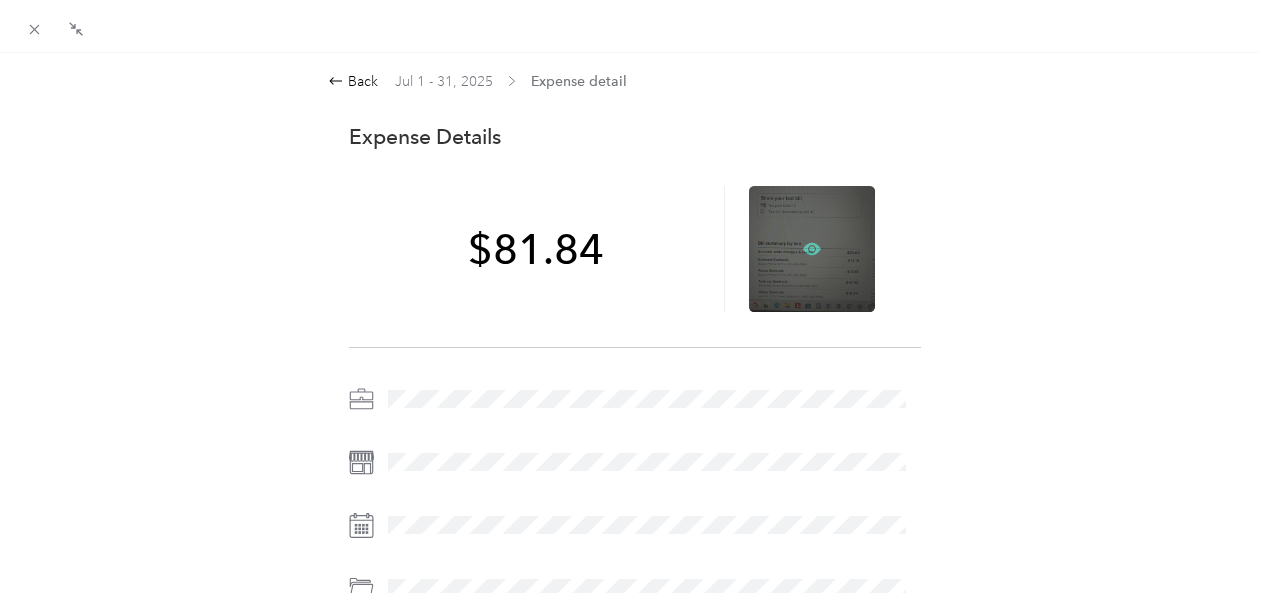 click 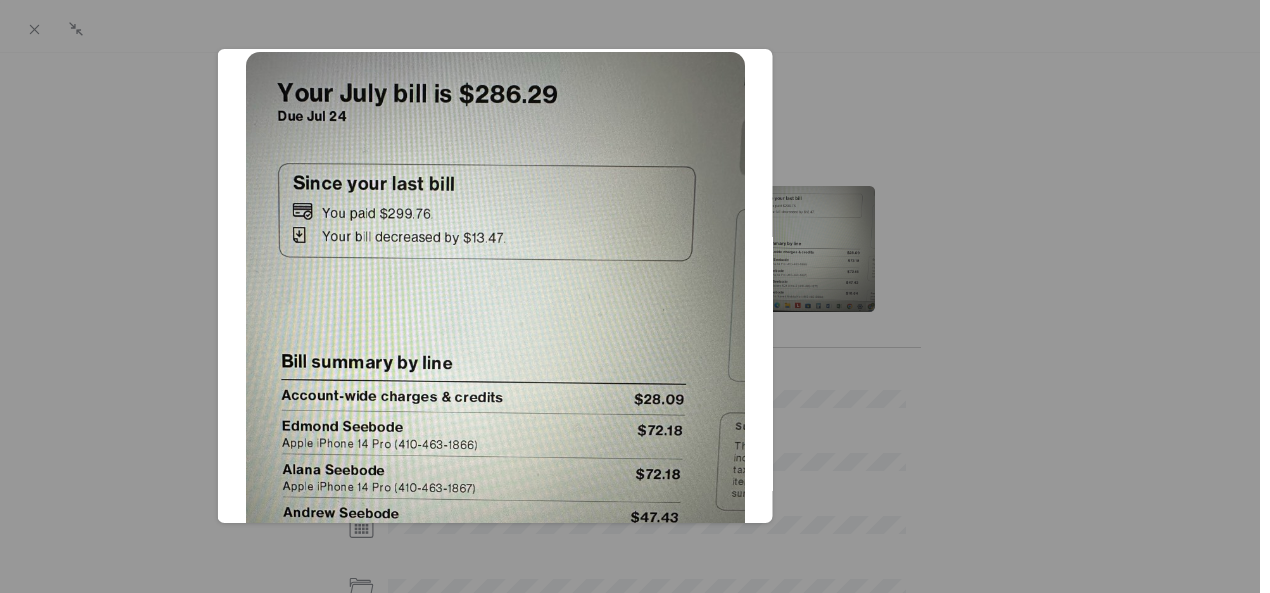 scroll, scrollTop: 0, scrollLeft: 0, axis: both 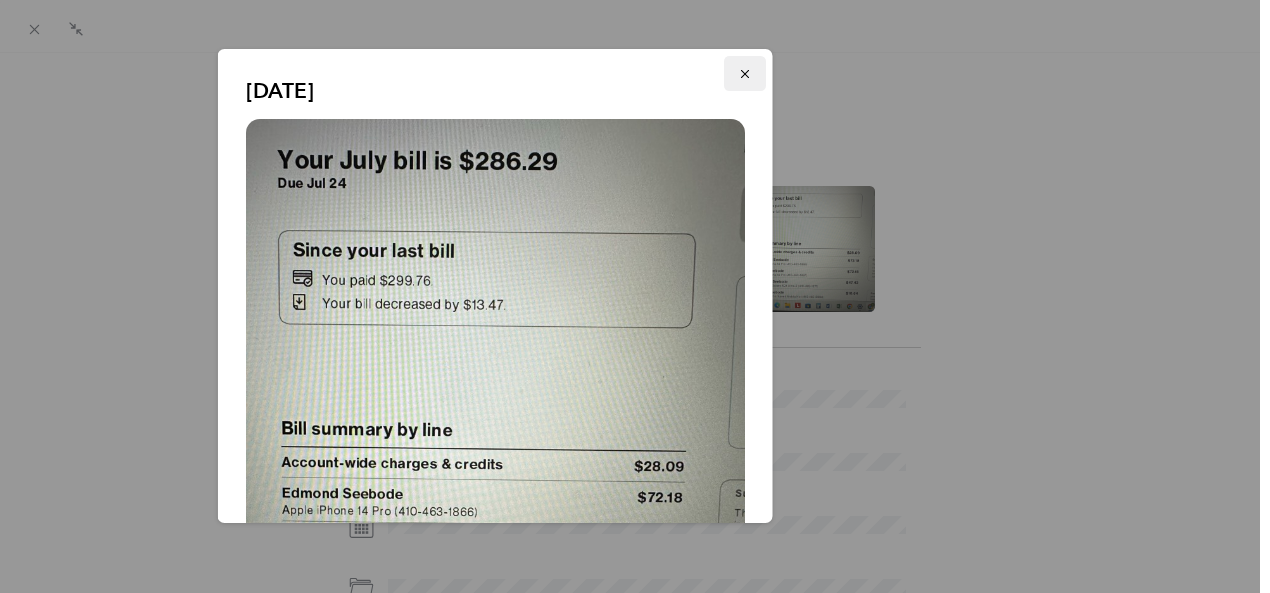 click 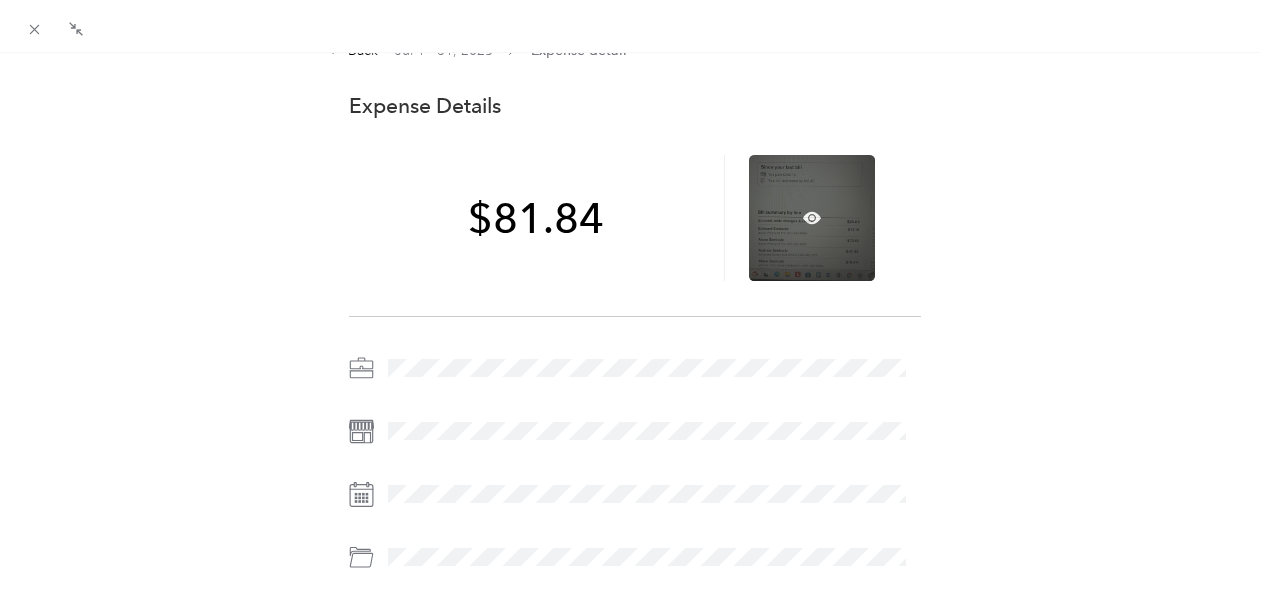 scroll, scrollTop: 0, scrollLeft: 0, axis: both 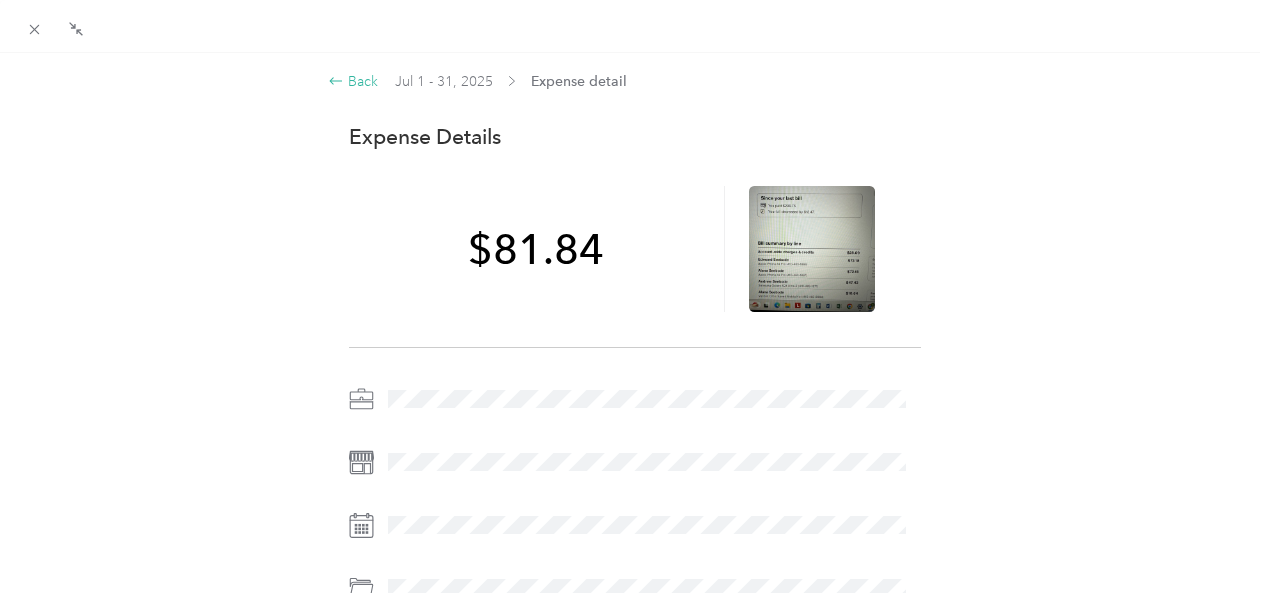click 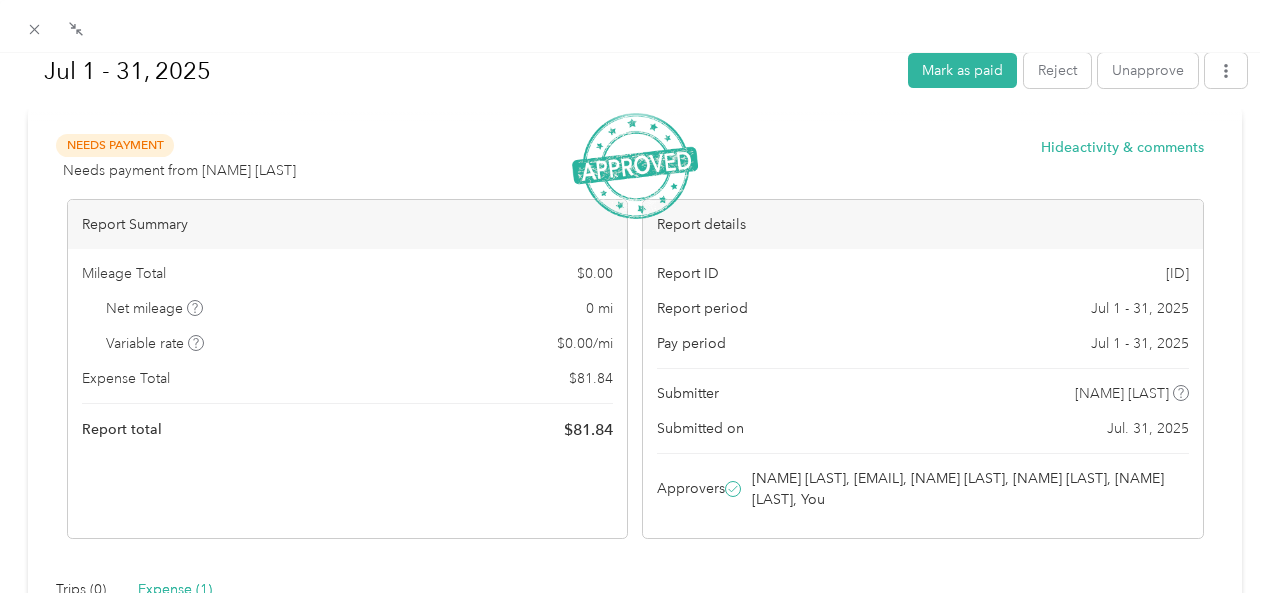 scroll, scrollTop: 0, scrollLeft: 0, axis: both 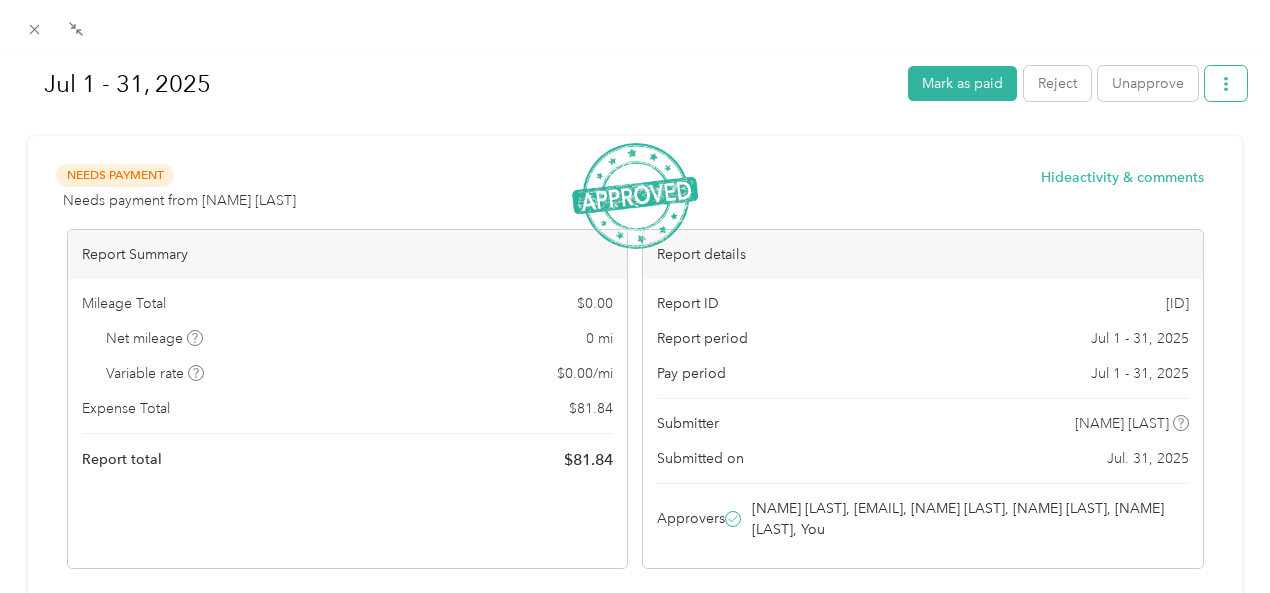 click 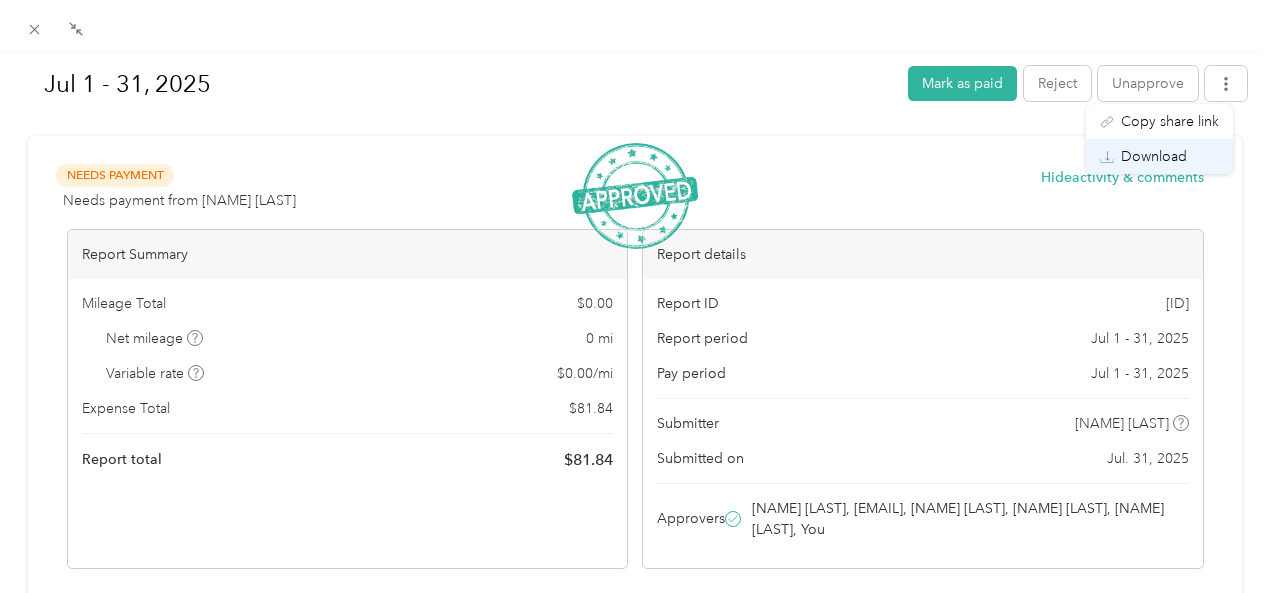 click on "Download" at bounding box center [1154, 156] 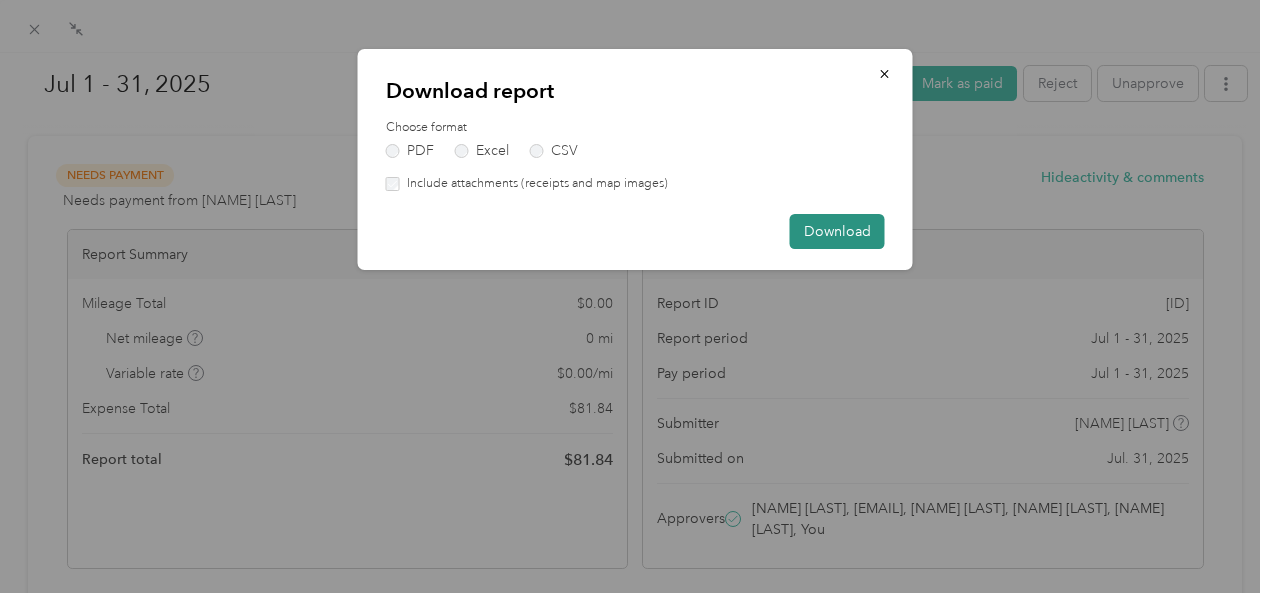 click on "Download" at bounding box center [837, 231] 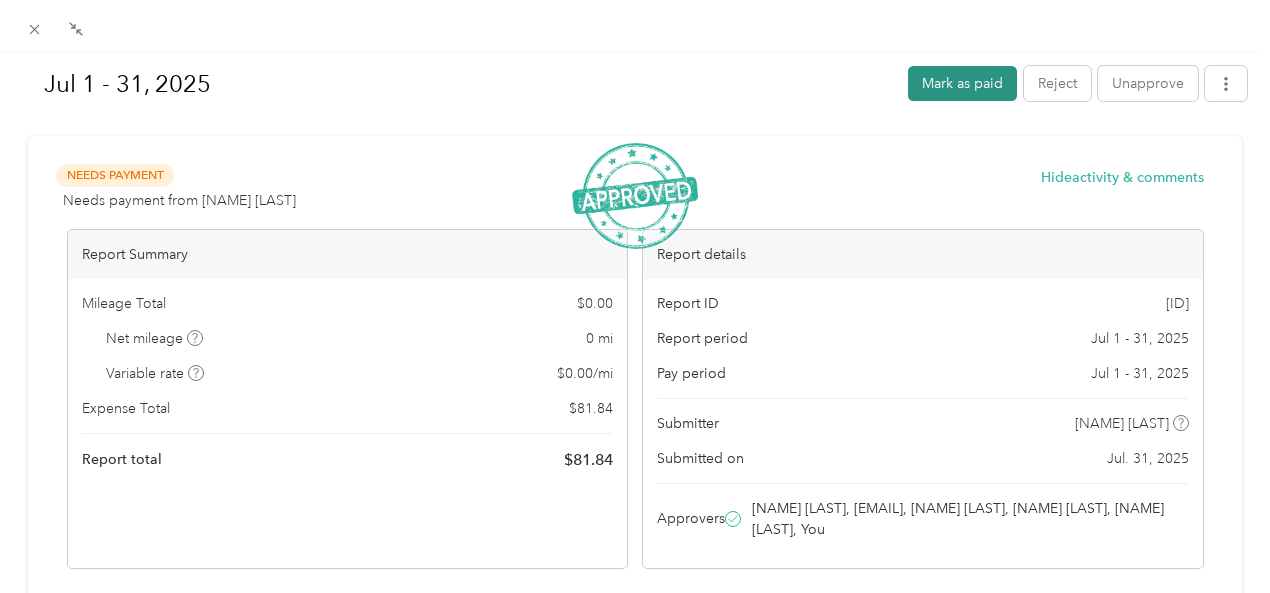 click on "Mark as paid" at bounding box center (962, 83) 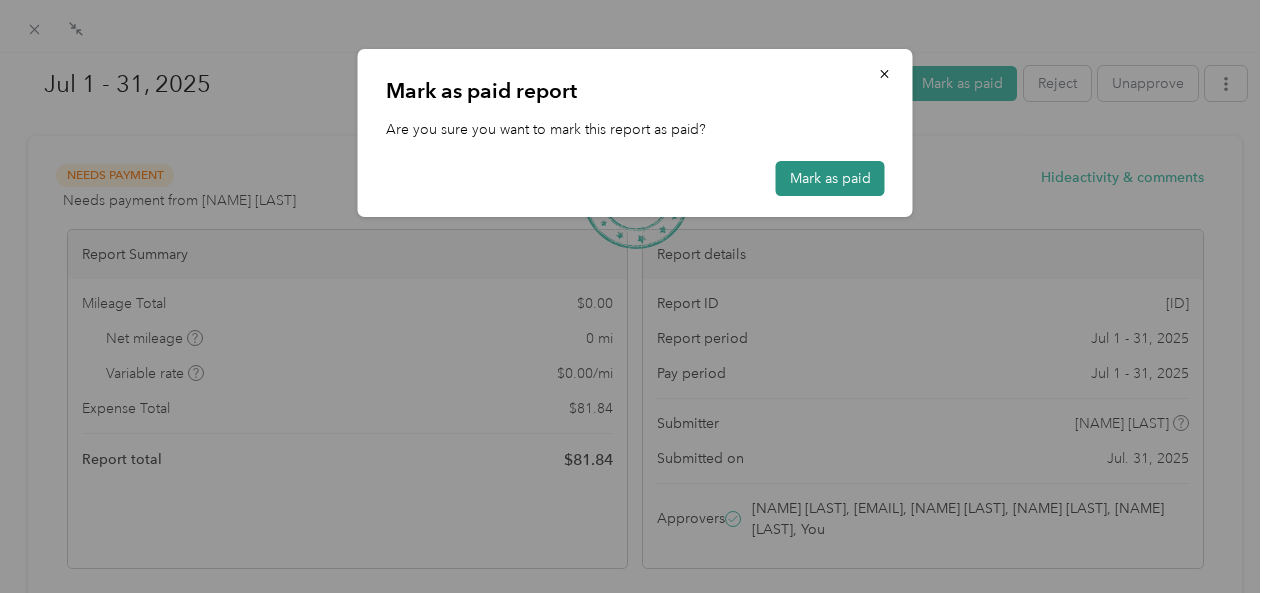 click on "Mark as paid" at bounding box center (830, 178) 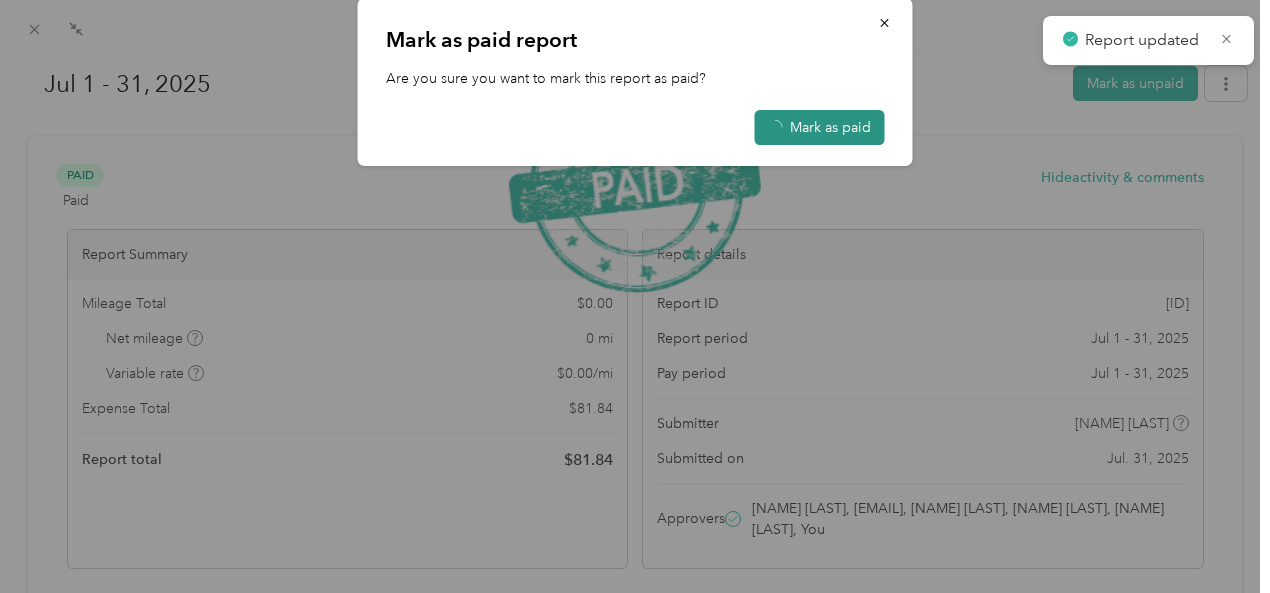 scroll, scrollTop: 356, scrollLeft: 0, axis: vertical 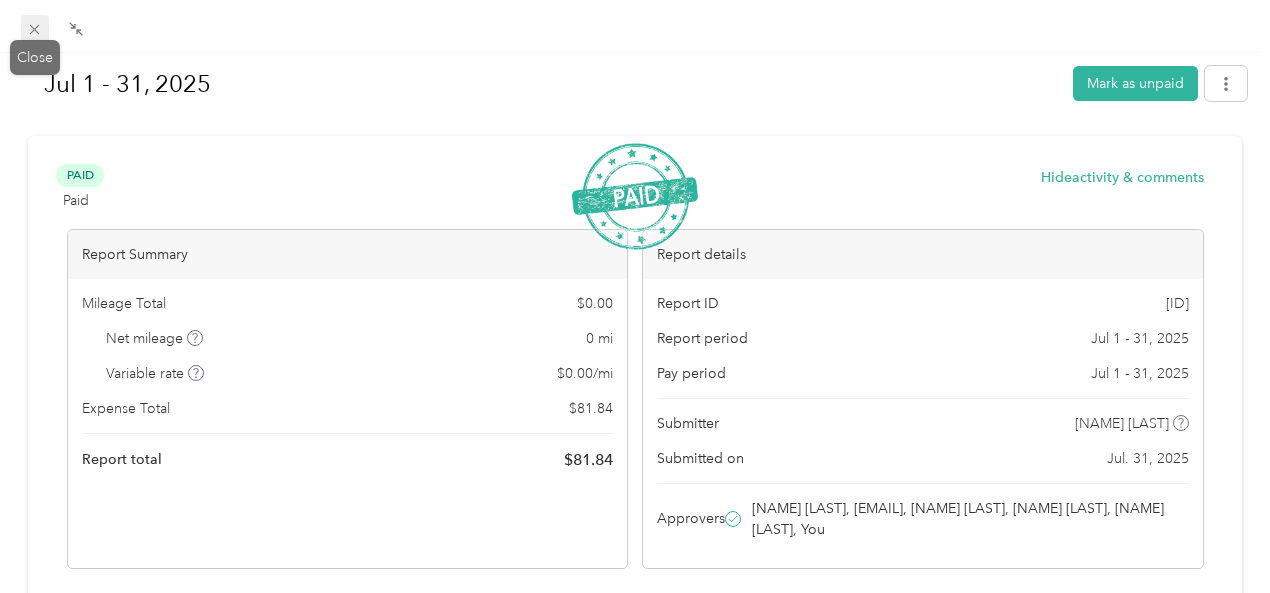 click 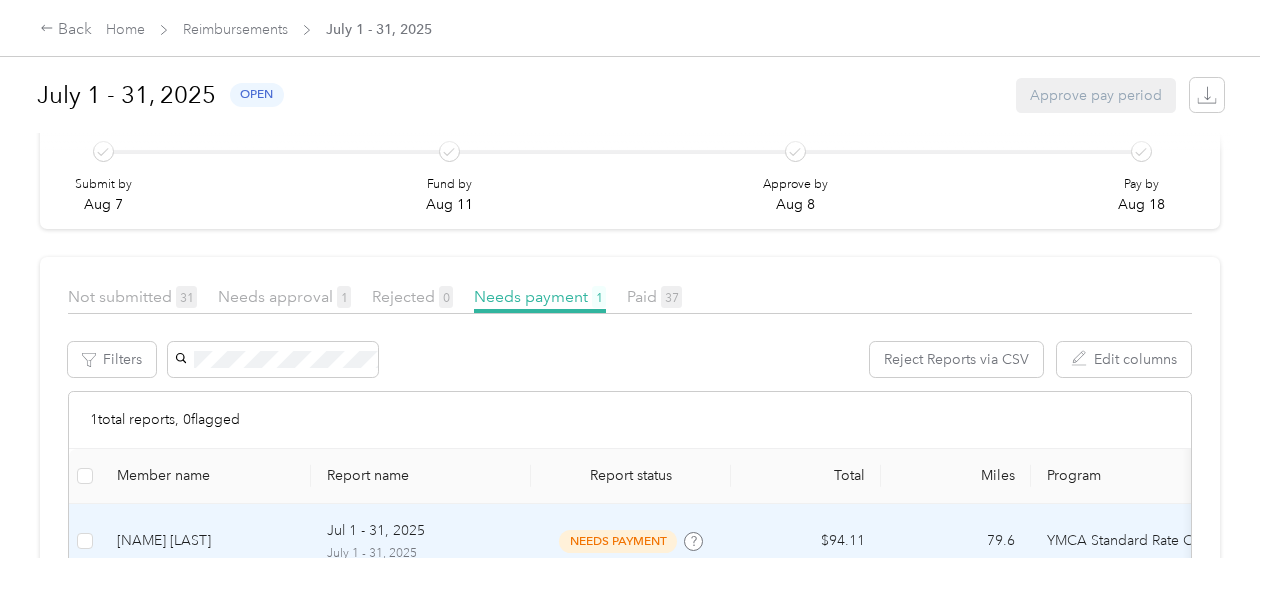 click on "[NAME] [LAST]" at bounding box center (206, 541) 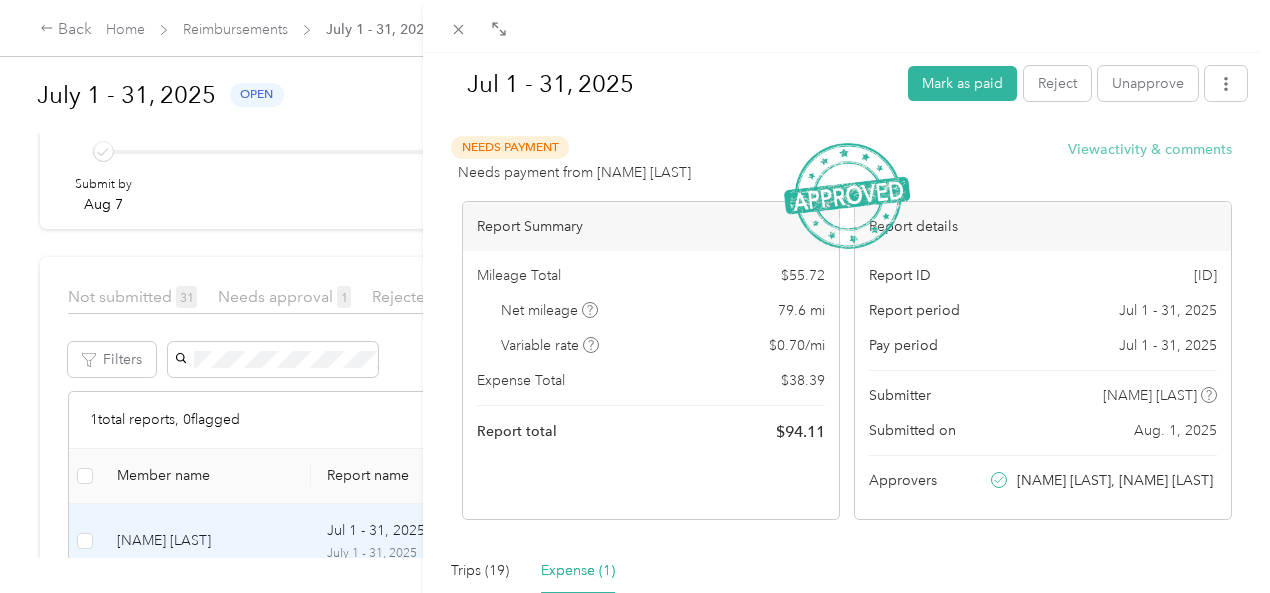 click on "View  activity & comments" at bounding box center [1150, 149] 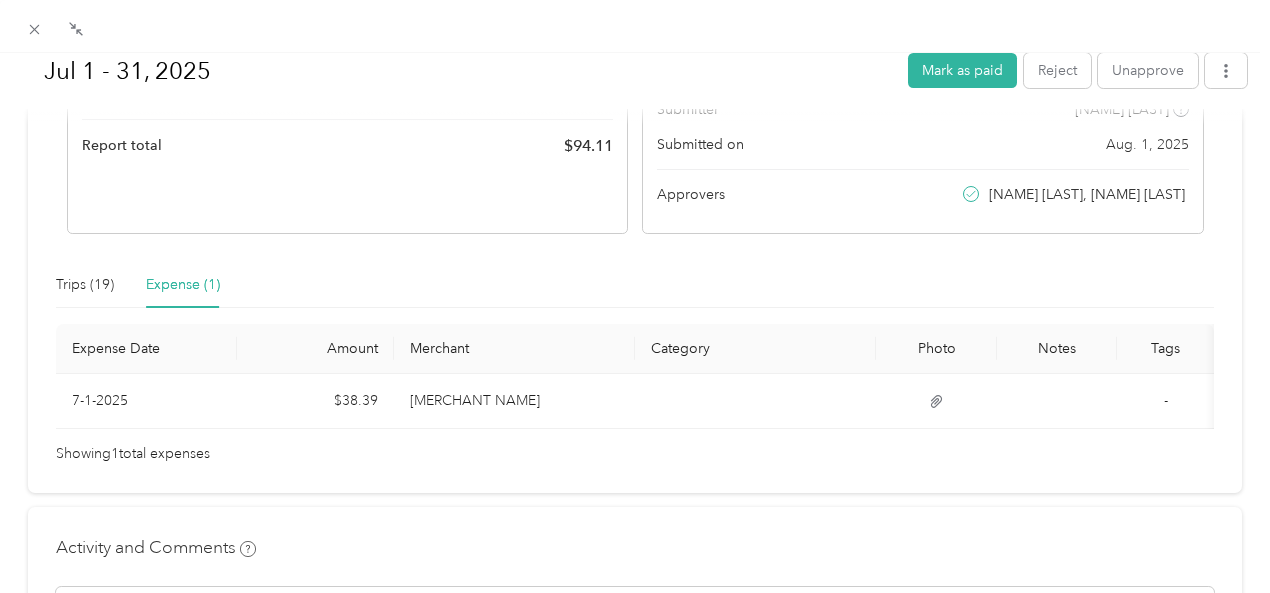 scroll, scrollTop: 328, scrollLeft: 0, axis: vertical 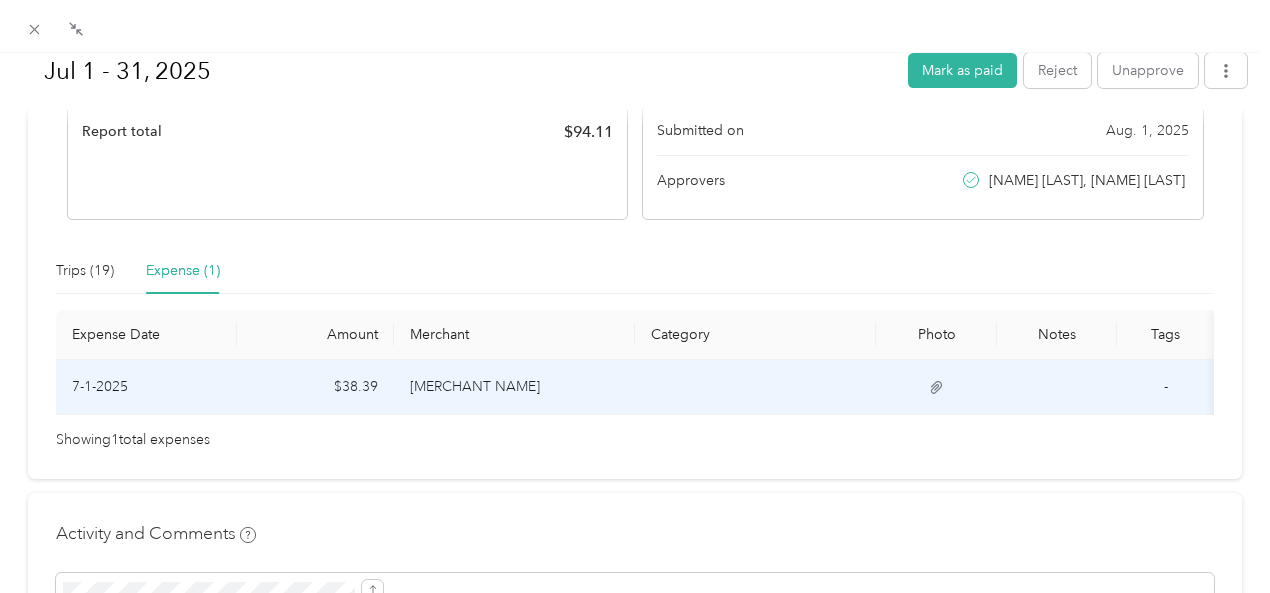 click on "[MERCHANT NAME]" at bounding box center [514, 387] 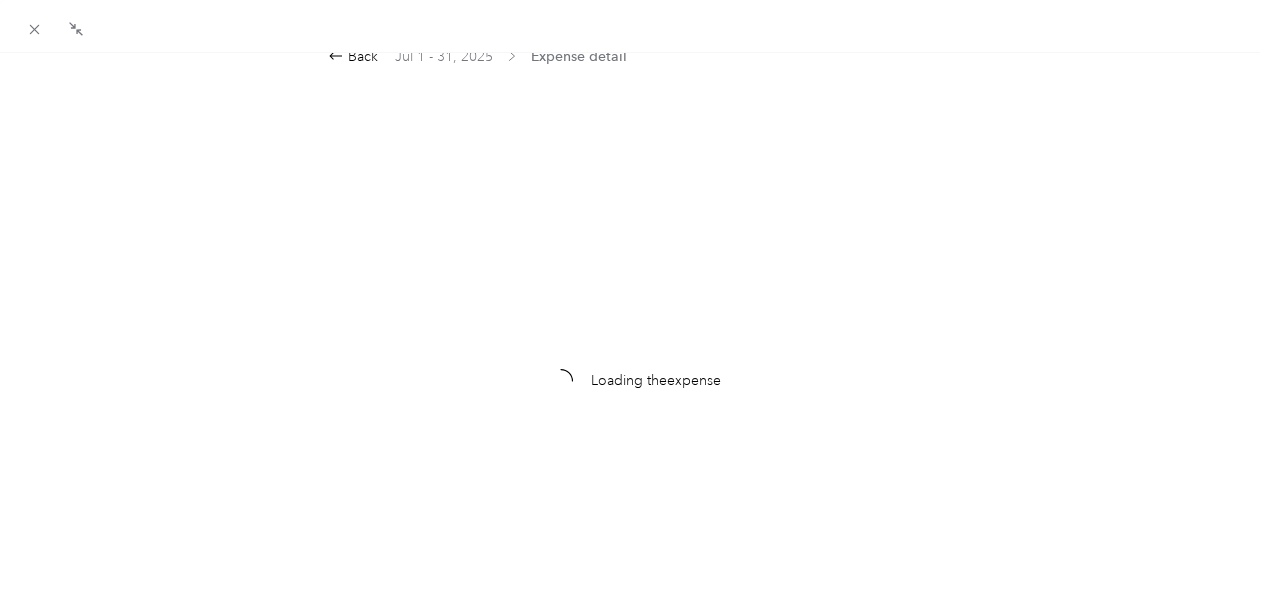 scroll, scrollTop: 0, scrollLeft: 0, axis: both 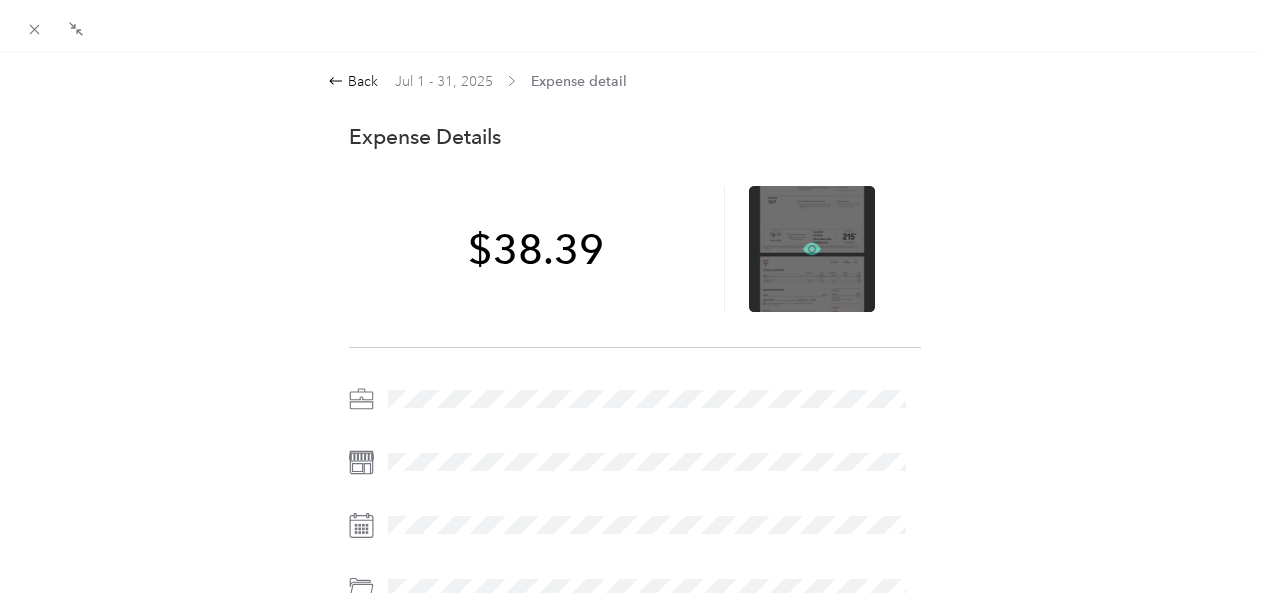 click 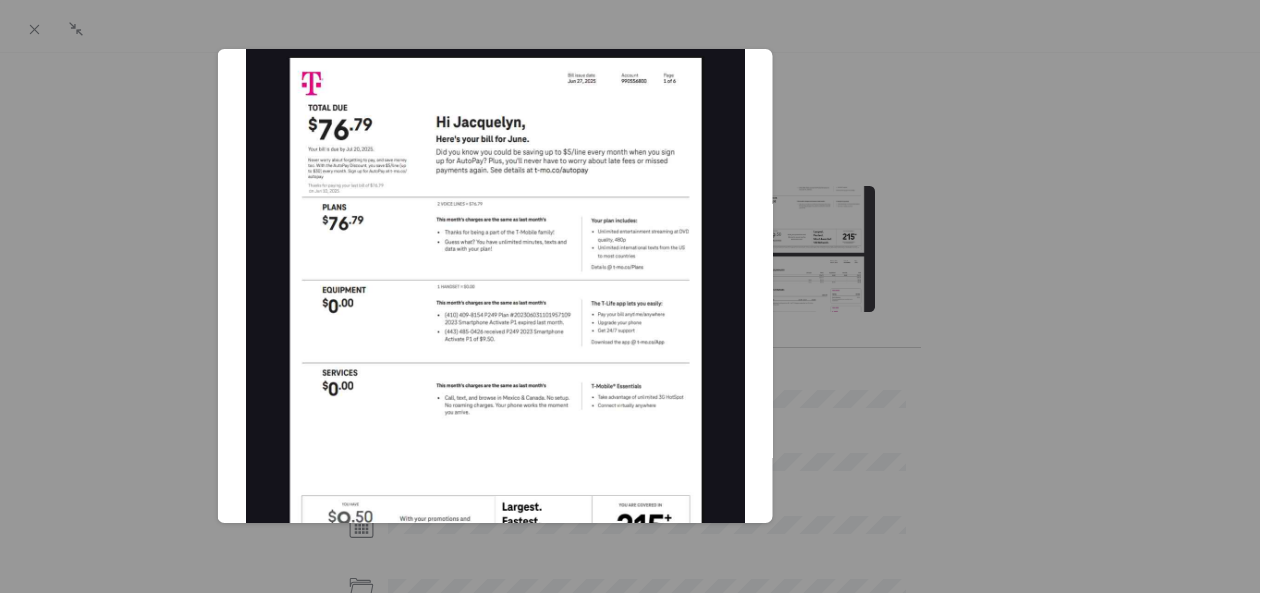 scroll, scrollTop: 0, scrollLeft: 0, axis: both 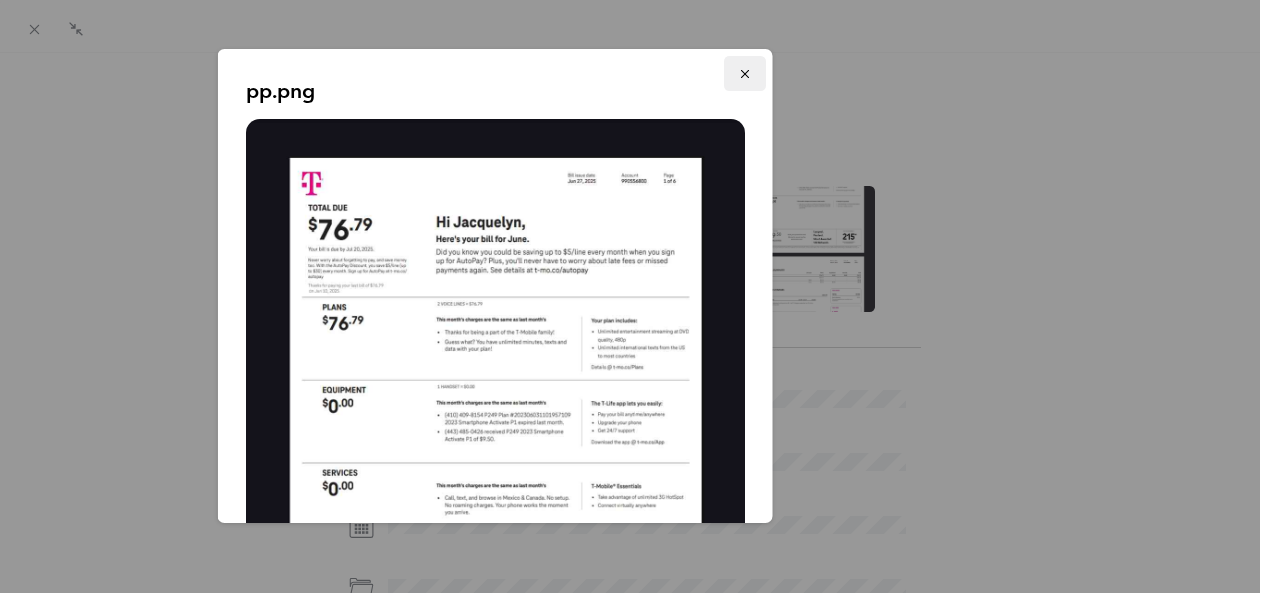 click 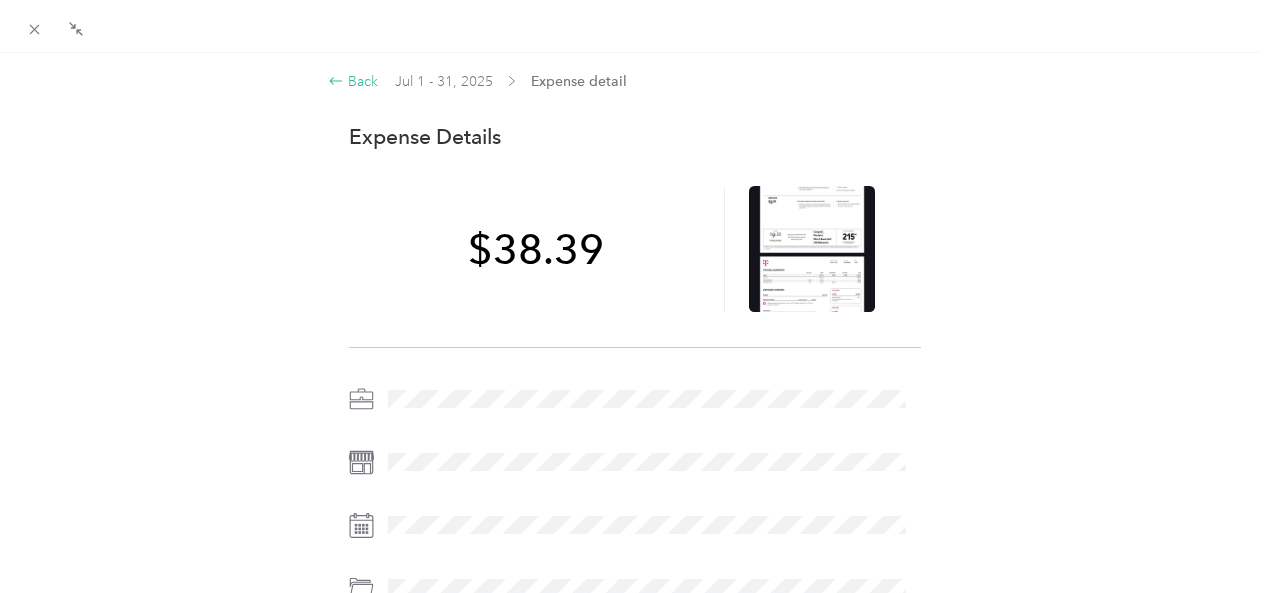 click on "Back" at bounding box center [353, 81] 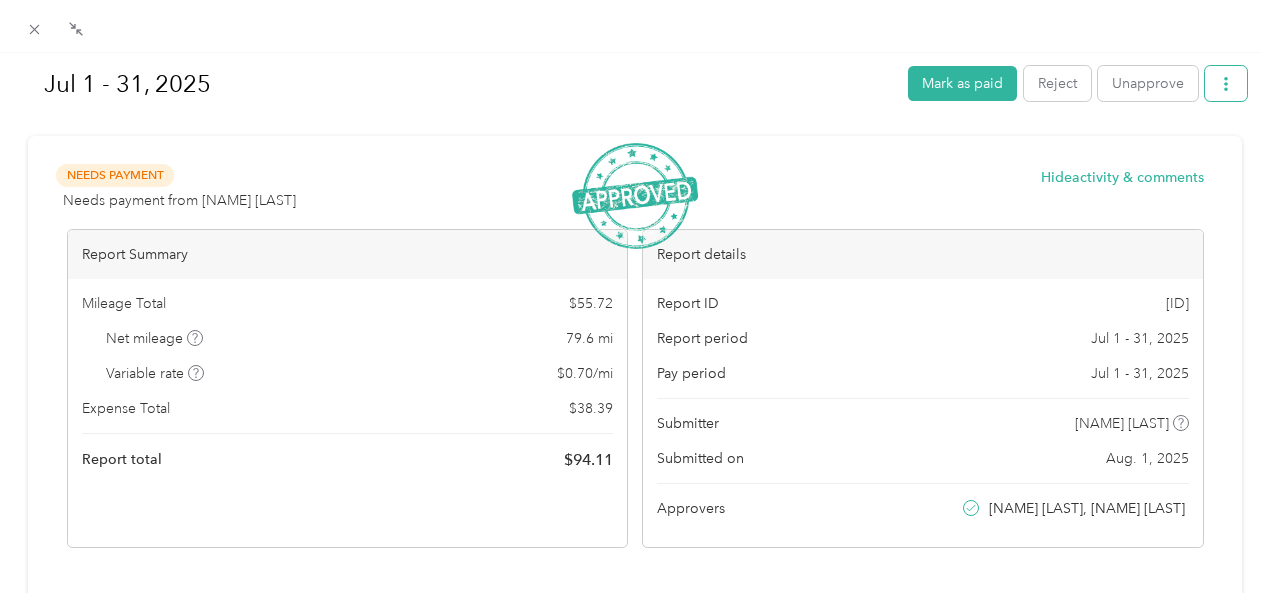 click 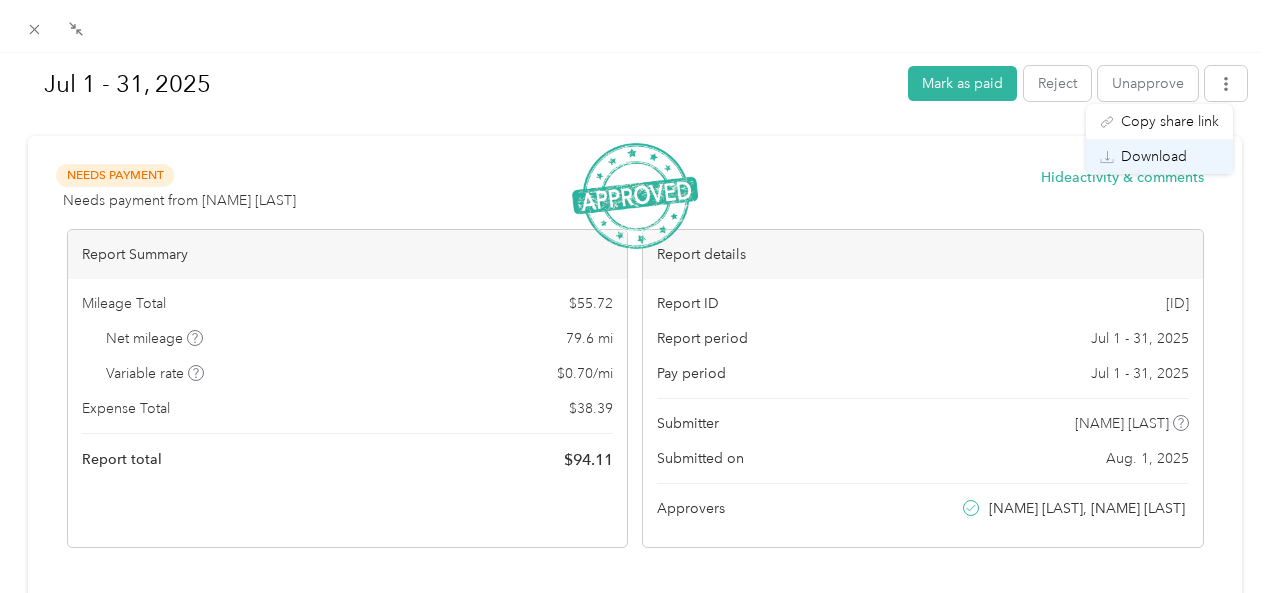 click on "Download" at bounding box center (1154, 156) 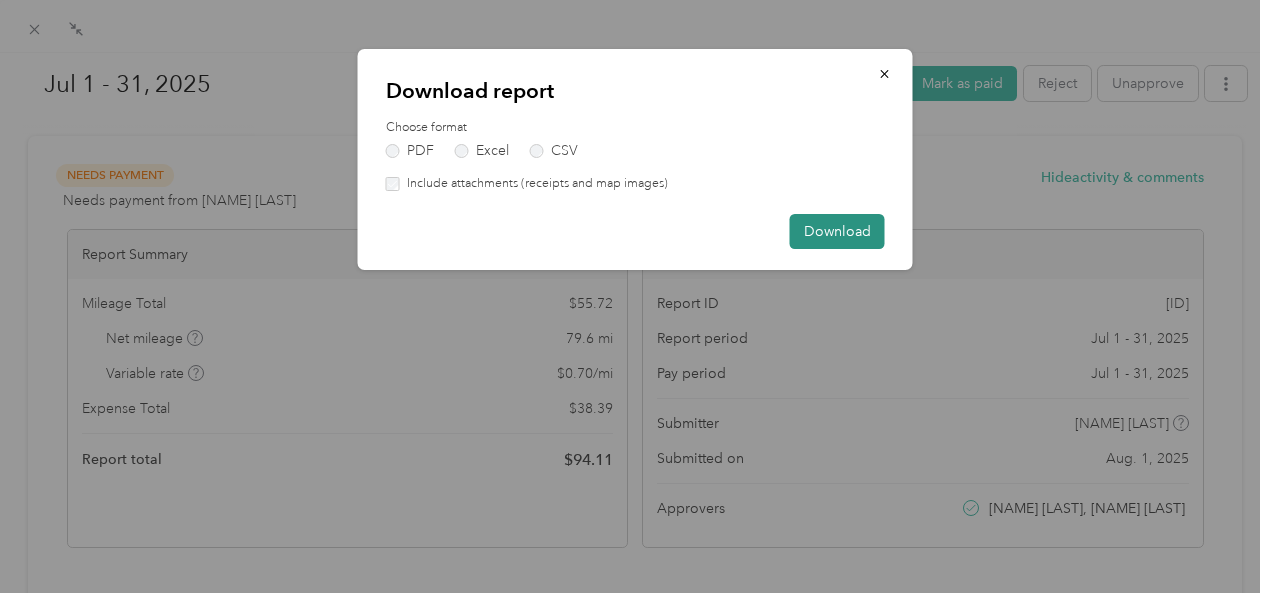 click on "Download" at bounding box center (837, 231) 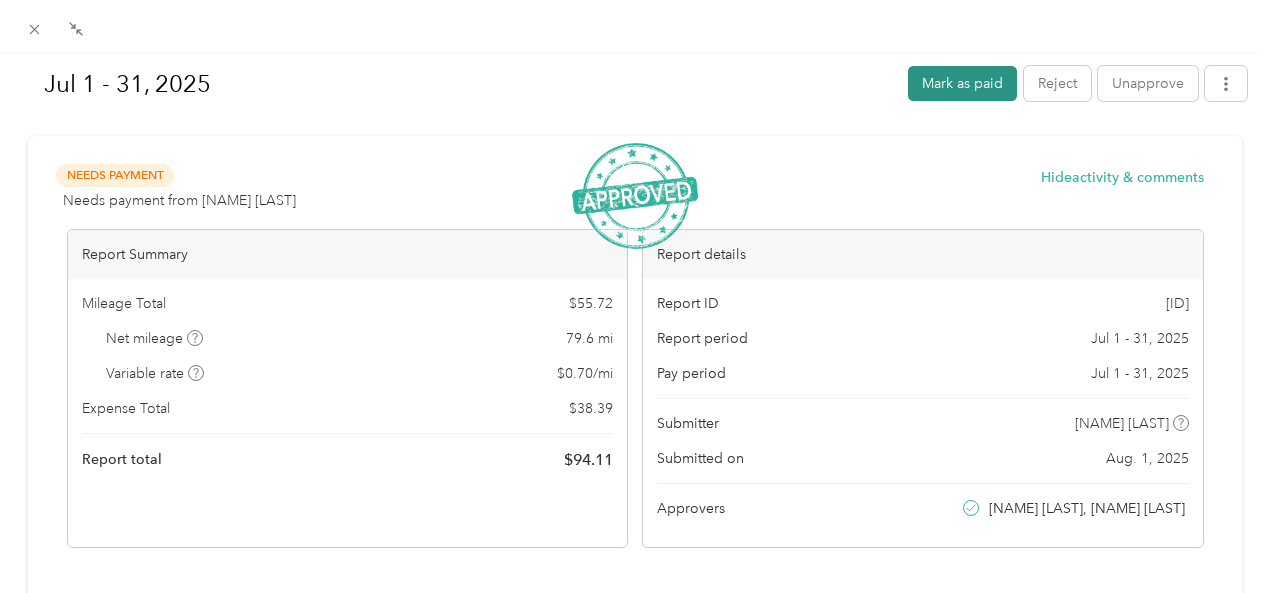 click on "Mark as paid" at bounding box center (962, 83) 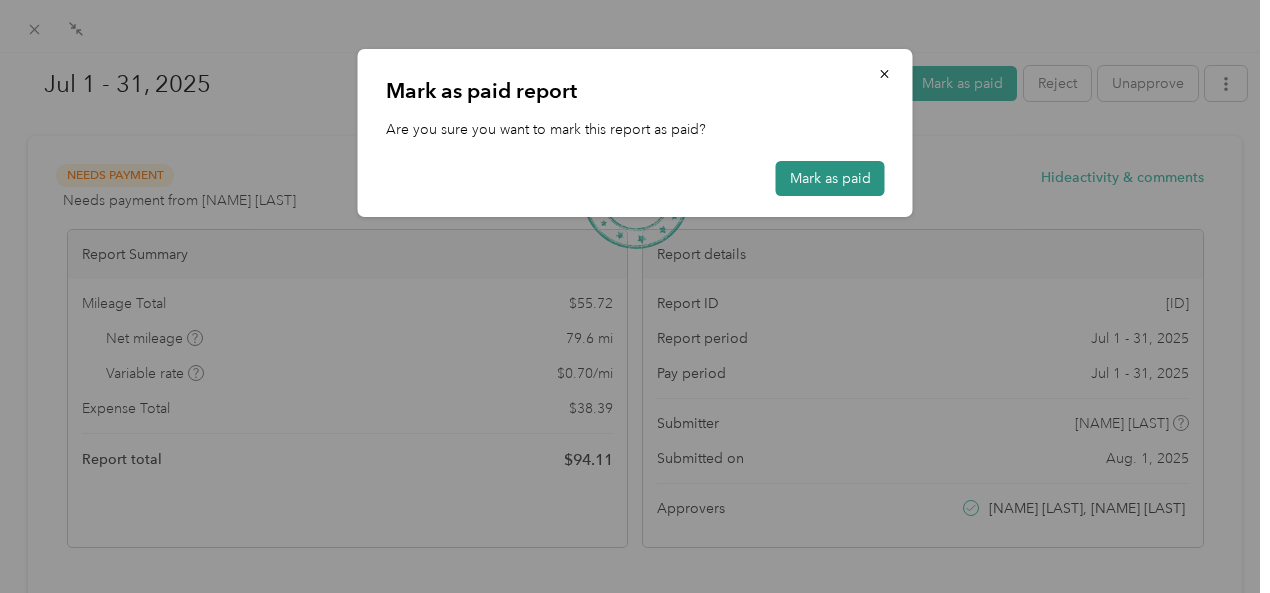click on "Mark as paid" at bounding box center (830, 178) 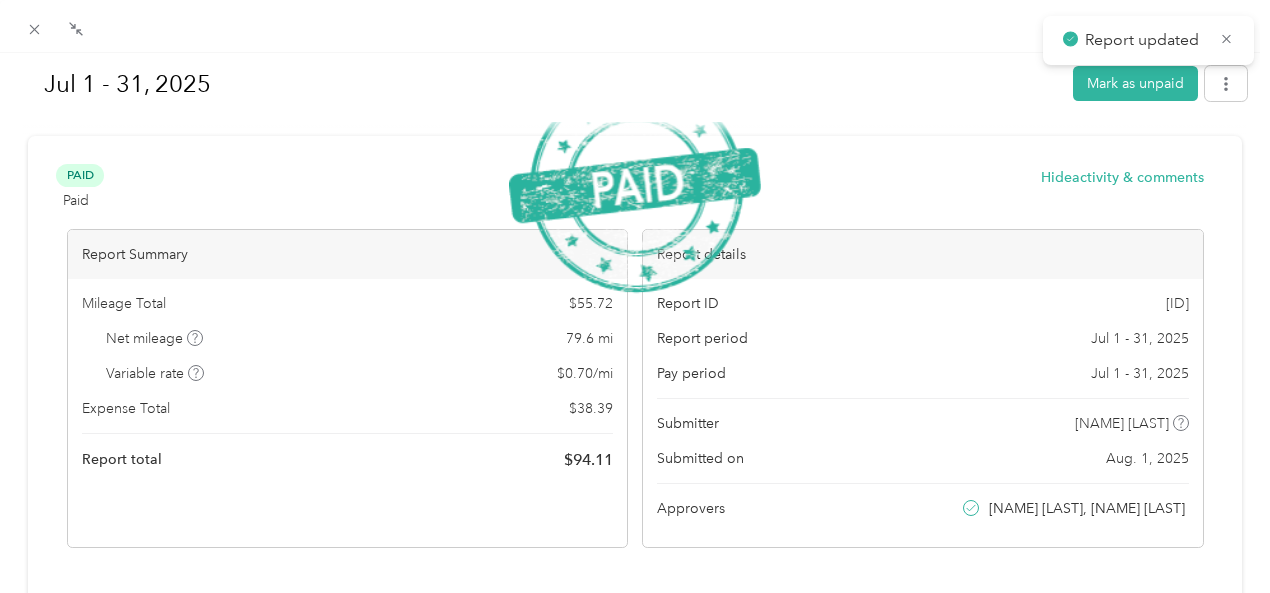 scroll, scrollTop: 456, scrollLeft: 0, axis: vertical 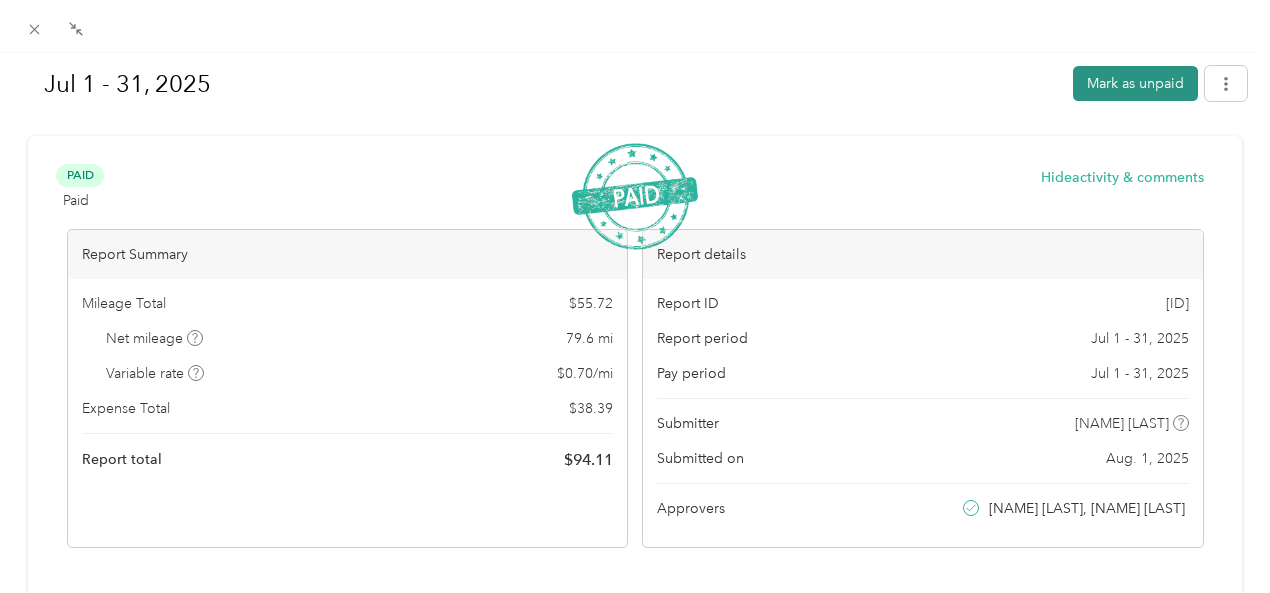 click on "Mark as unpaid" at bounding box center (1135, 83) 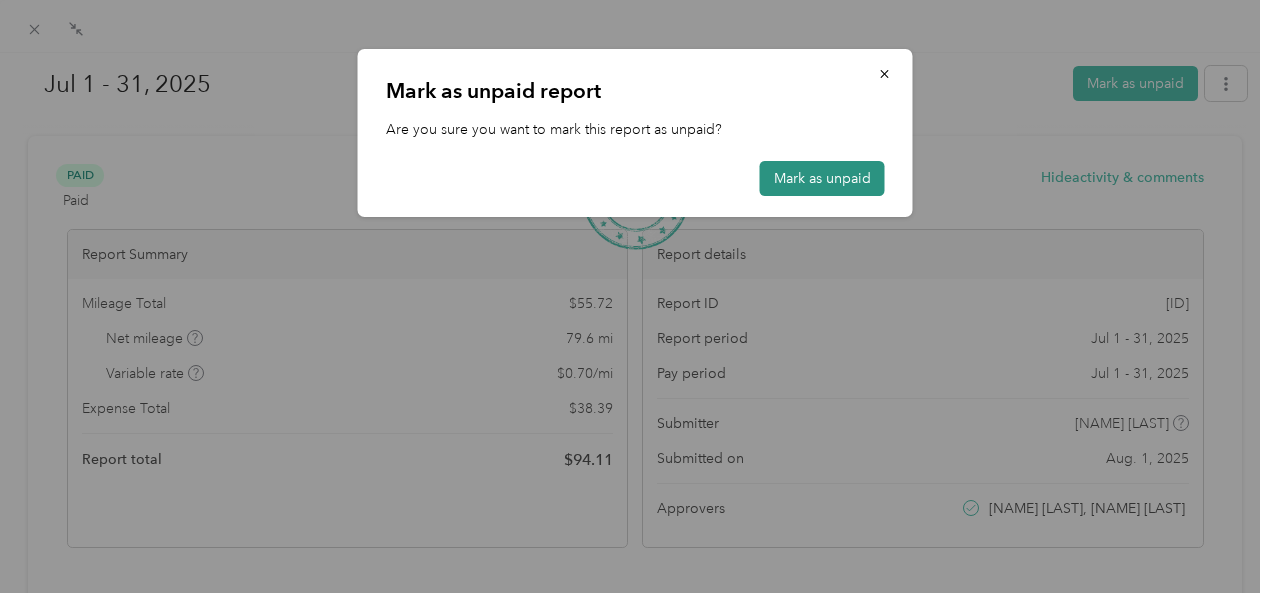 click on "Mark as unpaid" at bounding box center (822, 178) 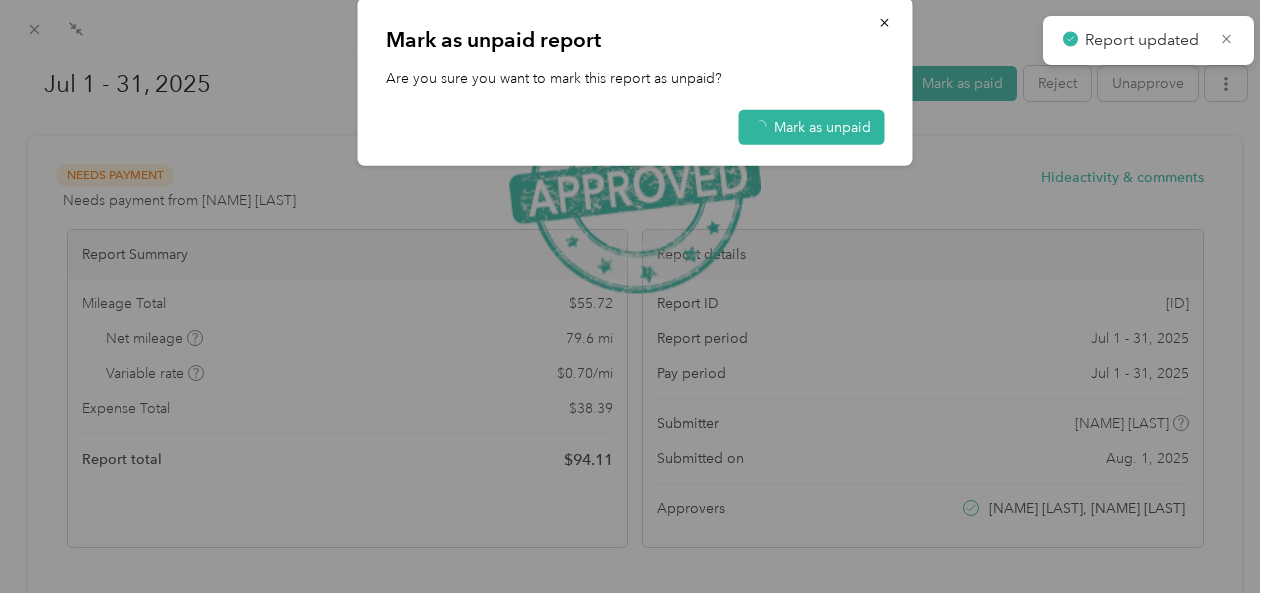 scroll, scrollTop: 356, scrollLeft: 0, axis: vertical 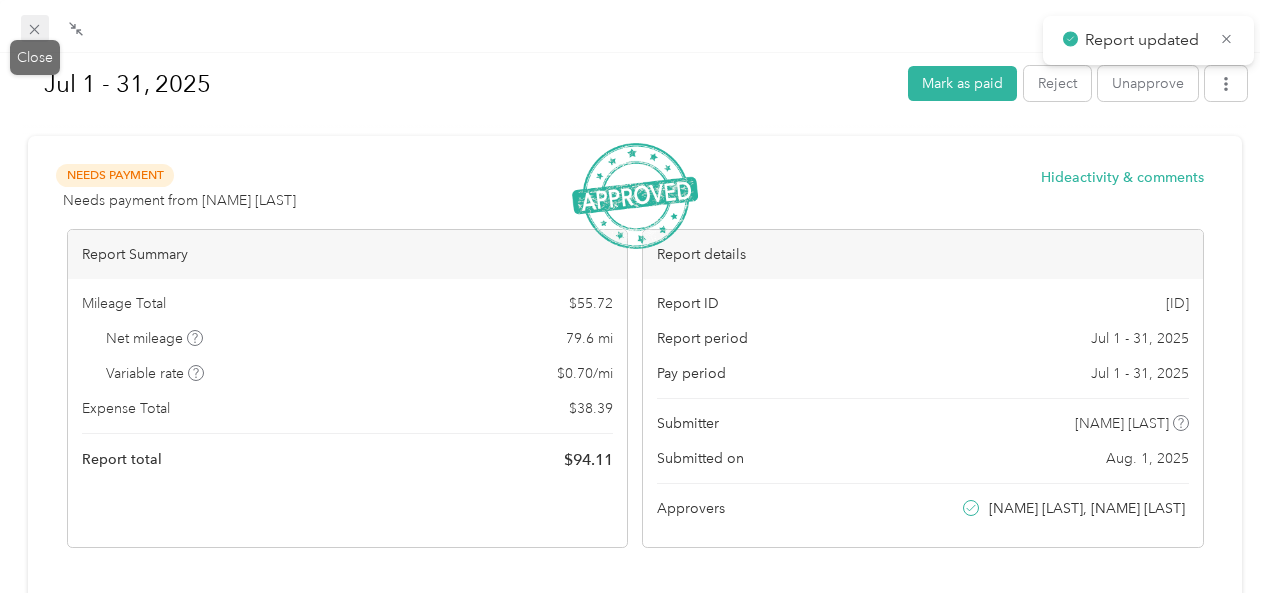 click 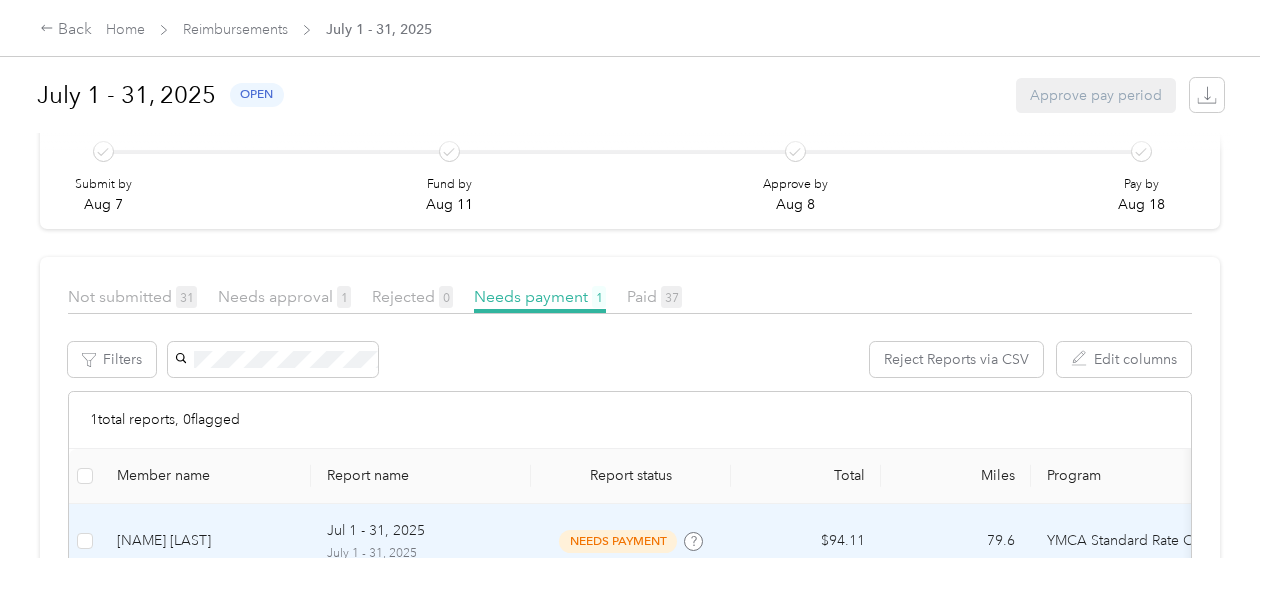 click on "[NAME] [LAST]" at bounding box center (206, 541) 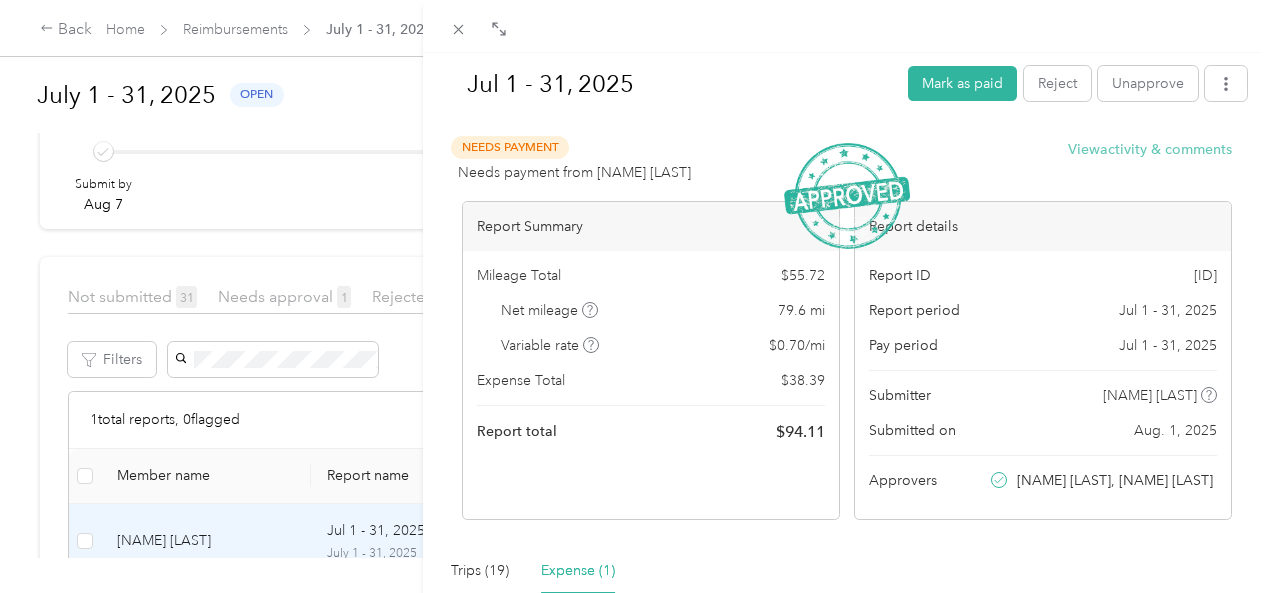 click on "View  activity & comments" at bounding box center [1150, 149] 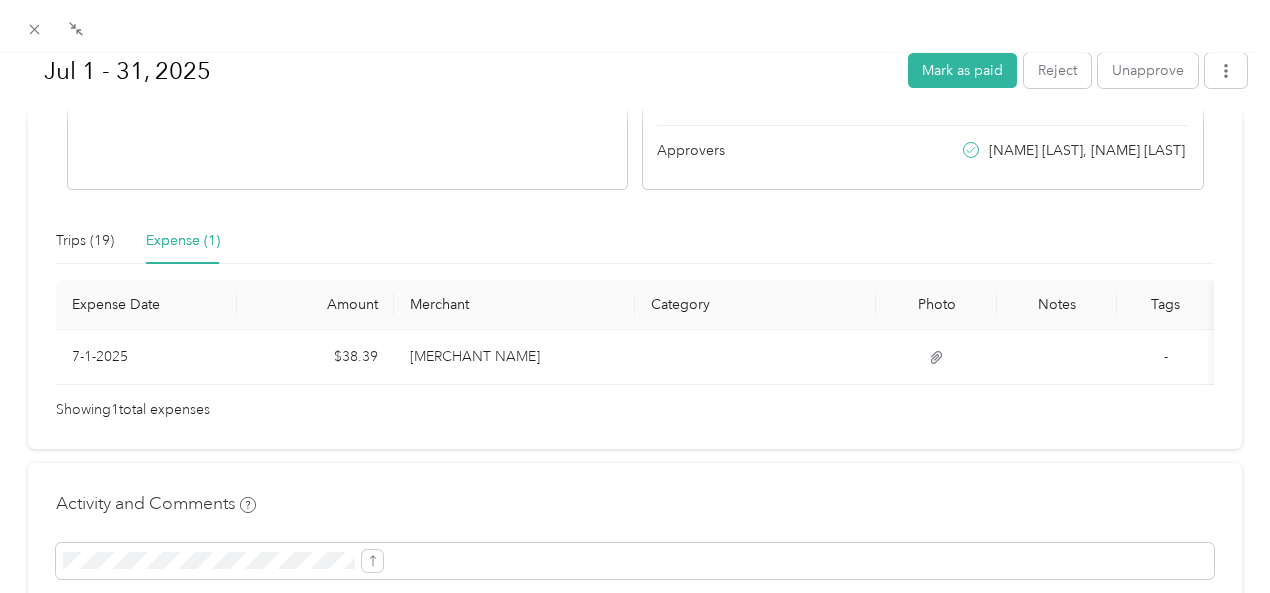 scroll, scrollTop: 385, scrollLeft: 0, axis: vertical 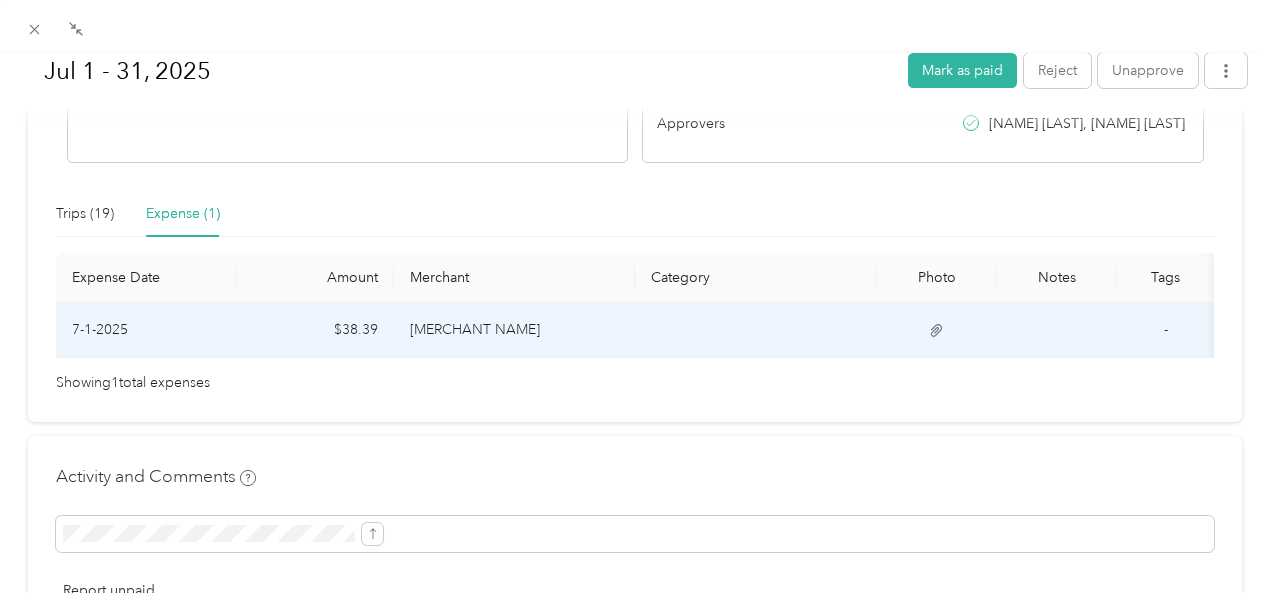 click on "[MERCHANT NAME]" at bounding box center (514, 330) 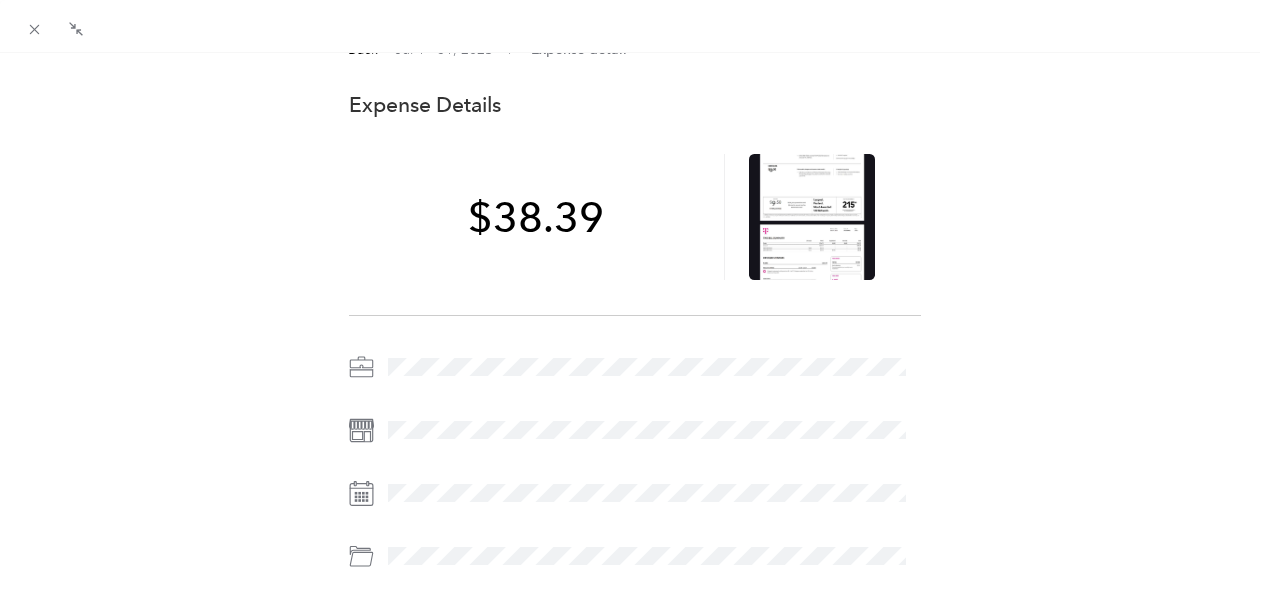 scroll, scrollTop: 0, scrollLeft: 0, axis: both 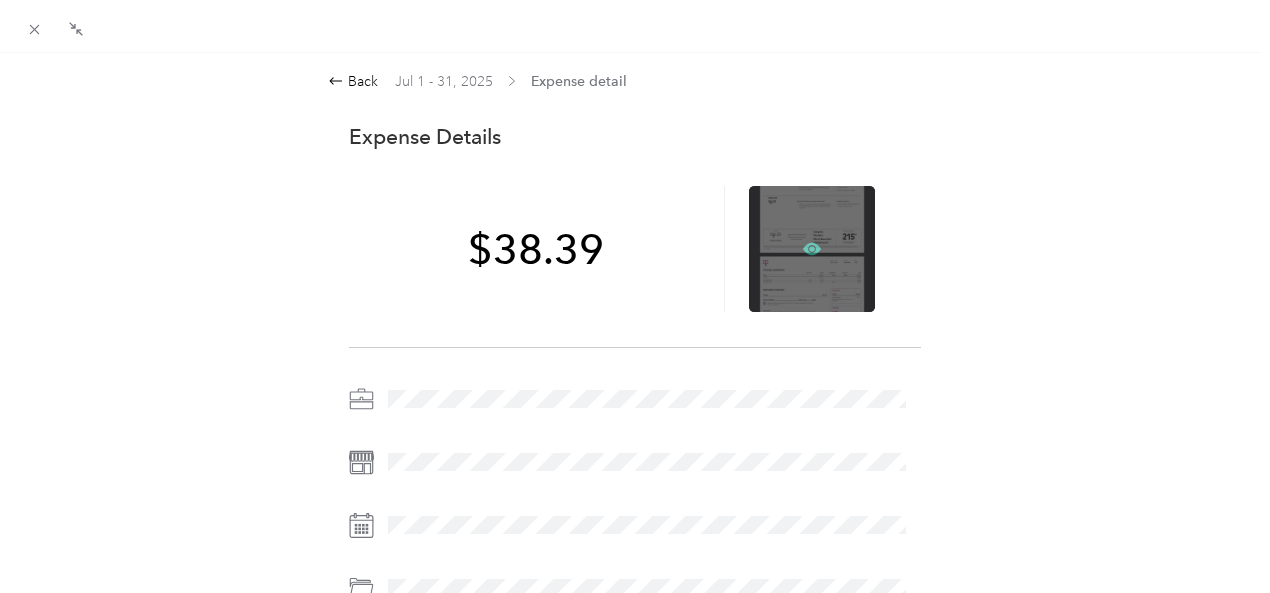 click 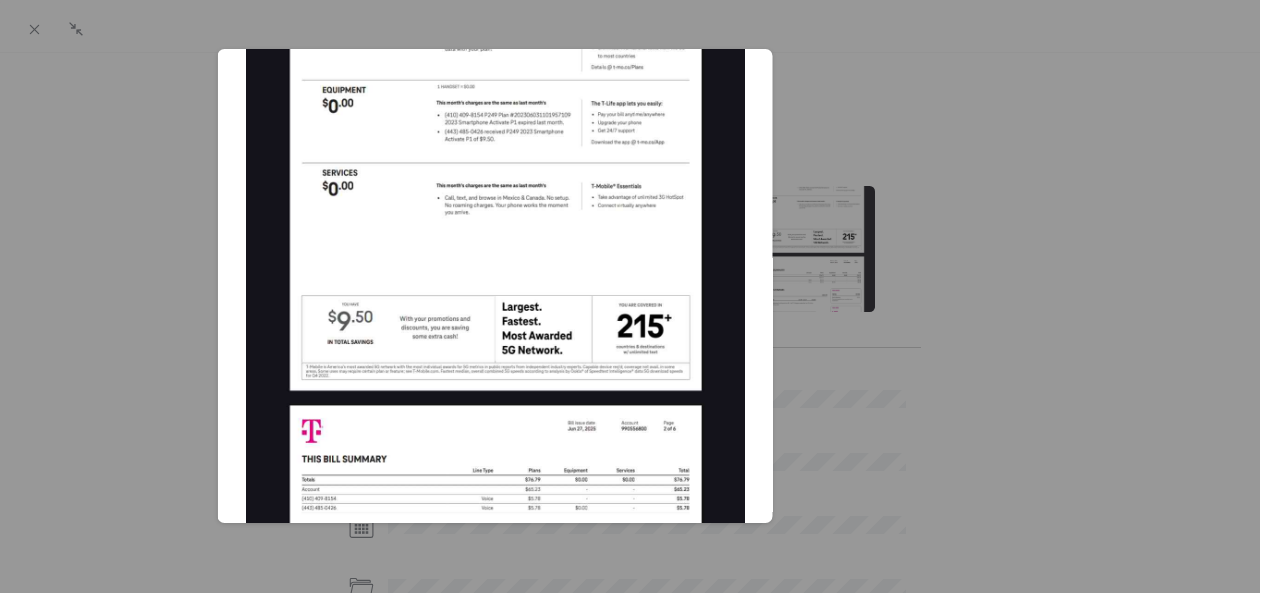 scroll, scrollTop: 500, scrollLeft: 0, axis: vertical 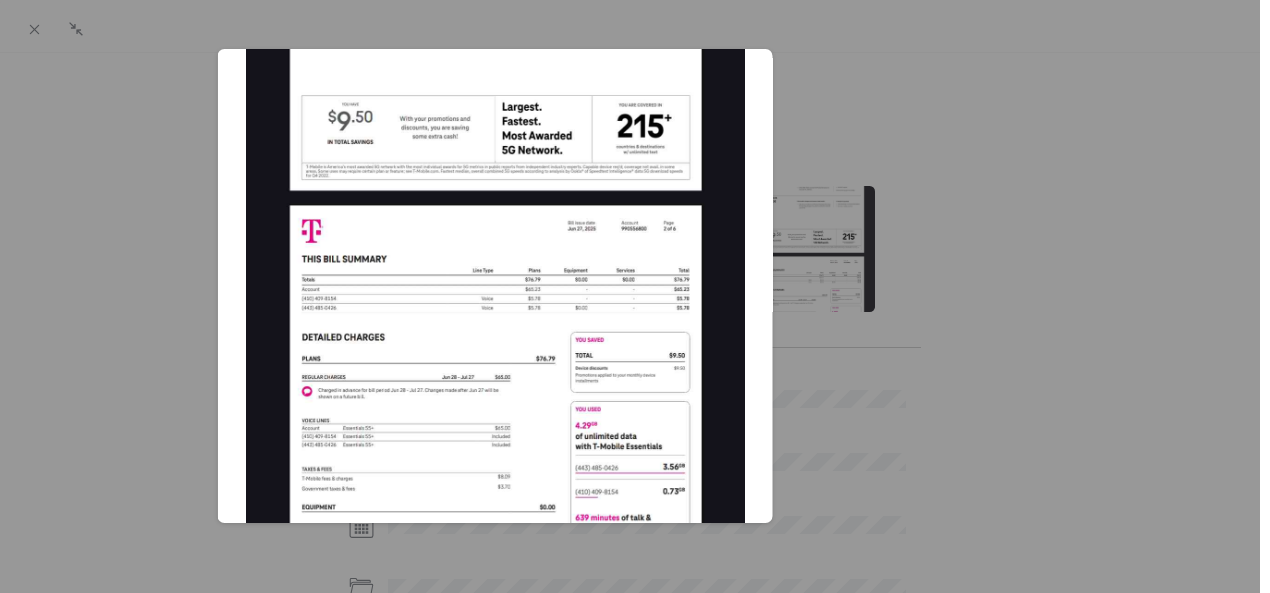 click at bounding box center (635, 296) 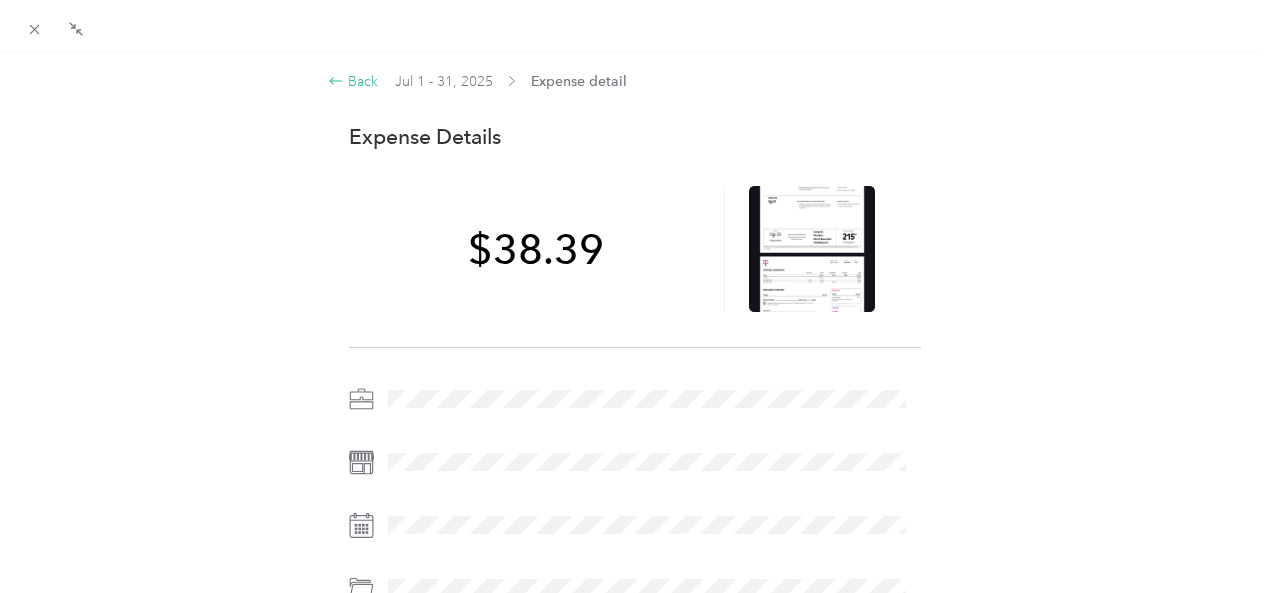 click 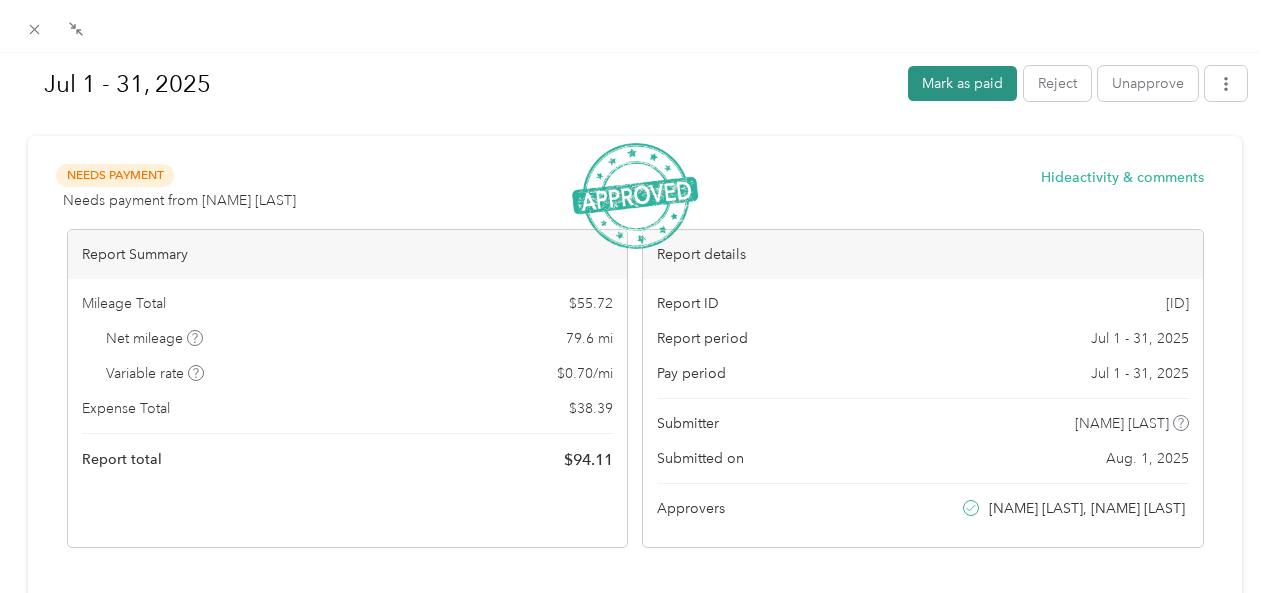 click on "Mark as paid" at bounding box center [962, 83] 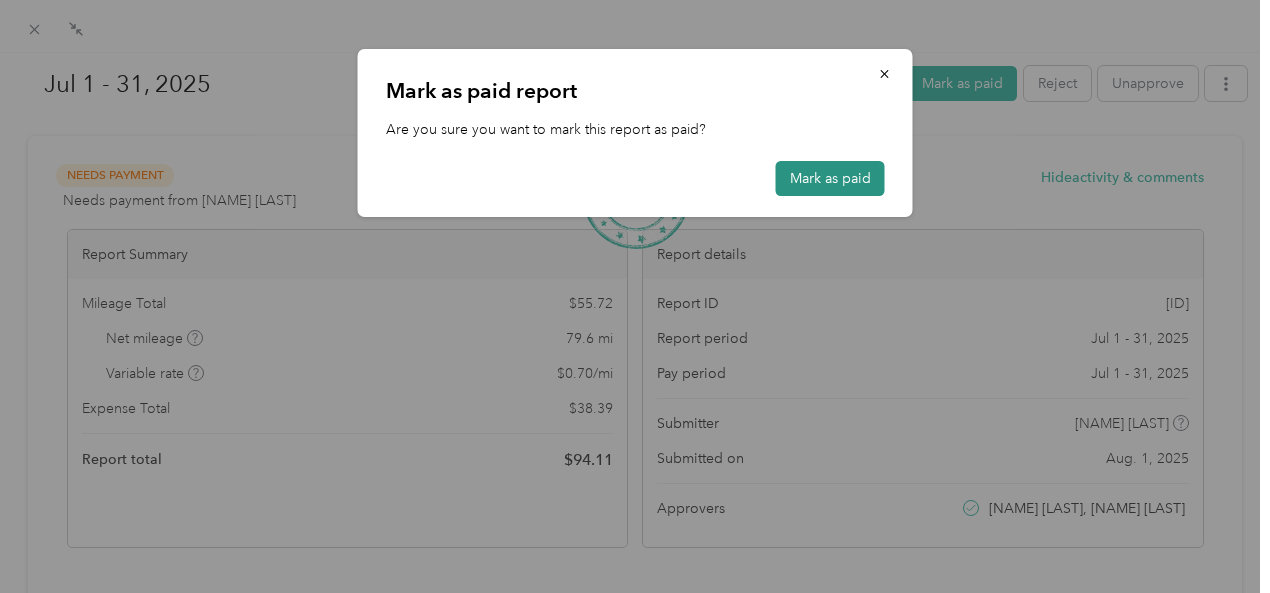 click on "Mark as paid" at bounding box center [830, 178] 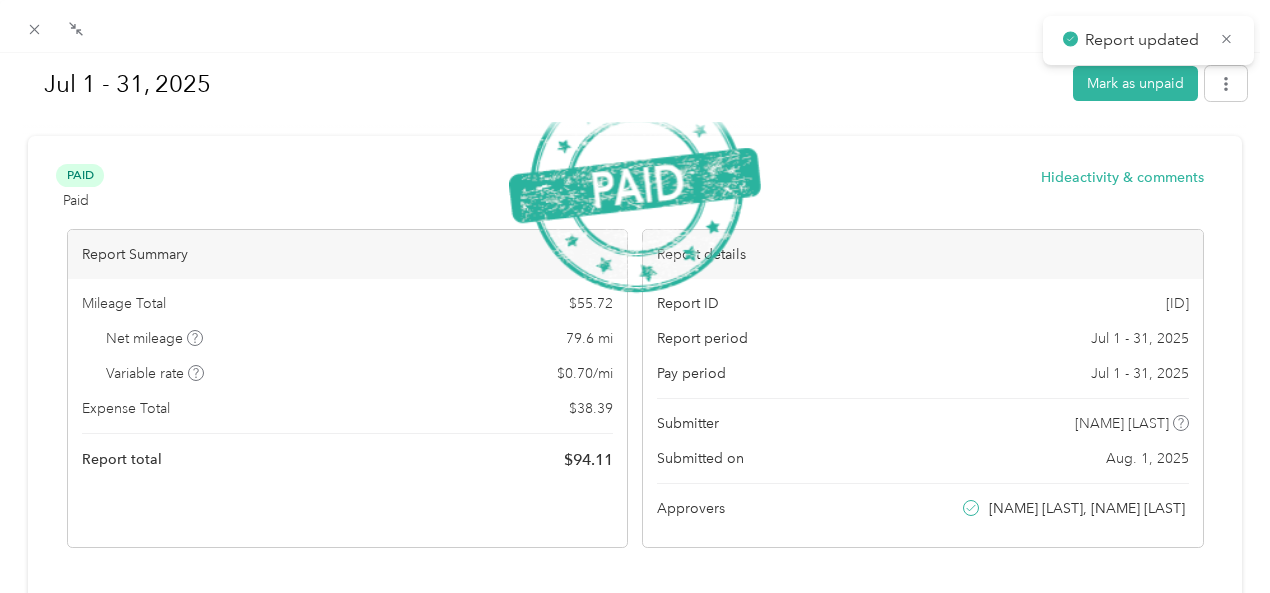 scroll, scrollTop: 456, scrollLeft: 0, axis: vertical 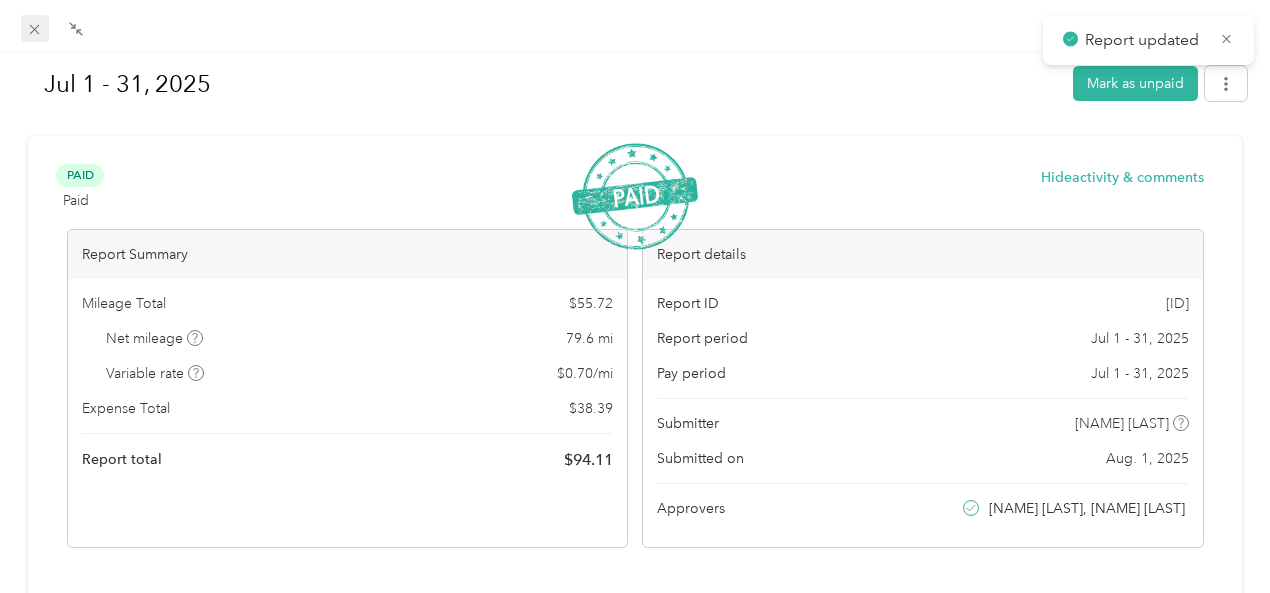 click 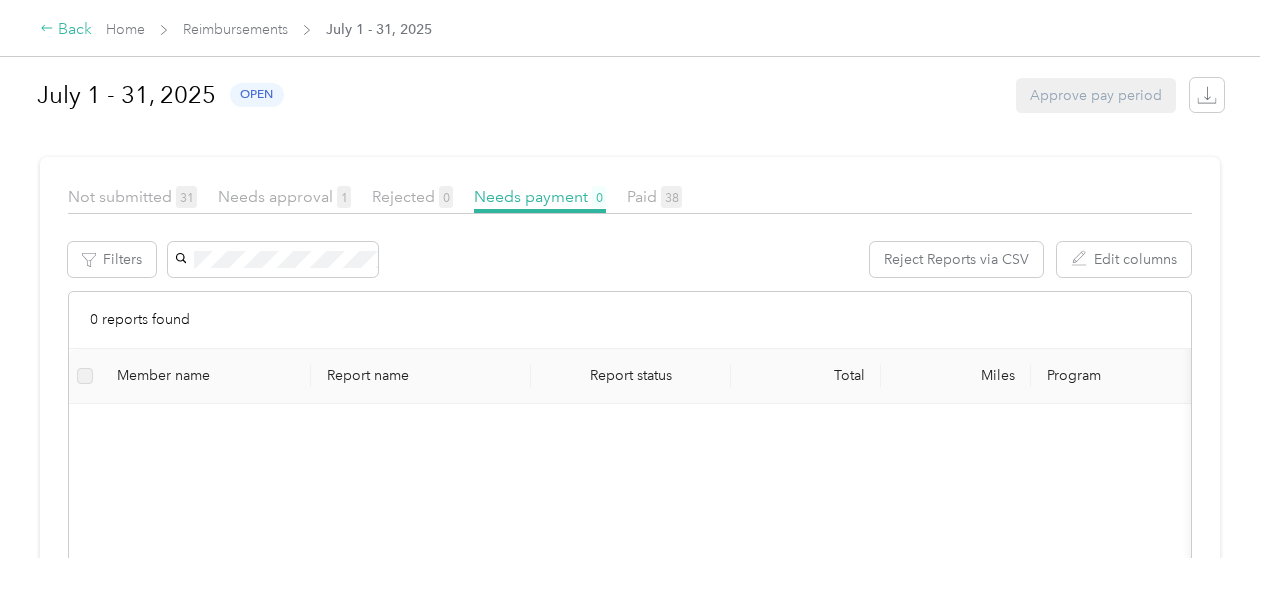 click 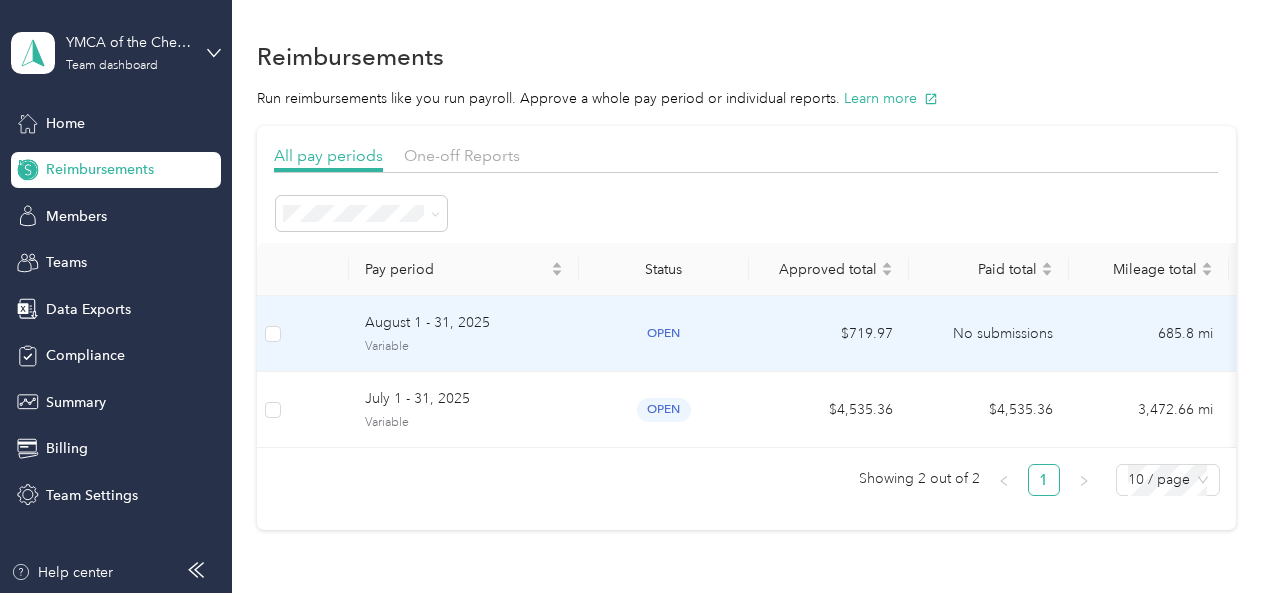click on "August 1 - 31, 2025" at bounding box center (464, 323) 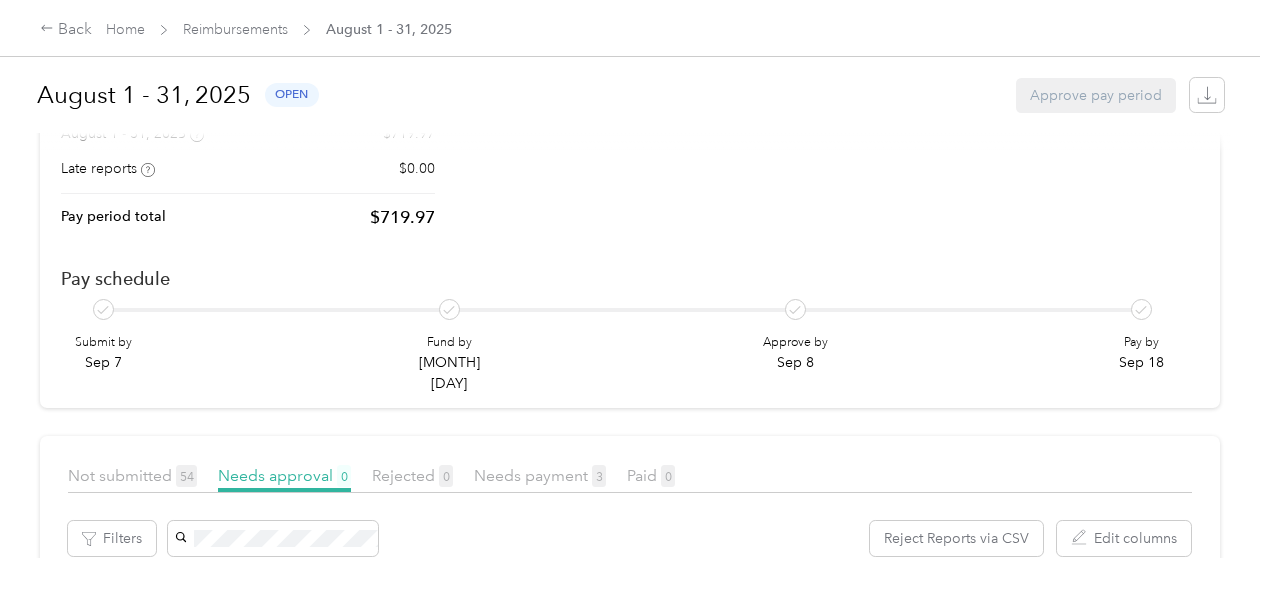 scroll, scrollTop: 200, scrollLeft: 0, axis: vertical 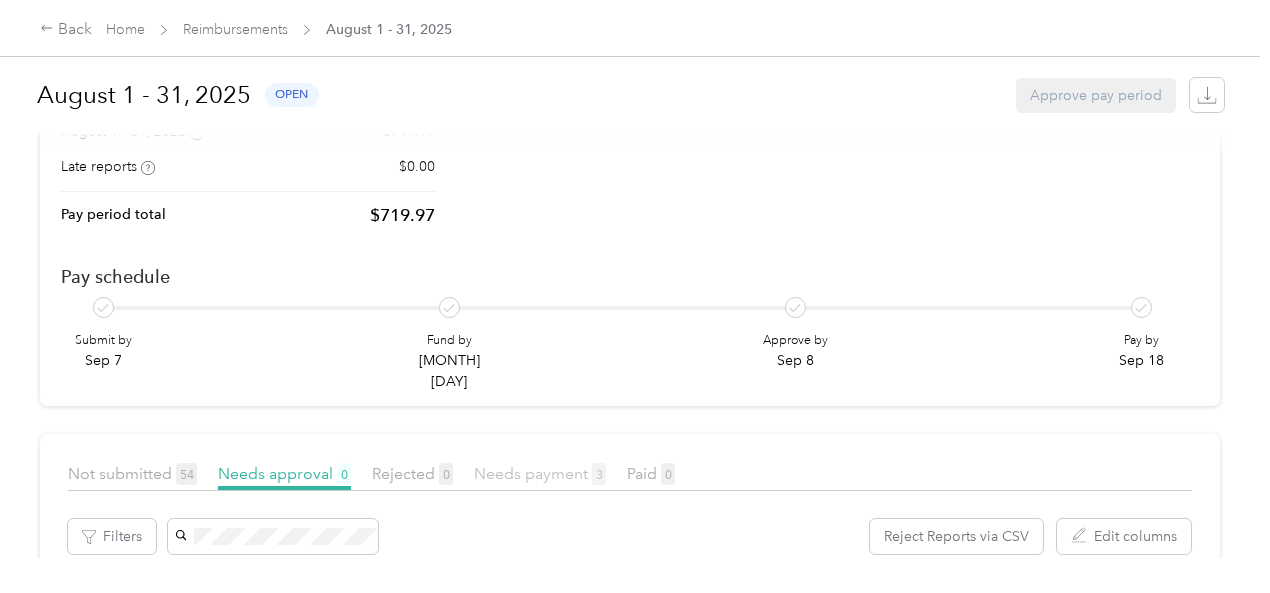 click on "Needs payment   3" at bounding box center (540, 473) 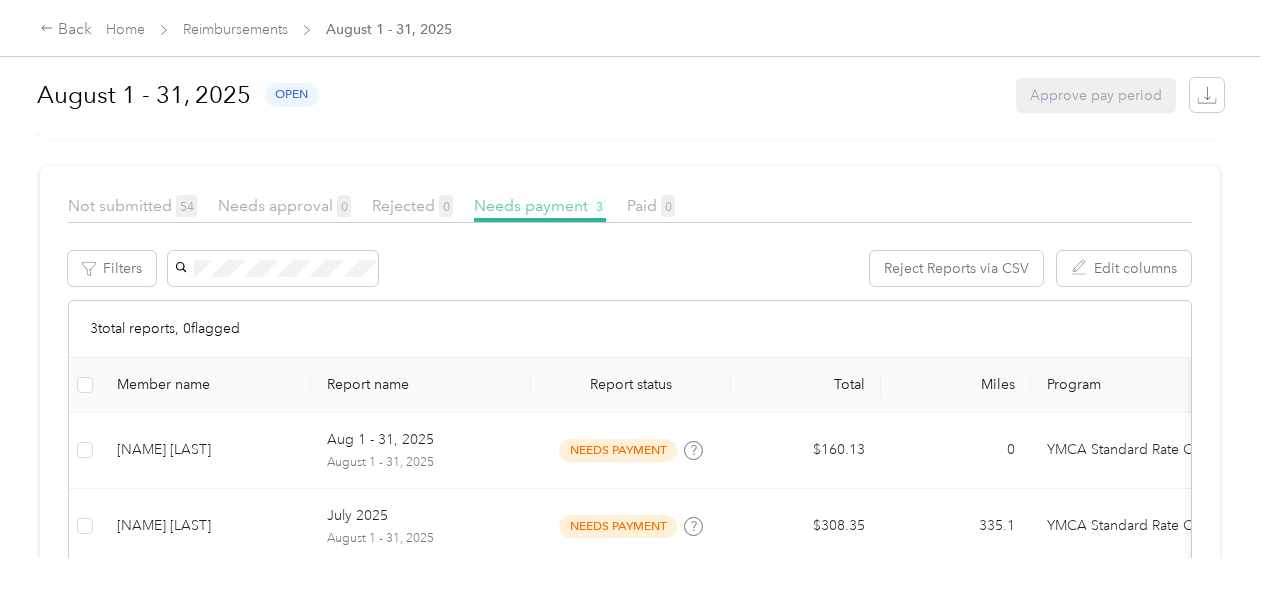 scroll, scrollTop: 500, scrollLeft: 0, axis: vertical 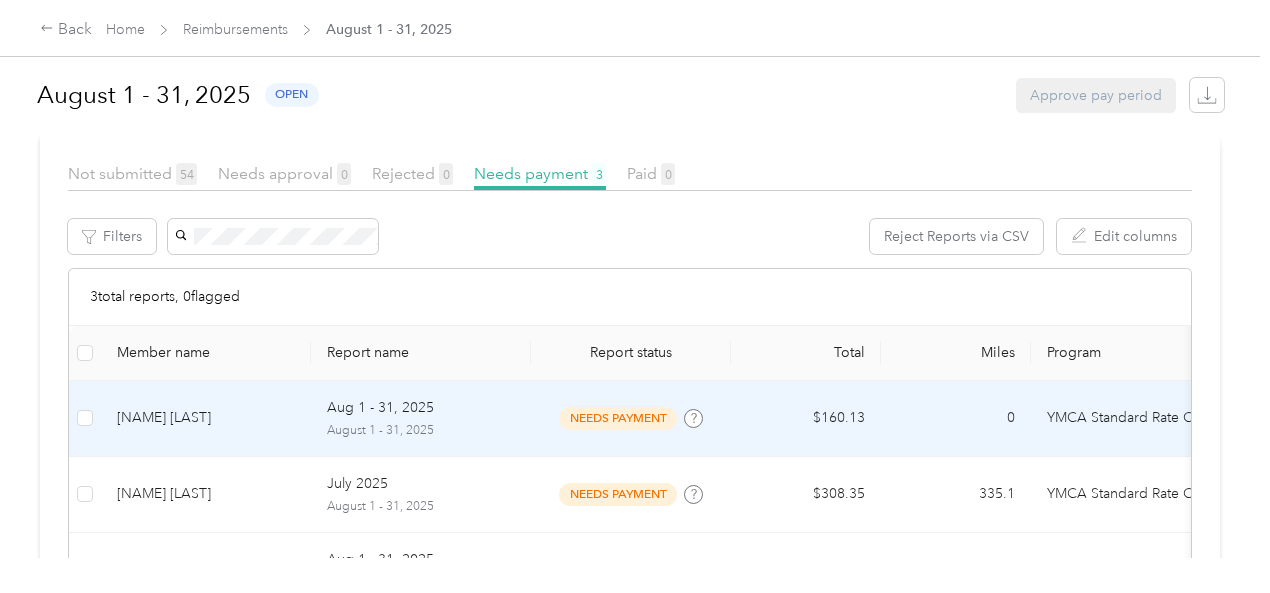 click on "[NAME] [LAST]" at bounding box center [206, 418] 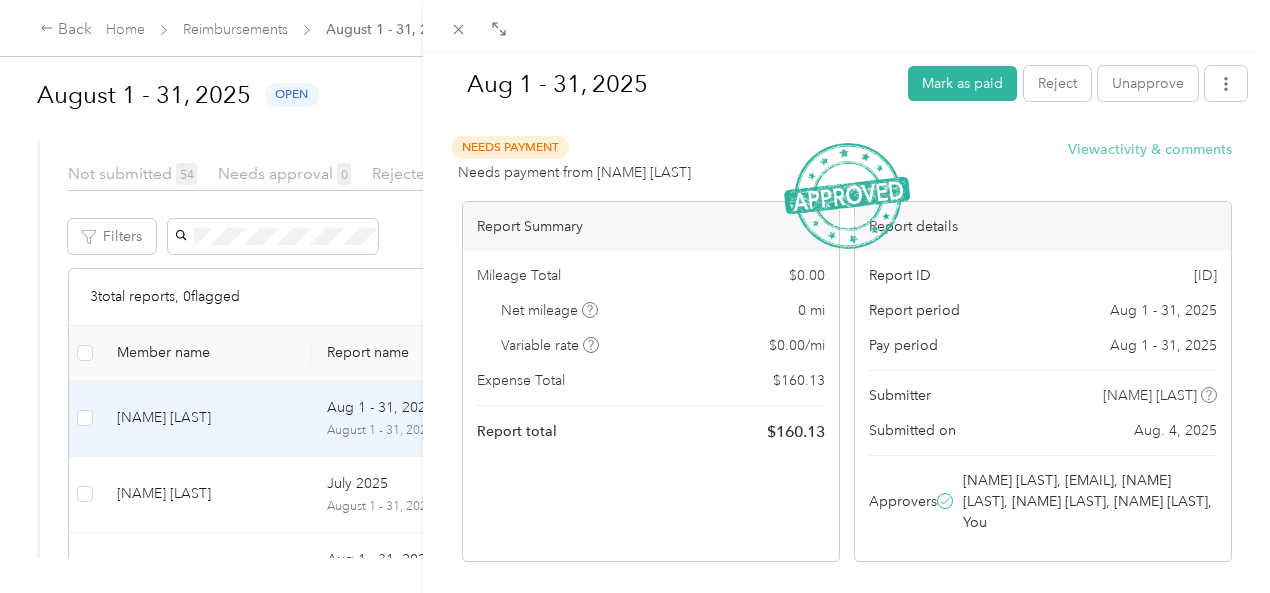 click on "View  activity & comments" at bounding box center (1150, 149) 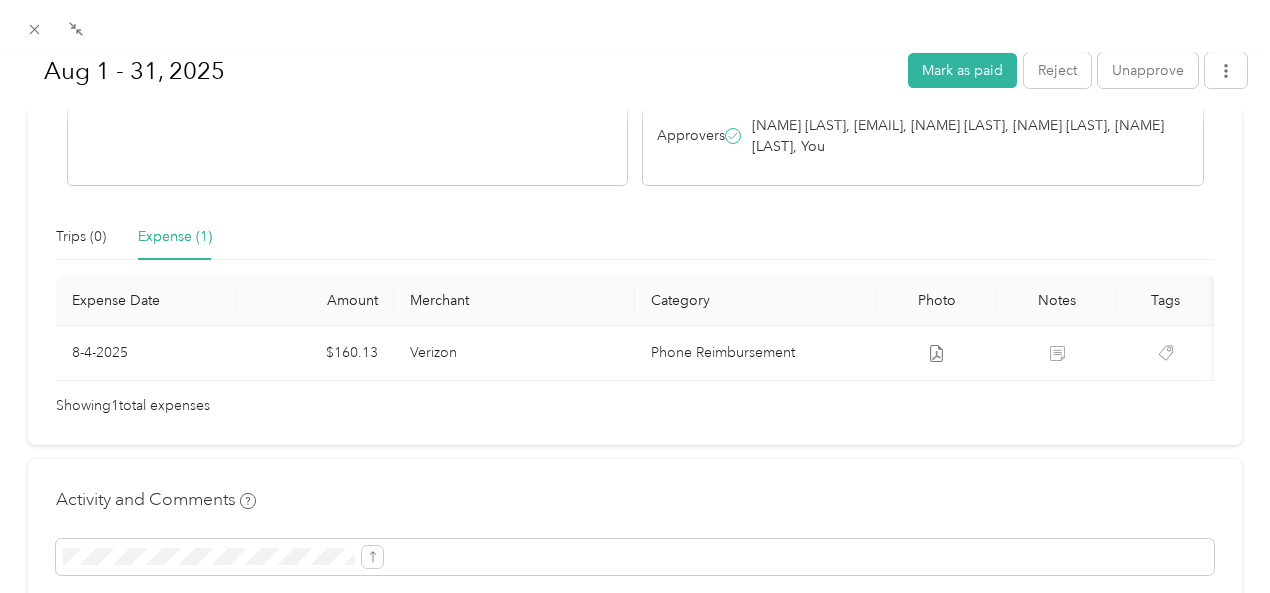scroll, scrollTop: 392, scrollLeft: 0, axis: vertical 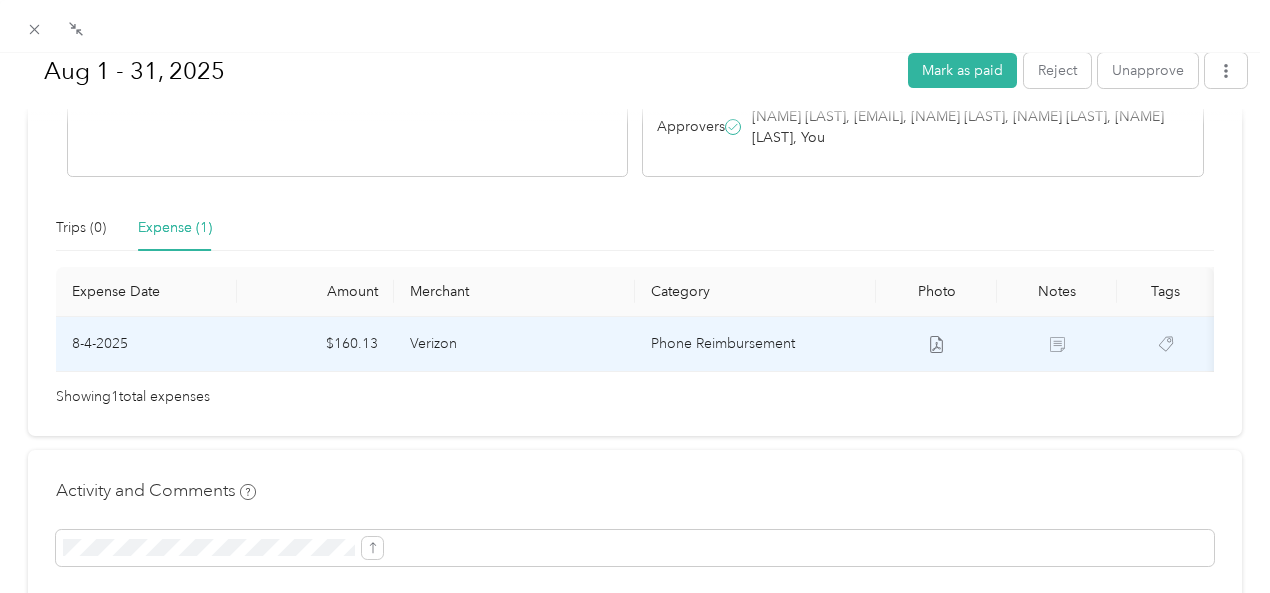 click on "Verizon" at bounding box center [514, 344] 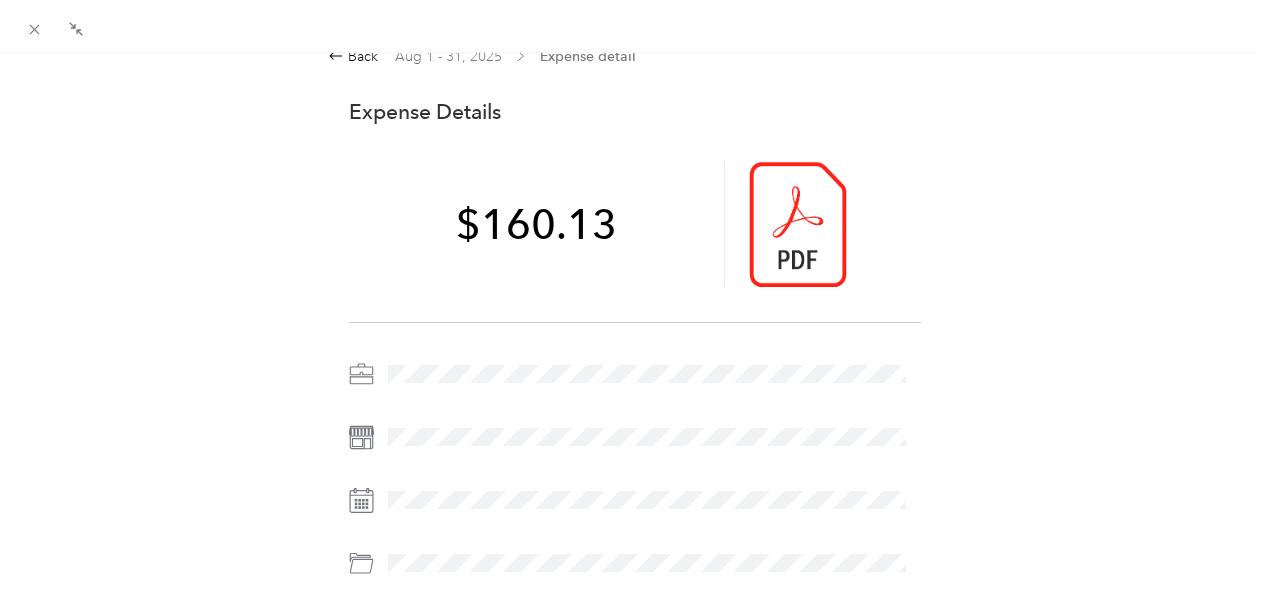 scroll, scrollTop: 0, scrollLeft: 0, axis: both 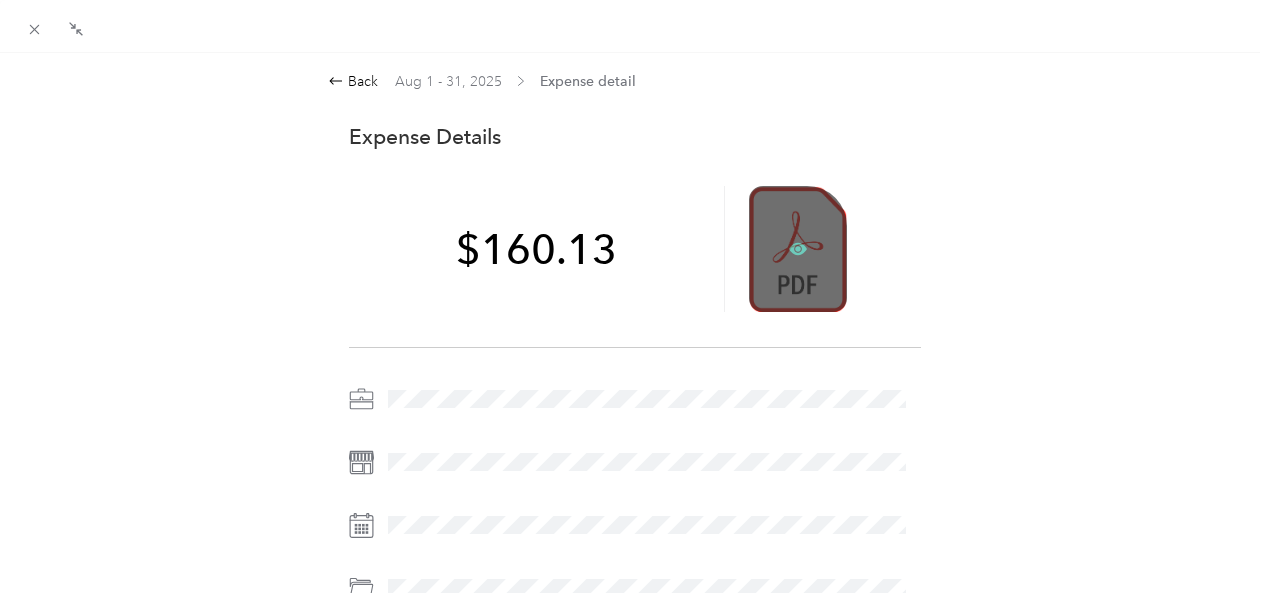 click 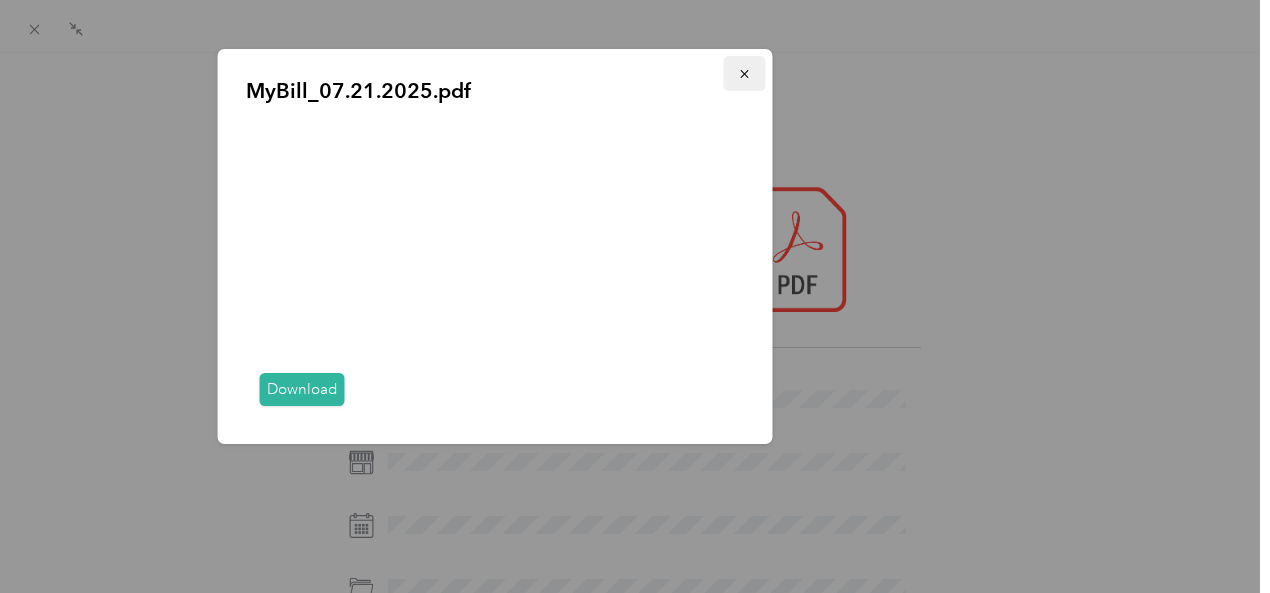 click 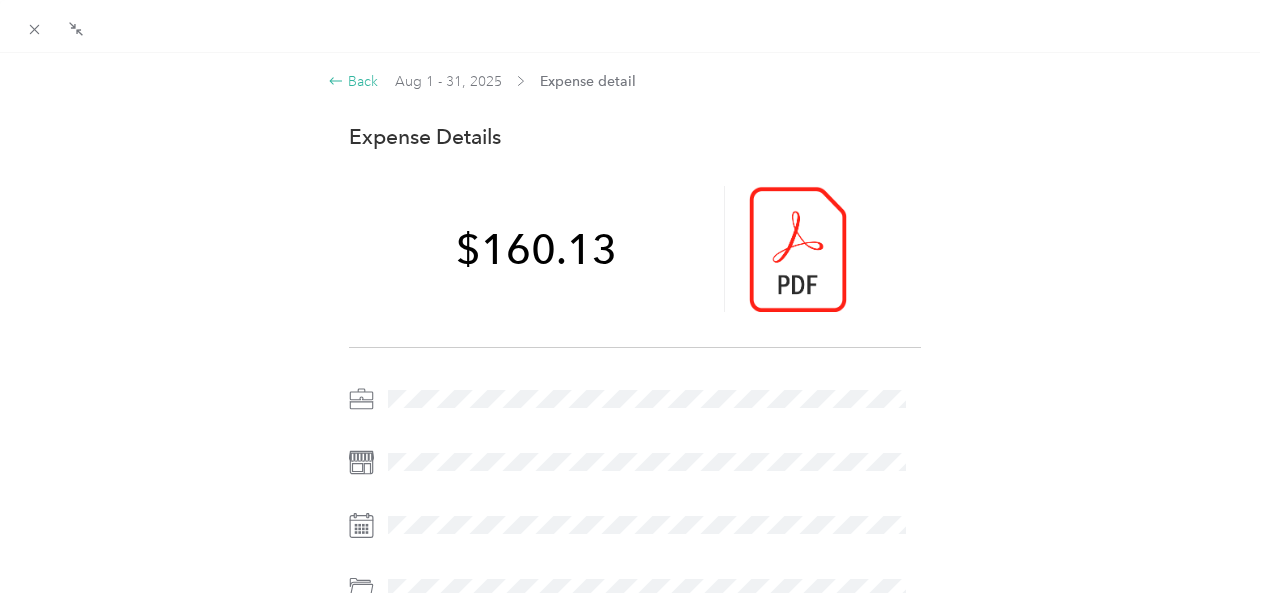 click 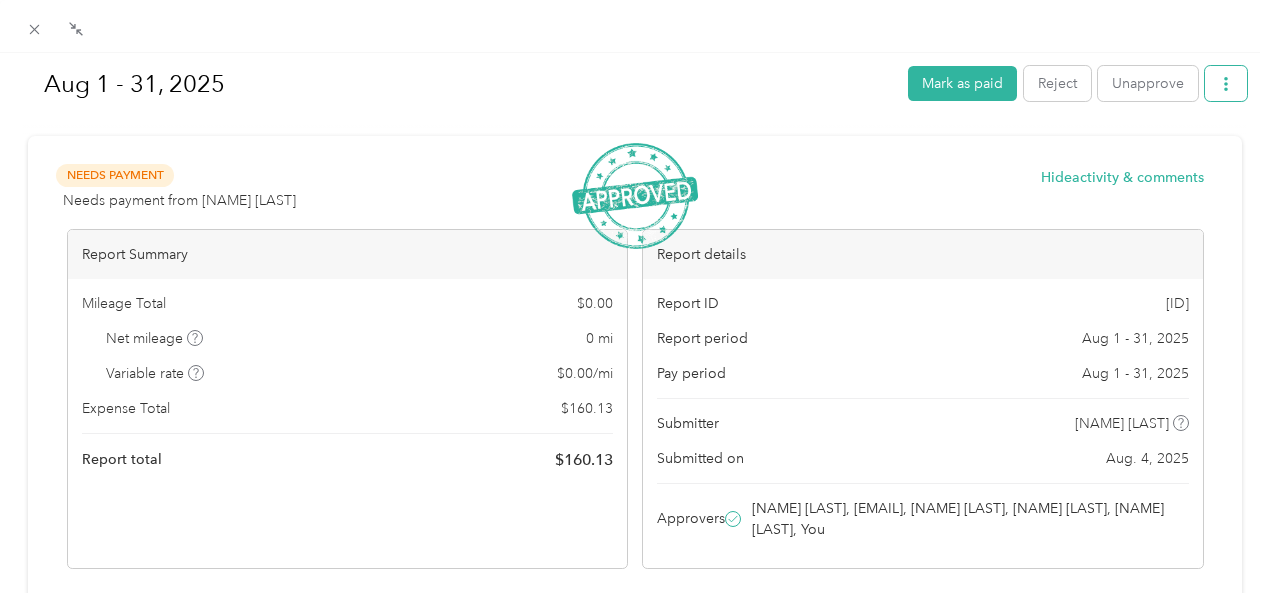 click 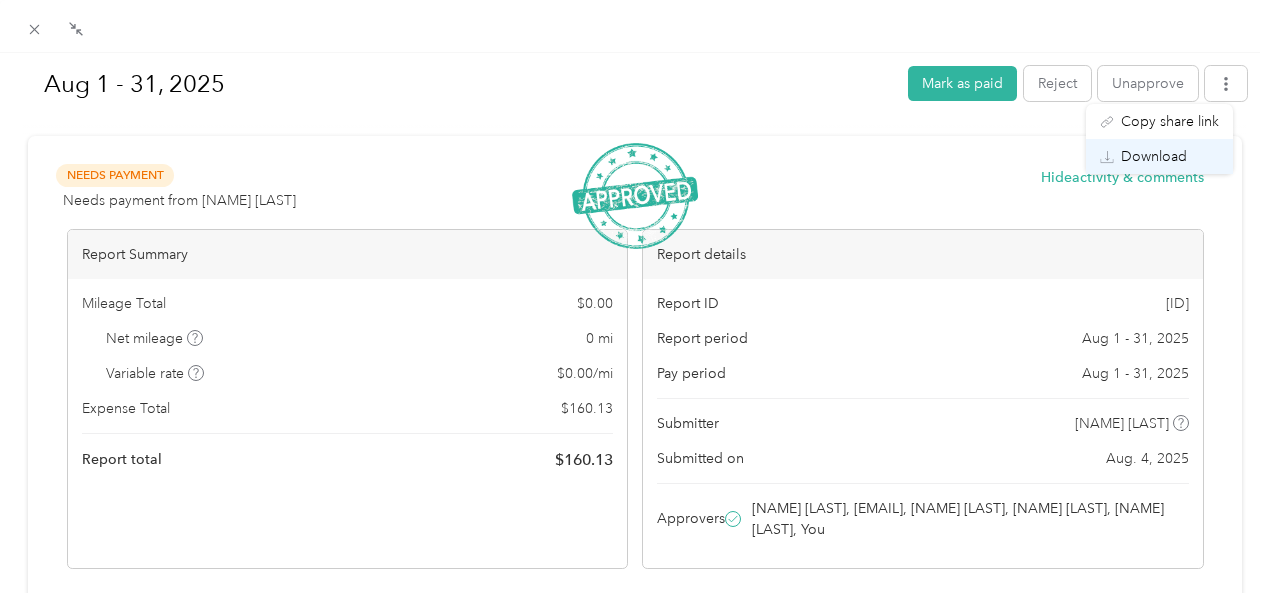 click on "Download" at bounding box center [1154, 156] 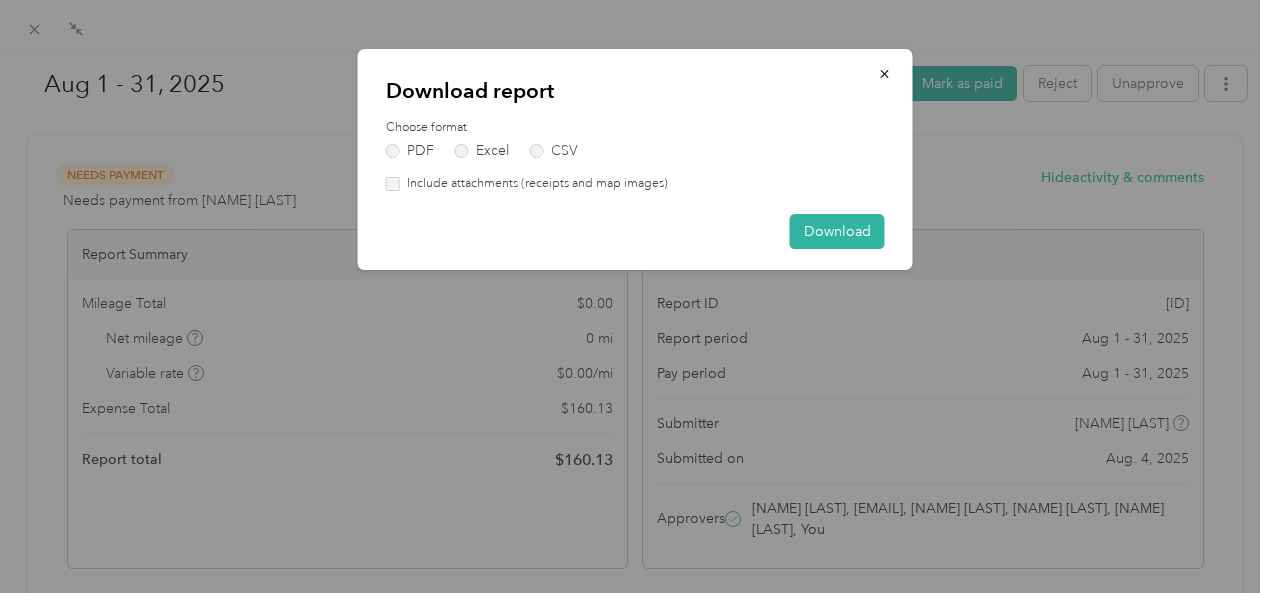 click on "Download report Choose format   PDF Excel CSV Include attachments (receipts and map images) Download" at bounding box center (635, 159) 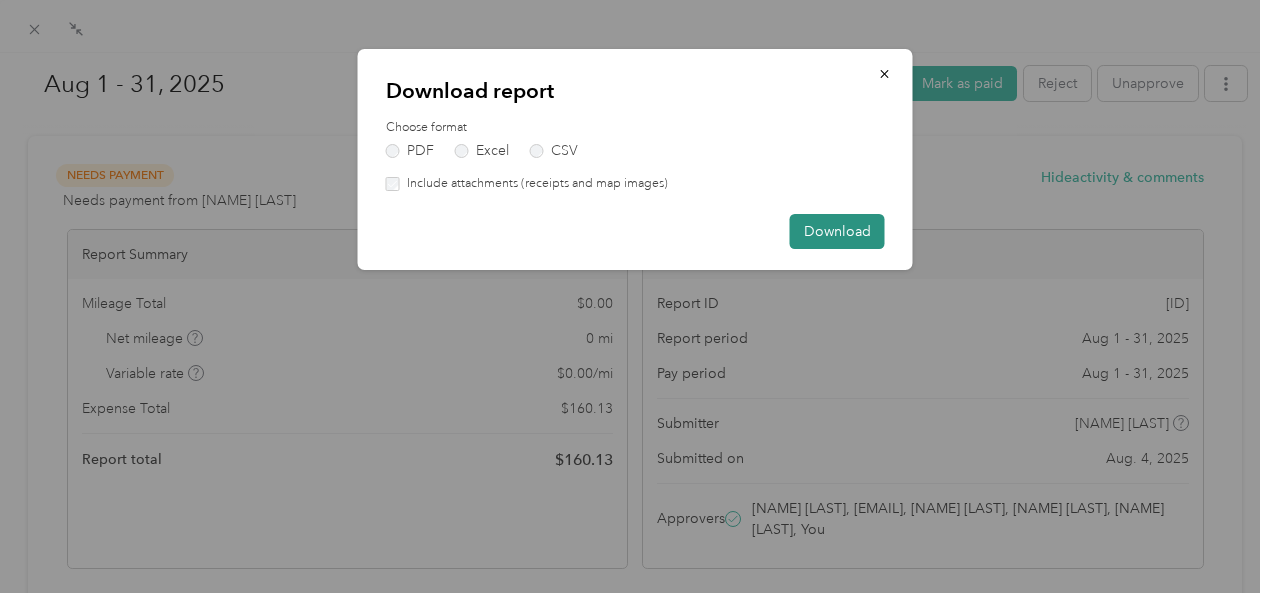 click on "Download" at bounding box center (837, 231) 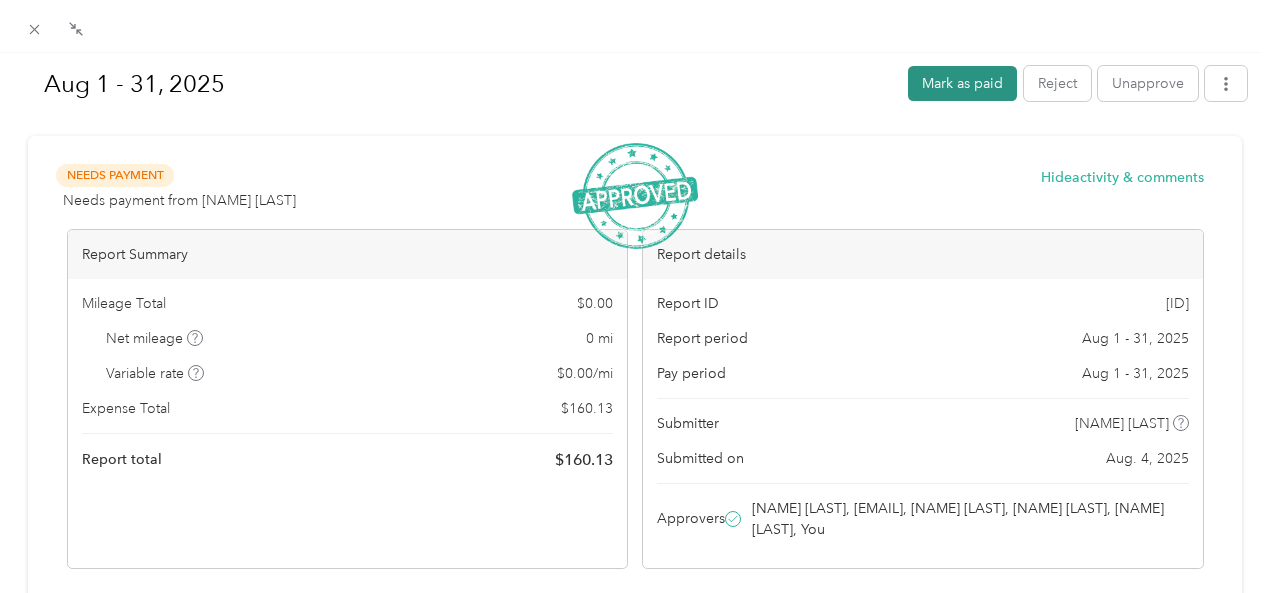 click on "Mark as paid" at bounding box center [962, 83] 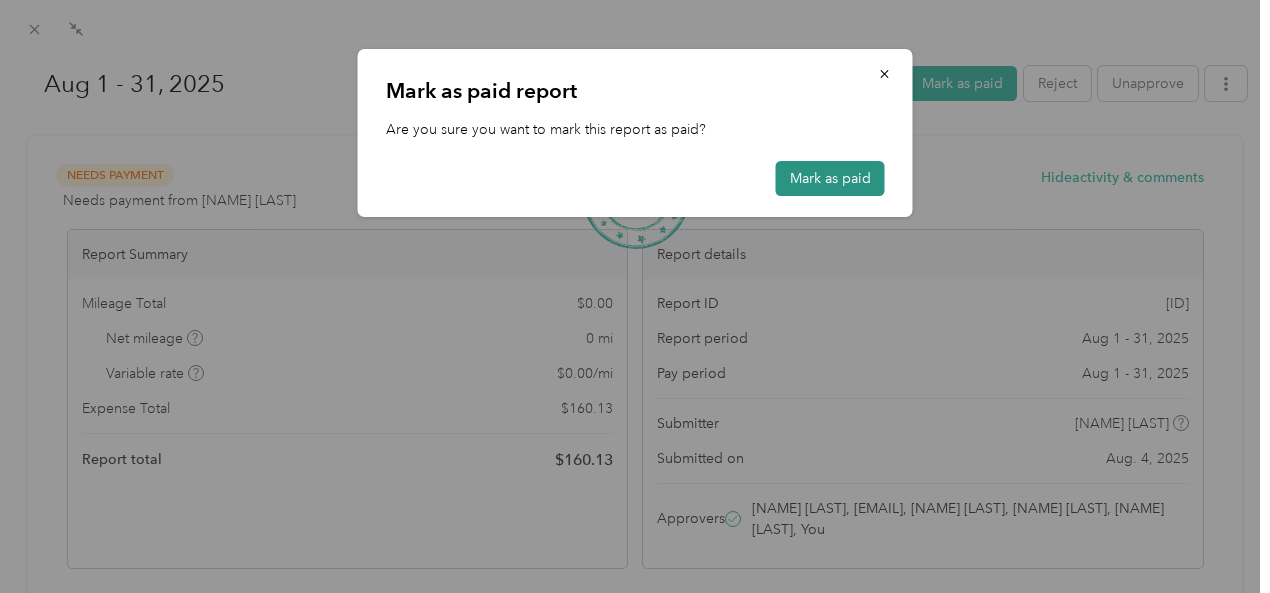 click on "Mark as paid" at bounding box center (830, 178) 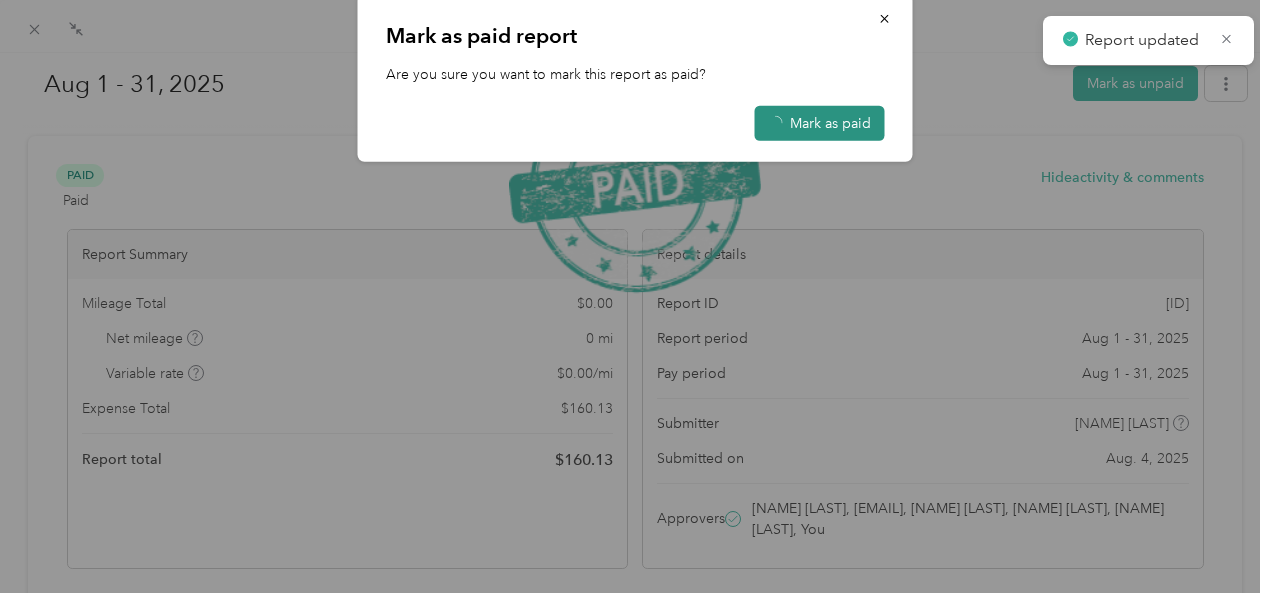 scroll, scrollTop: 431, scrollLeft: 0, axis: vertical 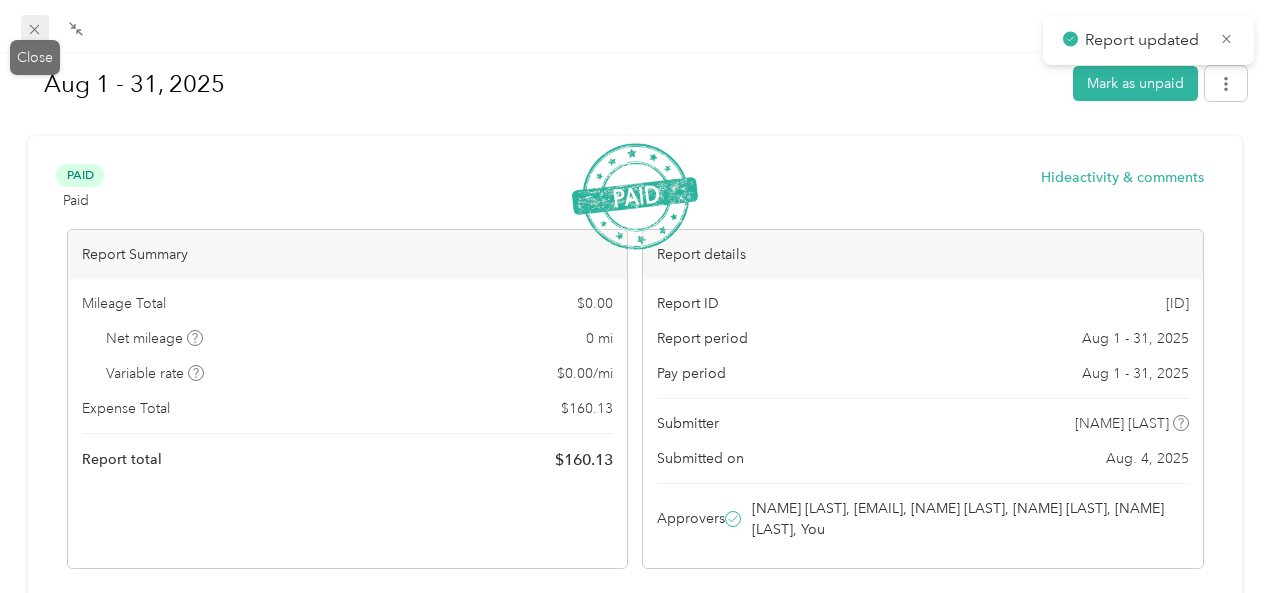 click 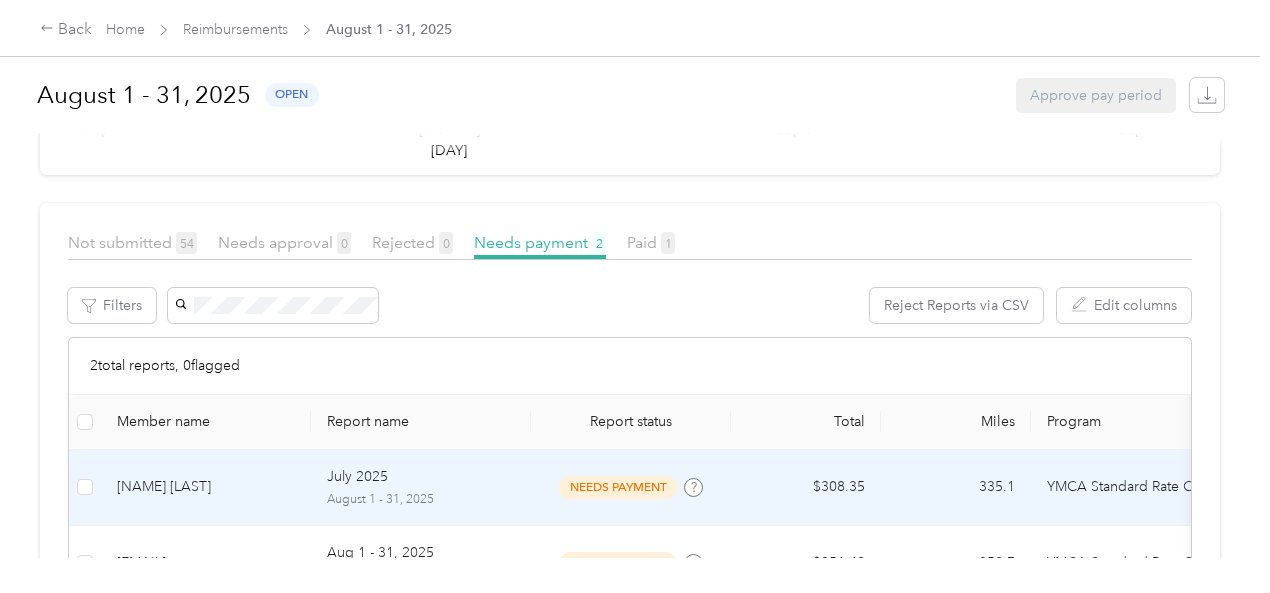 click on "[NAME] [LAST]" at bounding box center (206, 487) 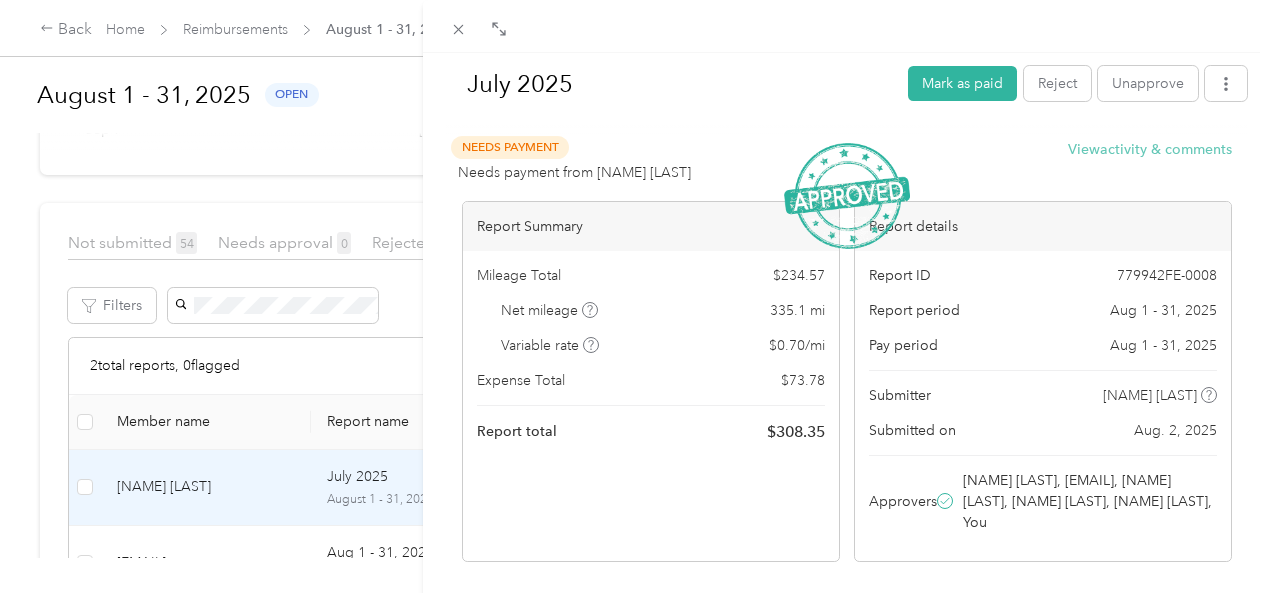 click on "View  activity & comments" at bounding box center [1150, 149] 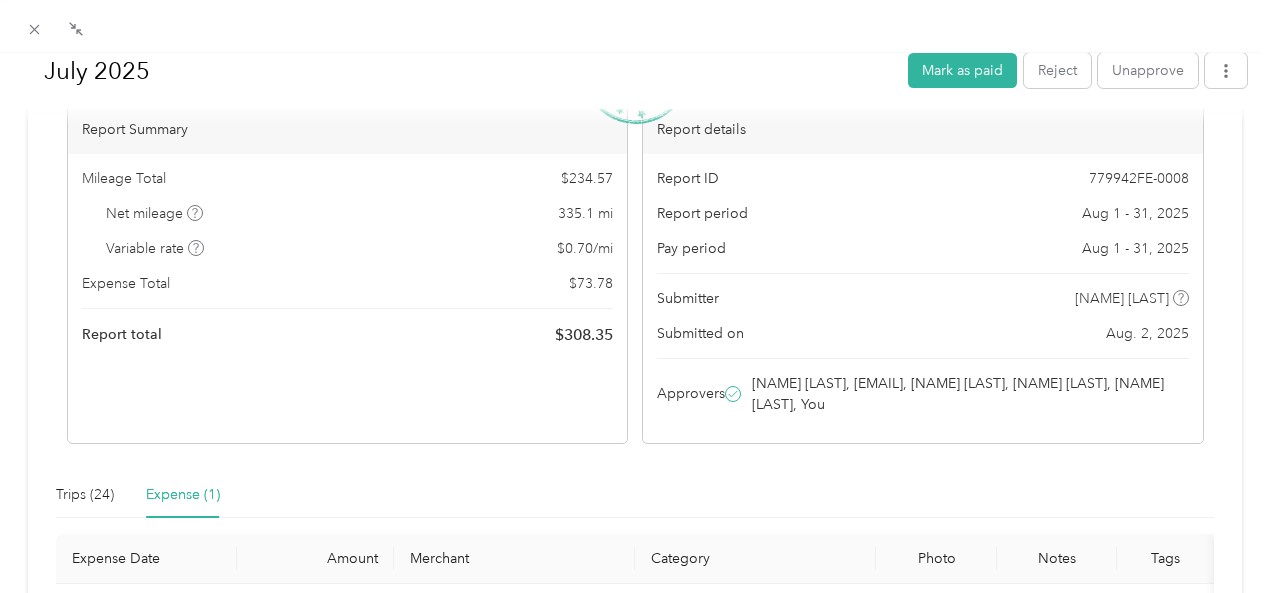 scroll, scrollTop: 392, scrollLeft: 0, axis: vertical 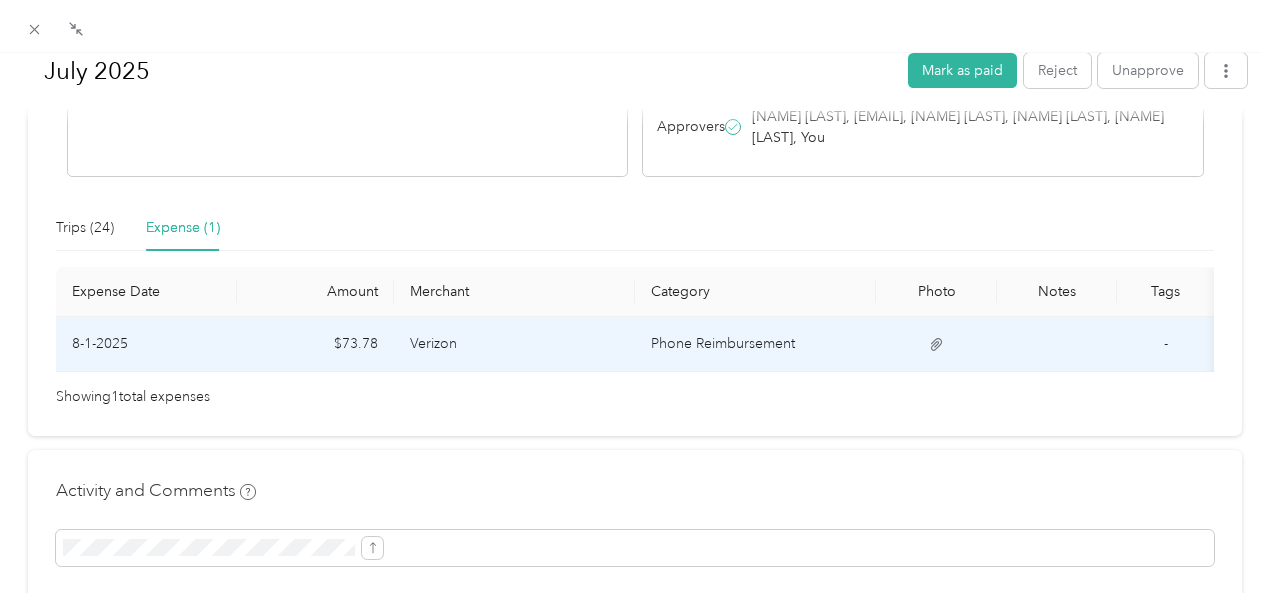 click on "Phone Reimbursement" at bounding box center (755, 344) 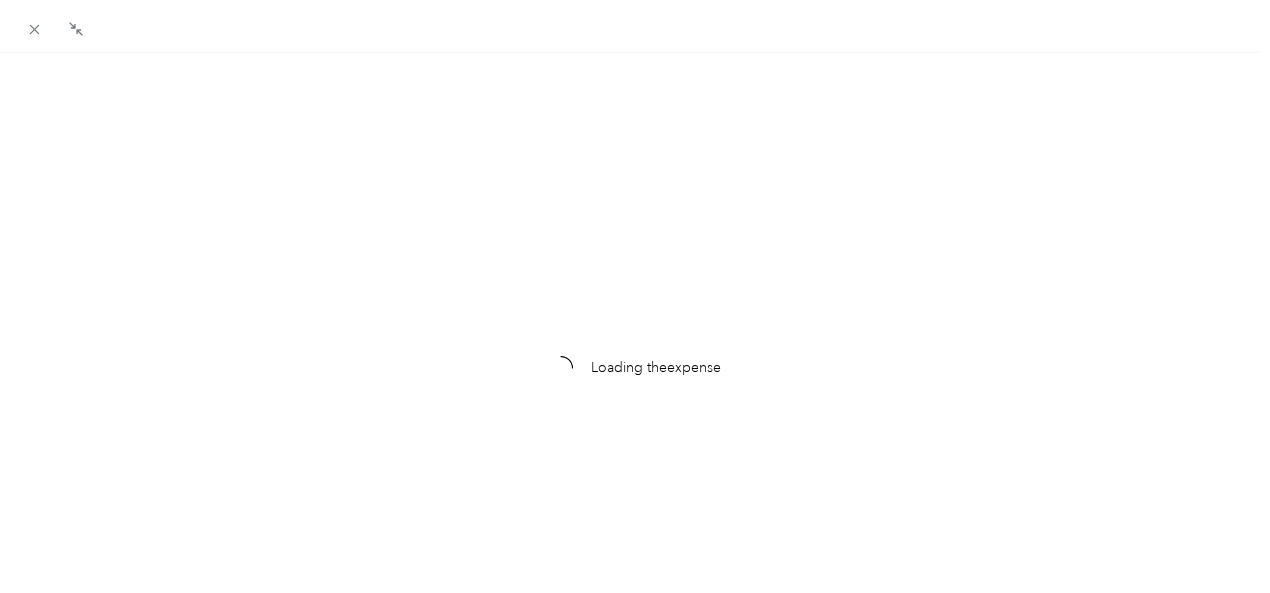 scroll, scrollTop: 0, scrollLeft: 0, axis: both 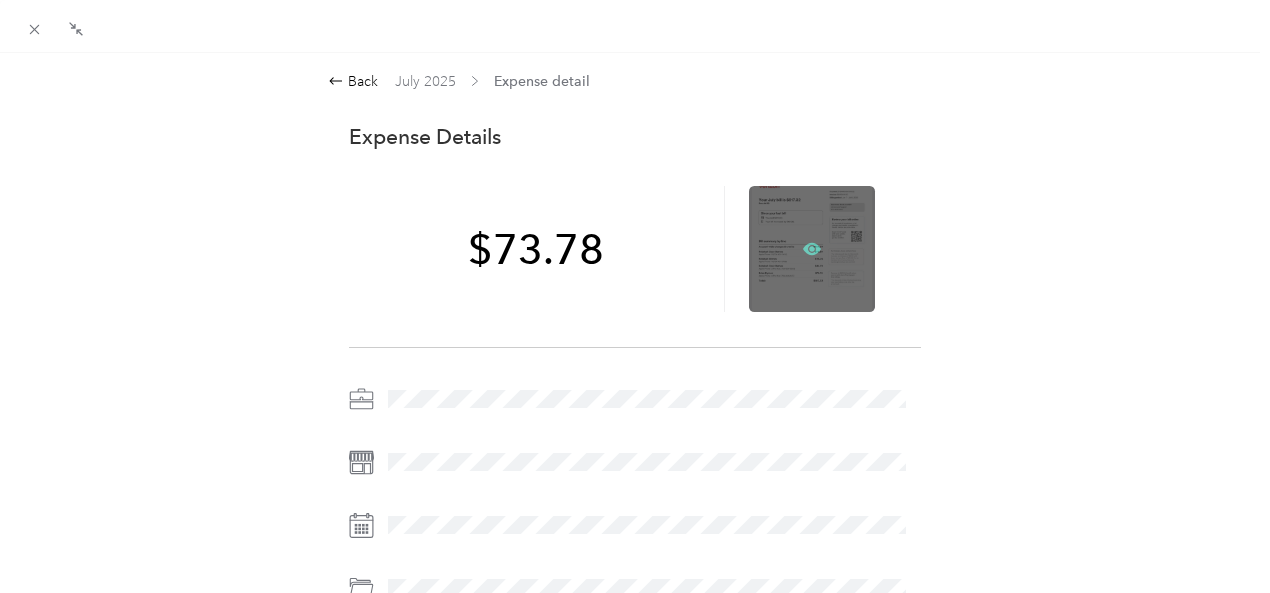 click 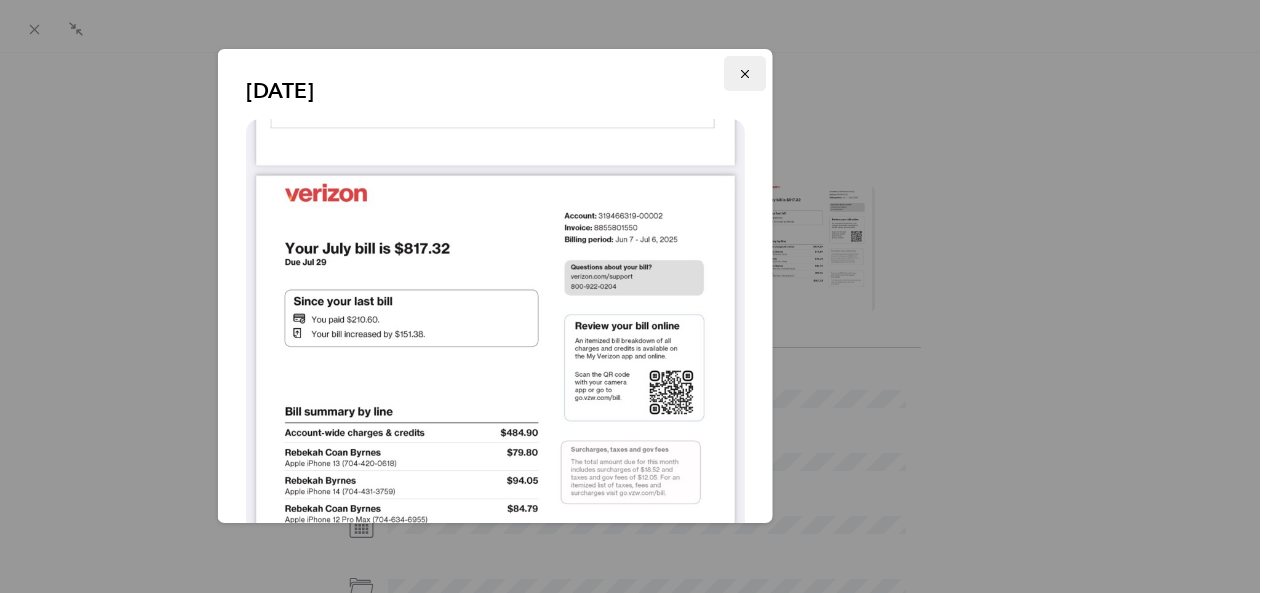 click 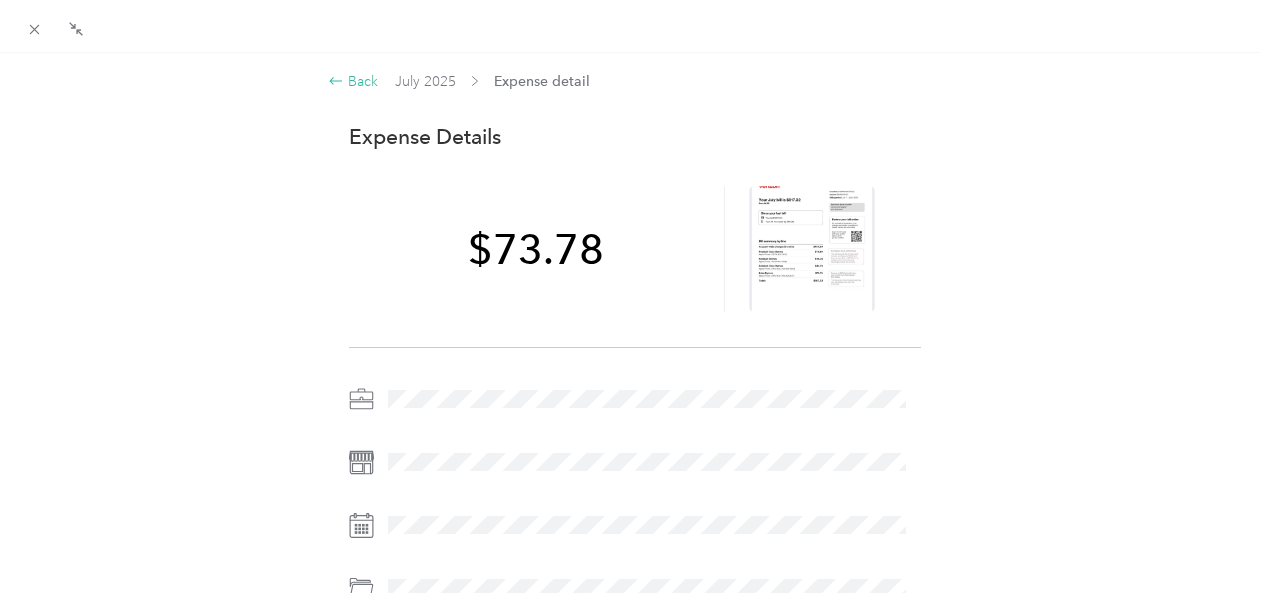click 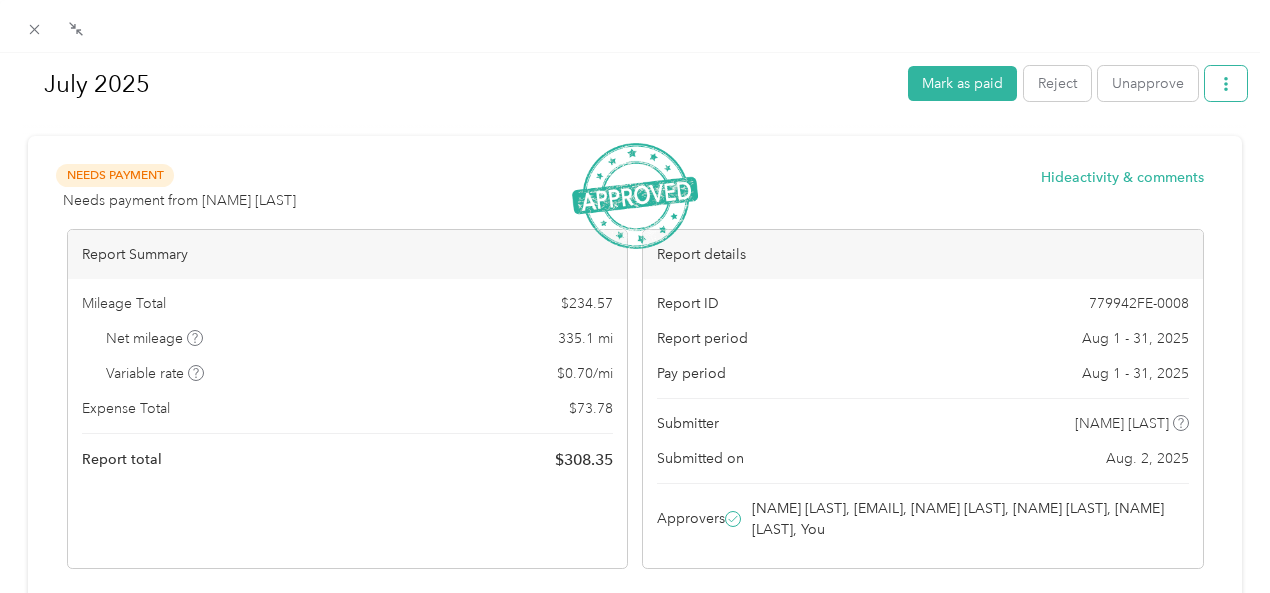 click 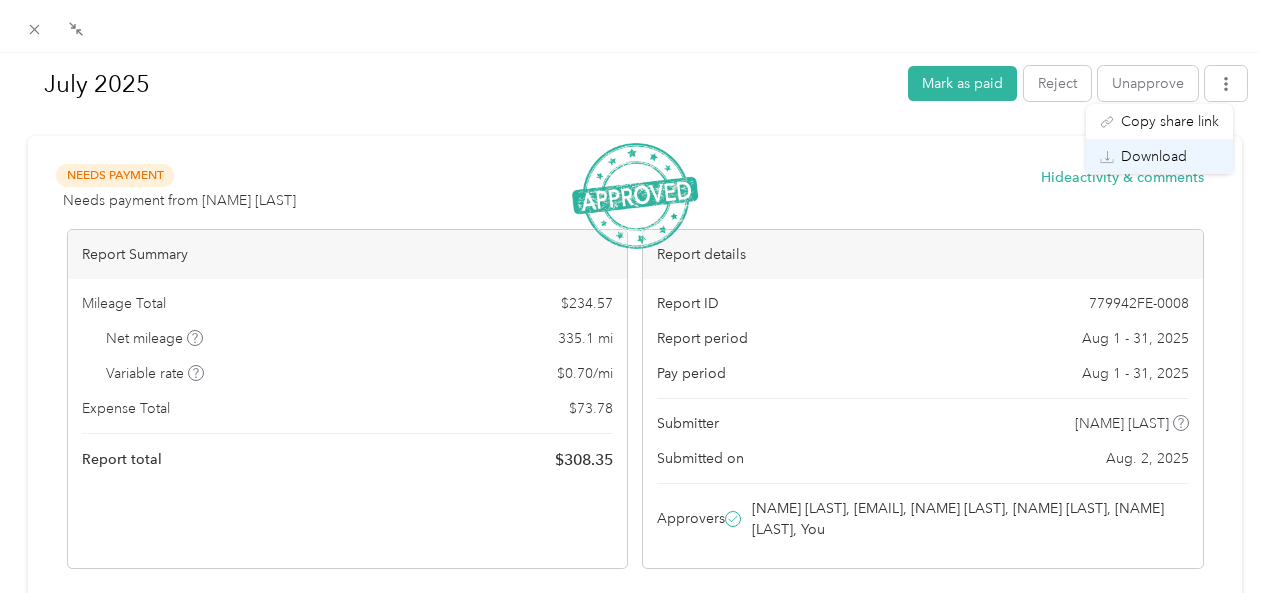 click on "Download" at bounding box center (1154, 156) 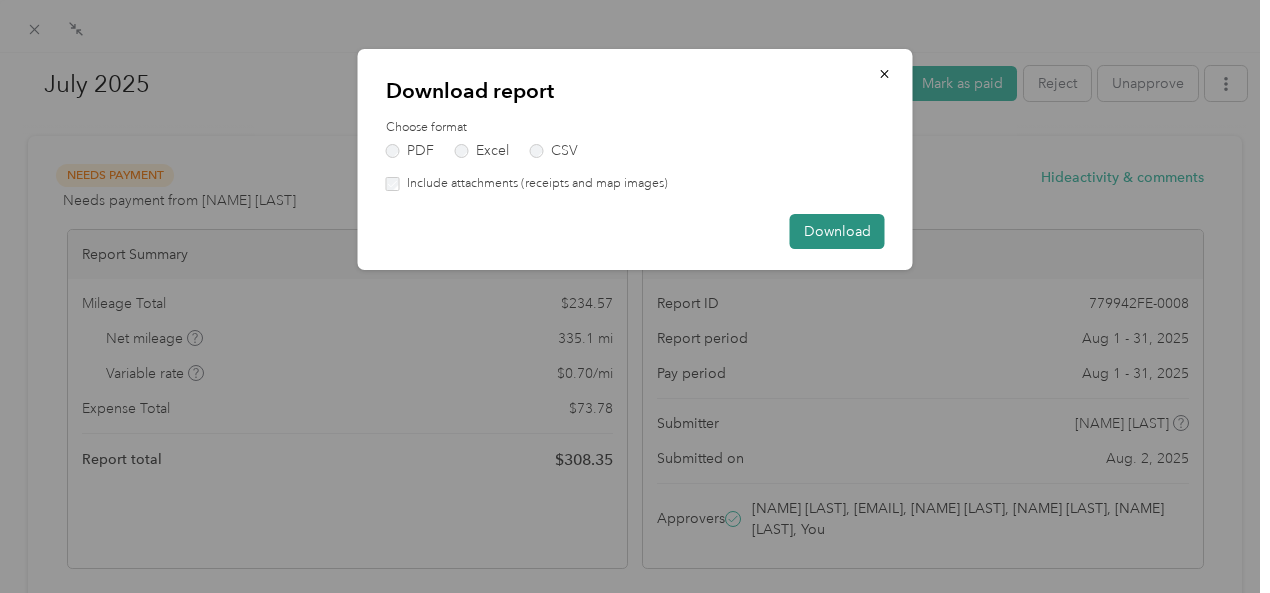 click on "Download" at bounding box center [837, 231] 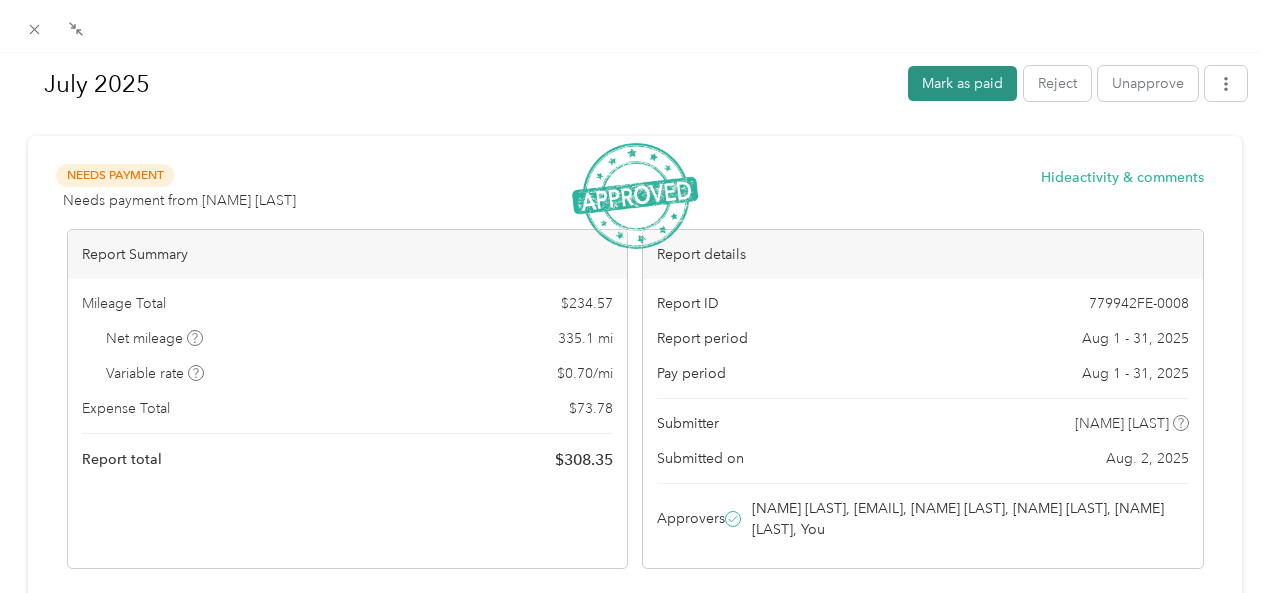 click on "Mark as paid" at bounding box center (962, 83) 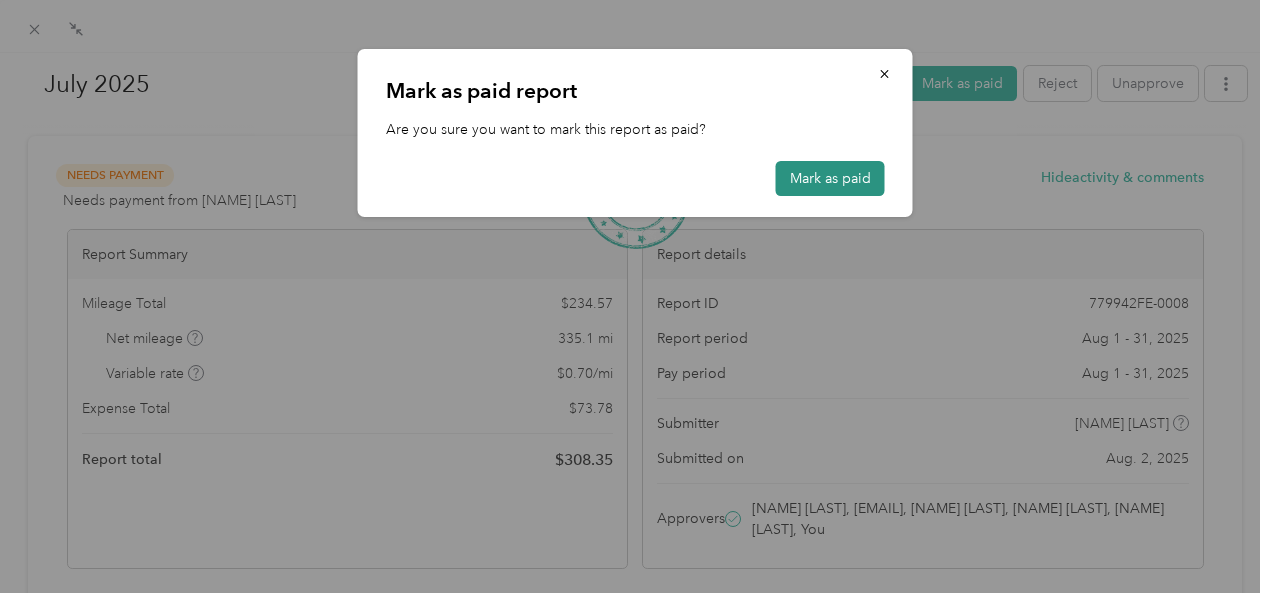 click on "Mark as paid" at bounding box center (830, 178) 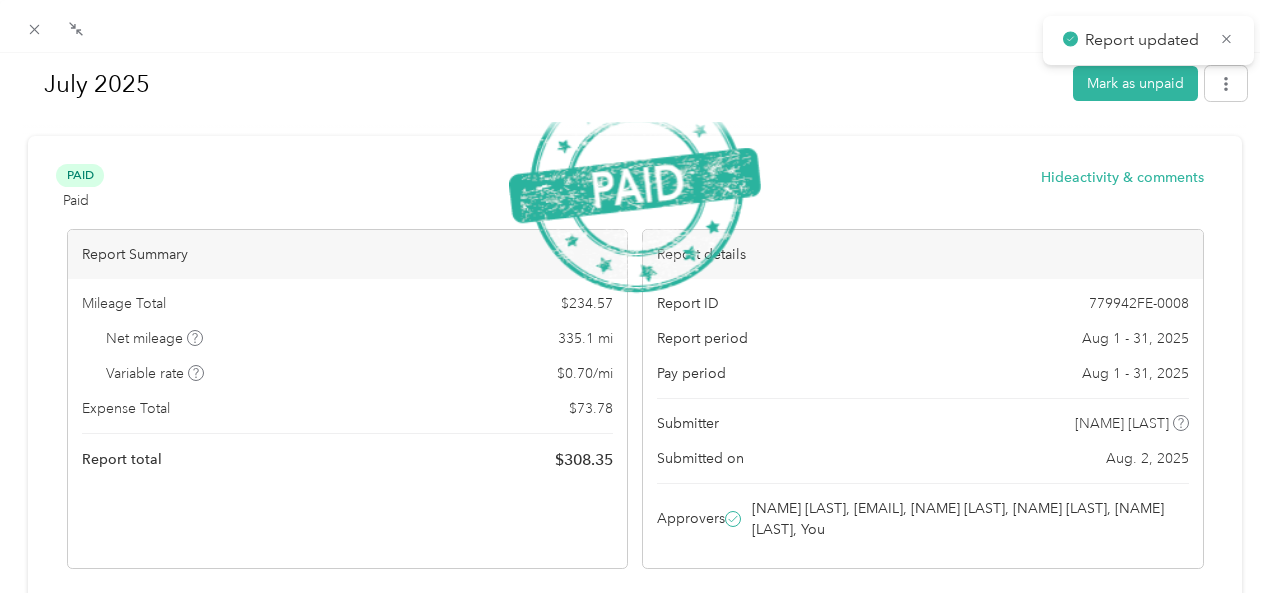 scroll, scrollTop: 356, scrollLeft: 0, axis: vertical 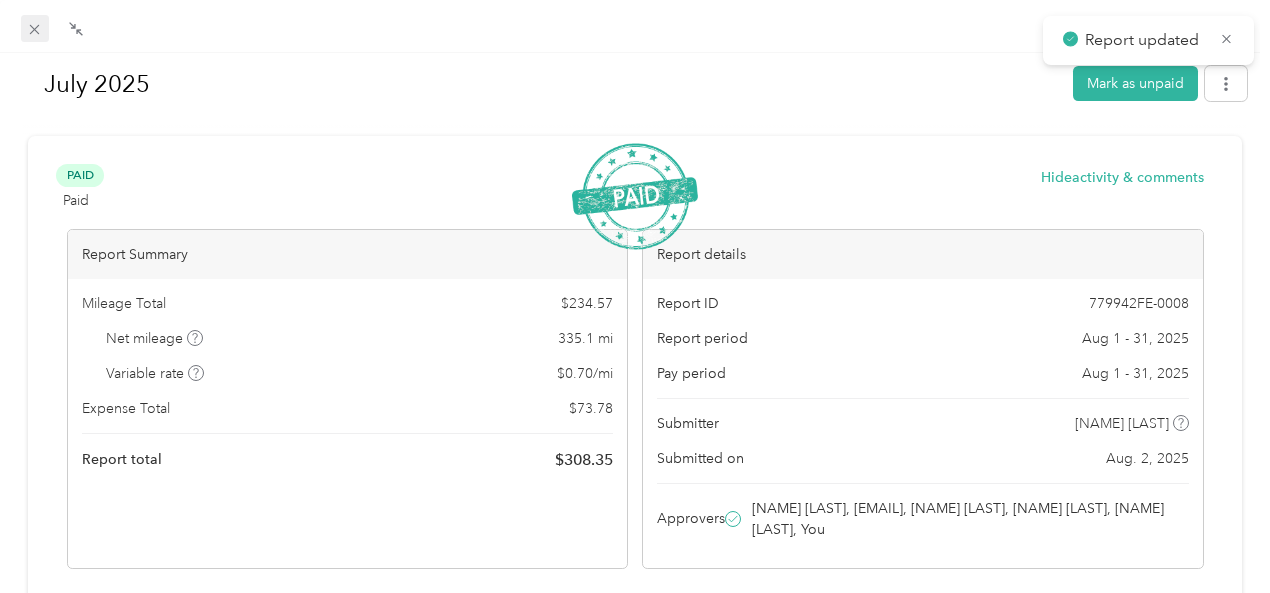 click 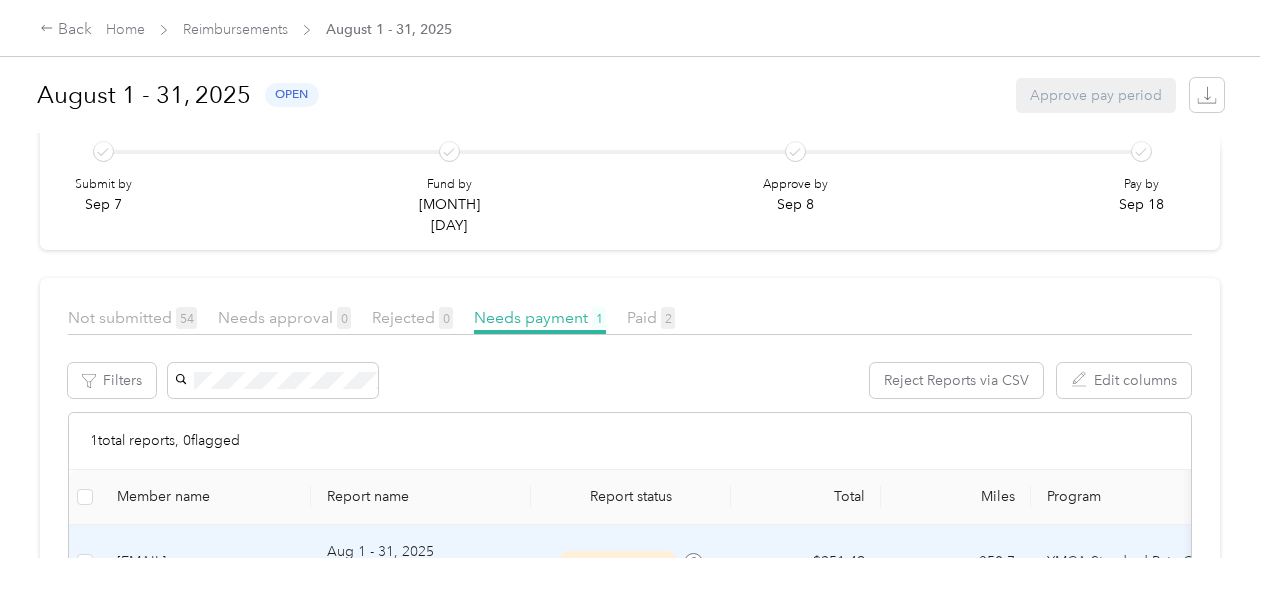 click on "[EMAIL]" at bounding box center (206, 562) 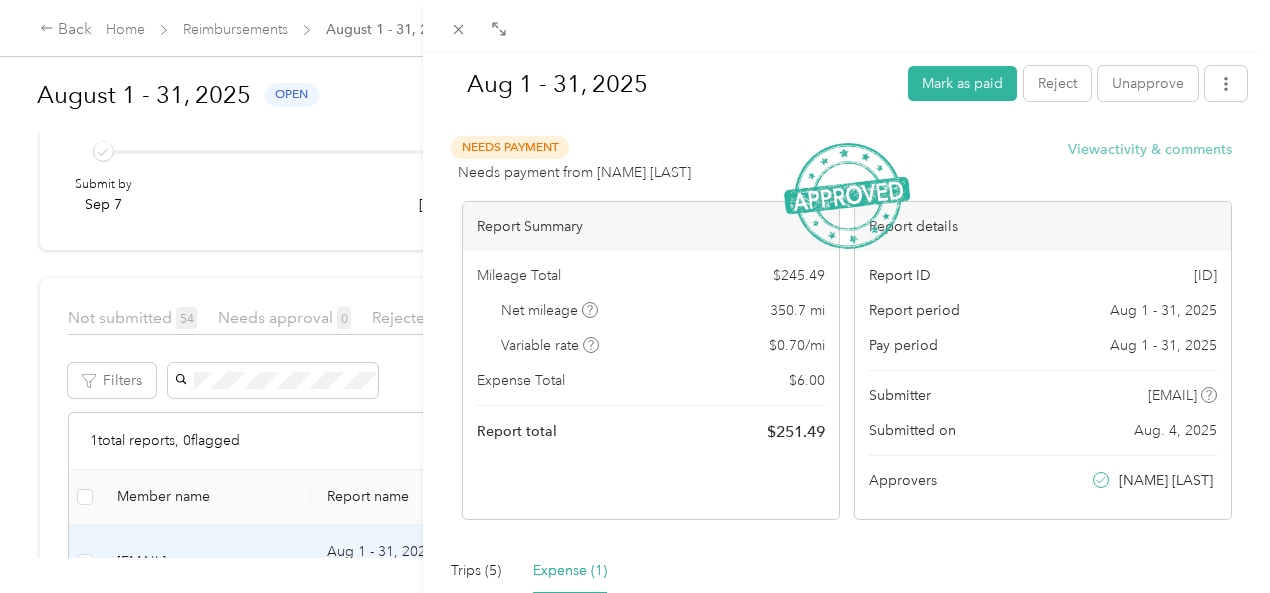 click on "View  activity & comments" at bounding box center [1150, 149] 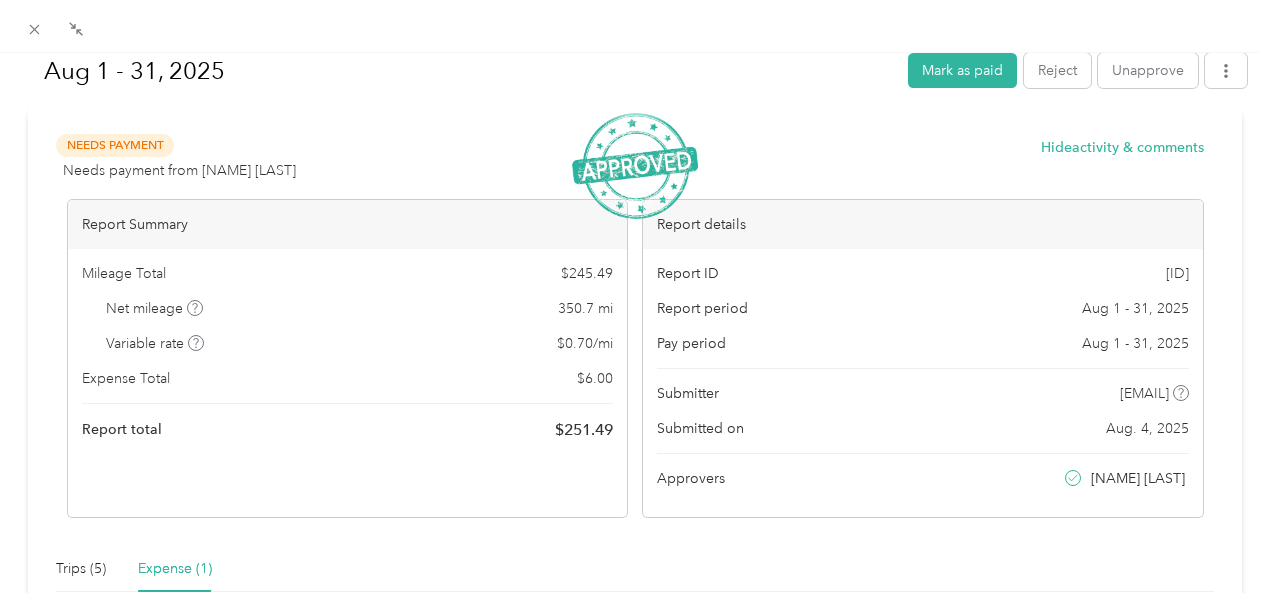 scroll, scrollTop: 0, scrollLeft: 0, axis: both 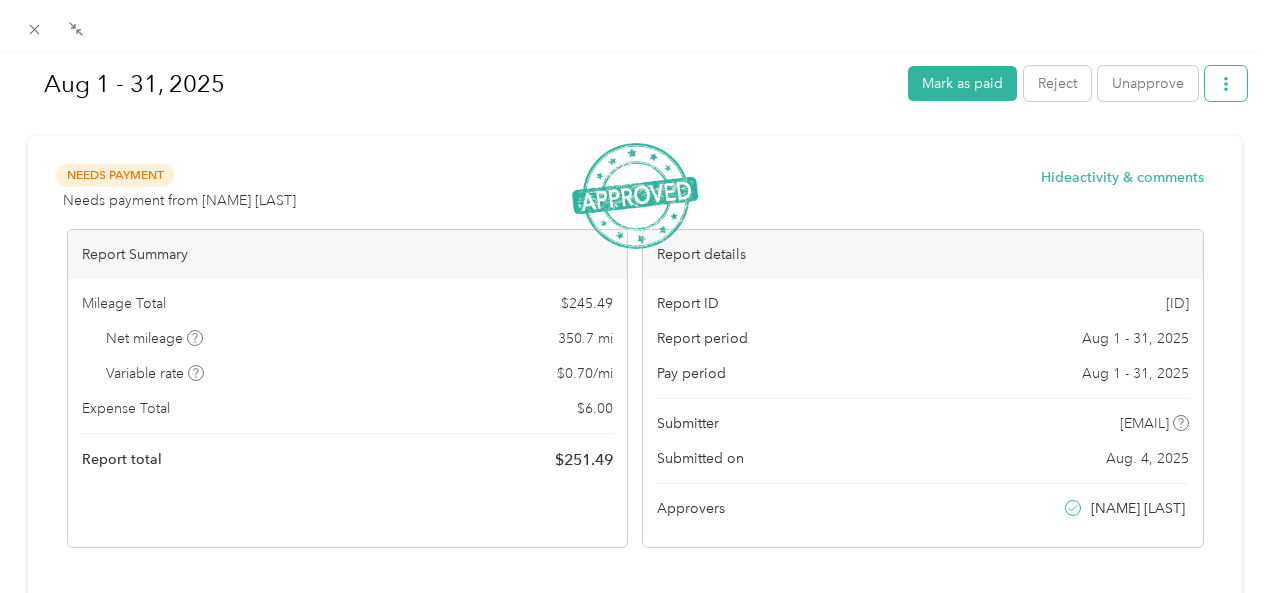 click 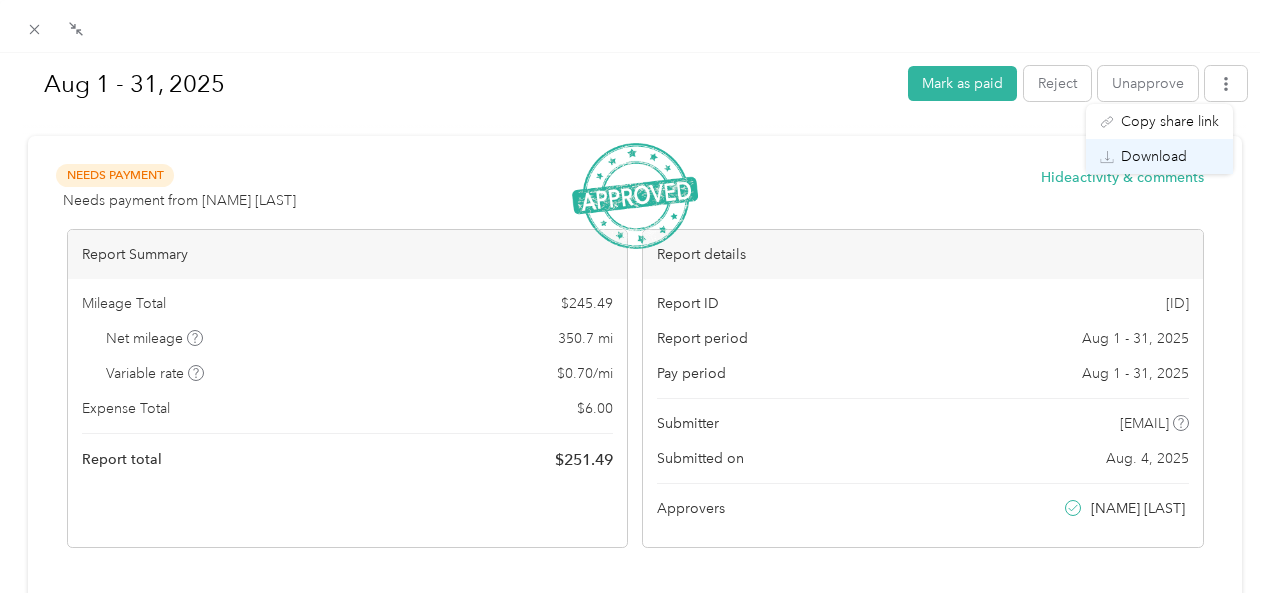 click on "Download" at bounding box center (1154, 156) 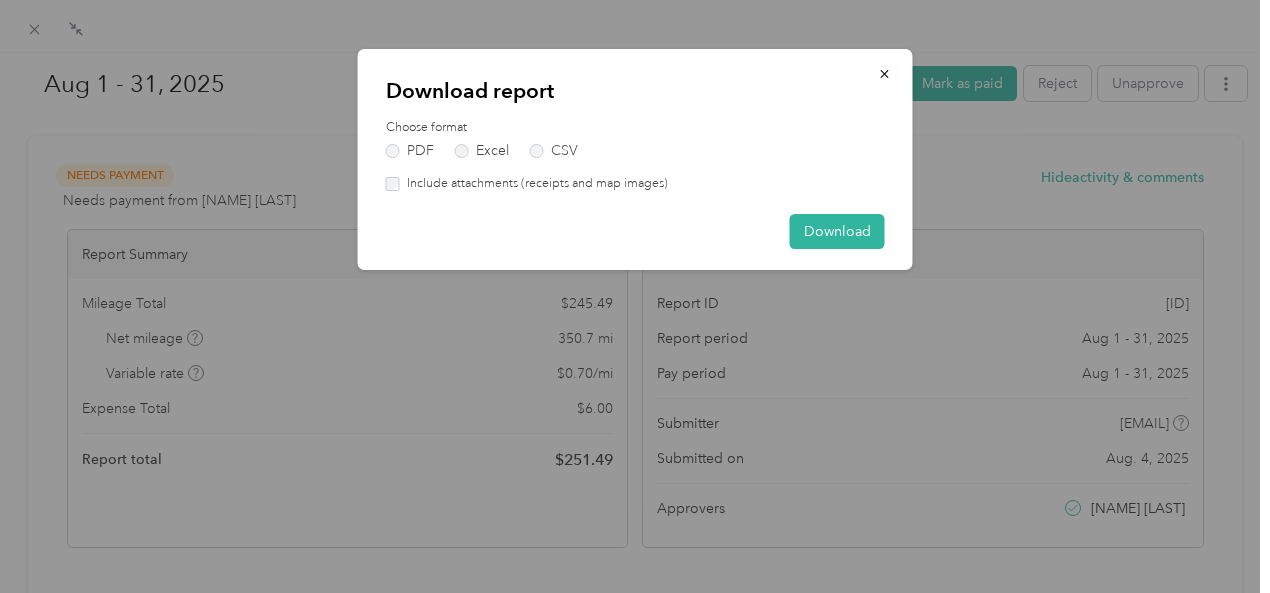 drag, startPoint x: 818, startPoint y: 221, endPoint x: 357, endPoint y: 200, distance: 461.47806 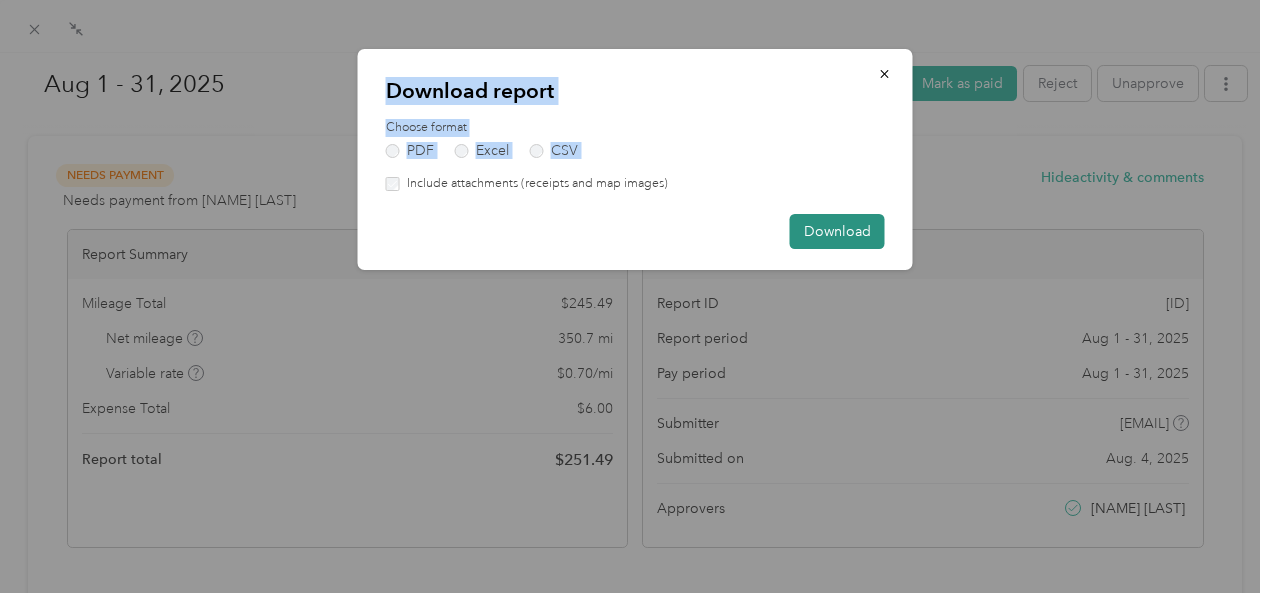 click on "Download" at bounding box center (837, 231) 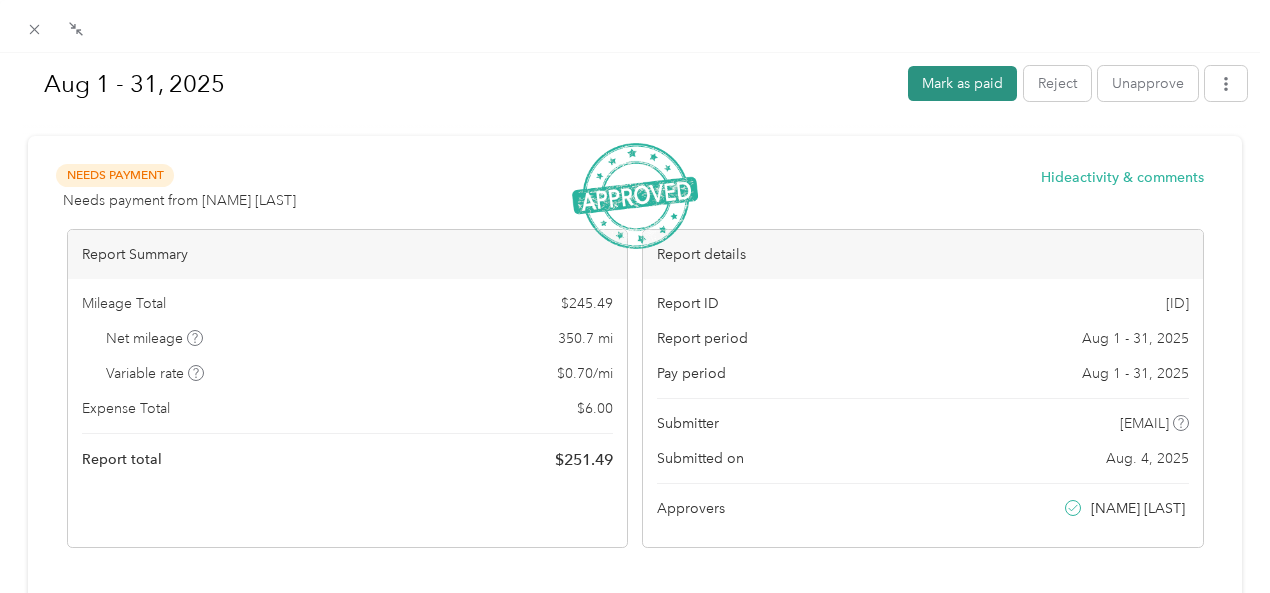 click on "Mark as paid" at bounding box center (962, 83) 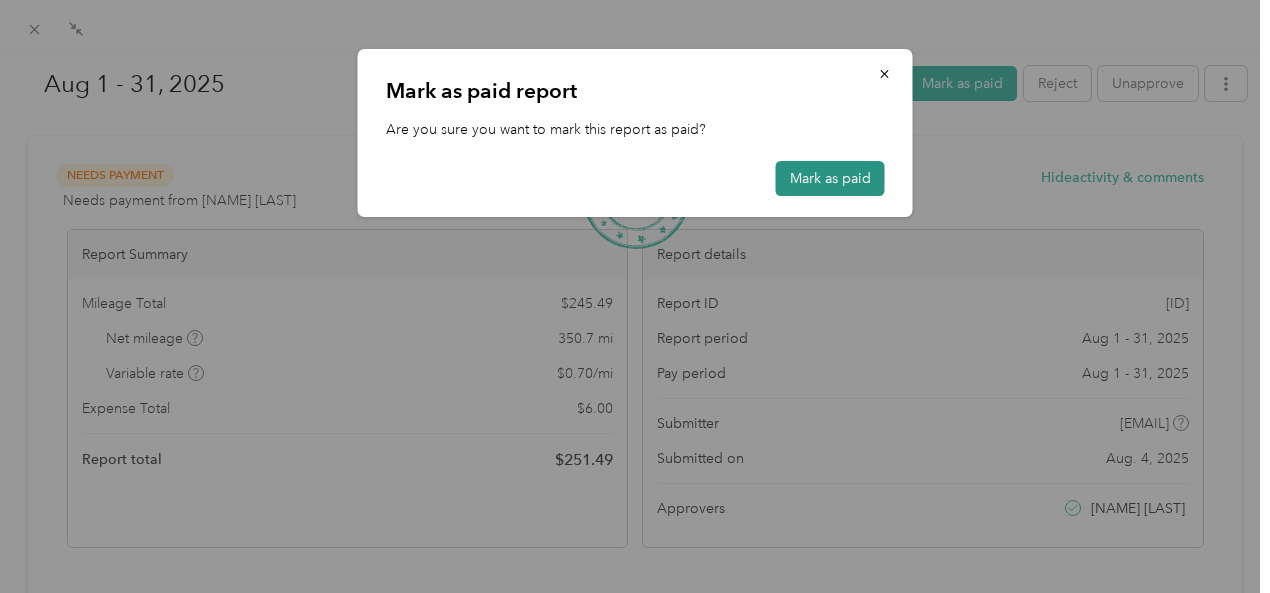 click on "Mark as paid" at bounding box center [830, 178] 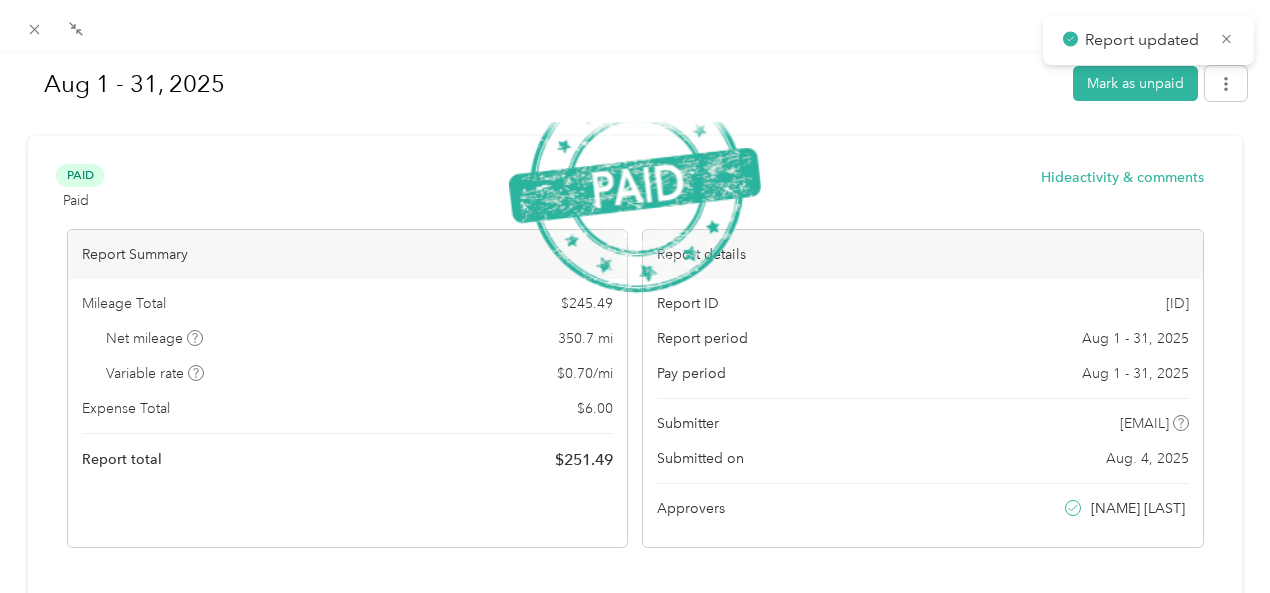 scroll, scrollTop: 500, scrollLeft: 0, axis: vertical 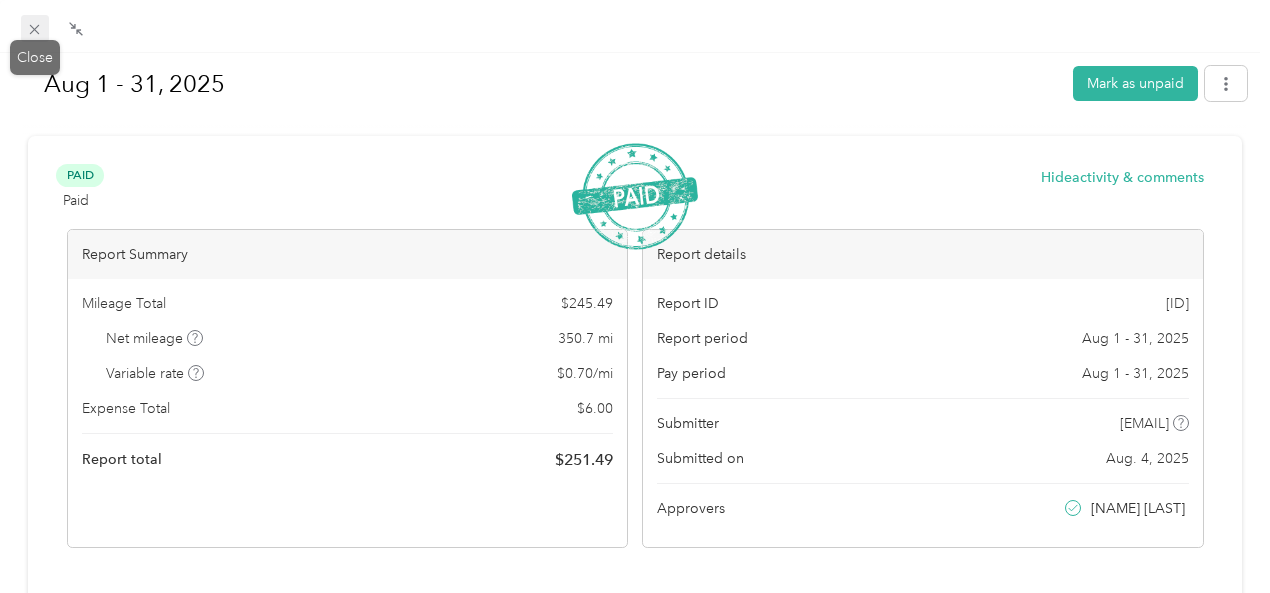 click 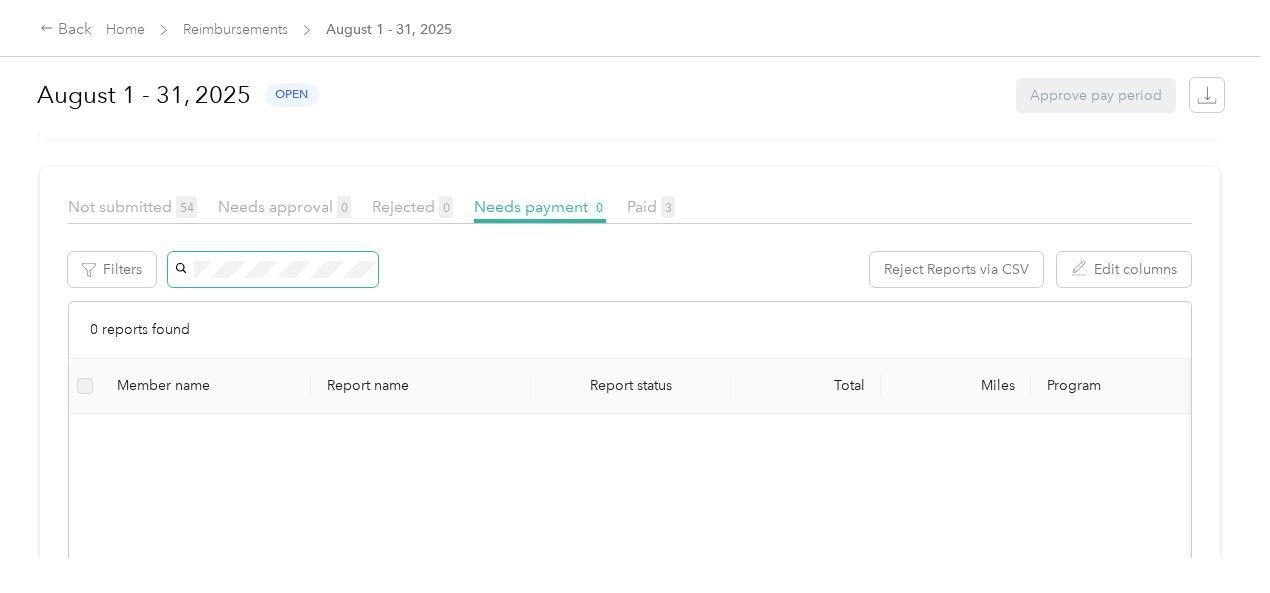 scroll, scrollTop: 324, scrollLeft: 0, axis: vertical 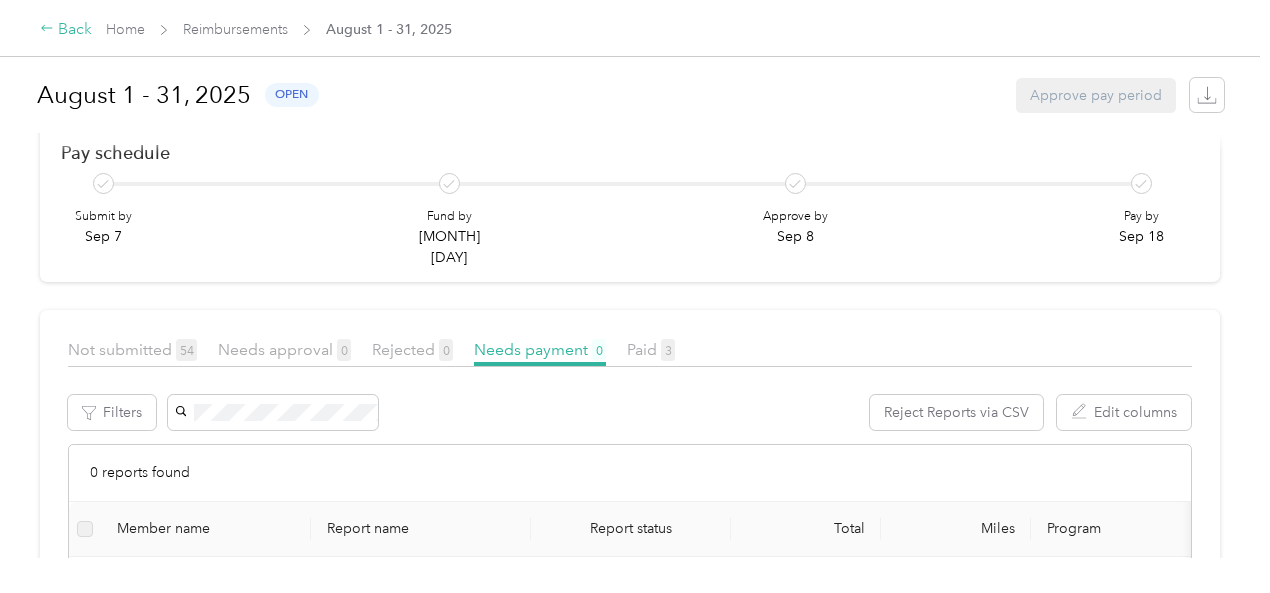 click 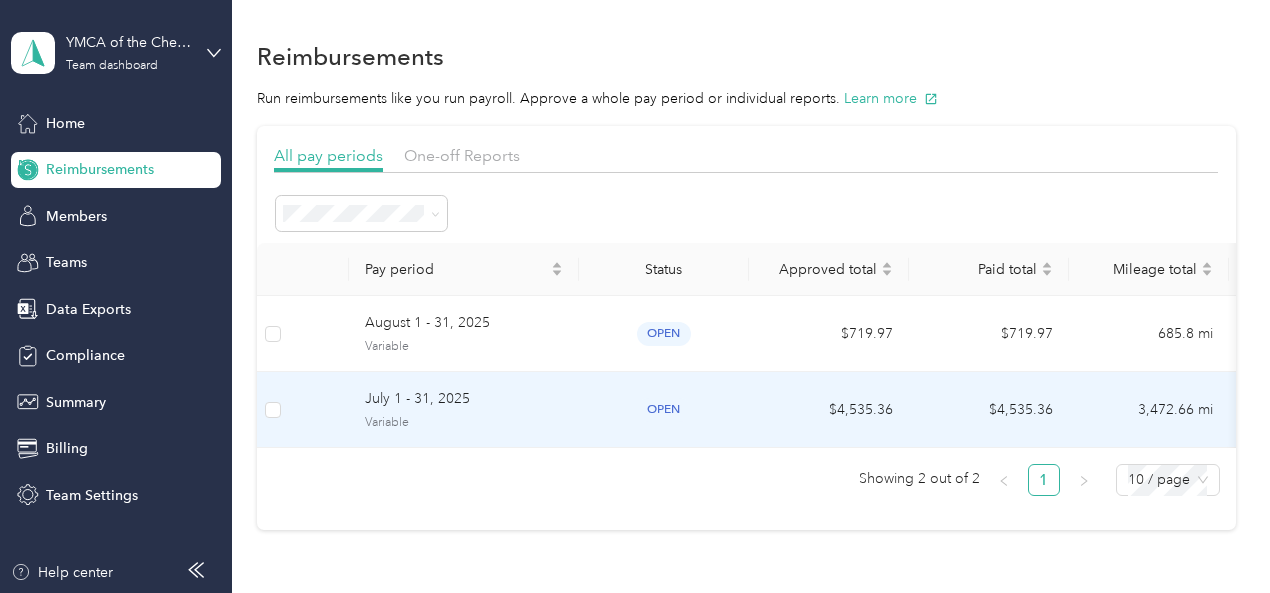 click on "July 1 - 31, 2025" at bounding box center [464, 399] 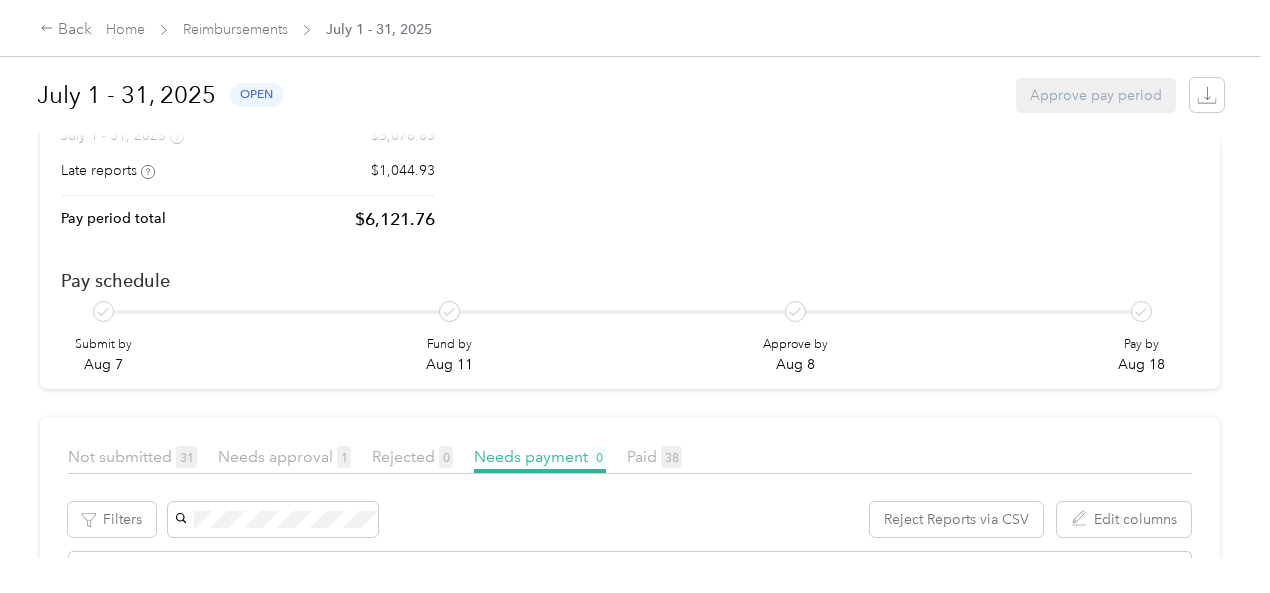 scroll, scrollTop: 300, scrollLeft: 0, axis: vertical 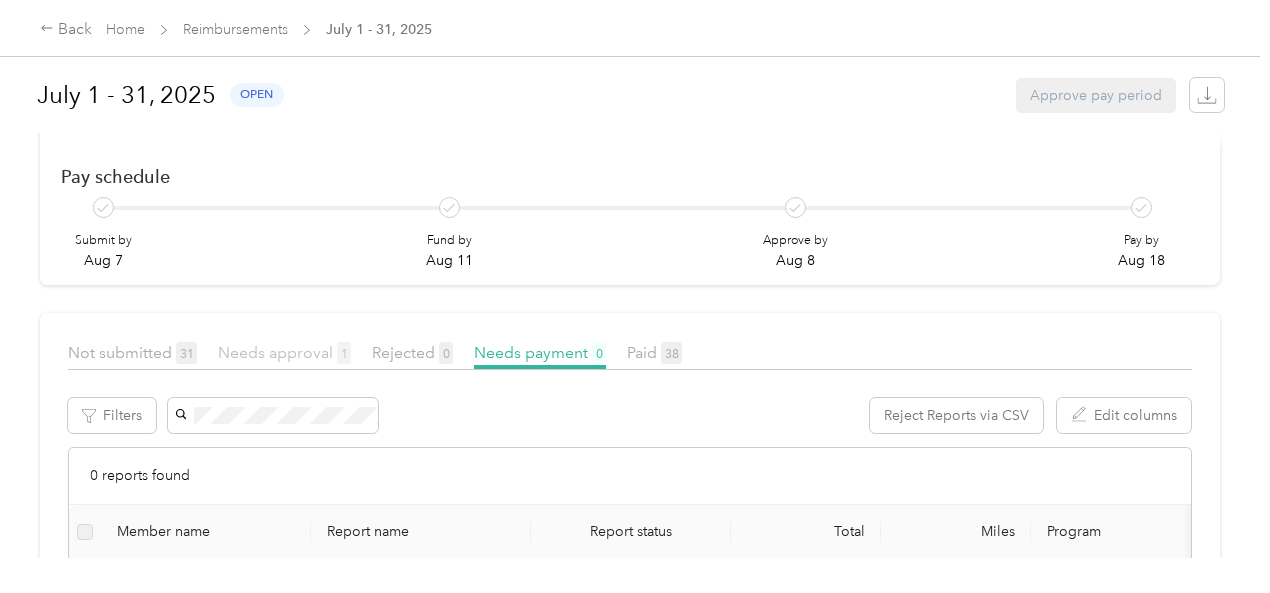 click on "Needs approval   1" at bounding box center (284, 352) 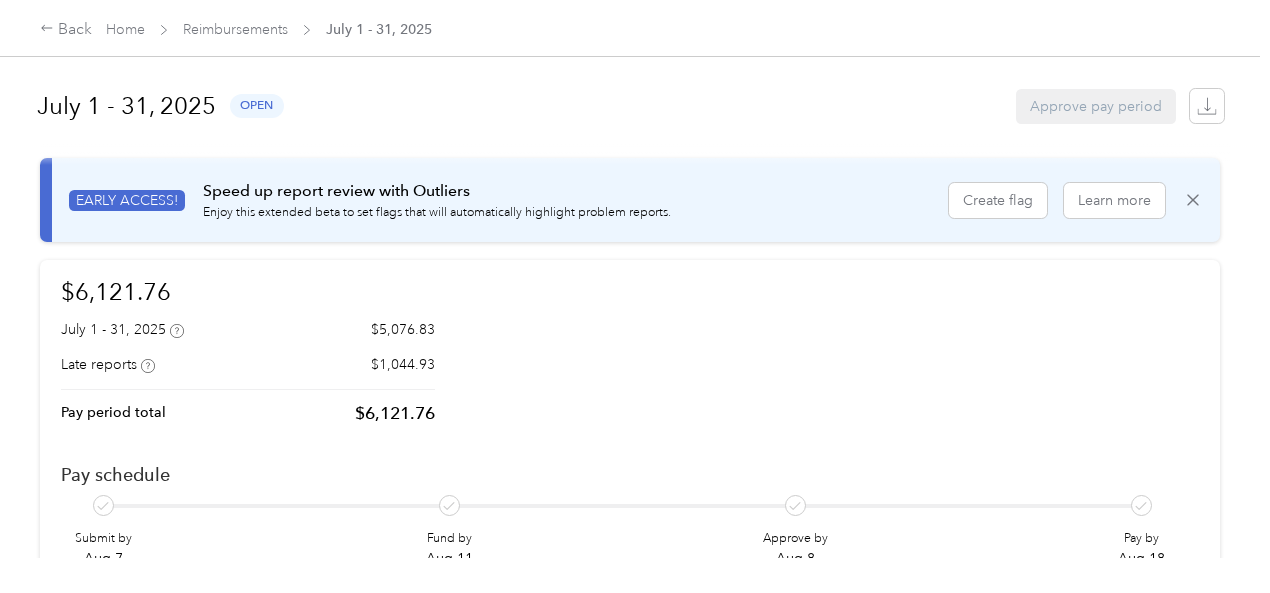 scroll, scrollTop: 0, scrollLeft: 0, axis: both 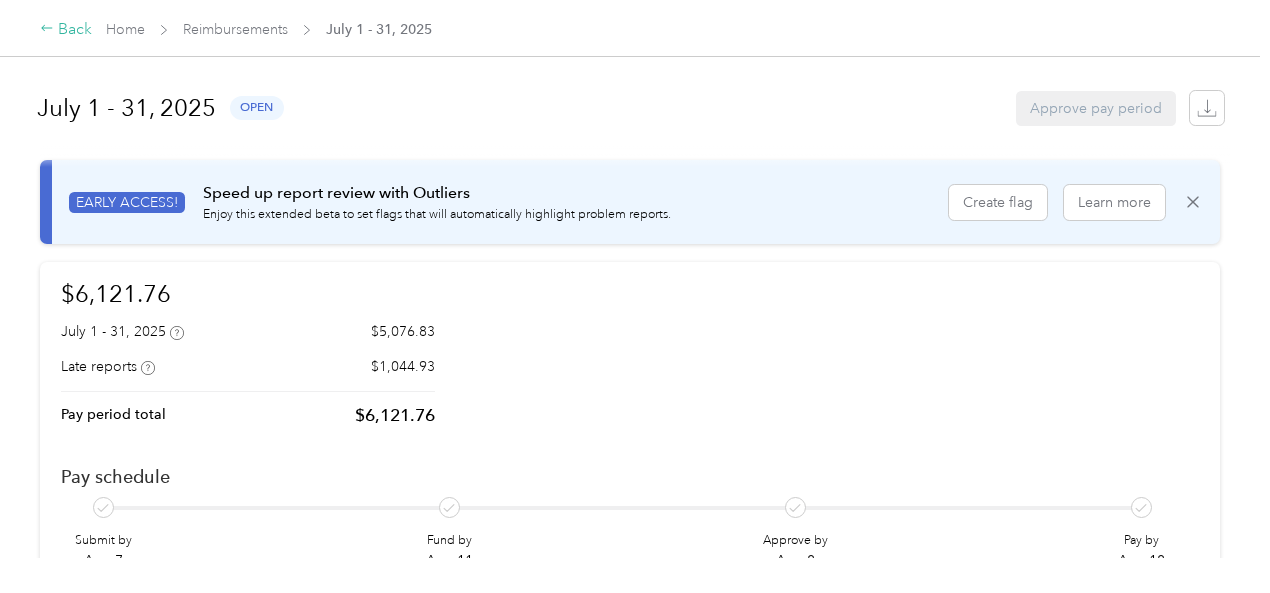 click on "Back" at bounding box center (66, 30) 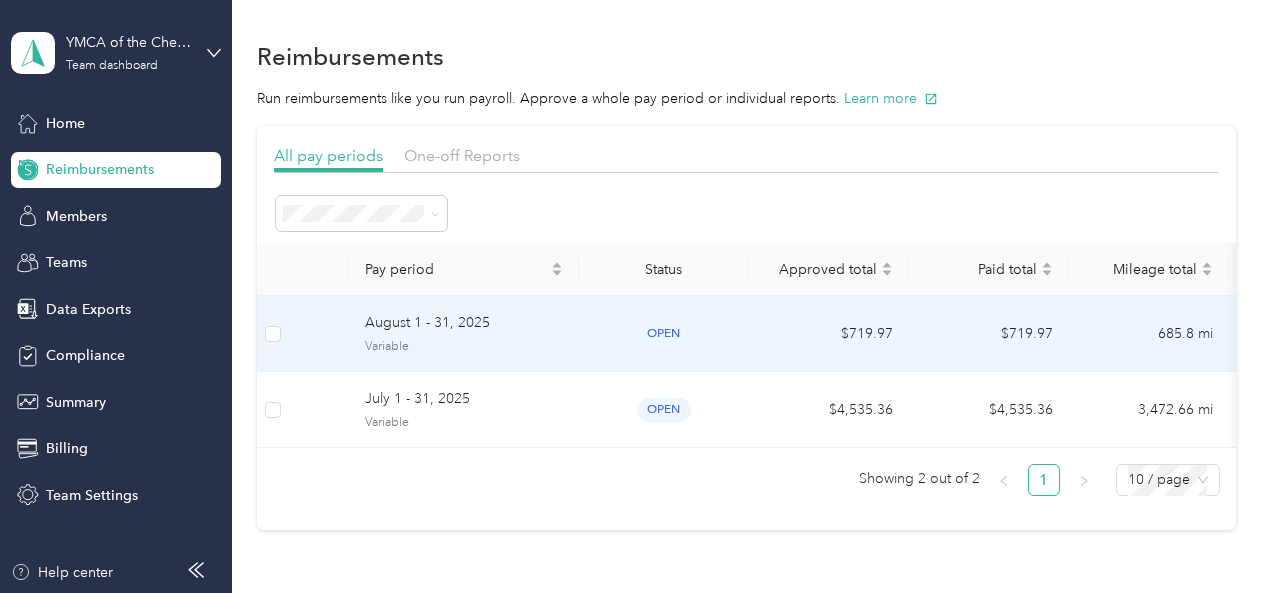 click on "August 1 - 31, 2025" at bounding box center [464, 323] 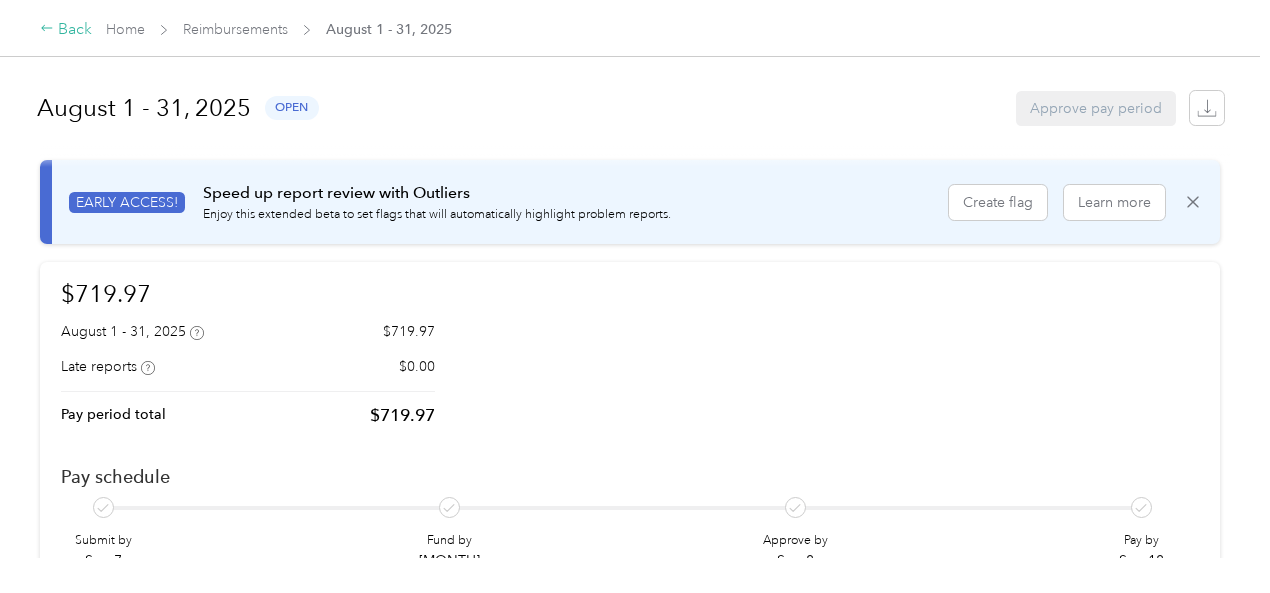 click on "Back" at bounding box center [66, 30] 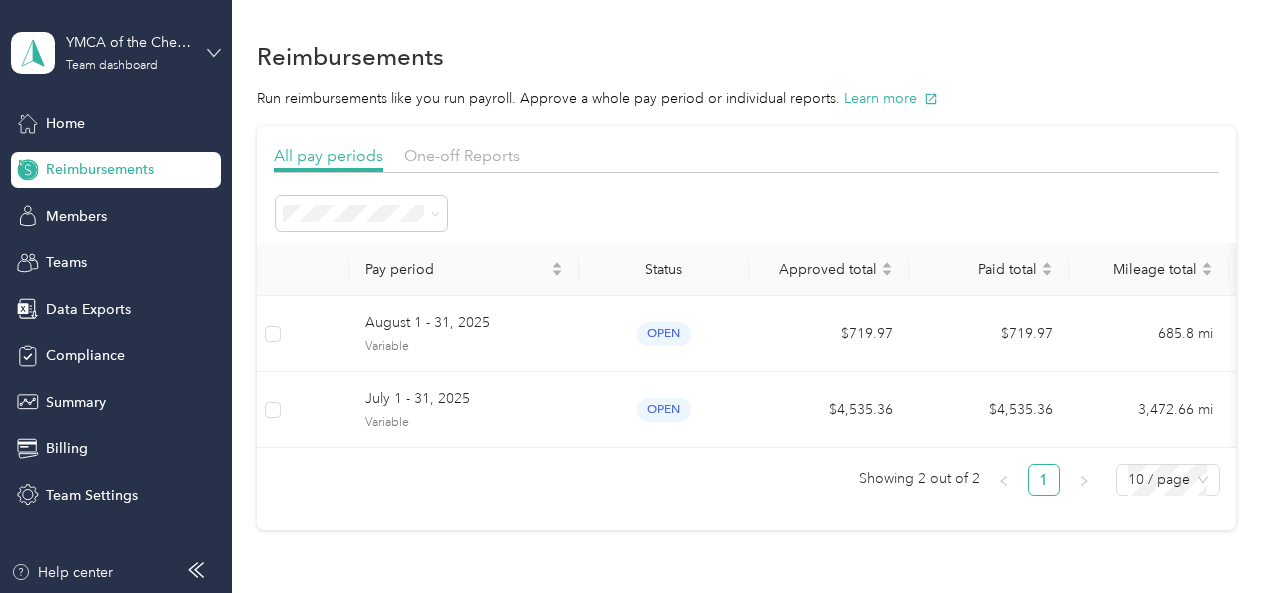 click 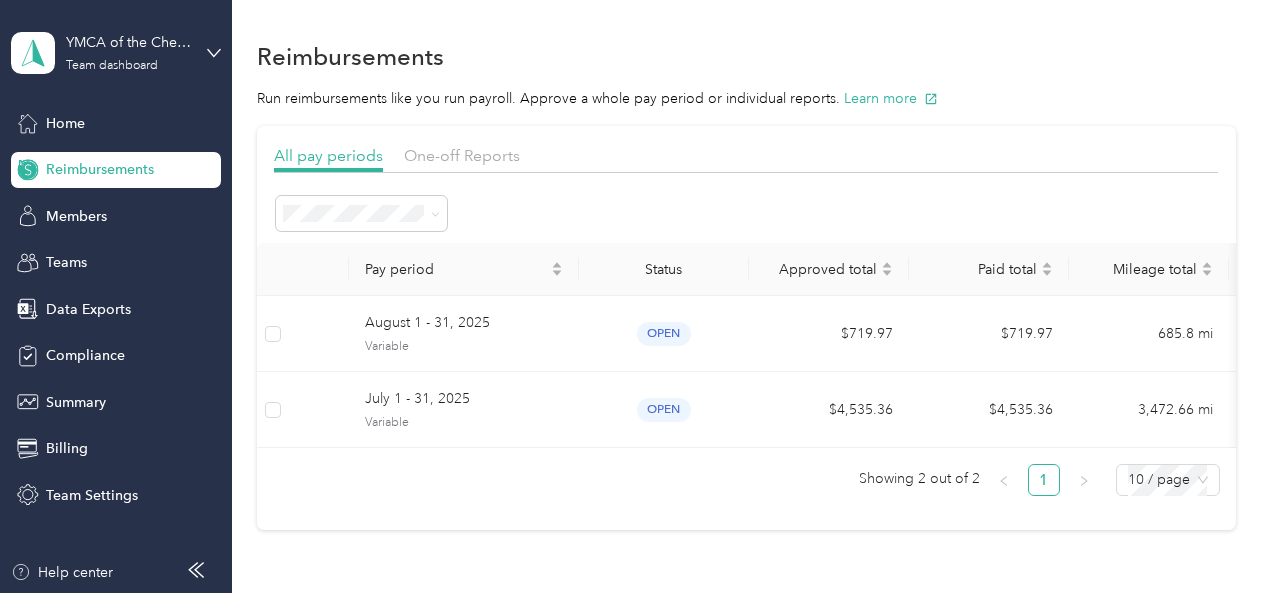 click on "Log out" at bounding box center [163, 254] 